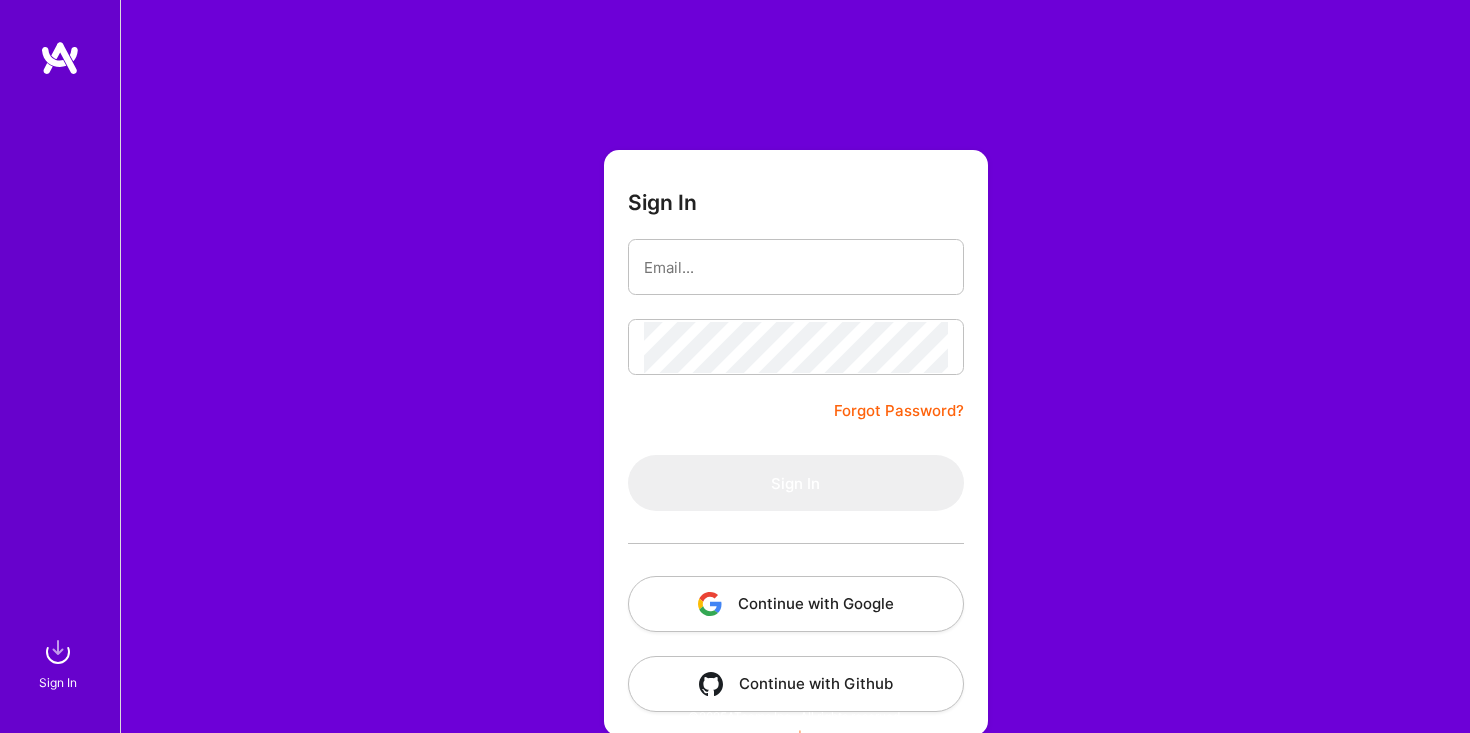 scroll, scrollTop: 0, scrollLeft: 0, axis: both 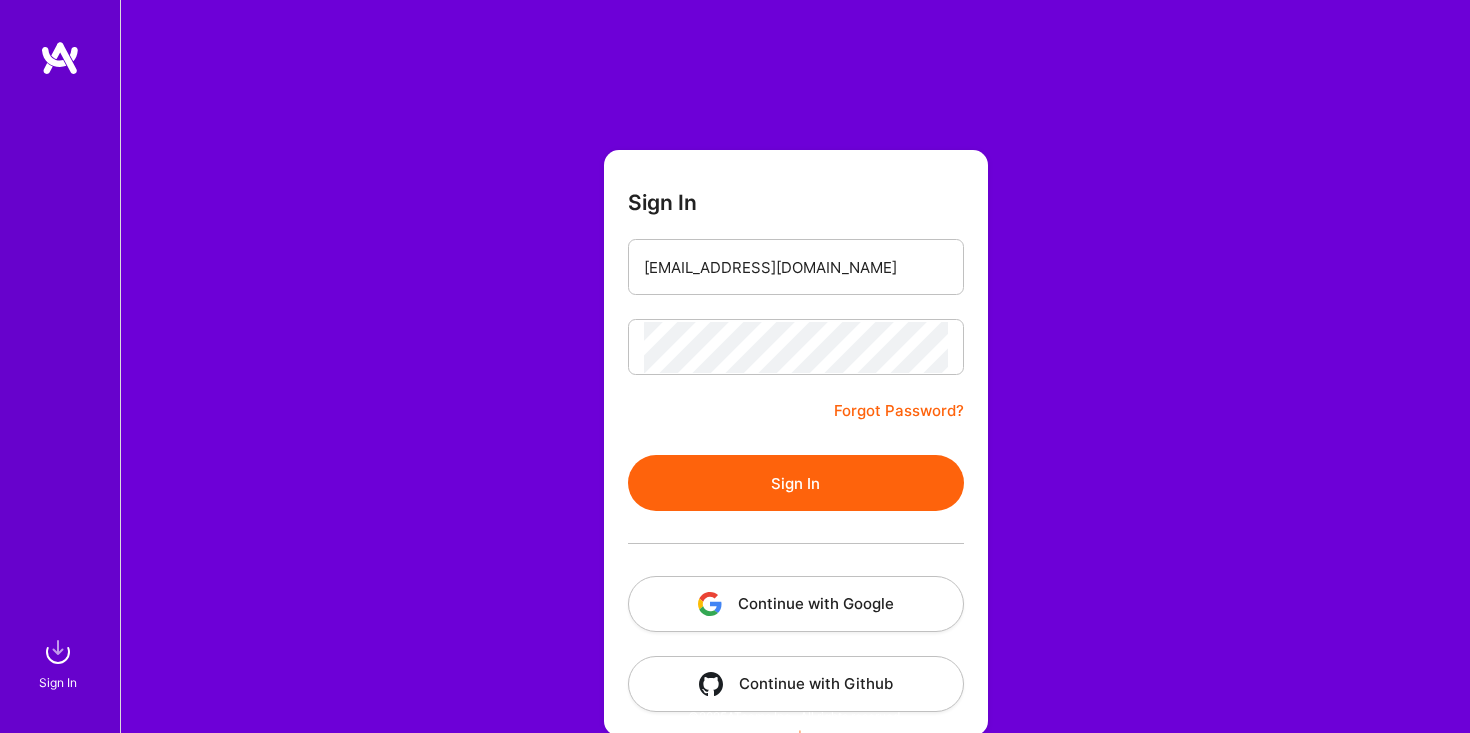 click on "Sign In [EMAIL_ADDRESS][DOMAIN_NAME] Forgot Password? Sign In Continue with Google Continue with Github" at bounding box center (796, 443) 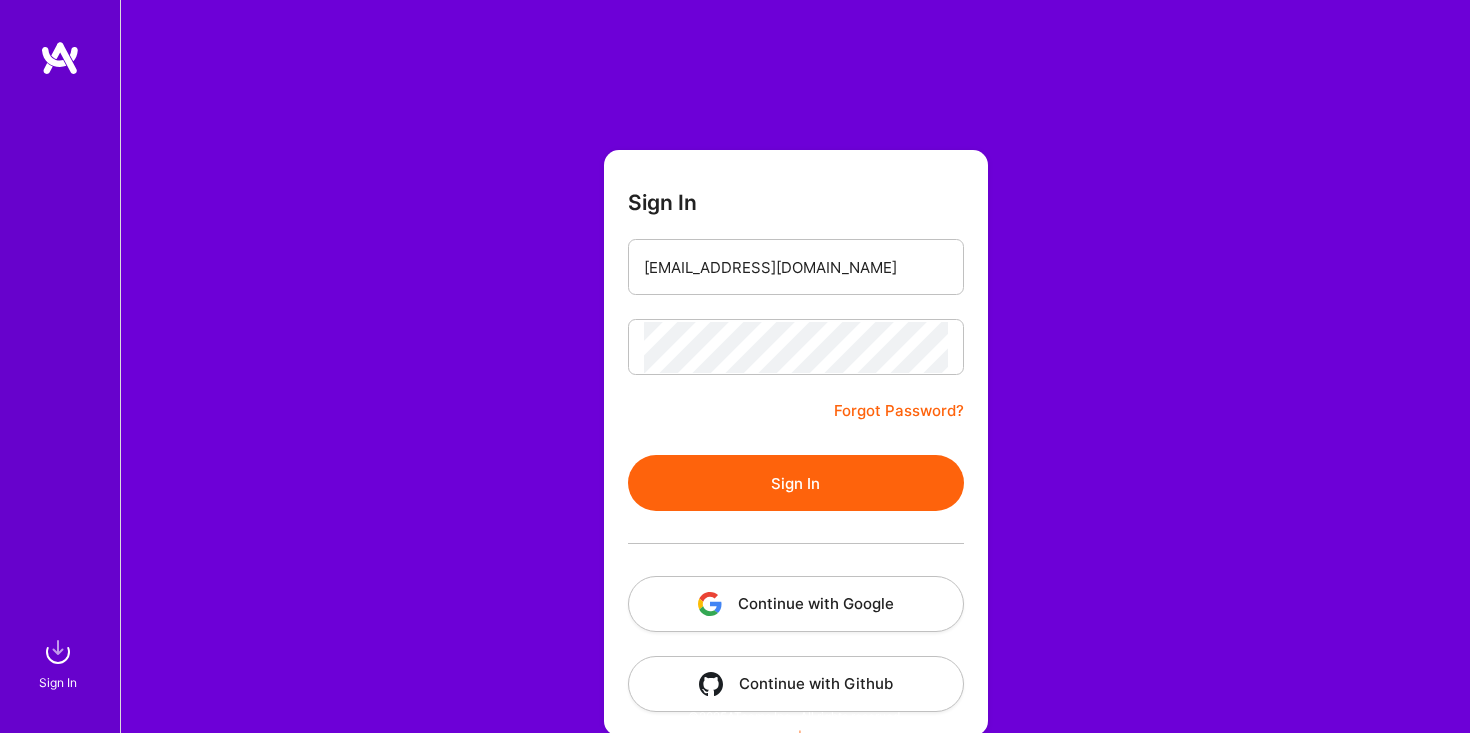 click on "Sign In" at bounding box center (796, 483) 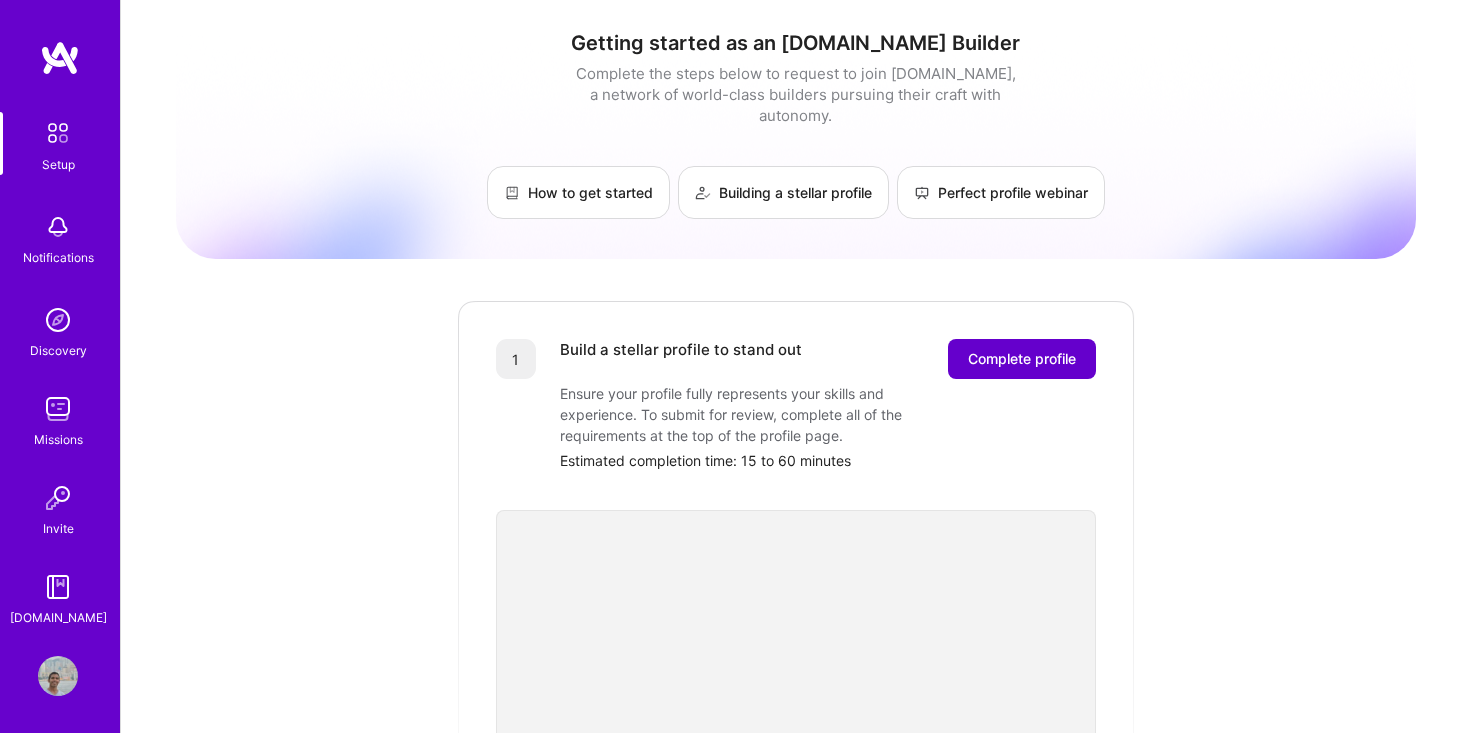 click on "Complete profile" at bounding box center [1022, 359] 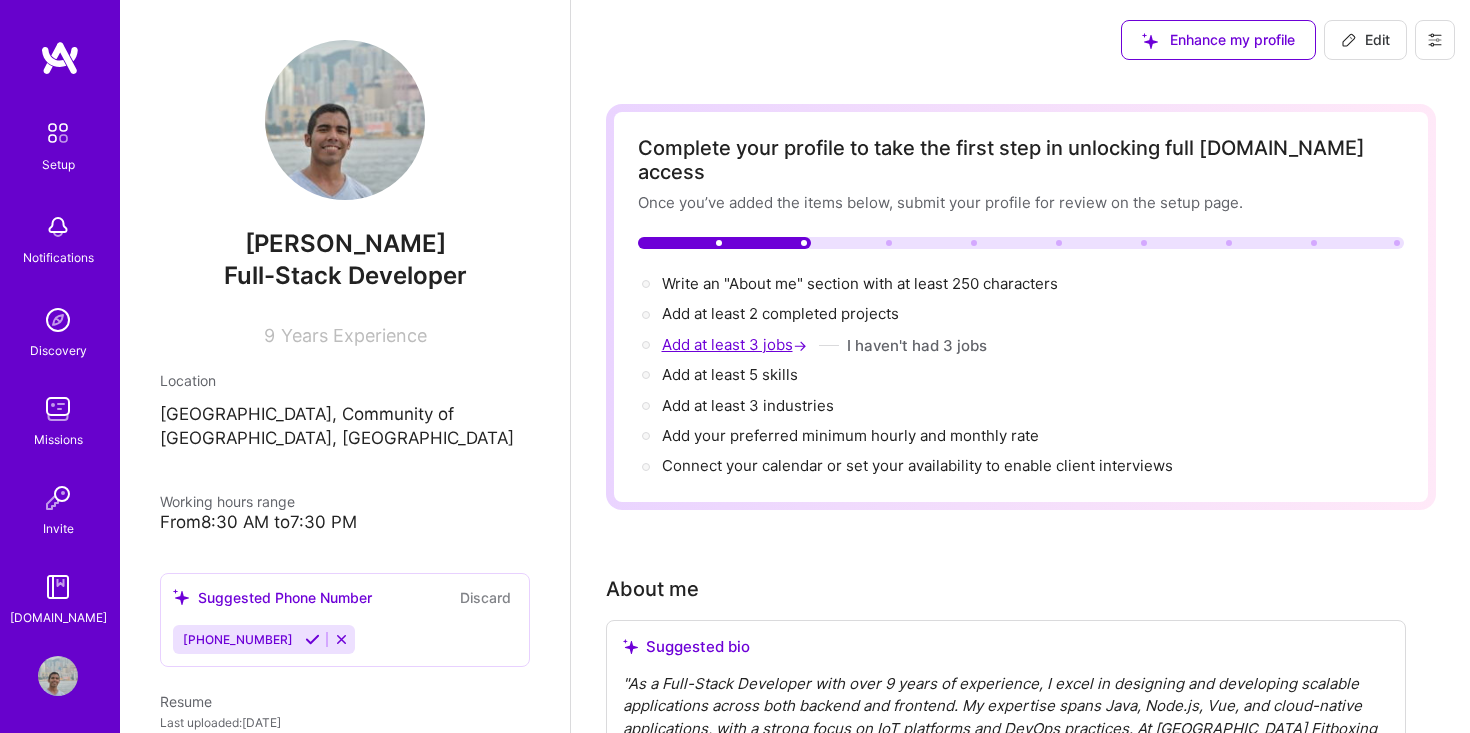 scroll, scrollTop: 25, scrollLeft: 0, axis: vertical 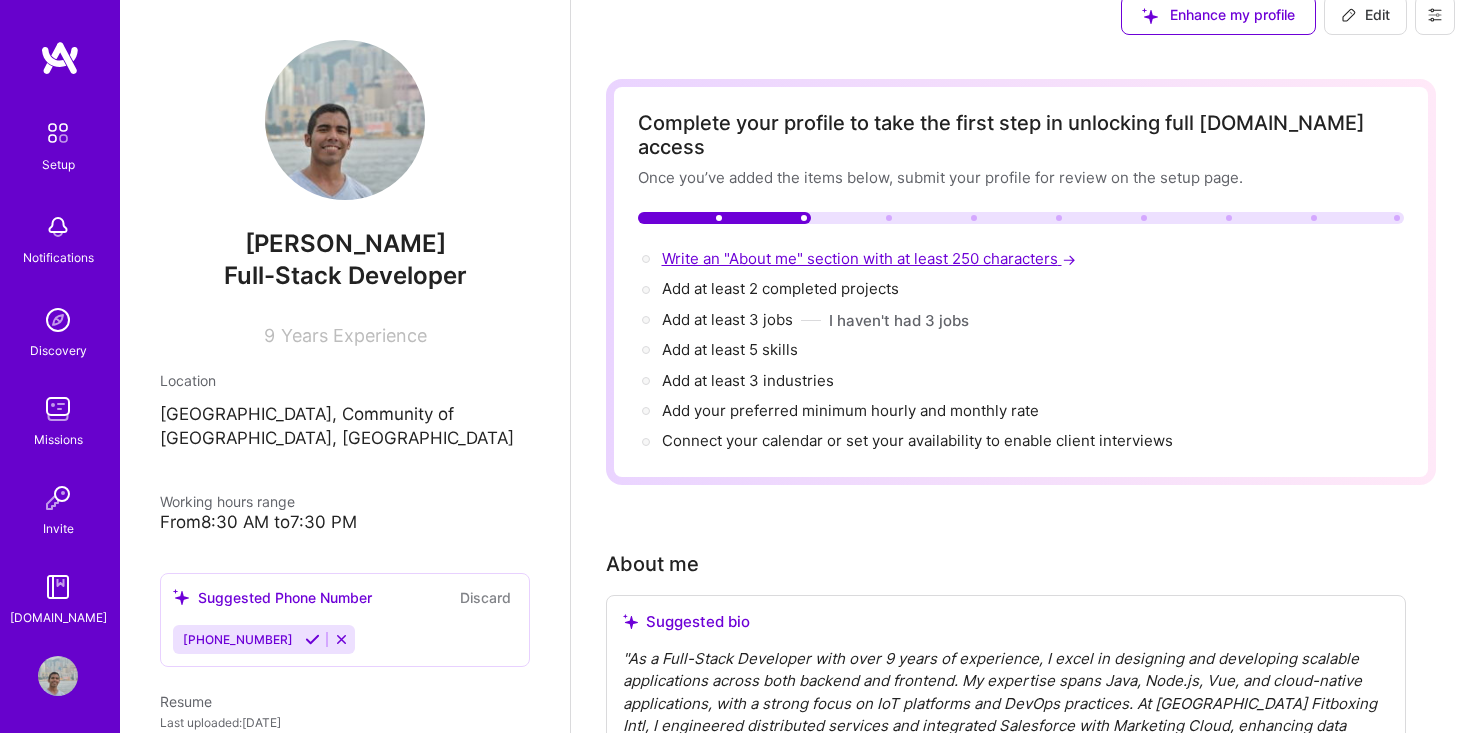 click on "Write an "About me" section with at least 250 characters   →" at bounding box center [871, 258] 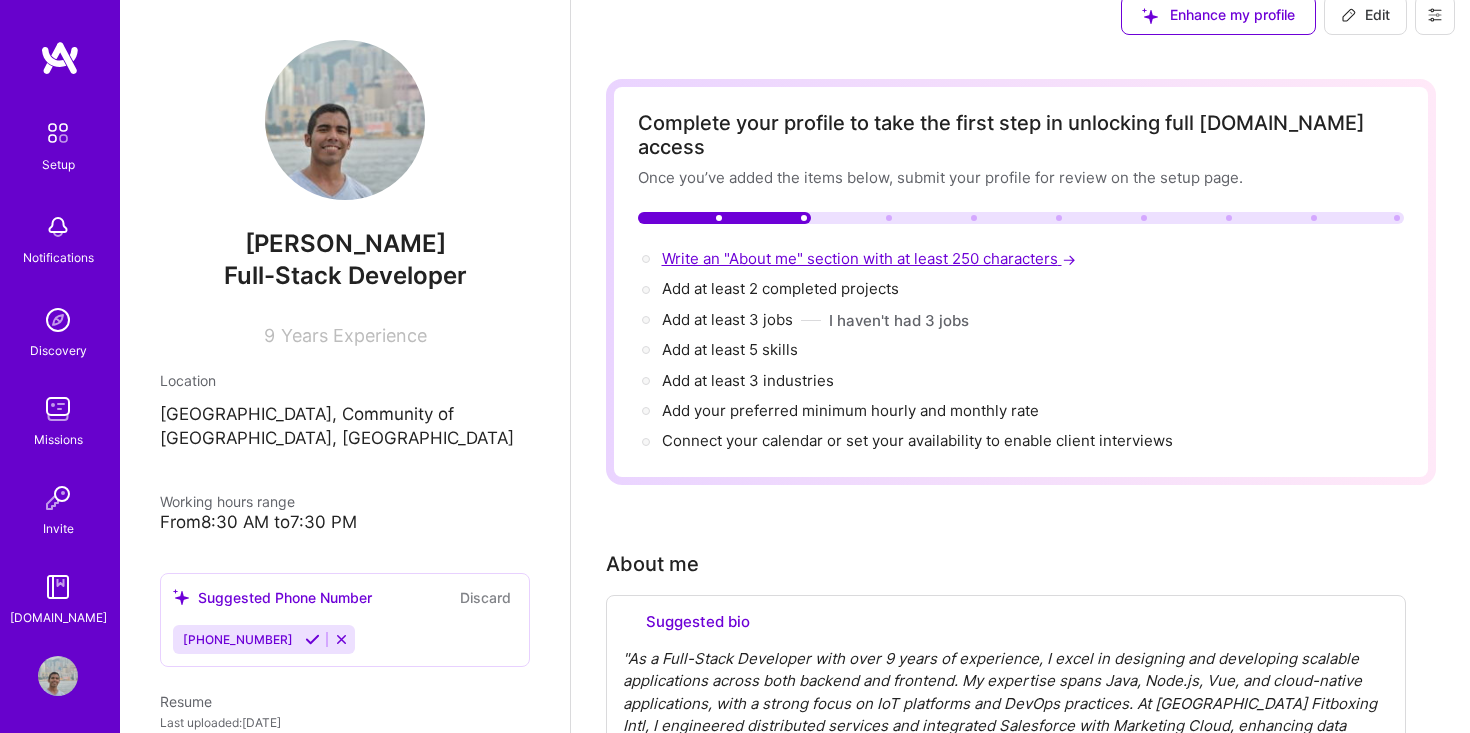 select on "US" 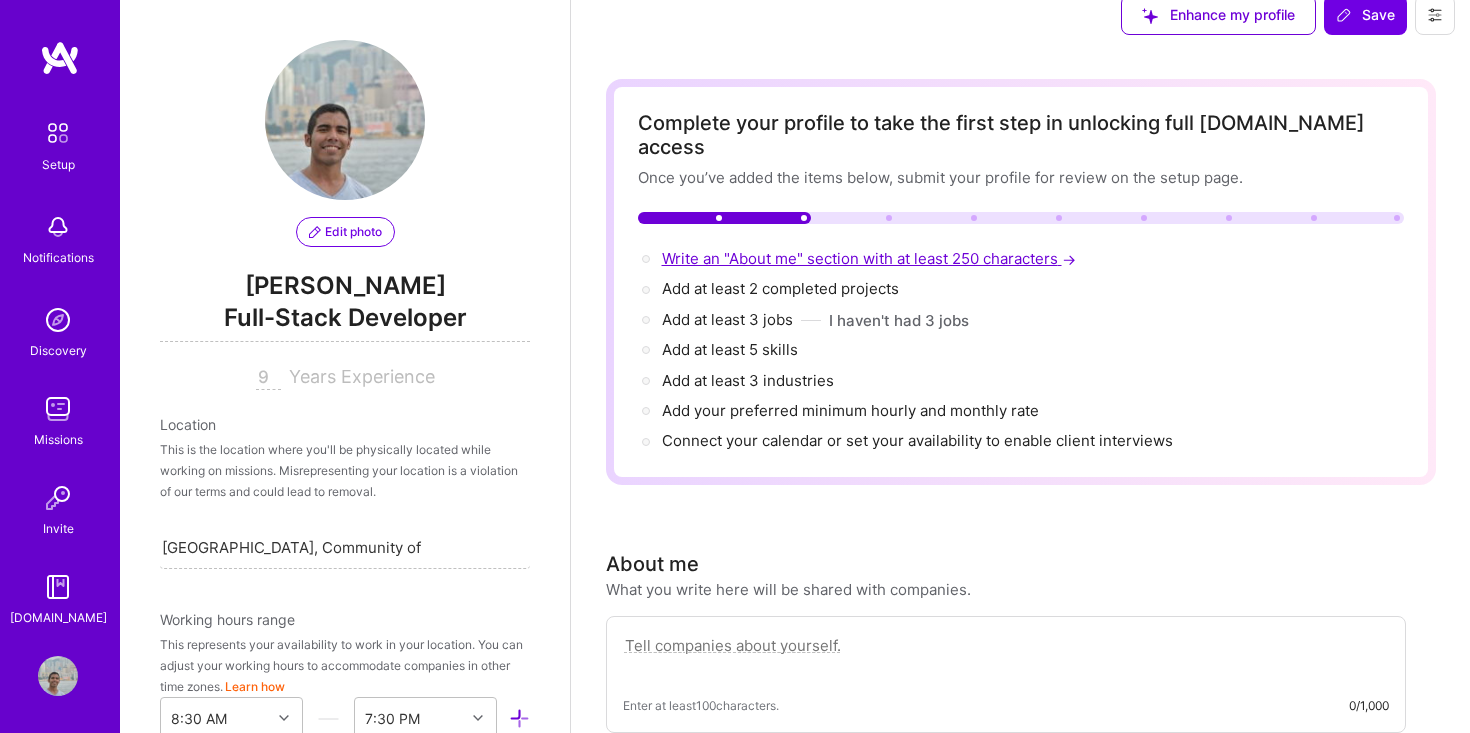 scroll, scrollTop: 1040, scrollLeft: 0, axis: vertical 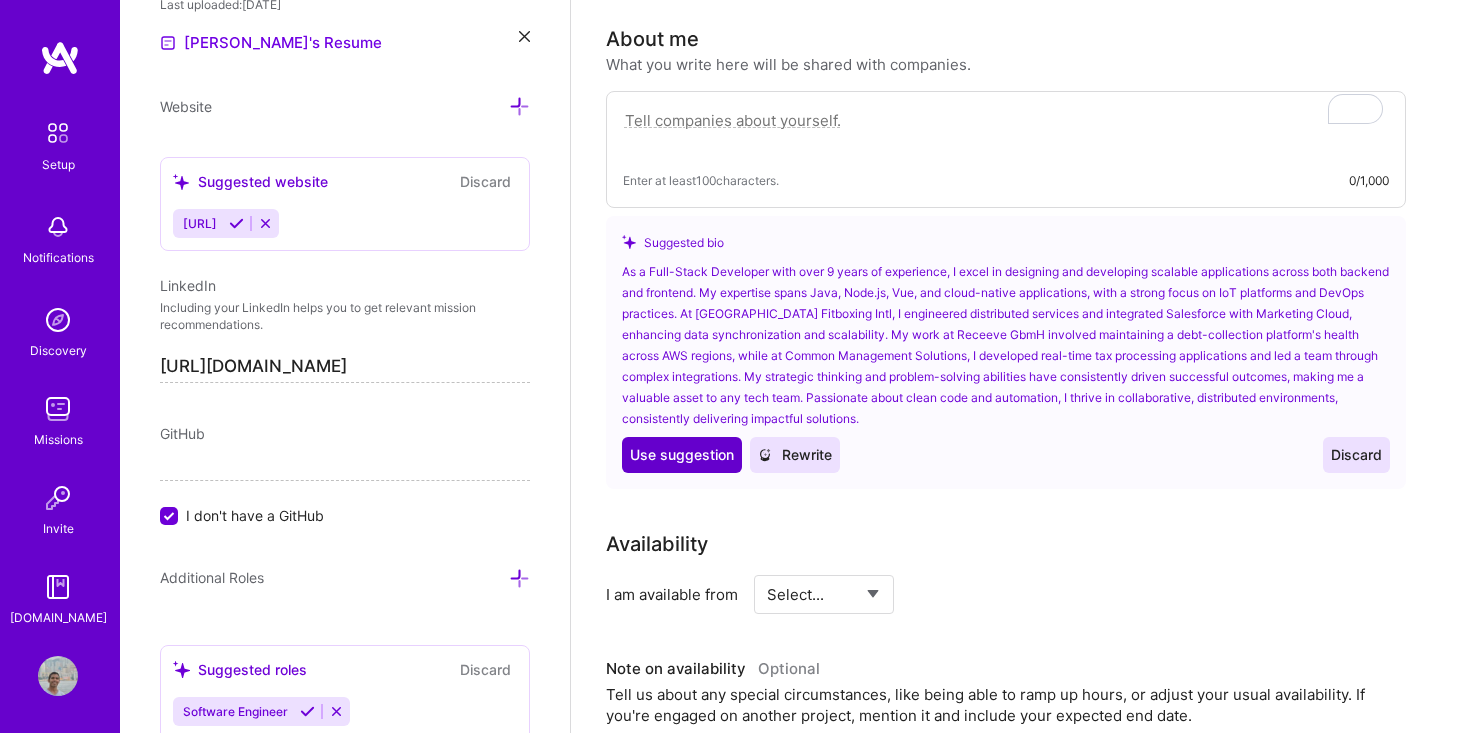 click on "Use suggestion" at bounding box center [682, 455] 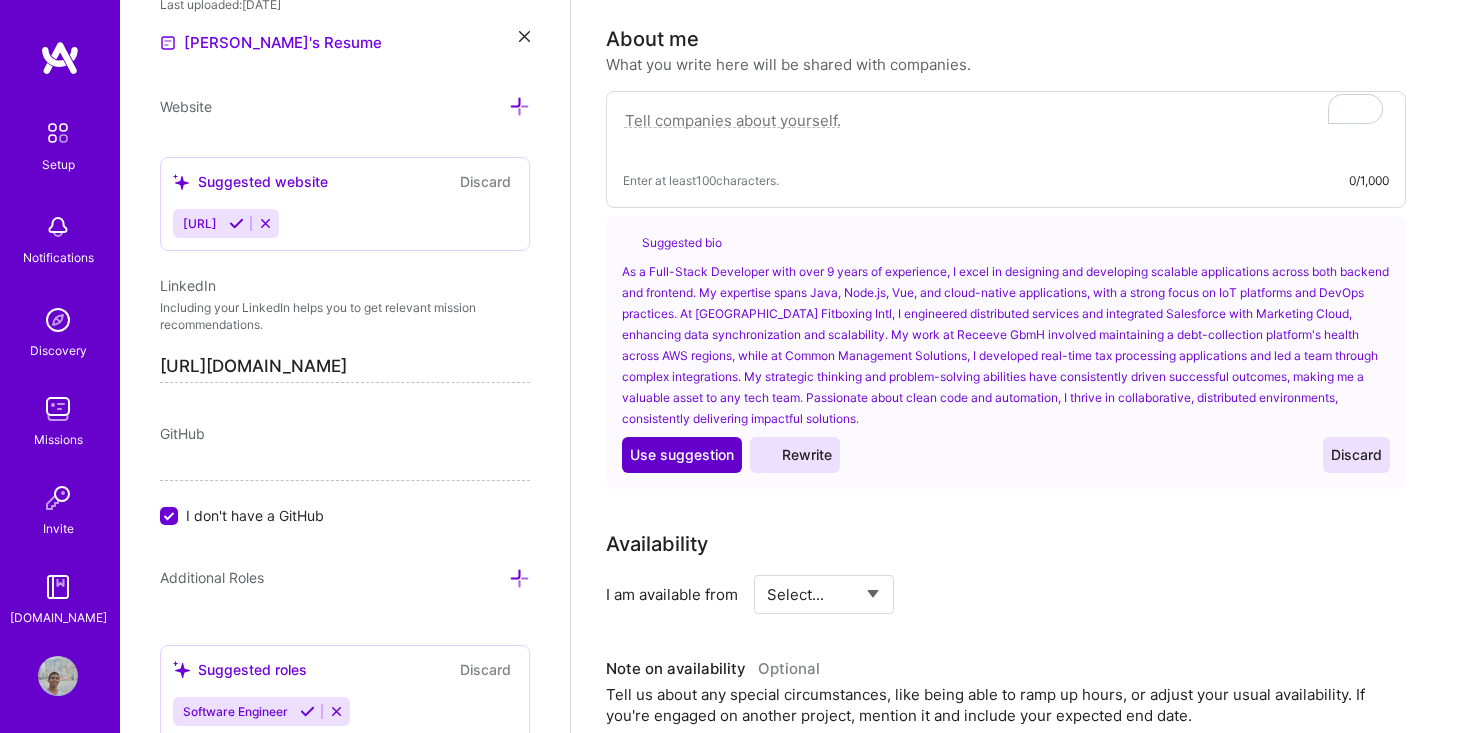 type on "As a Full-Stack Developer with over 9 years of experience, I excel in designing and developing scalable applications across both backend and frontend. My expertise spans Java, Node.js, Vue, and cloud-native applications, with a strong focus on IoT platforms and DevOps practices. At [GEOGRAPHIC_DATA] Fitboxing Intl, I engineered distributed services and integrated Salesforce with Marketing Cloud, enhancing data synchronization and scalability. My work at Receeve GbmH involved maintaining a debt-collection platform's health across AWS regions, while at Common Management Solutions, I developed real-time tax processing applications and led a team through complex integrations. My strategic thinking and problem-solving abilities have consistently driven successful outcomes, making me a valuable asset to any tech team. Passionate about clean code and automation, I thrive in collaborative, distributed environments, consistently delivering impactful solutions." 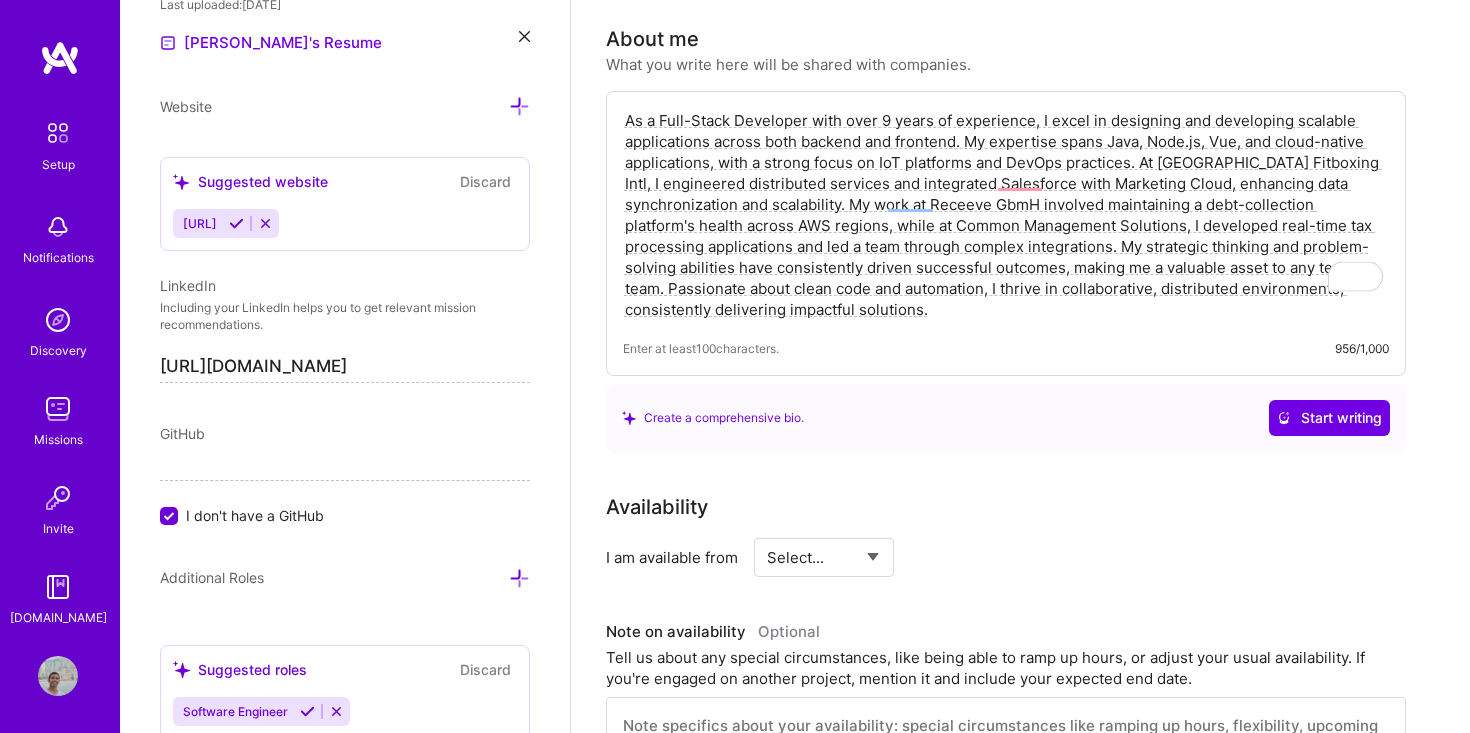 click on "Select... Right Now Future Date Not Available" at bounding box center [824, 557] 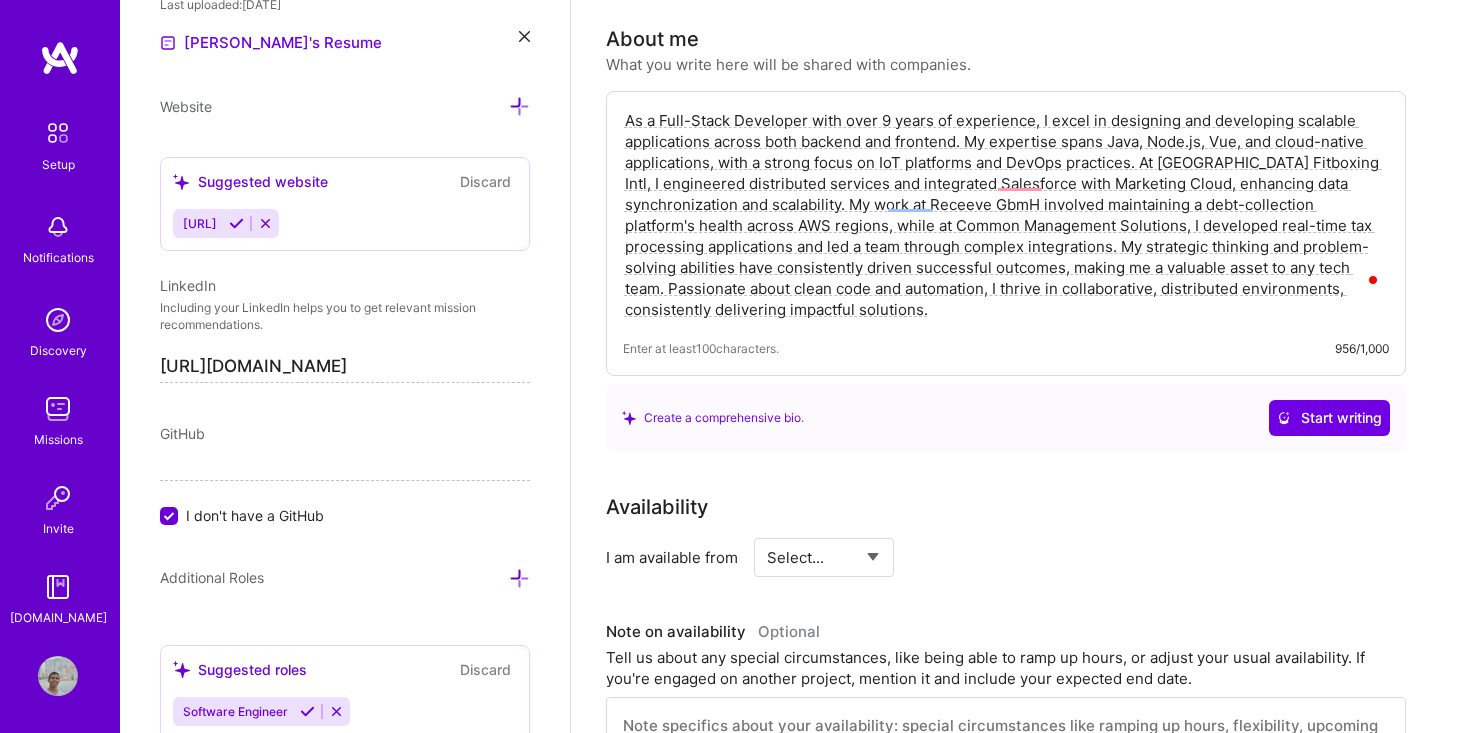 select on "Right Now" 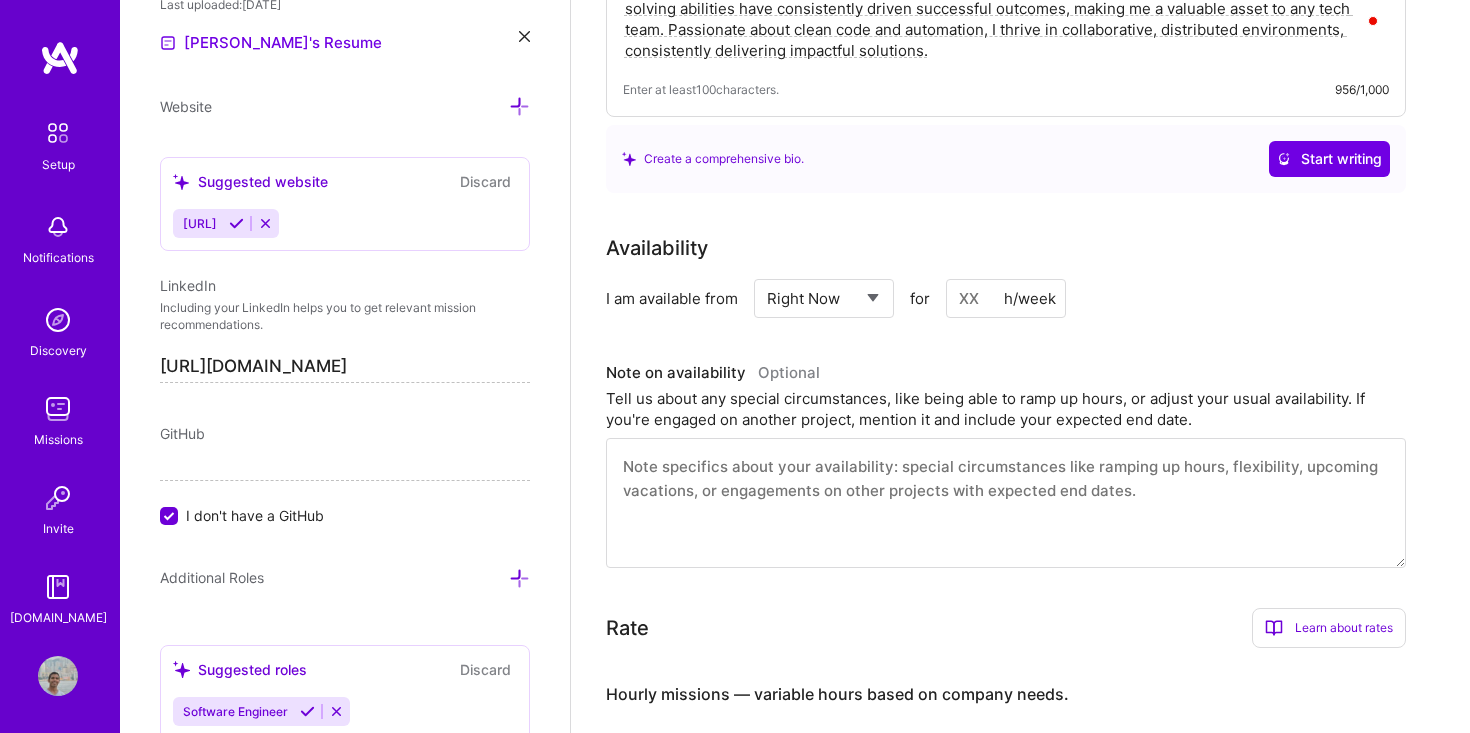 scroll, scrollTop: 822, scrollLeft: 0, axis: vertical 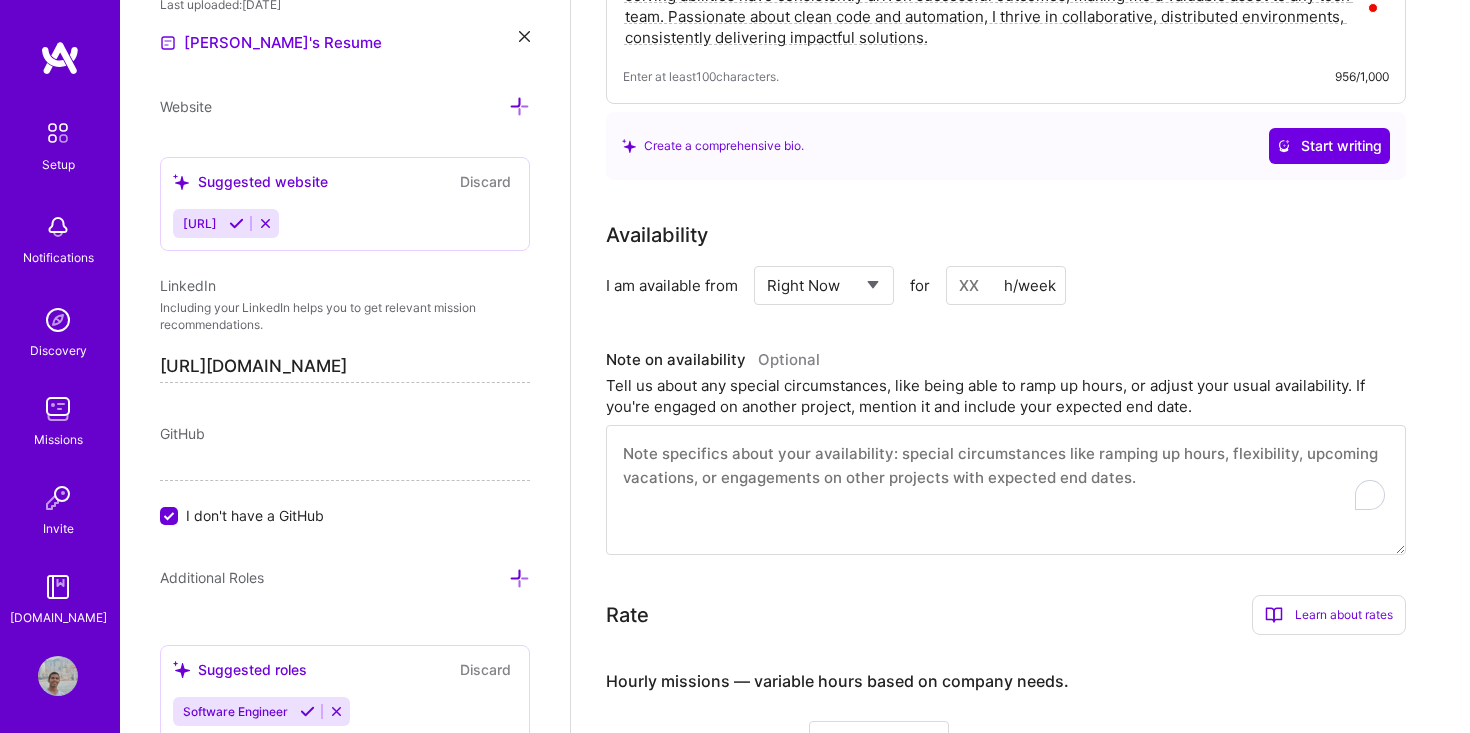 click at bounding box center [1006, 490] 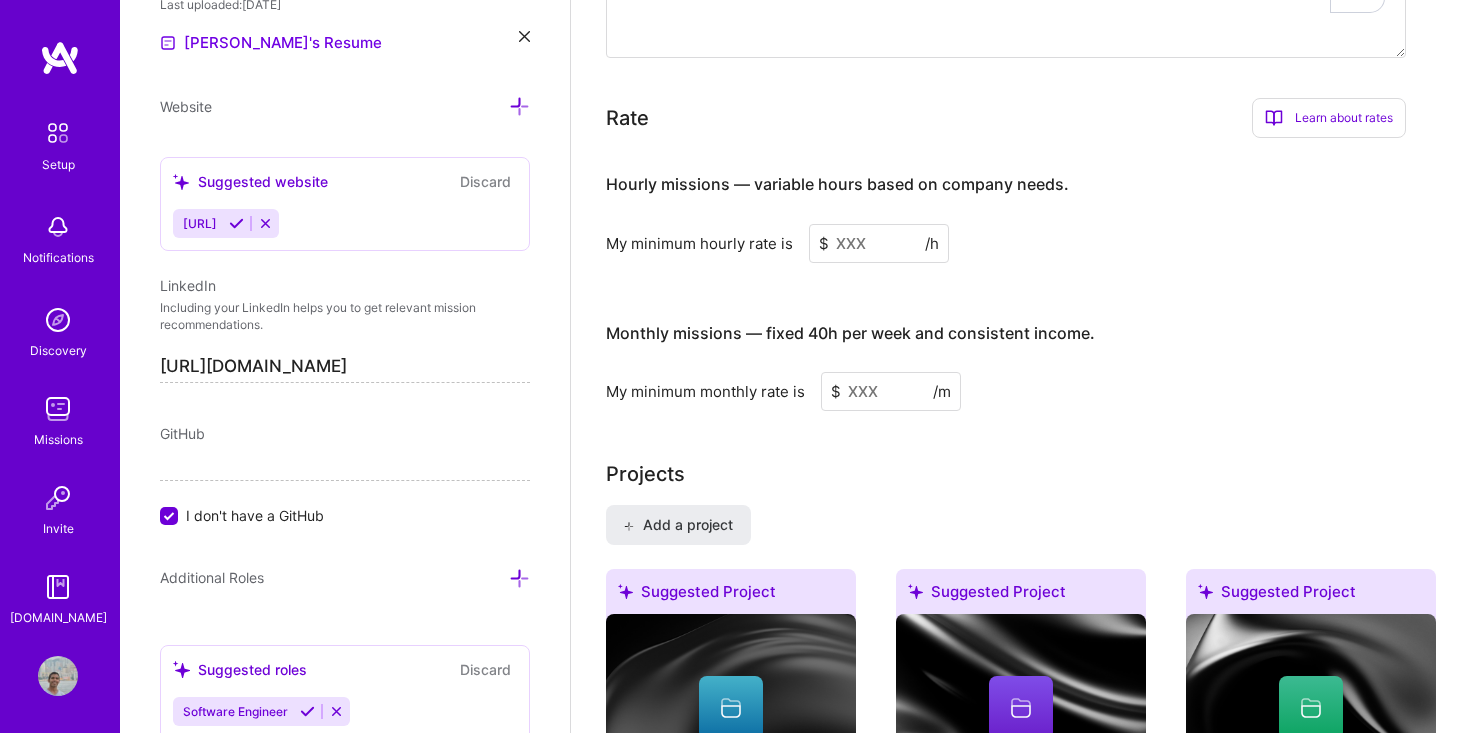 scroll, scrollTop: 1283, scrollLeft: 0, axis: vertical 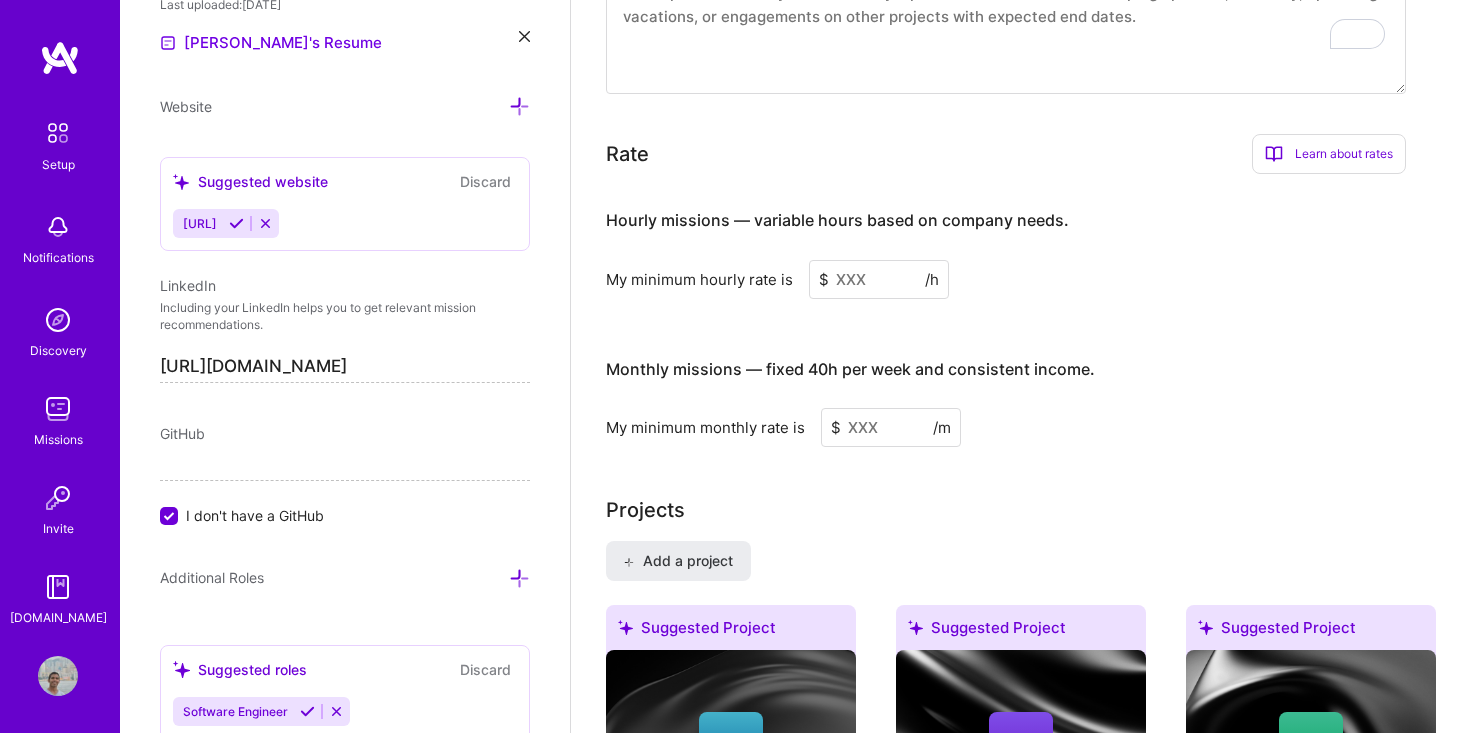 drag, startPoint x: 844, startPoint y: 374, endPoint x: 857, endPoint y: 268, distance: 106.7942 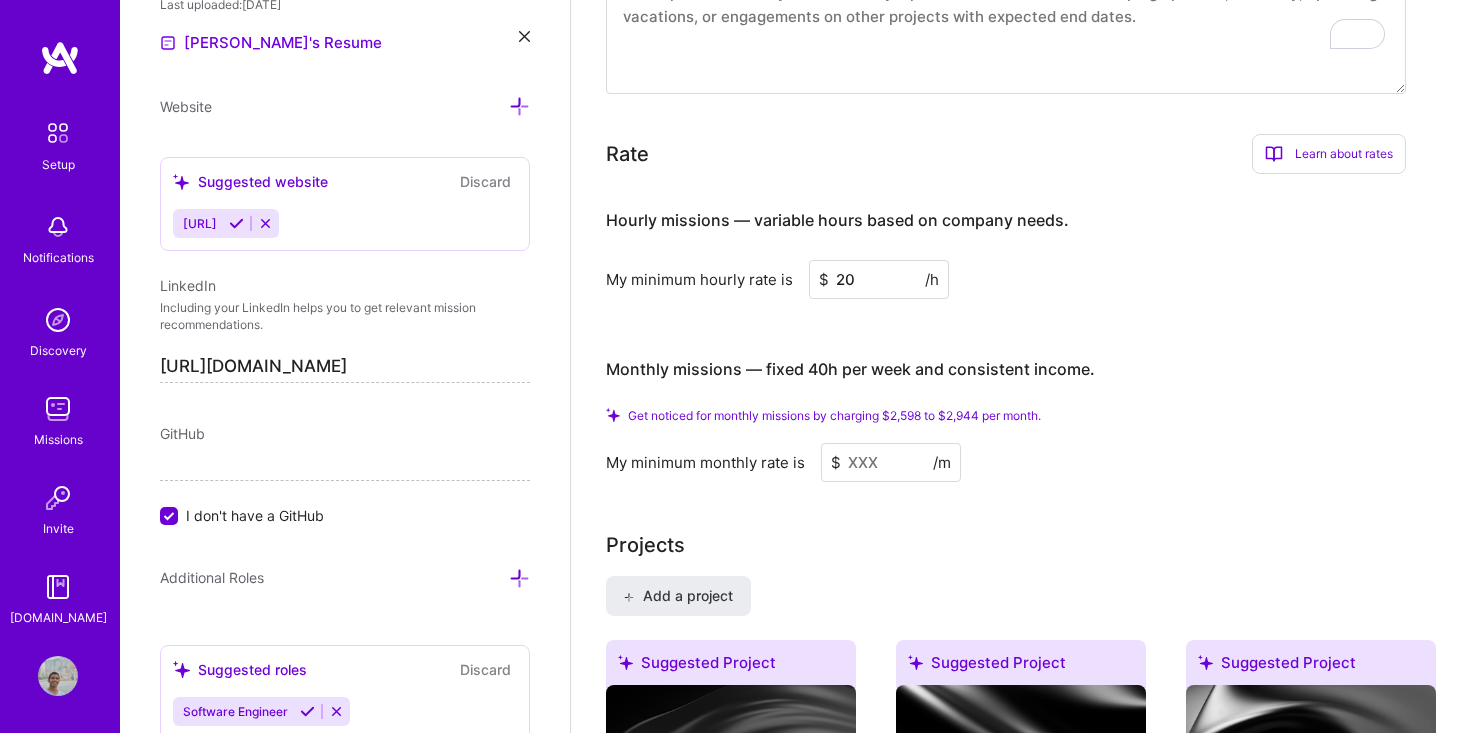 type on "20" 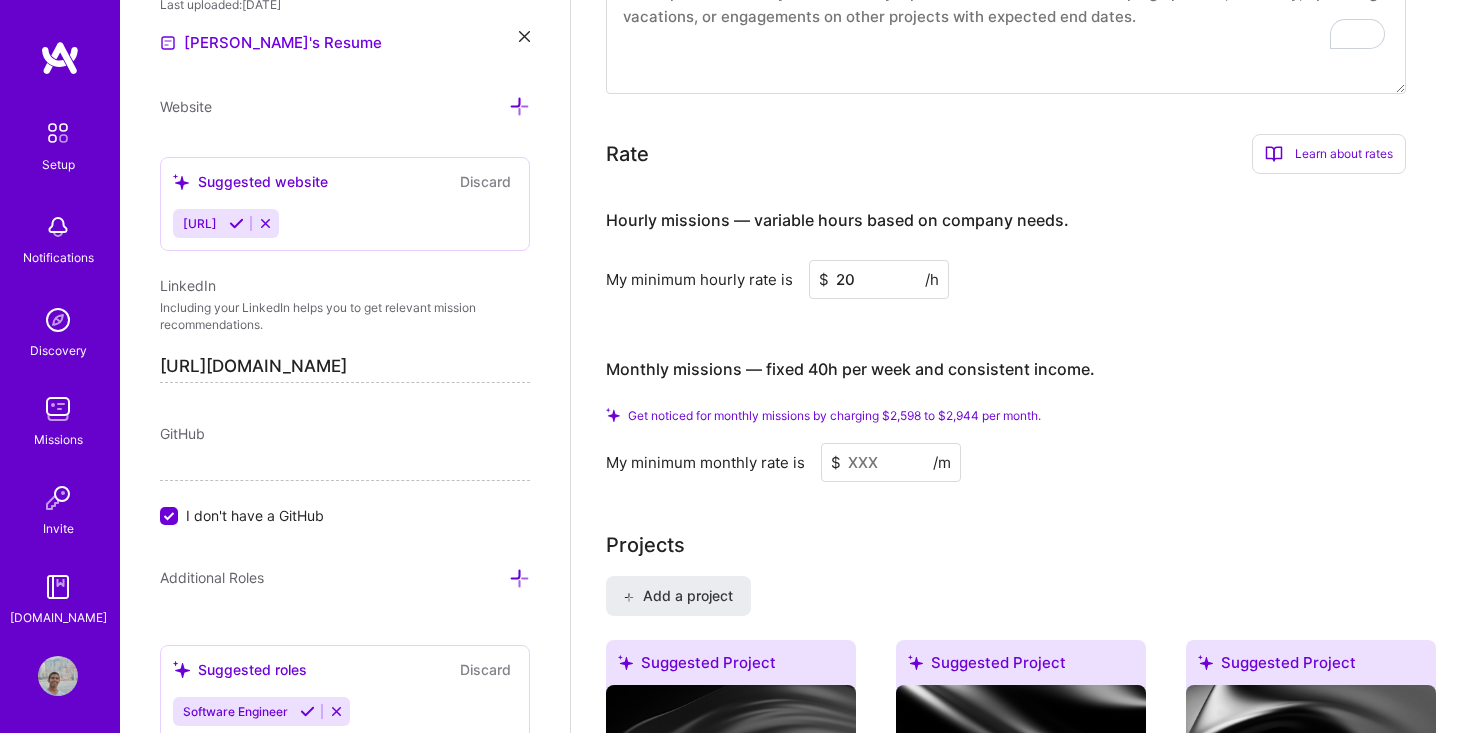 click at bounding box center (891, 462) 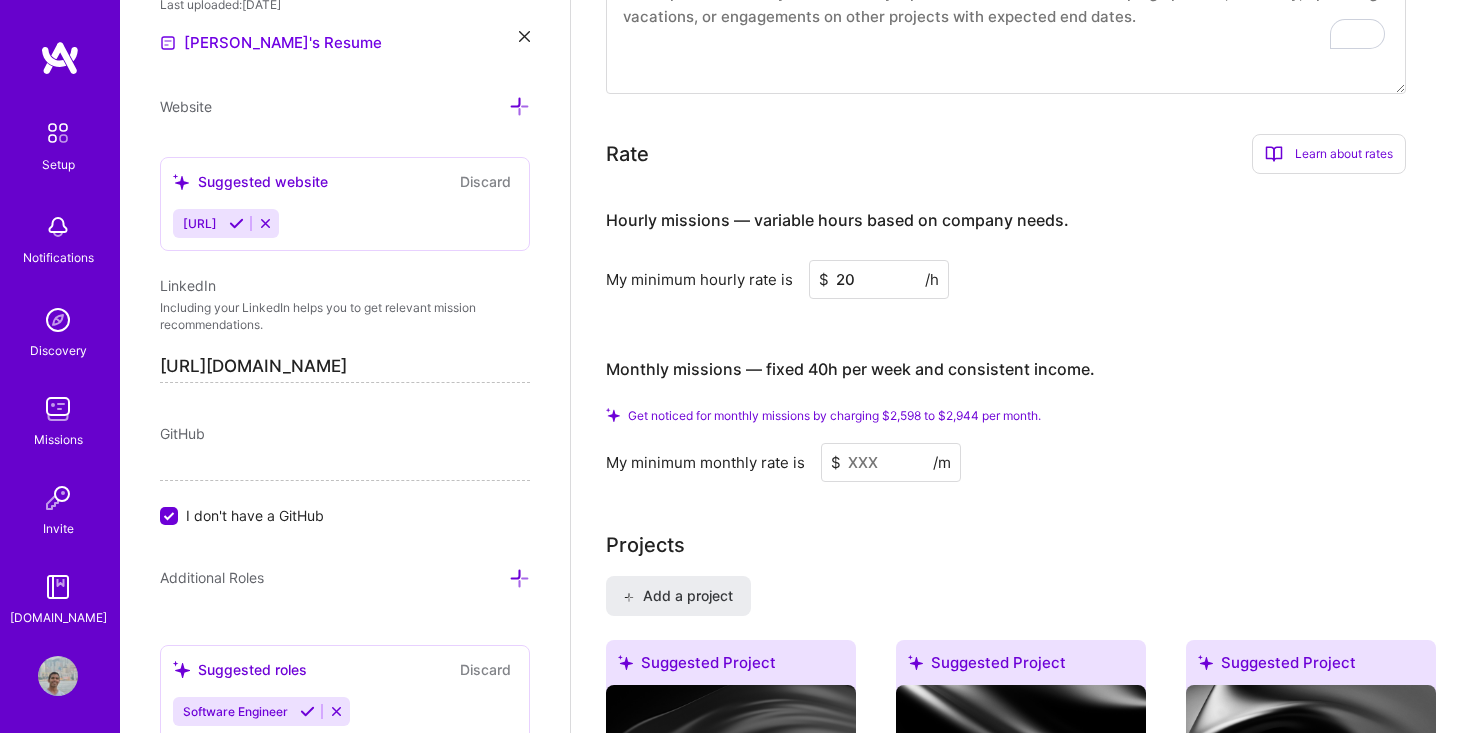 click at bounding box center [891, 462] 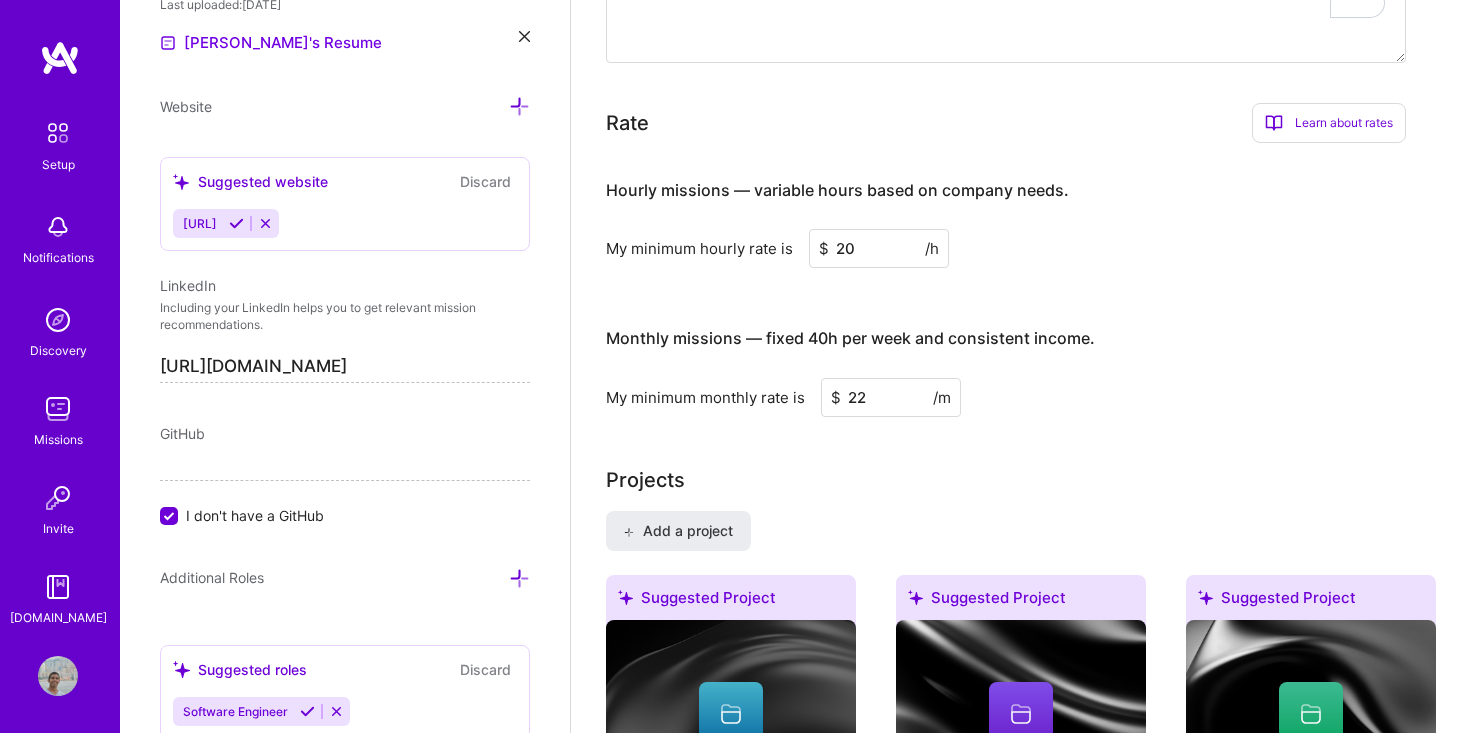 type on "2" 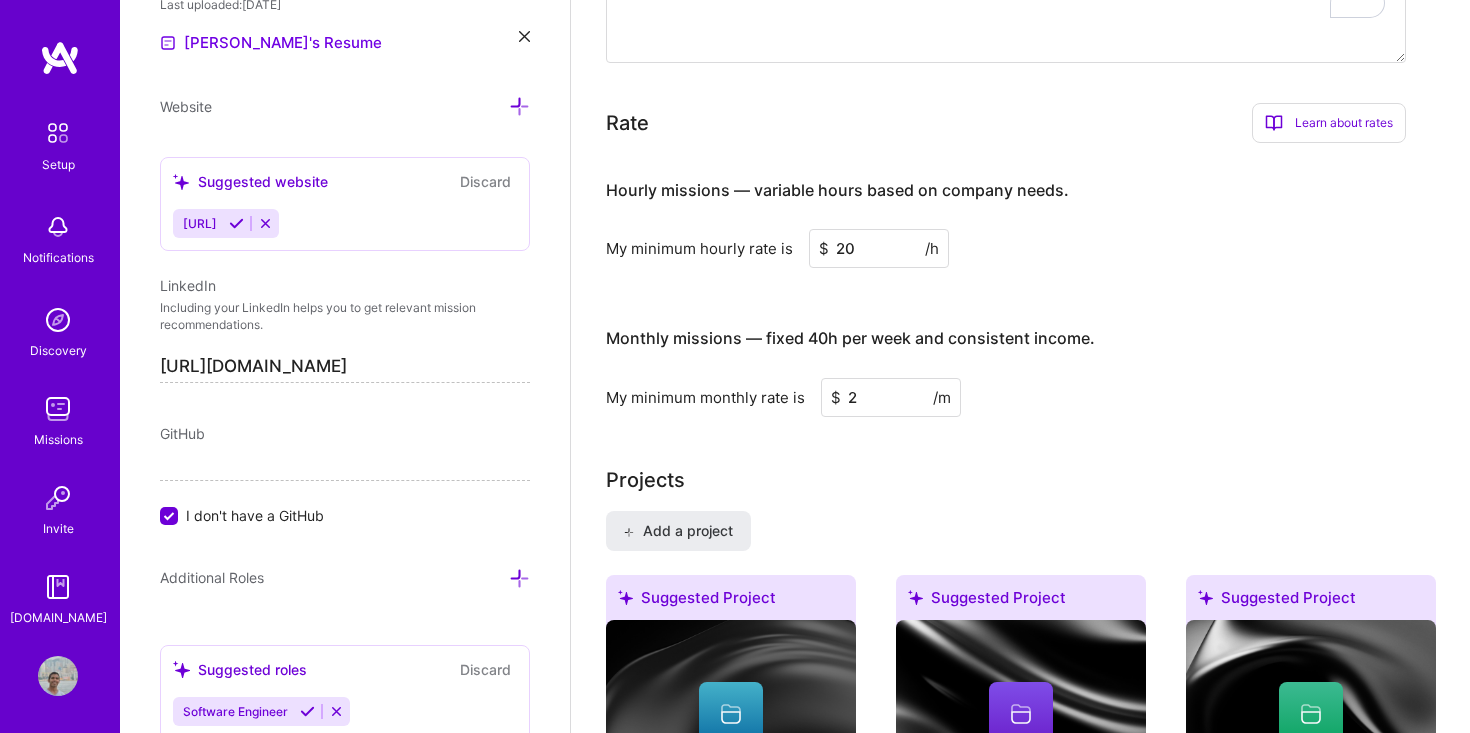 type 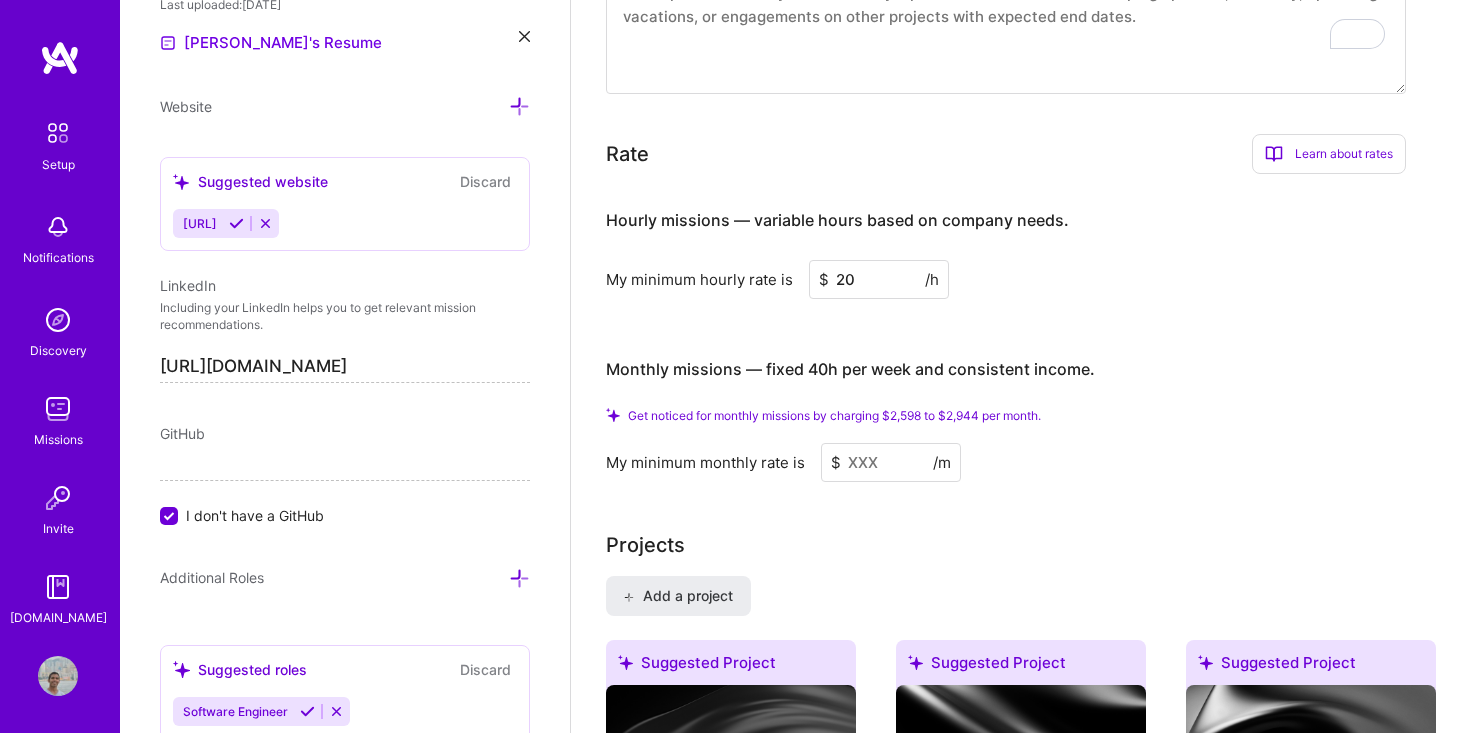 drag, startPoint x: 857, startPoint y: 268, endPoint x: 871, endPoint y: 233, distance: 37.696156 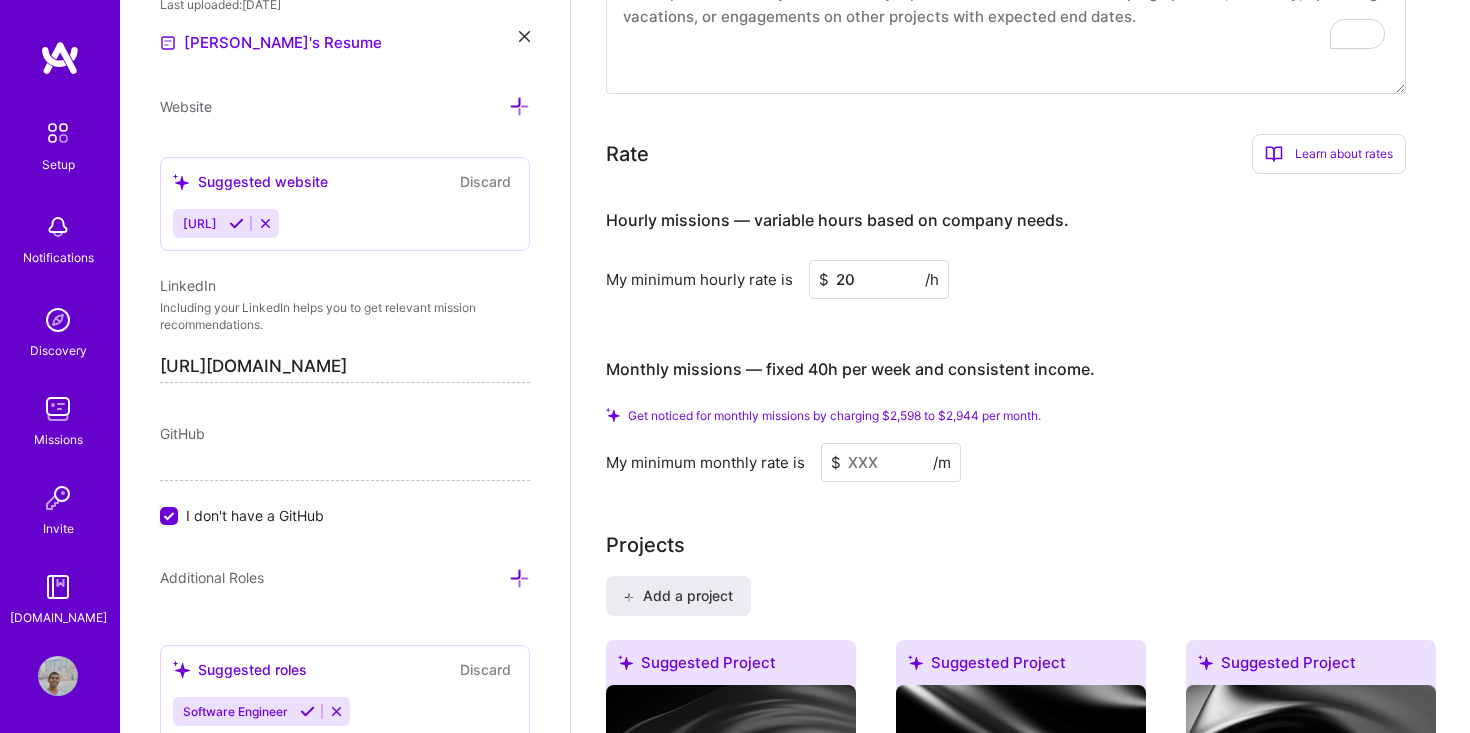 click on "Hourly missions — variable hours based on company needs. My minimum hourly rate is $ 20 /h" at bounding box center (1006, 244) 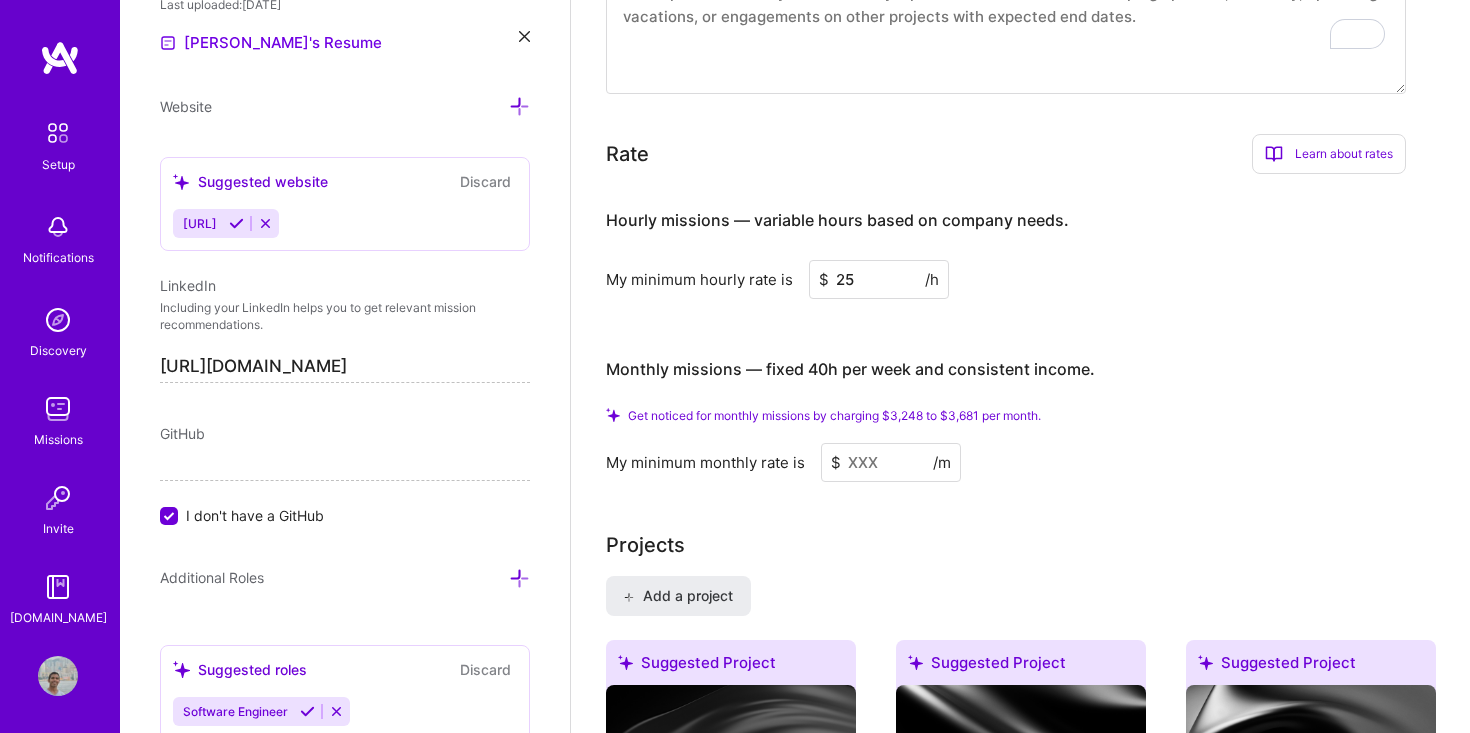 type on "25" 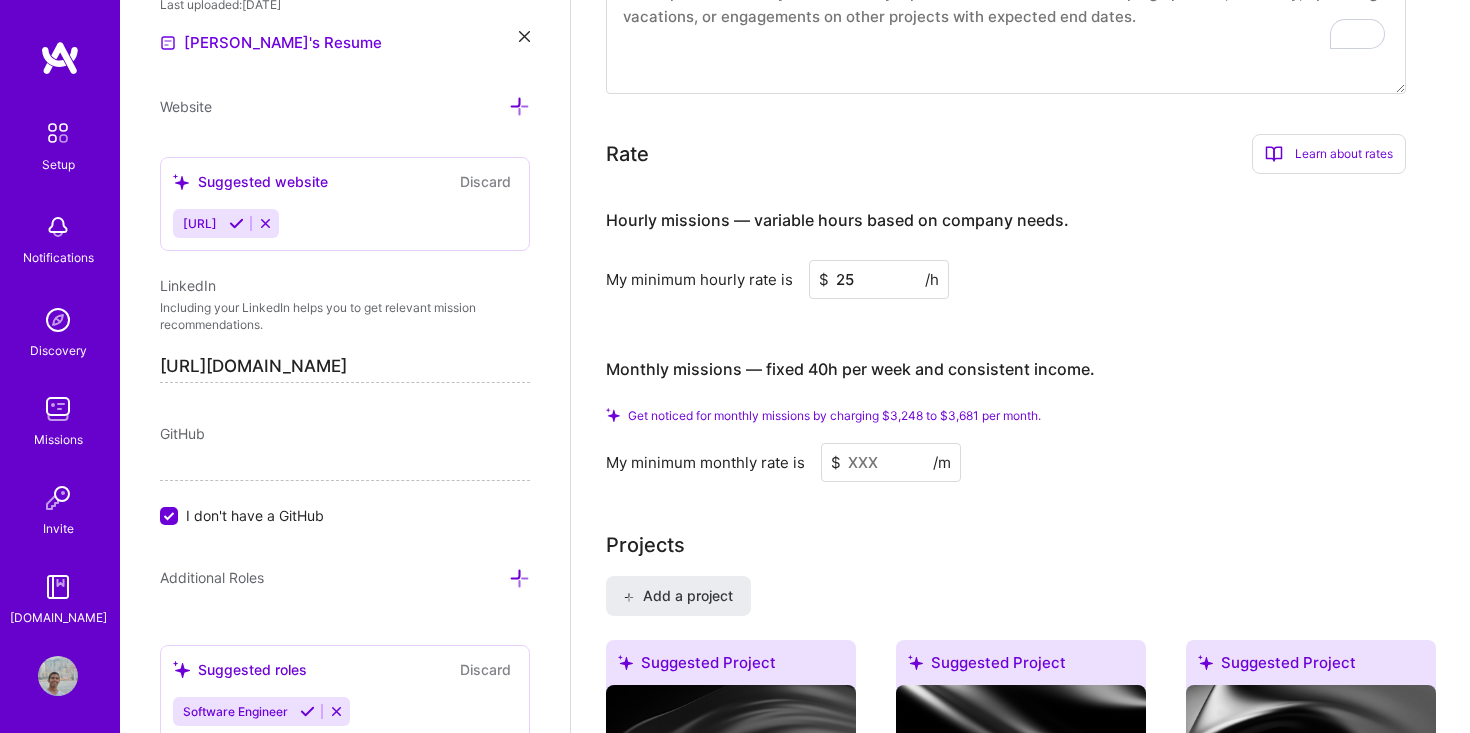 click at bounding box center [891, 462] 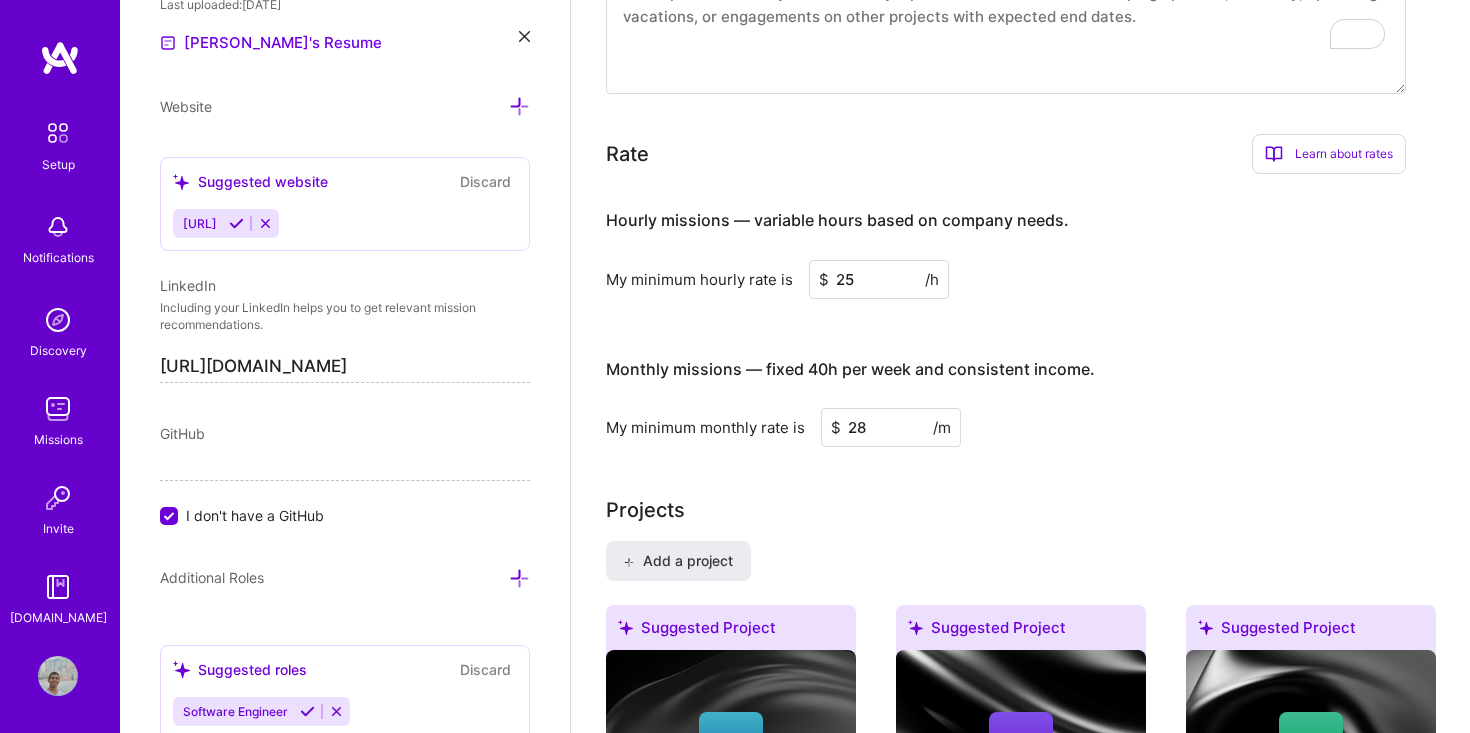 type on "2" 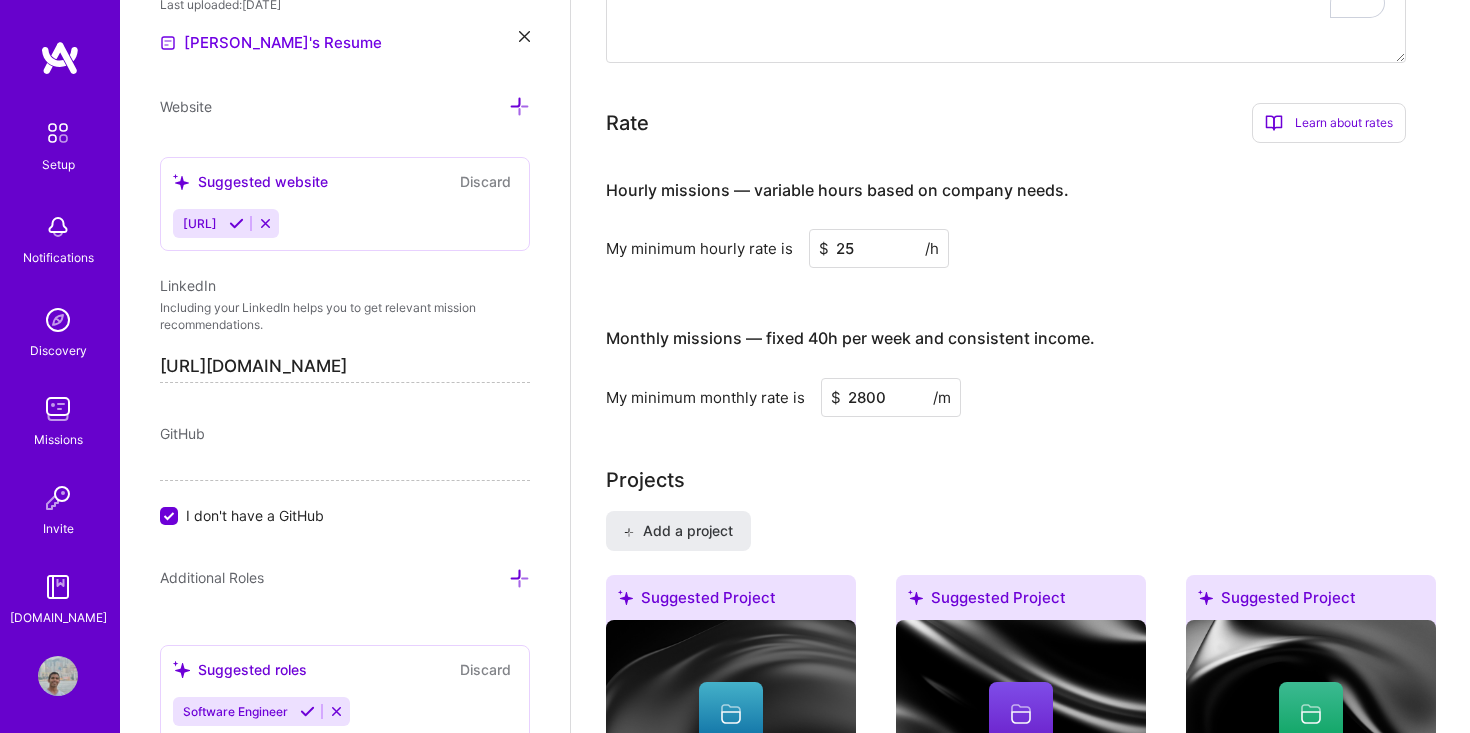 click on "2800" at bounding box center [891, 397] 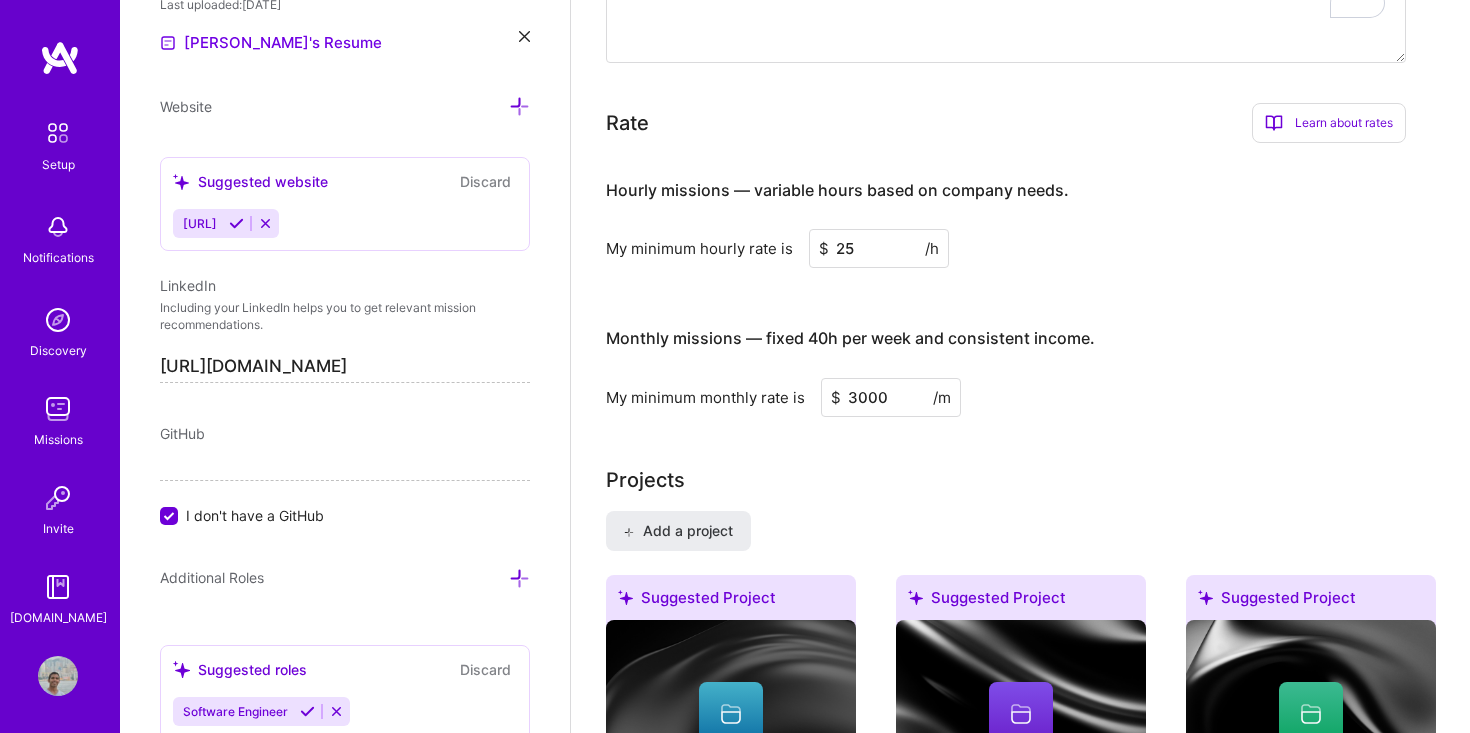 type on "3000" 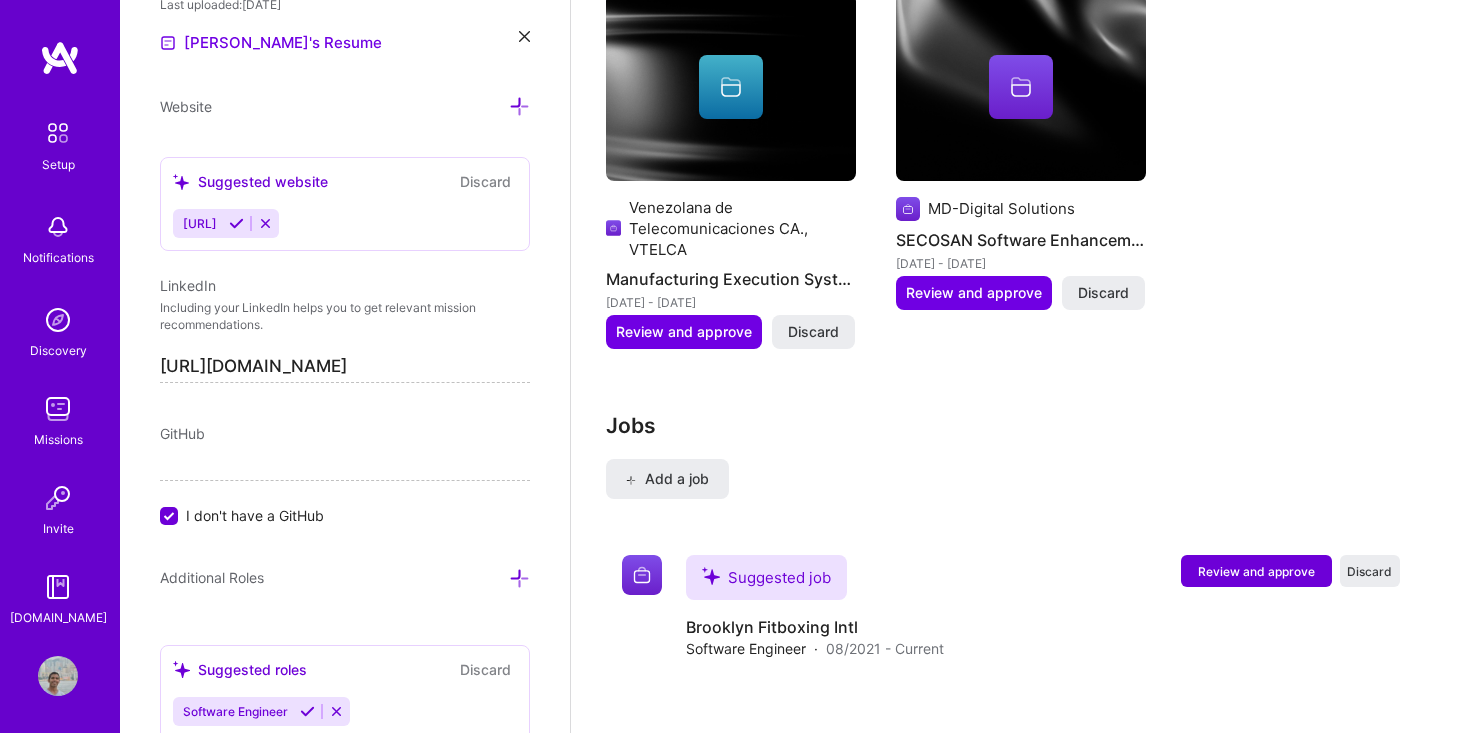 scroll, scrollTop: 2351, scrollLeft: 0, axis: vertical 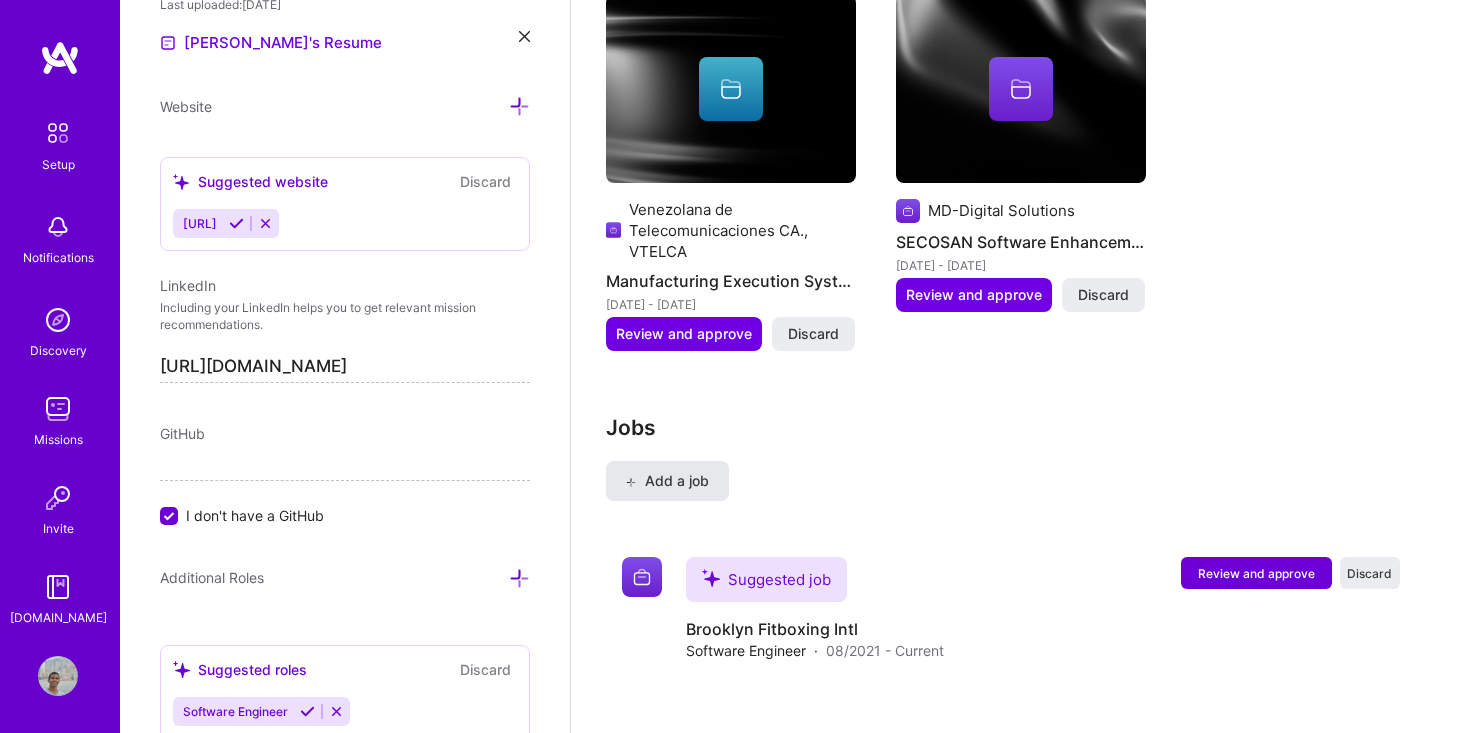 drag, startPoint x: 871, startPoint y: 233, endPoint x: 675, endPoint y: 440, distance: 285.07016 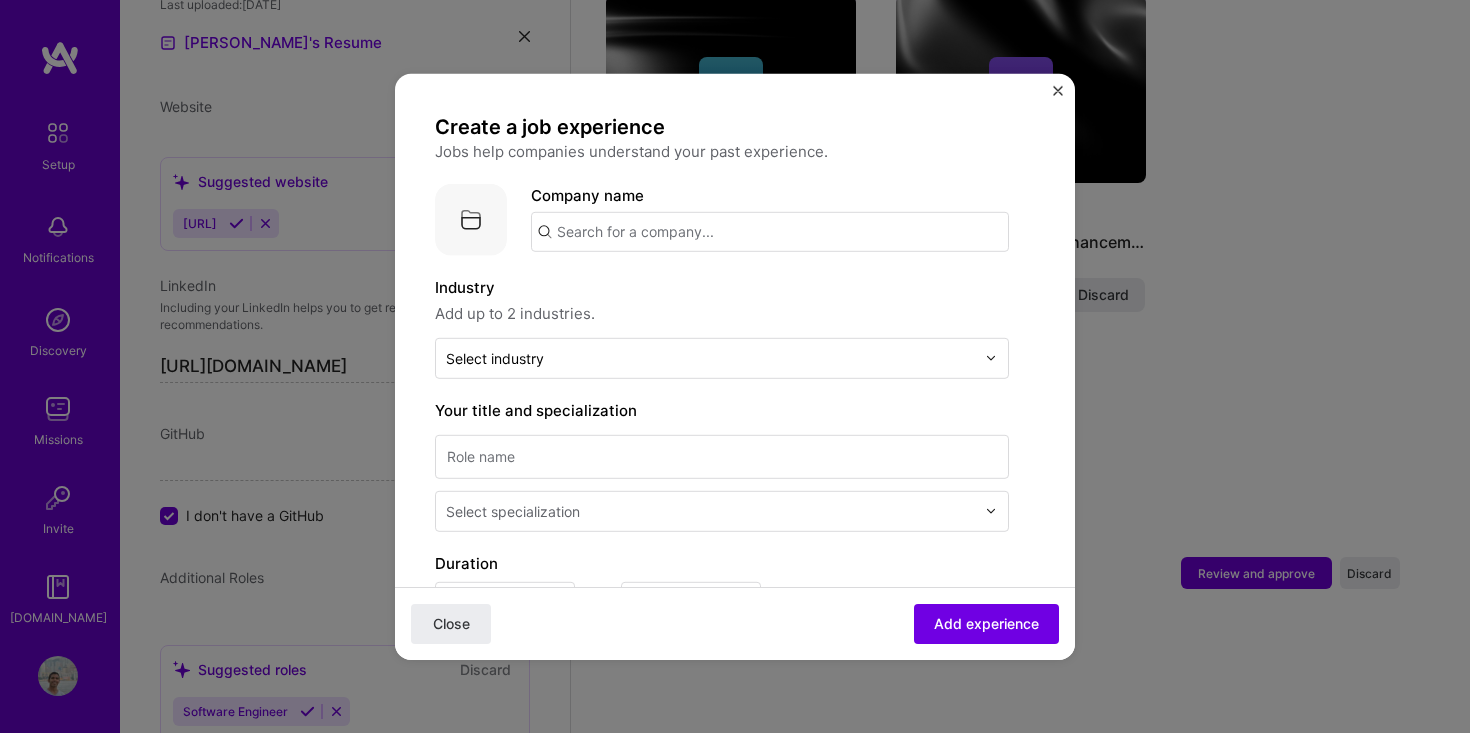 click on "Create a job experience Jobs help companies understand your past experience. Company logo Company name
Industry Add up to 2 industries. Select industry 0 Your title and specialization Select specialization Duration [DATE]
to
I still work here Skills used — Add up to 12 skills Any new skills will be added to your profile. Enter skills... Description 100 characters minimum 0 / 2,000  characters Did this role require you to manage team members? (Optional) Yes, I managed 0 team members. Were you involved from inception to launch (0 - >  1)? (Optional) Zero to one is creation and development of a unique product from the ground up. I was involved in zero to one with this project Related projects (Optional) Connect a project you worked on at this position. Select projects" at bounding box center [722, 715] 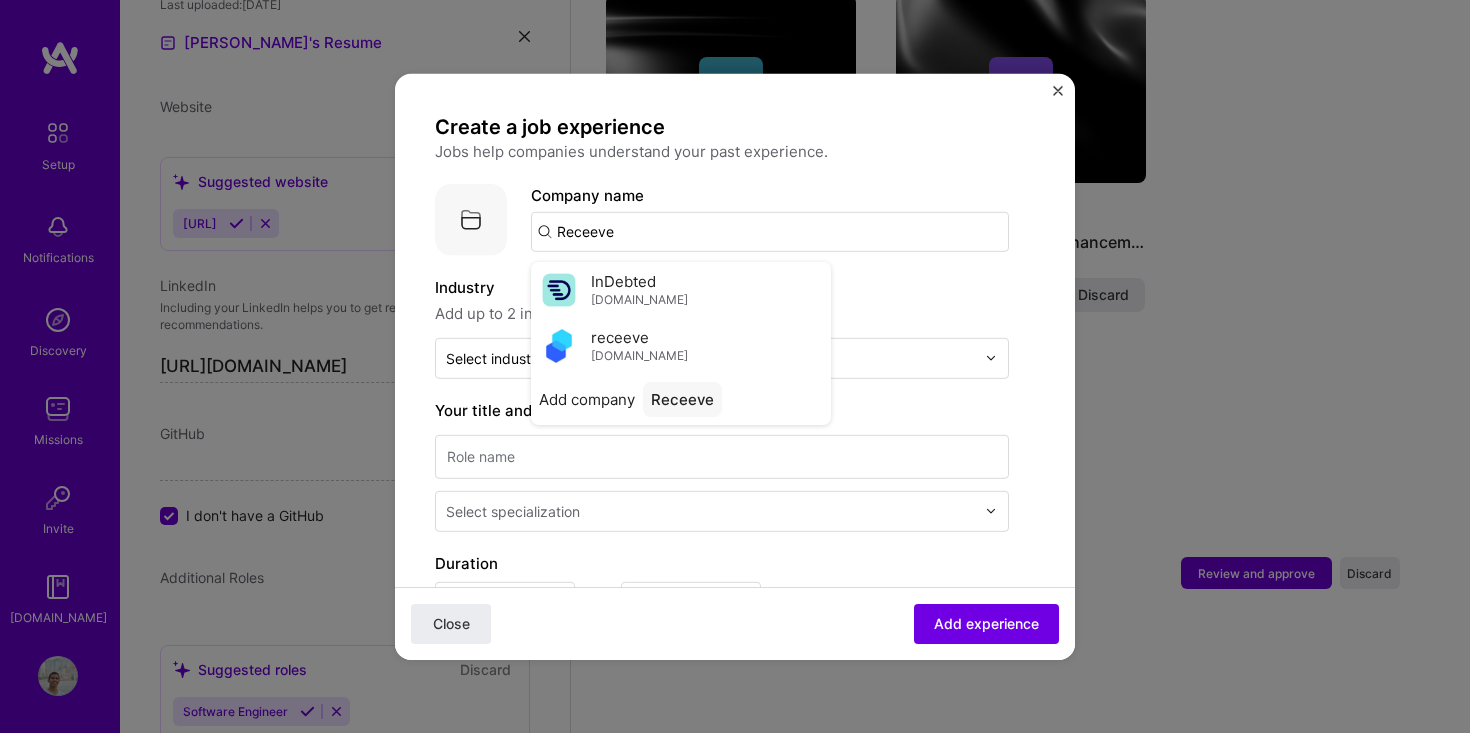 click on "receeve" at bounding box center (620, 337) 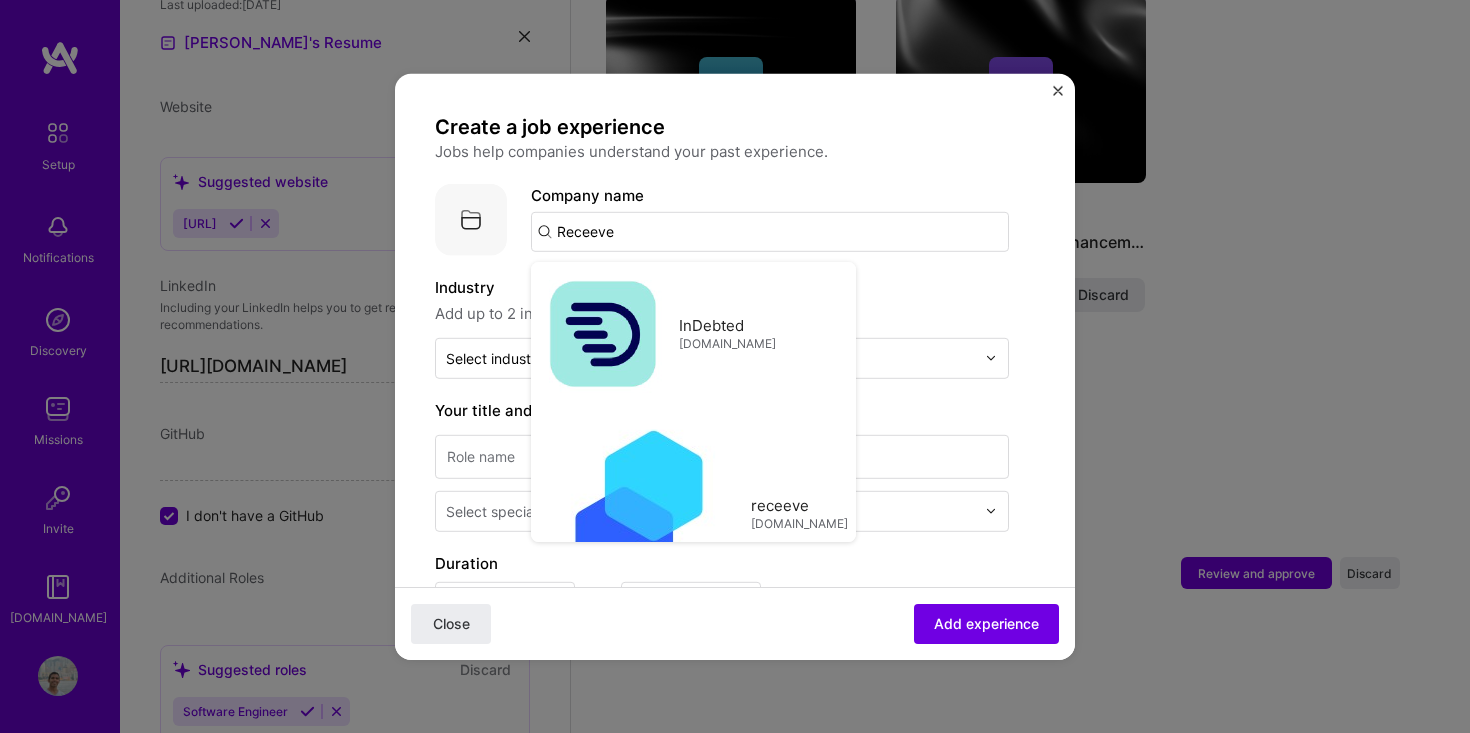 type on "receeve" 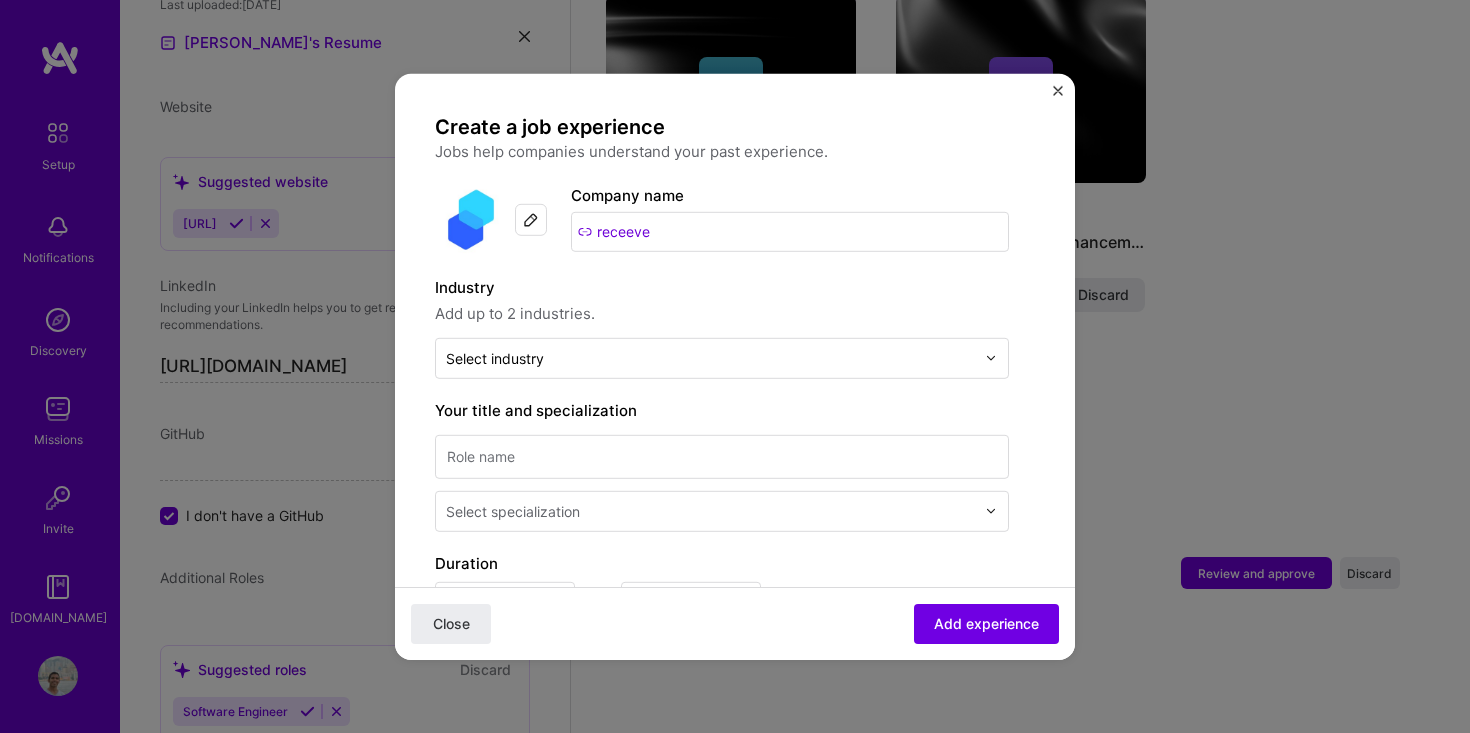drag, startPoint x: 675, startPoint y: 440, endPoint x: 621, endPoint y: 328, distance: 124.33825 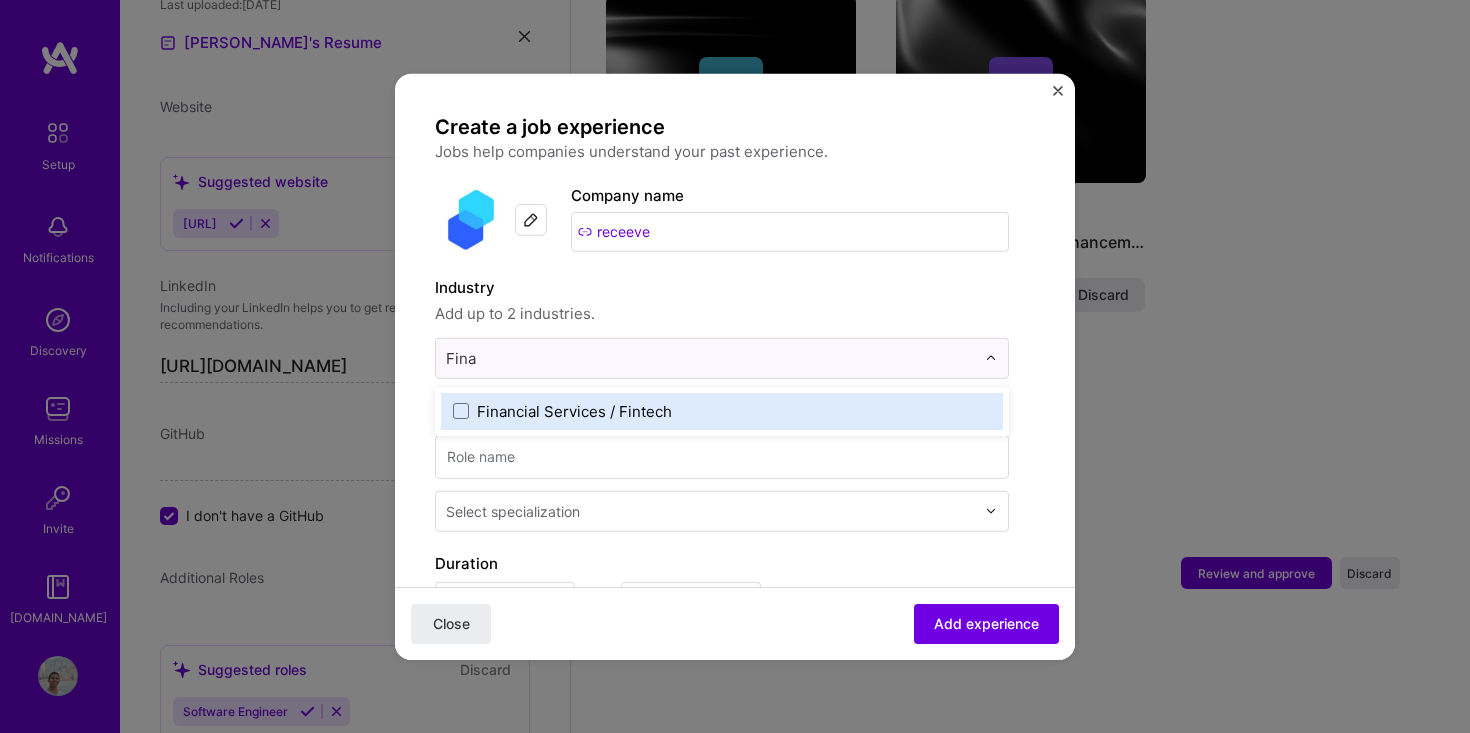 type on "[PERSON_NAME]" 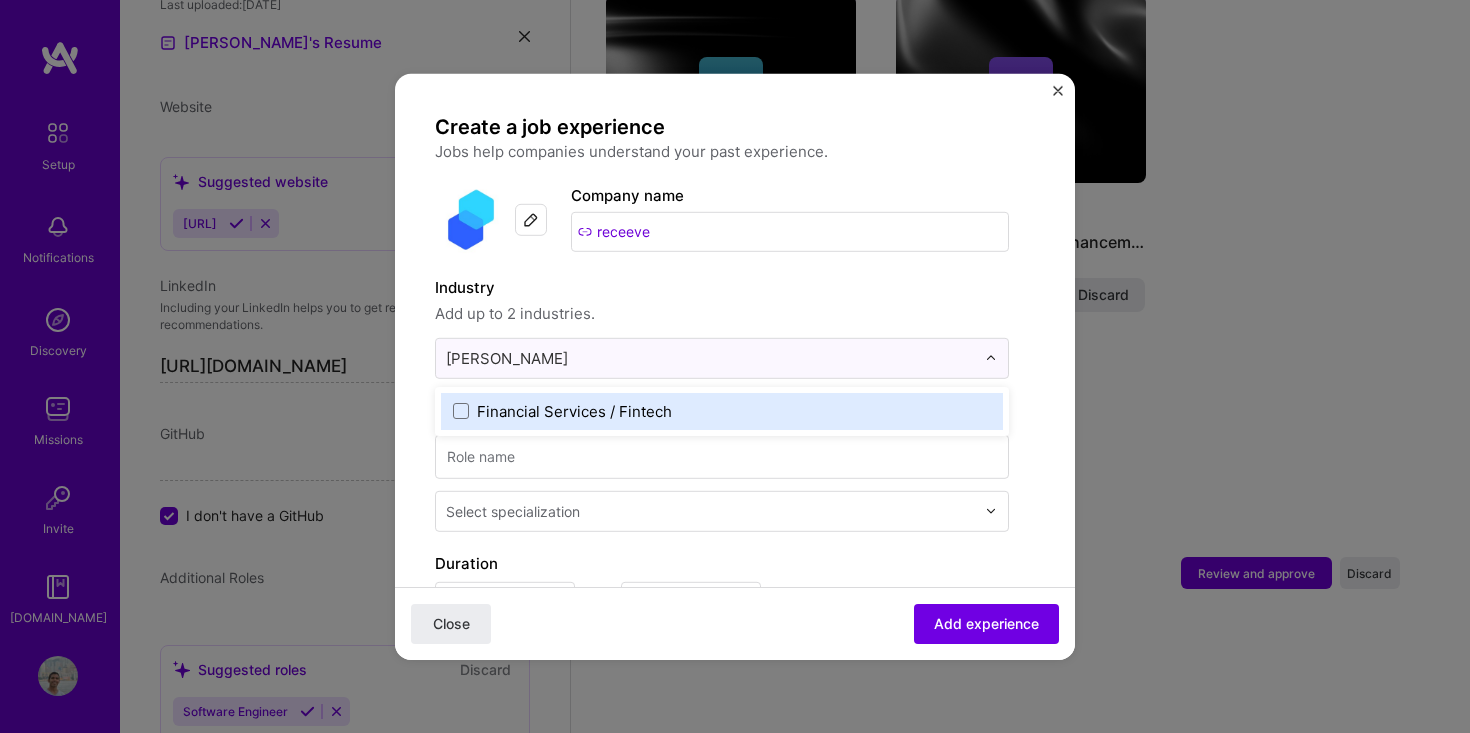 type 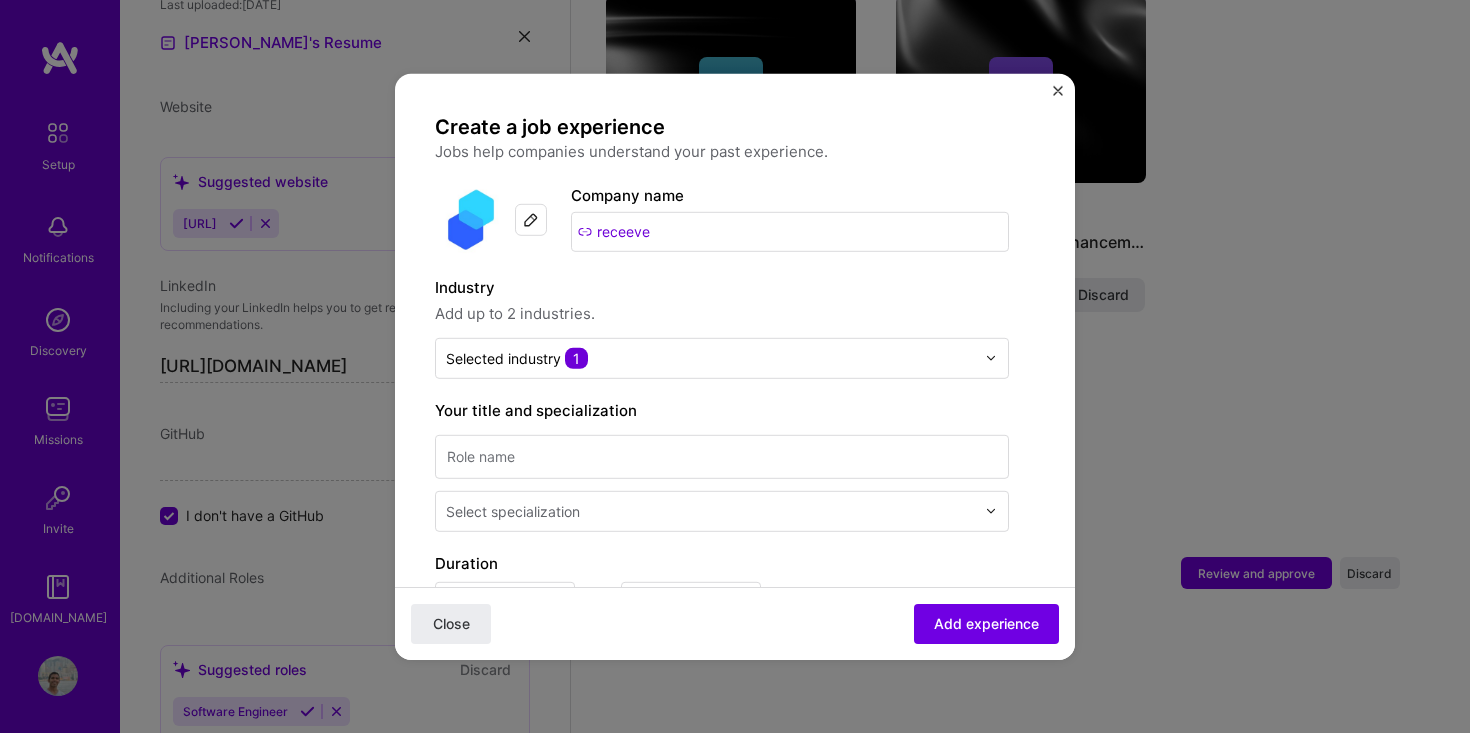 click at bounding box center (531, 219) 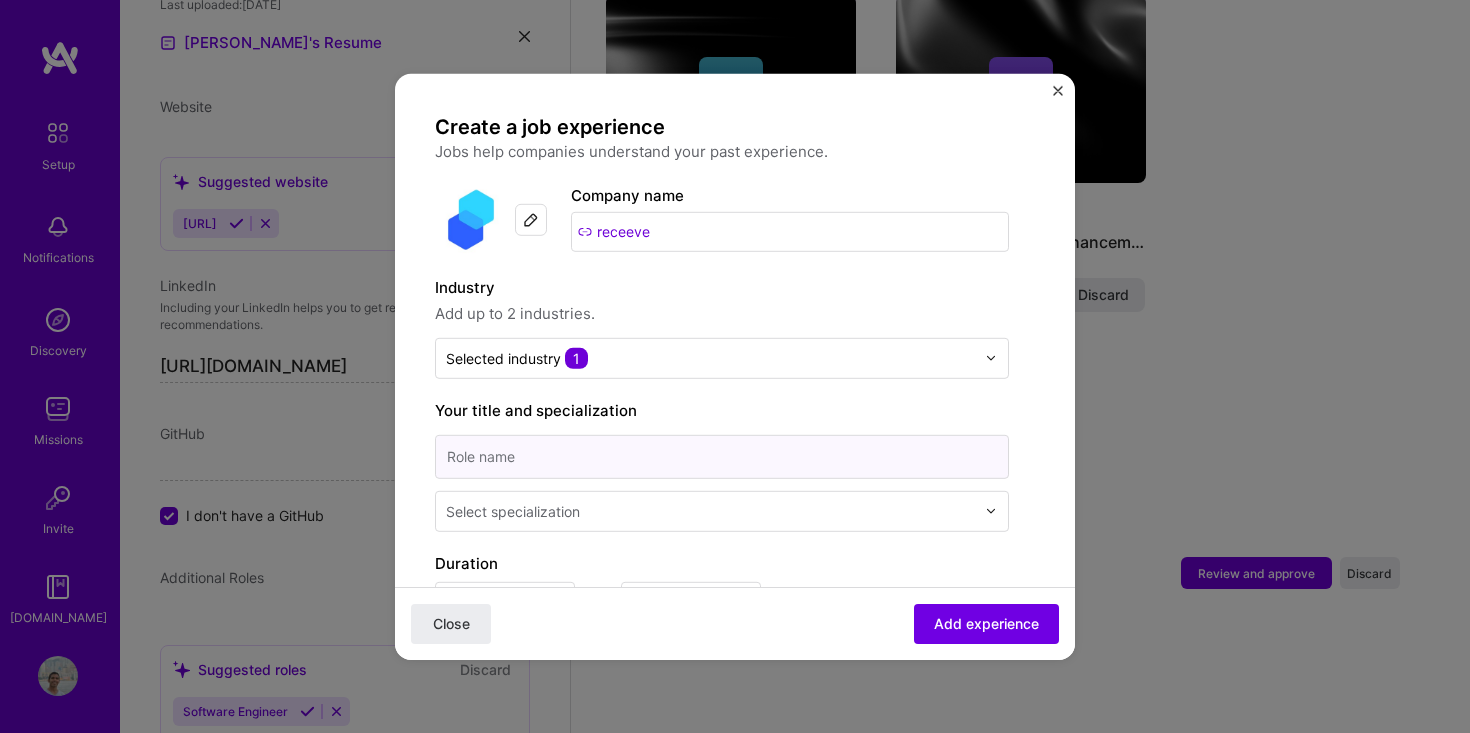 click at bounding box center (722, 456) 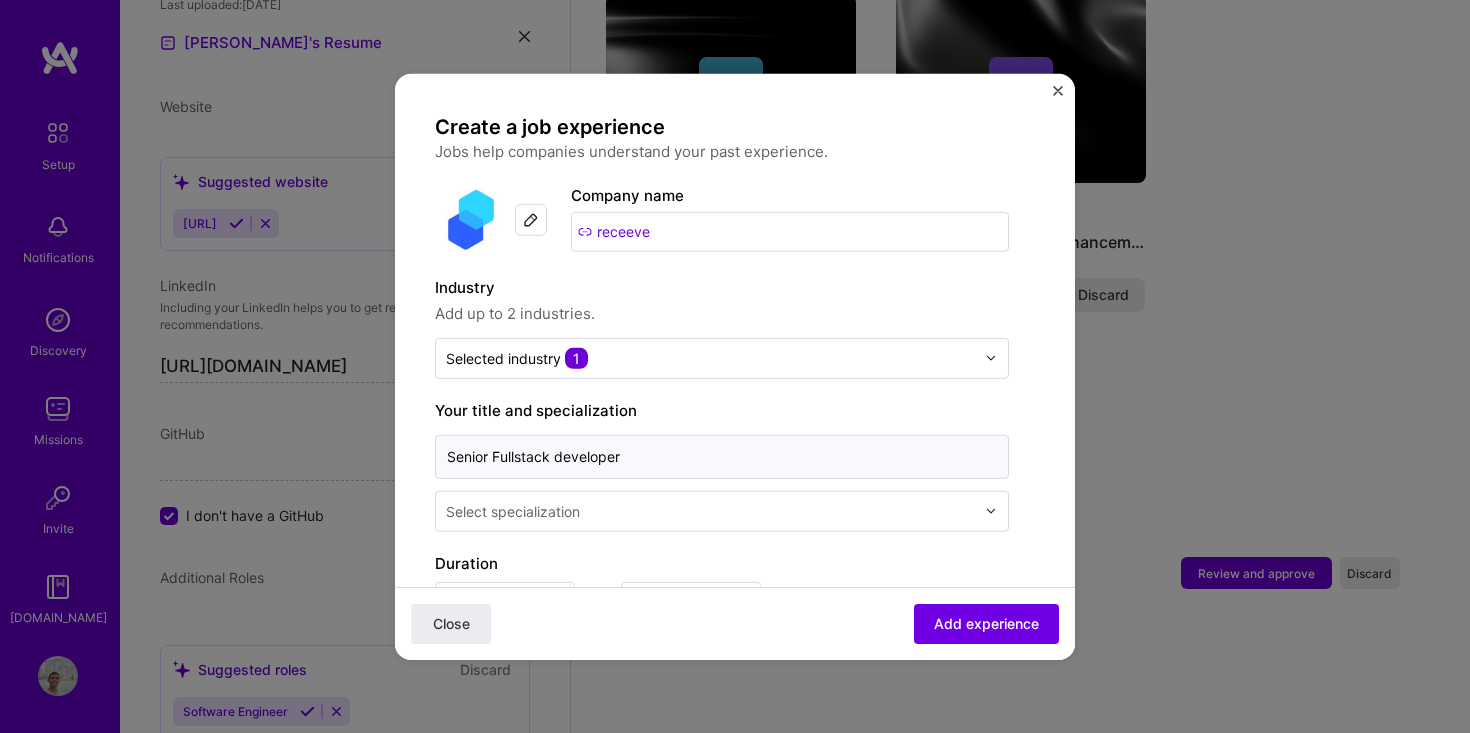 type on "Senior Fullstack developer" 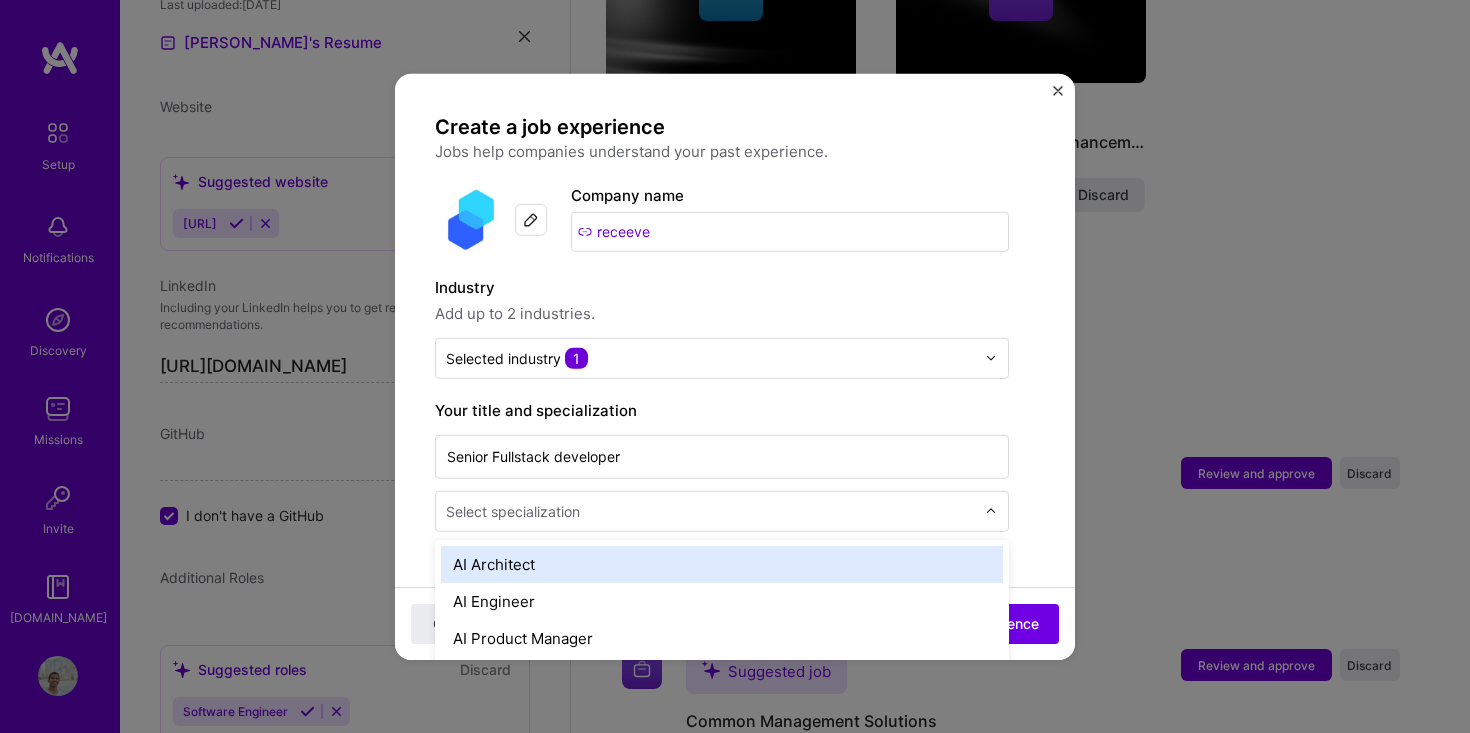 scroll, scrollTop: 2465, scrollLeft: 0, axis: vertical 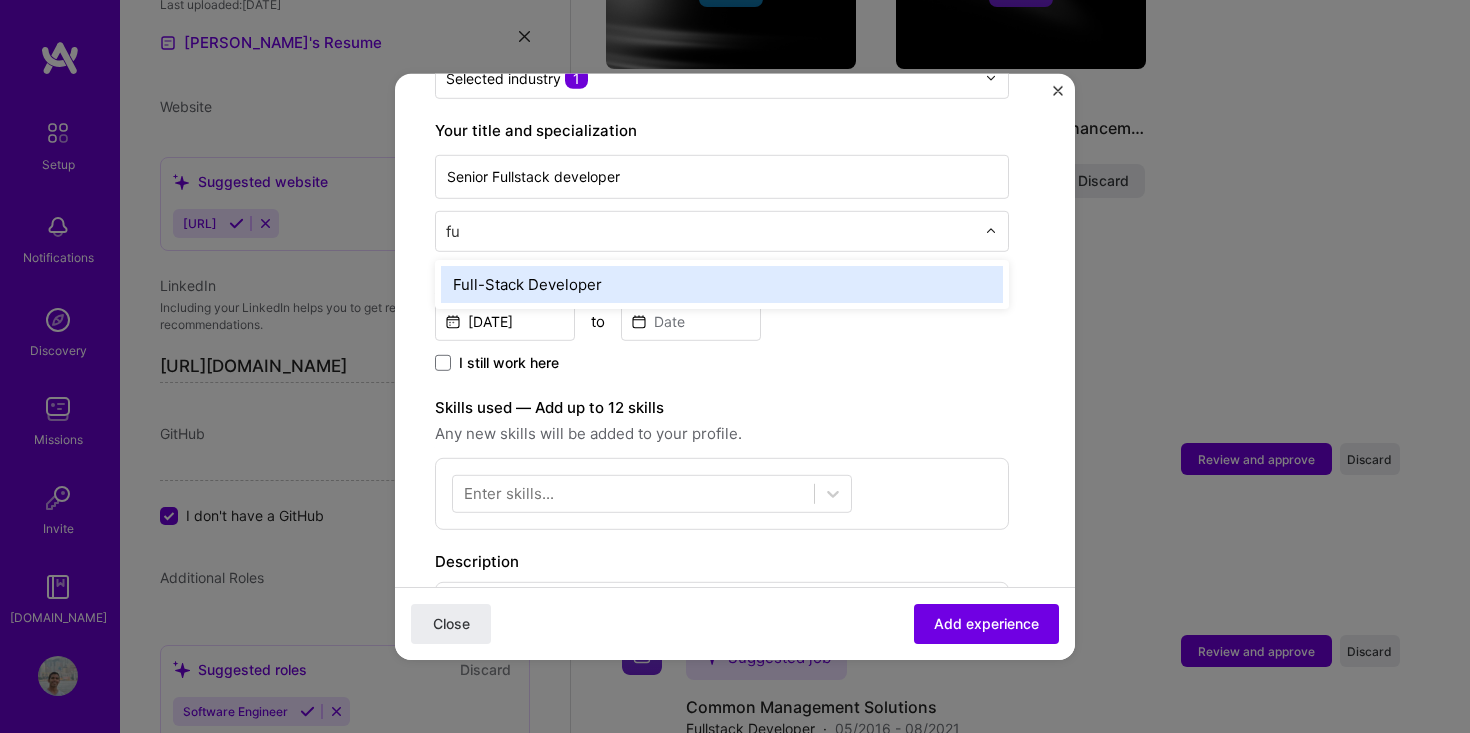 type on "ful" 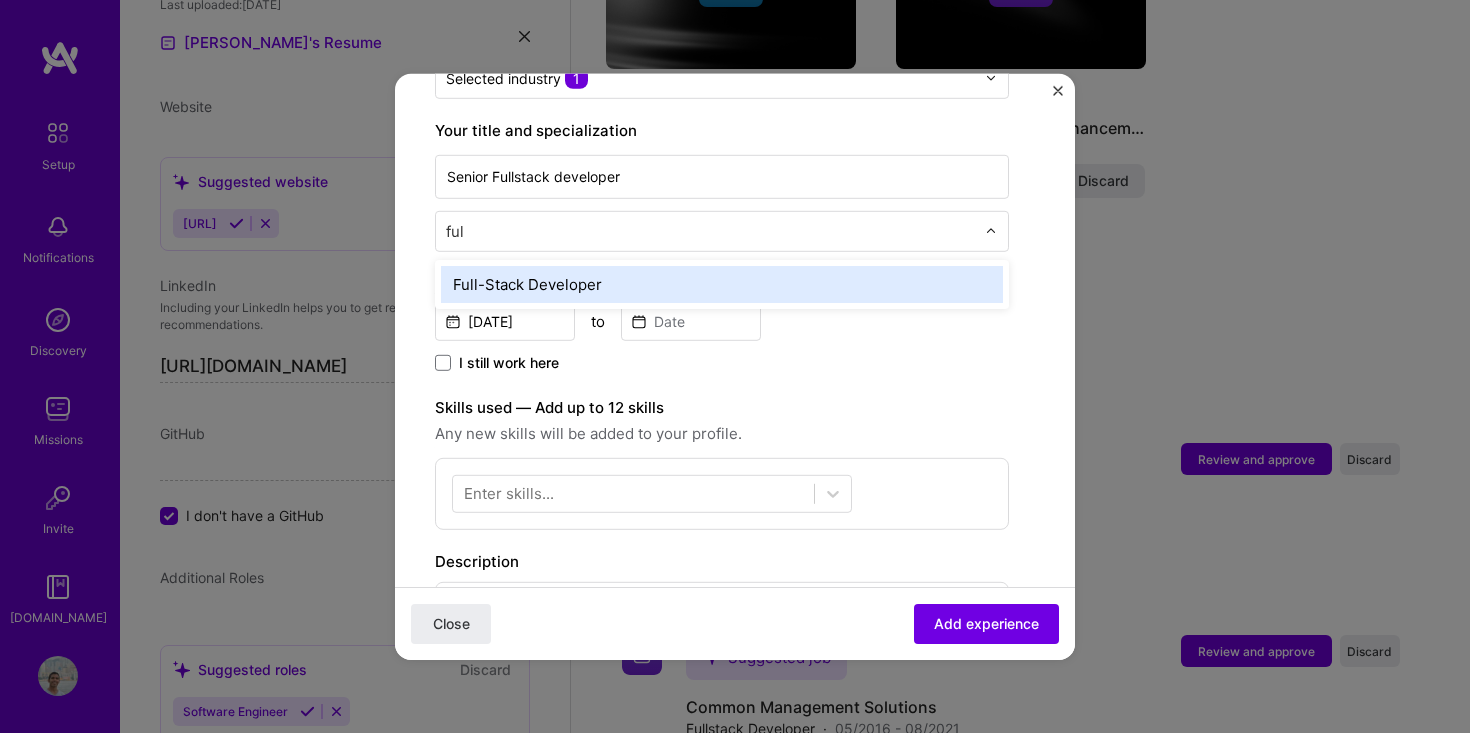 type 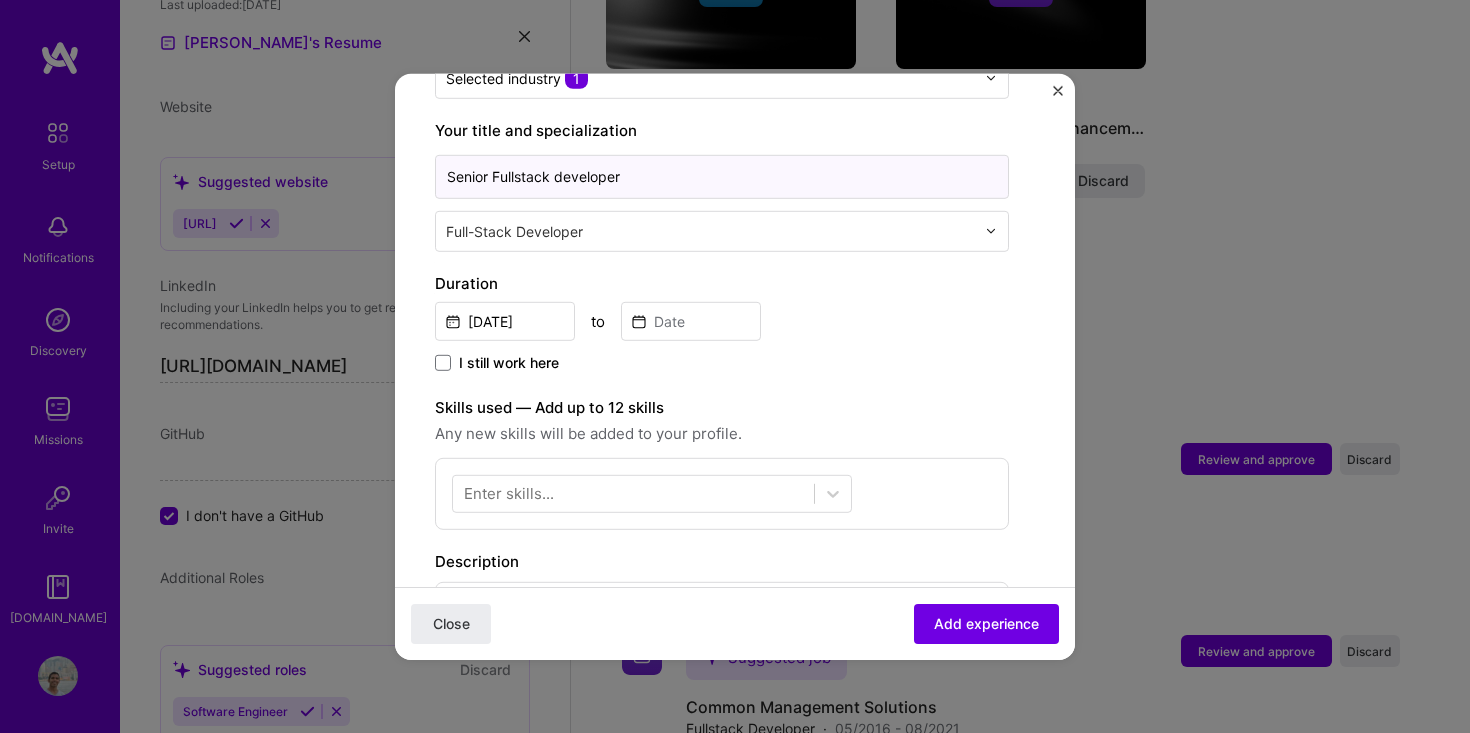 click on "Senior Fullstack developer" at bounding box center [722, 176] 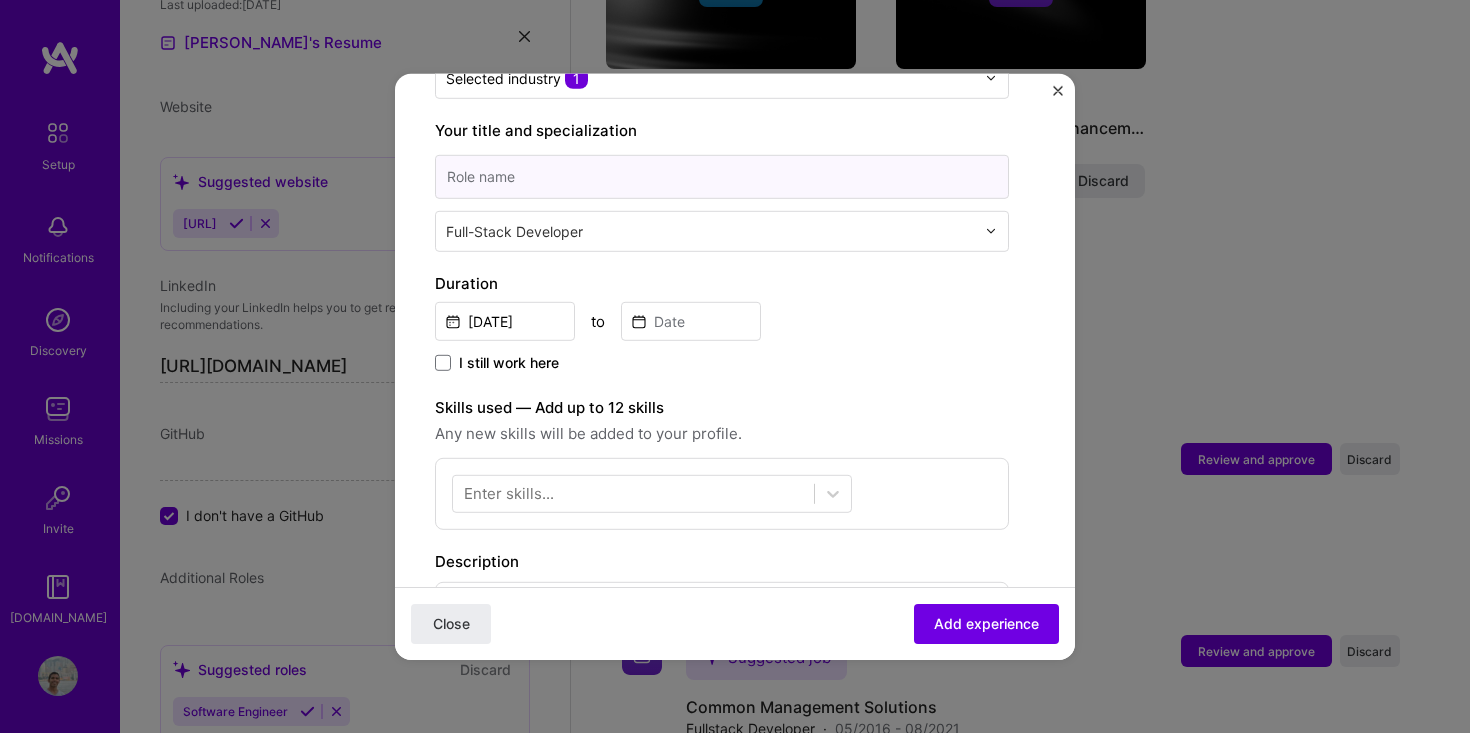 click at bounding box center [722, 176] 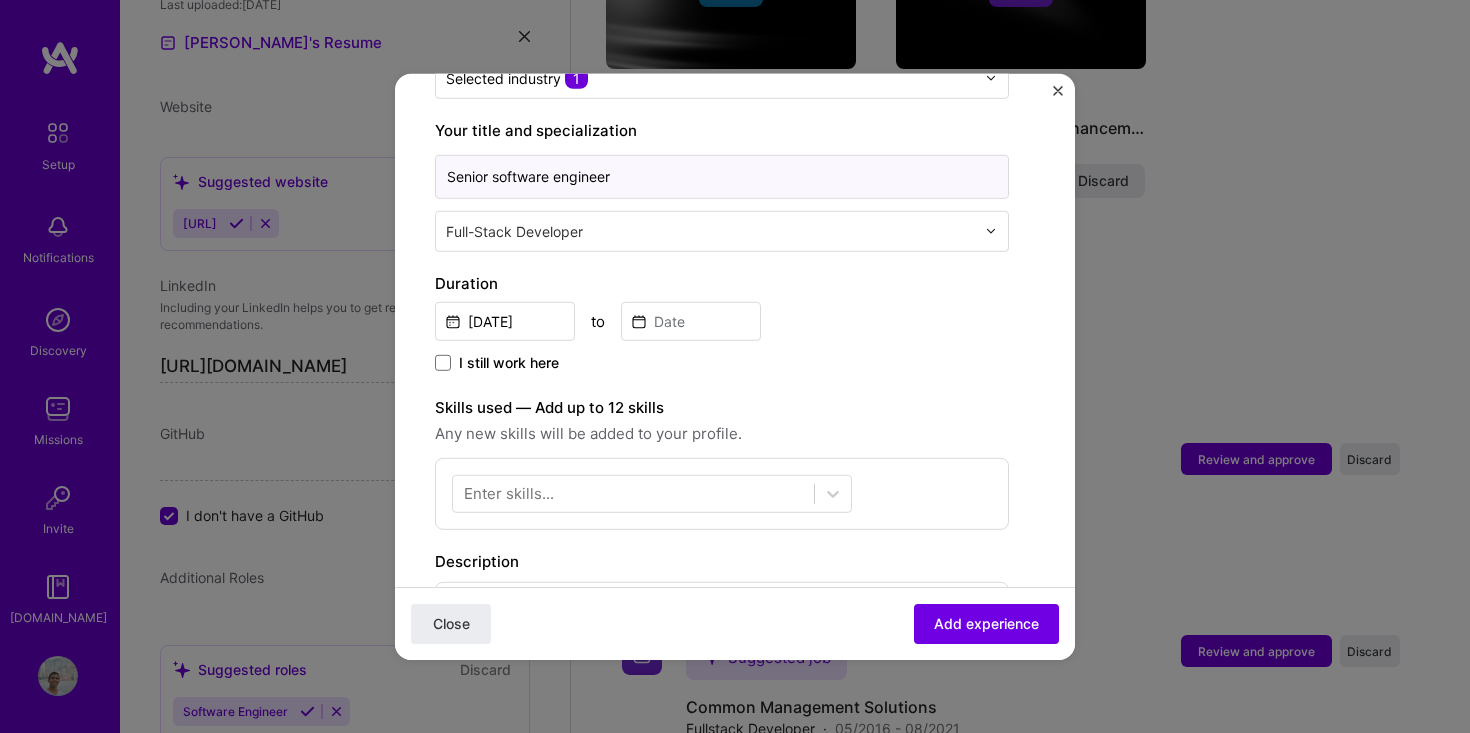 type on "Senior software engineer" 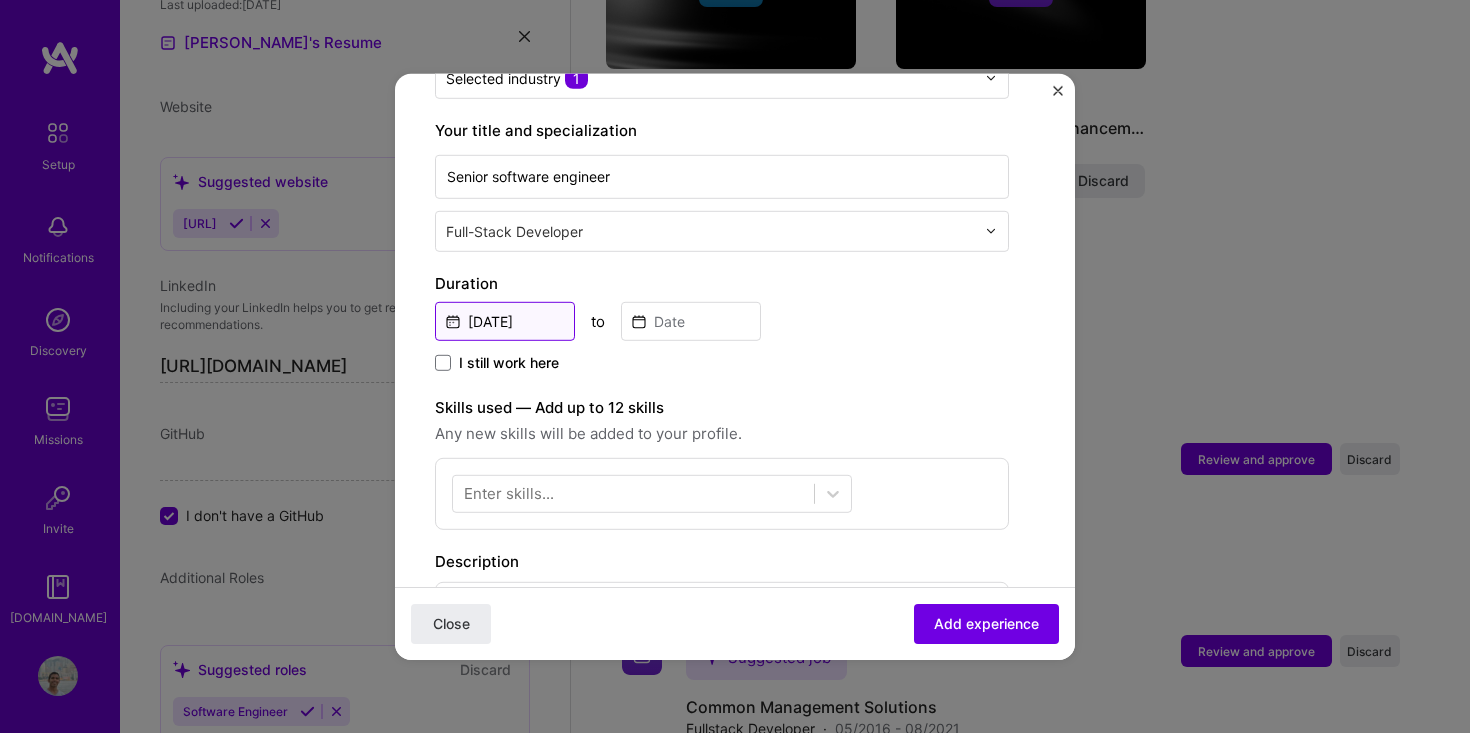 click on "[DATE]" at bounding box center [505, 320] 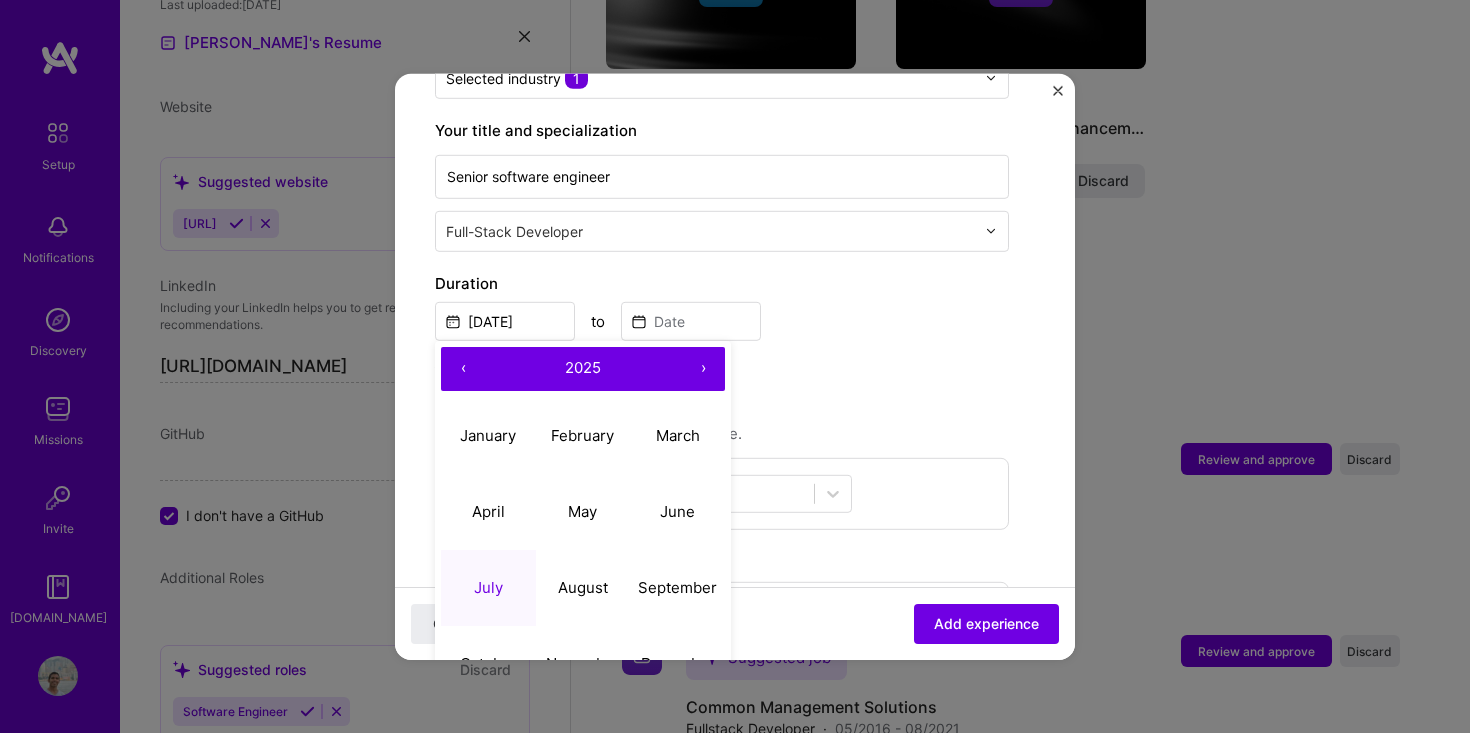 click on "‹ 2025 › January February March April May June July August September October November December" at bounding box center [583, 524] 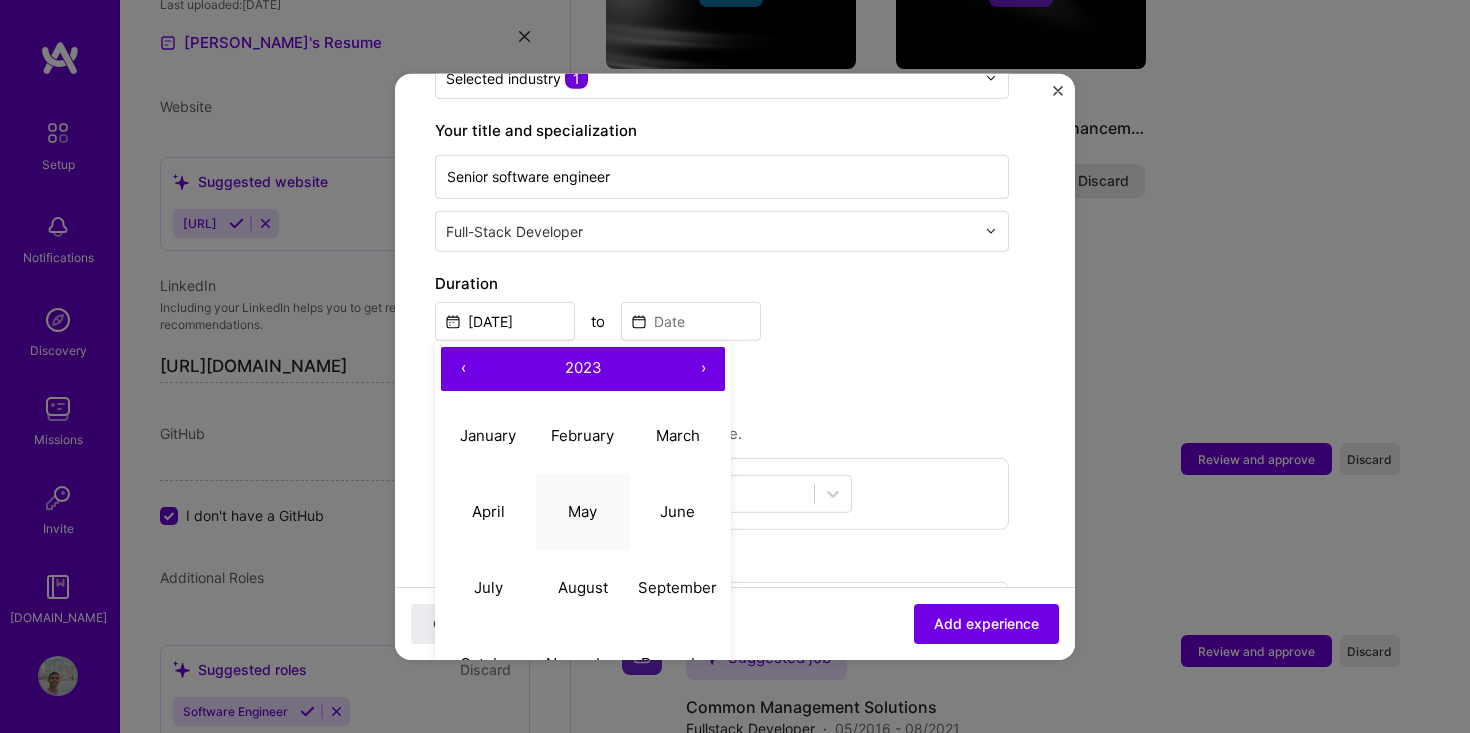 click on "May" at bounding box center [583, 512] 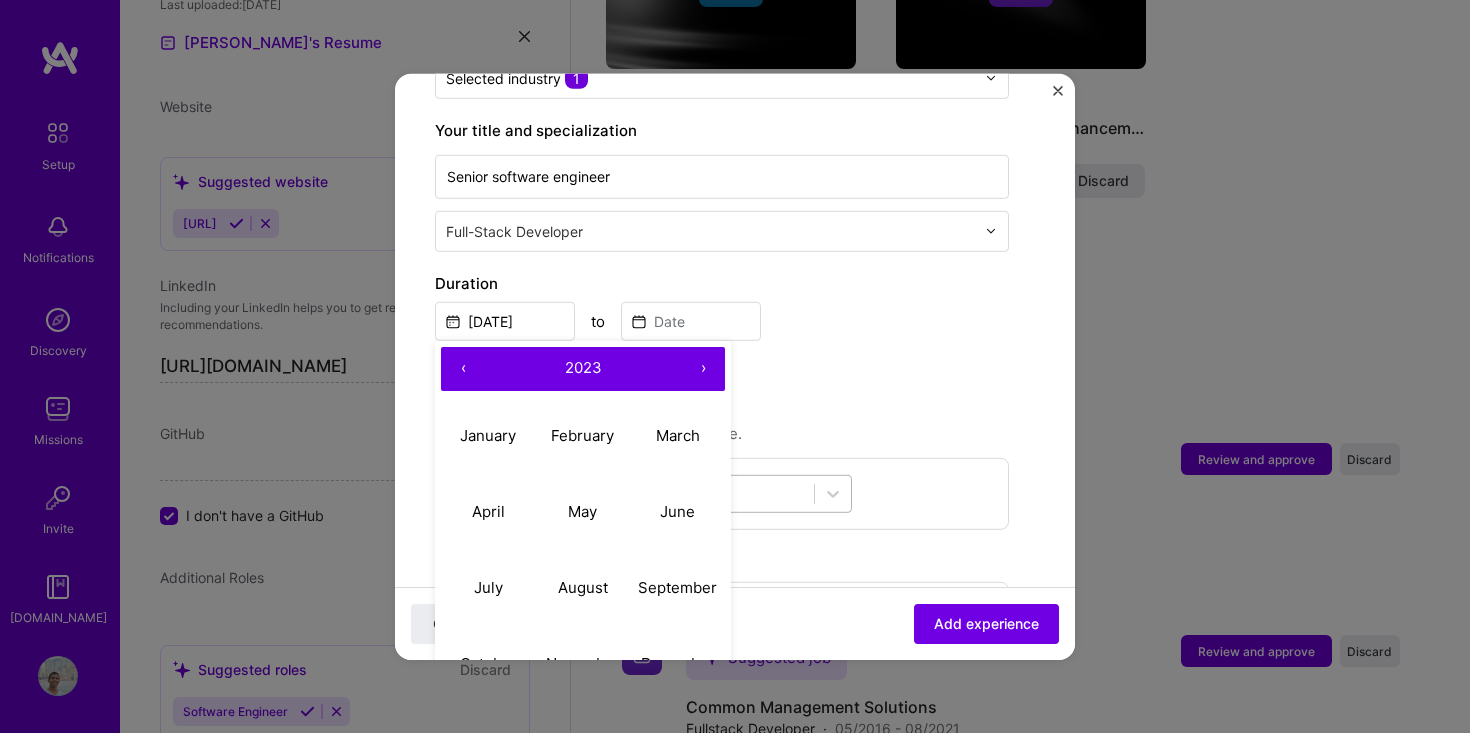 type on "[DATE]" 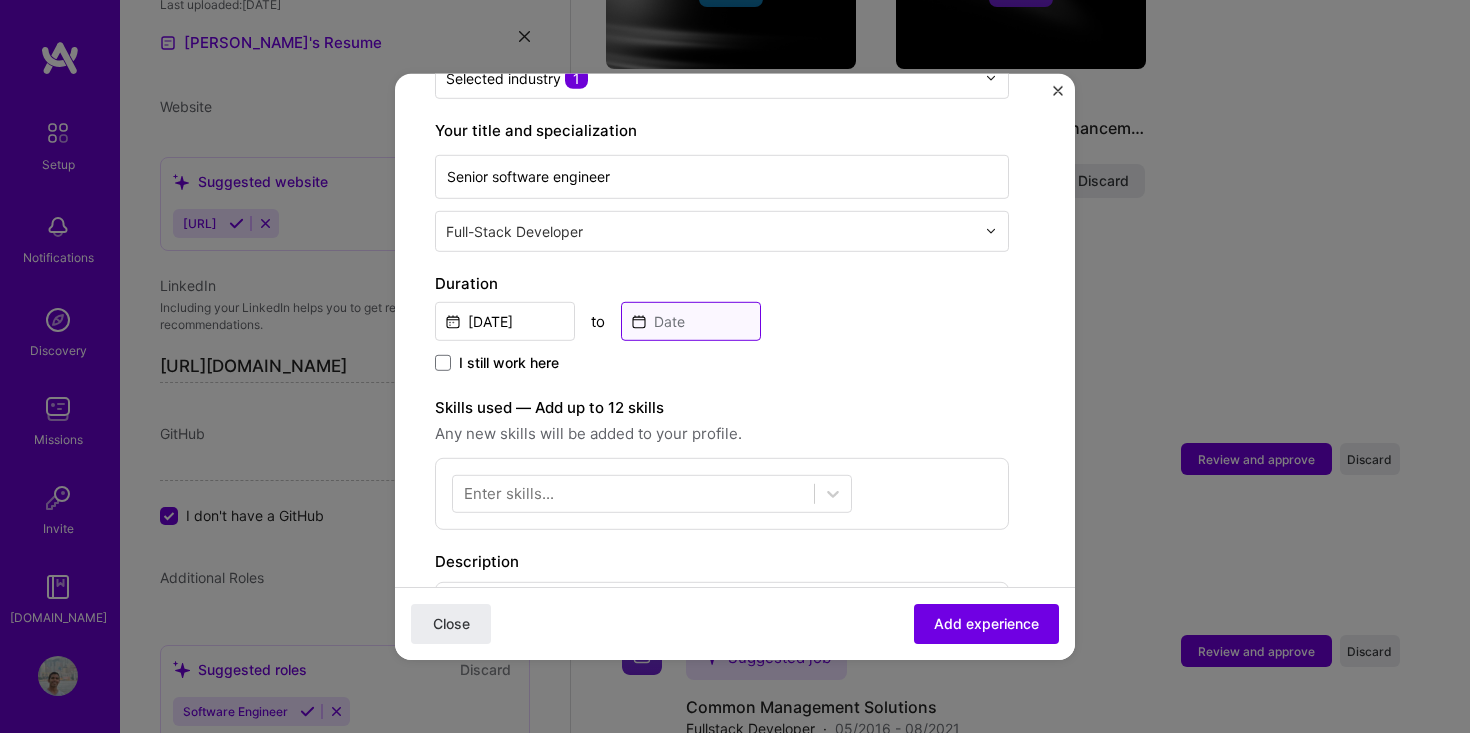 click at bounding box center [691, 320] 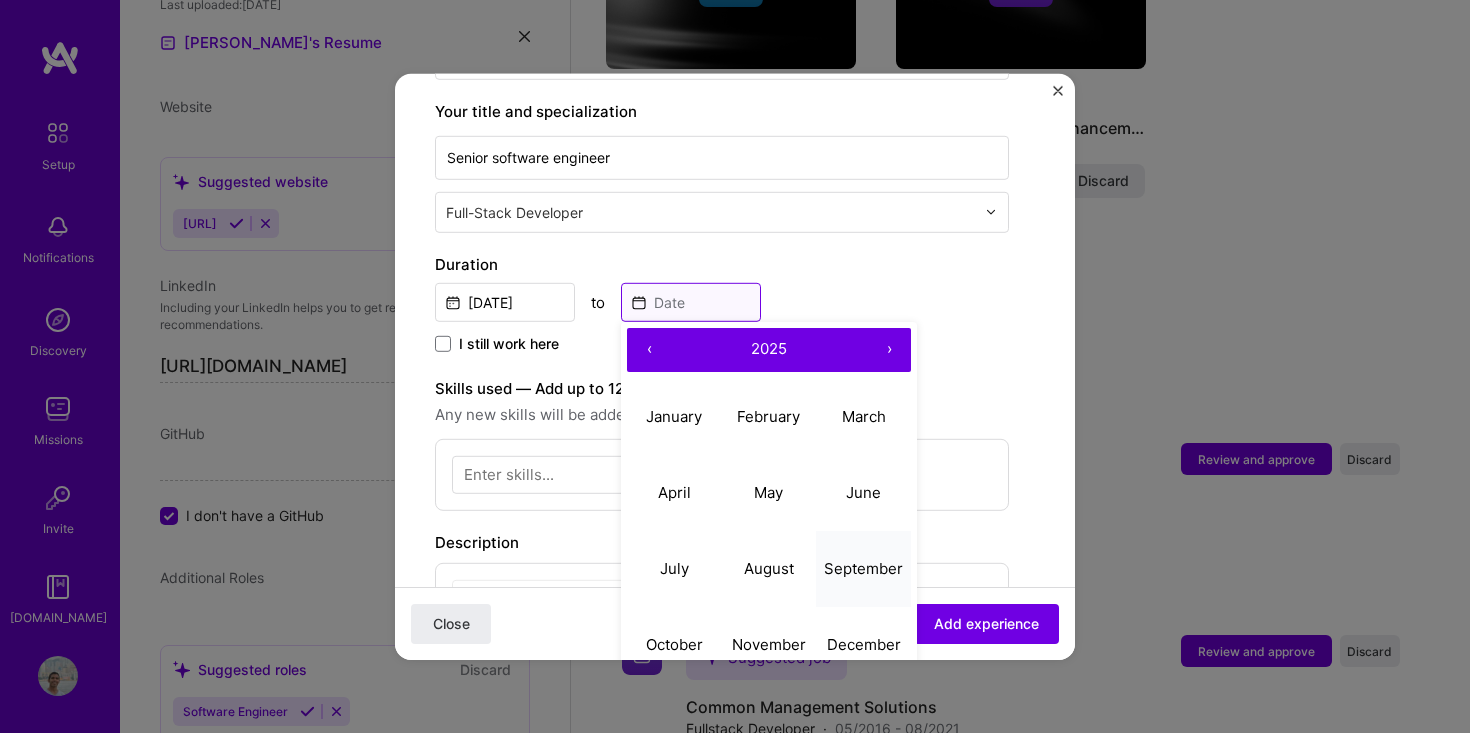 scroll, scrollTop: 303, scrollLeft: 0, axis: vertical 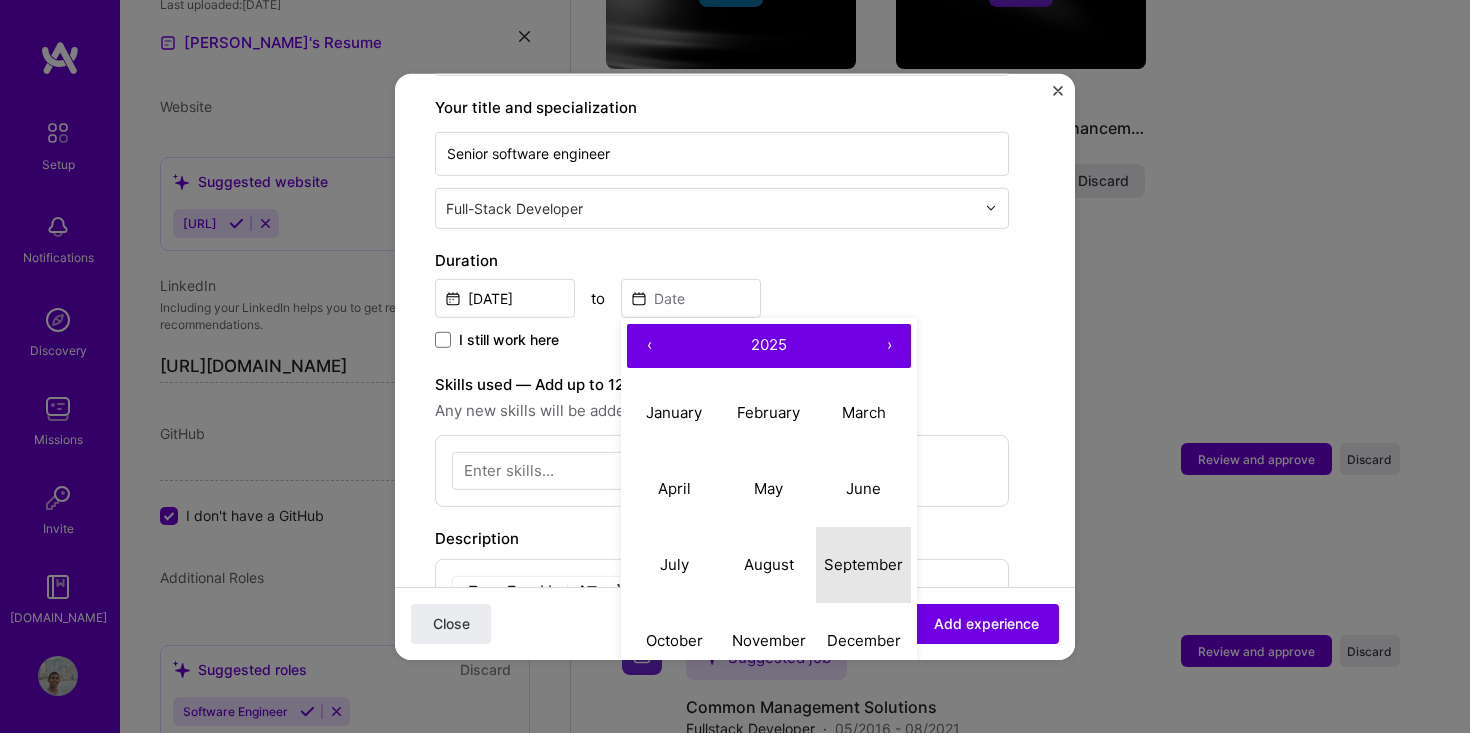 drag, startPoint x: 849, startPoint y: 563, endPoint x: 665, endPoint y: 343, distance: 286.80307 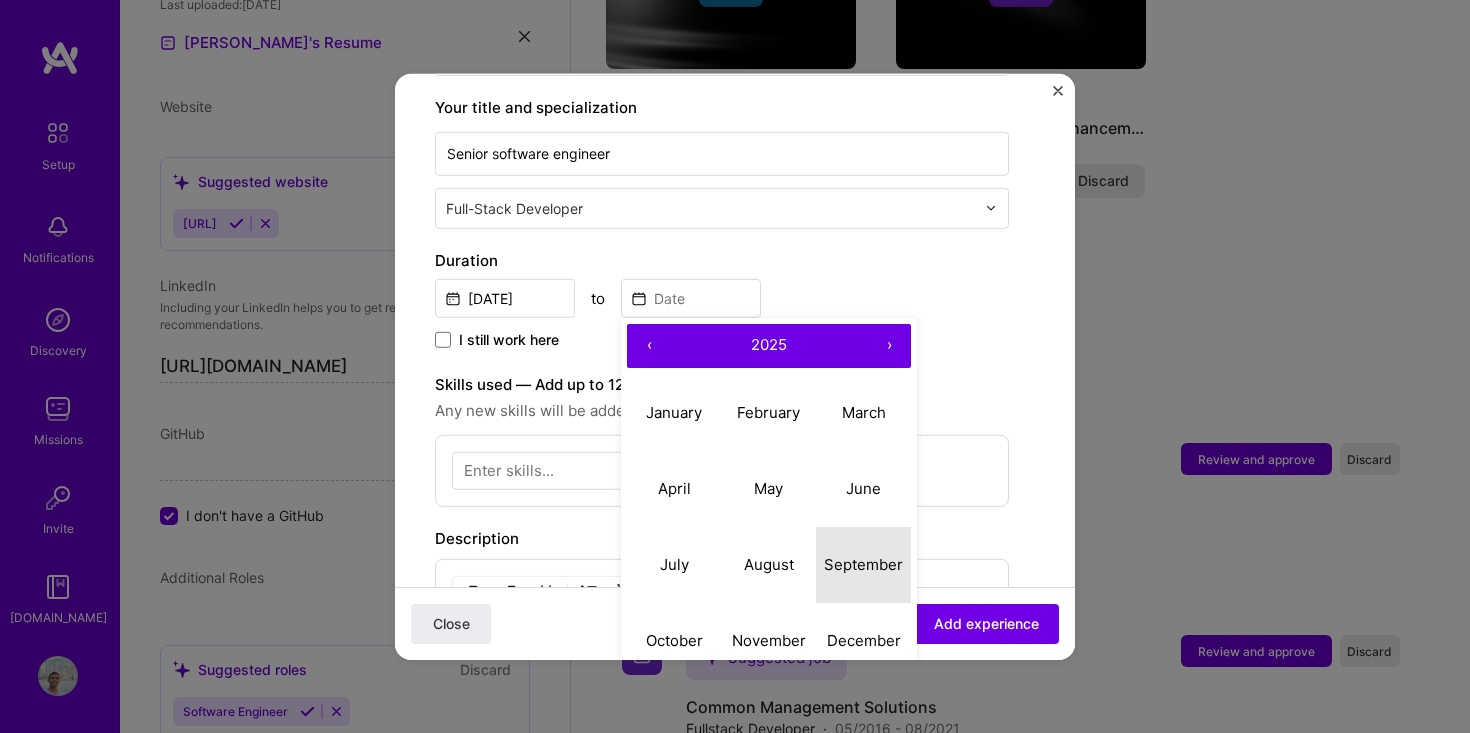 click on "‹ 2025 › January February March April May June July August September October November December" at bounding box center [769, 501] 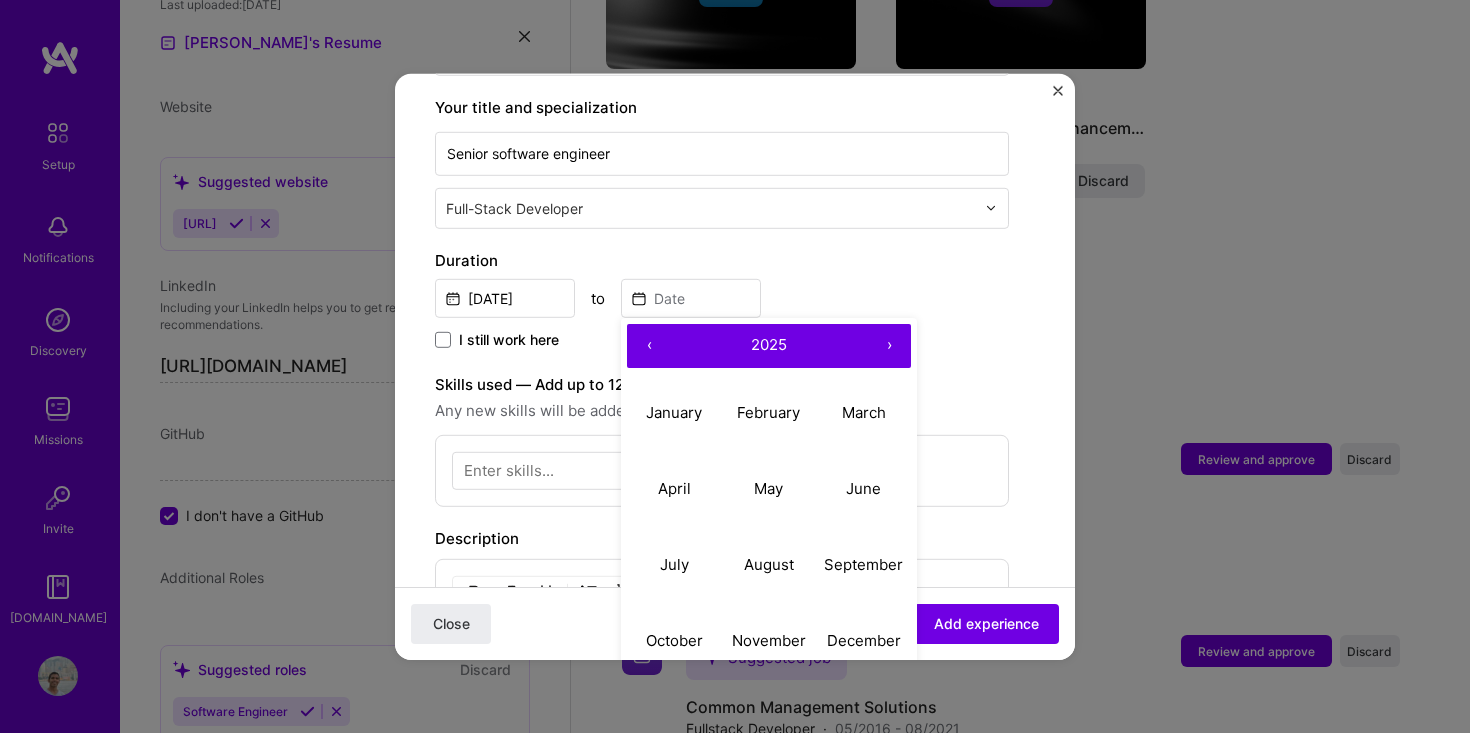 click on "‹" at bounding box center [649, 345] 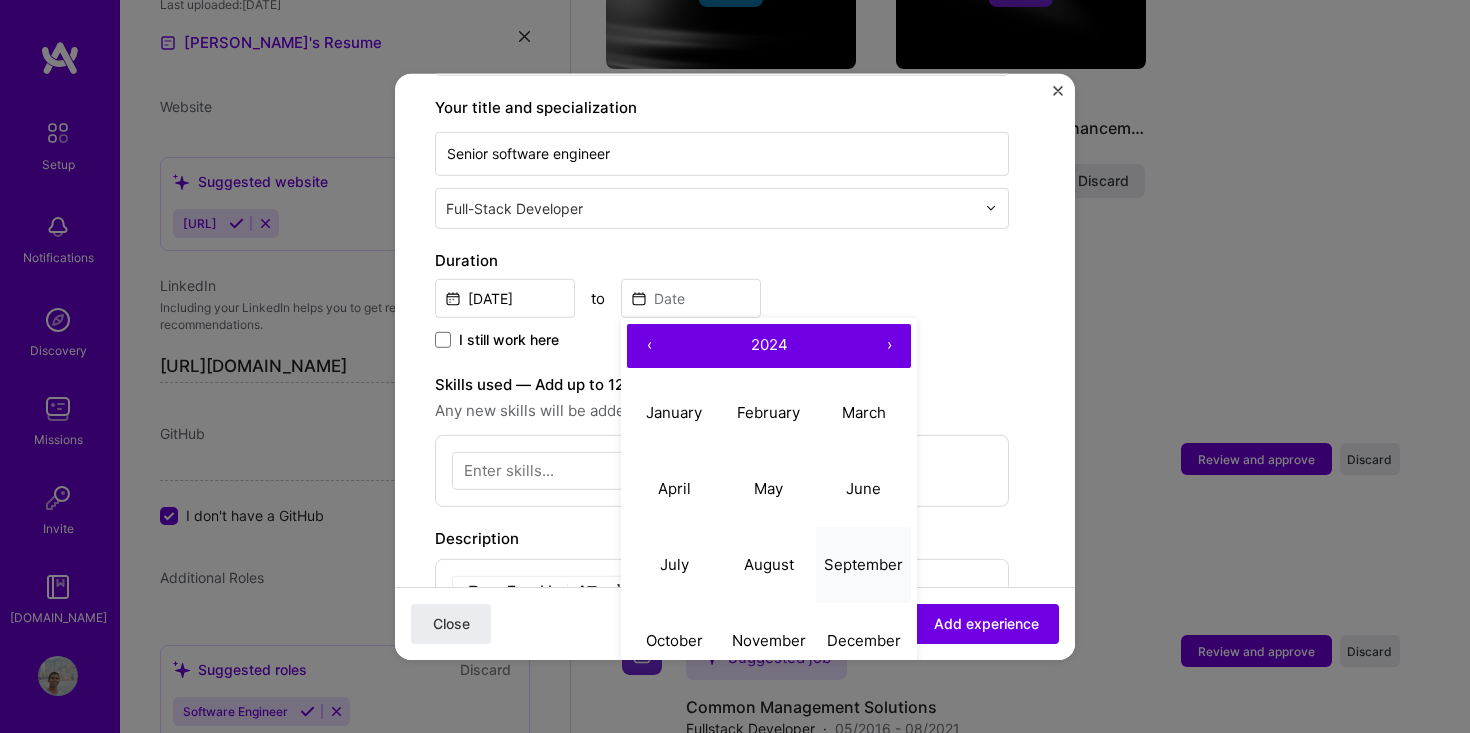 click on "September" at bounding box center (863, 564) 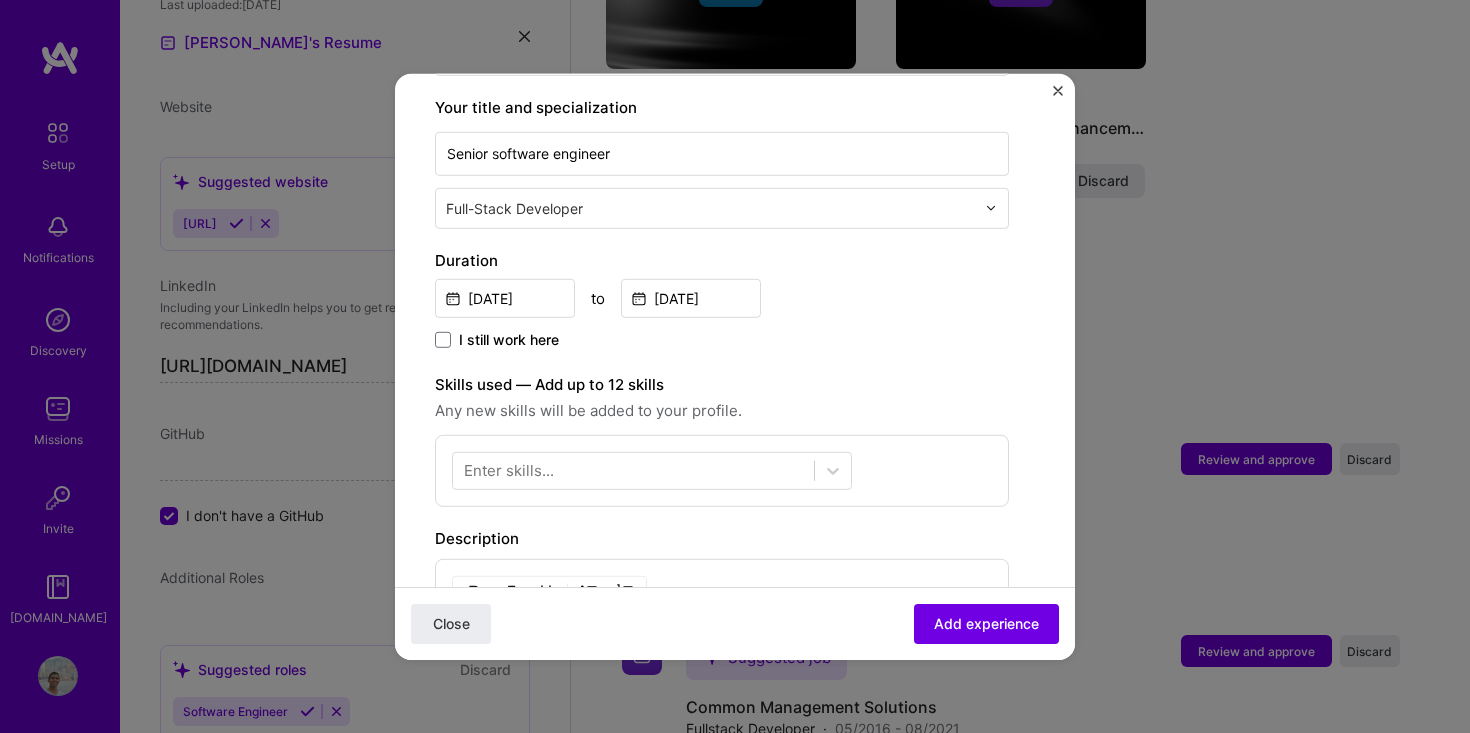 click on "Skills used — Add up to 12 skills Any new skills will be added to your profile. Enter skills..." at bounding box center [722, 439] 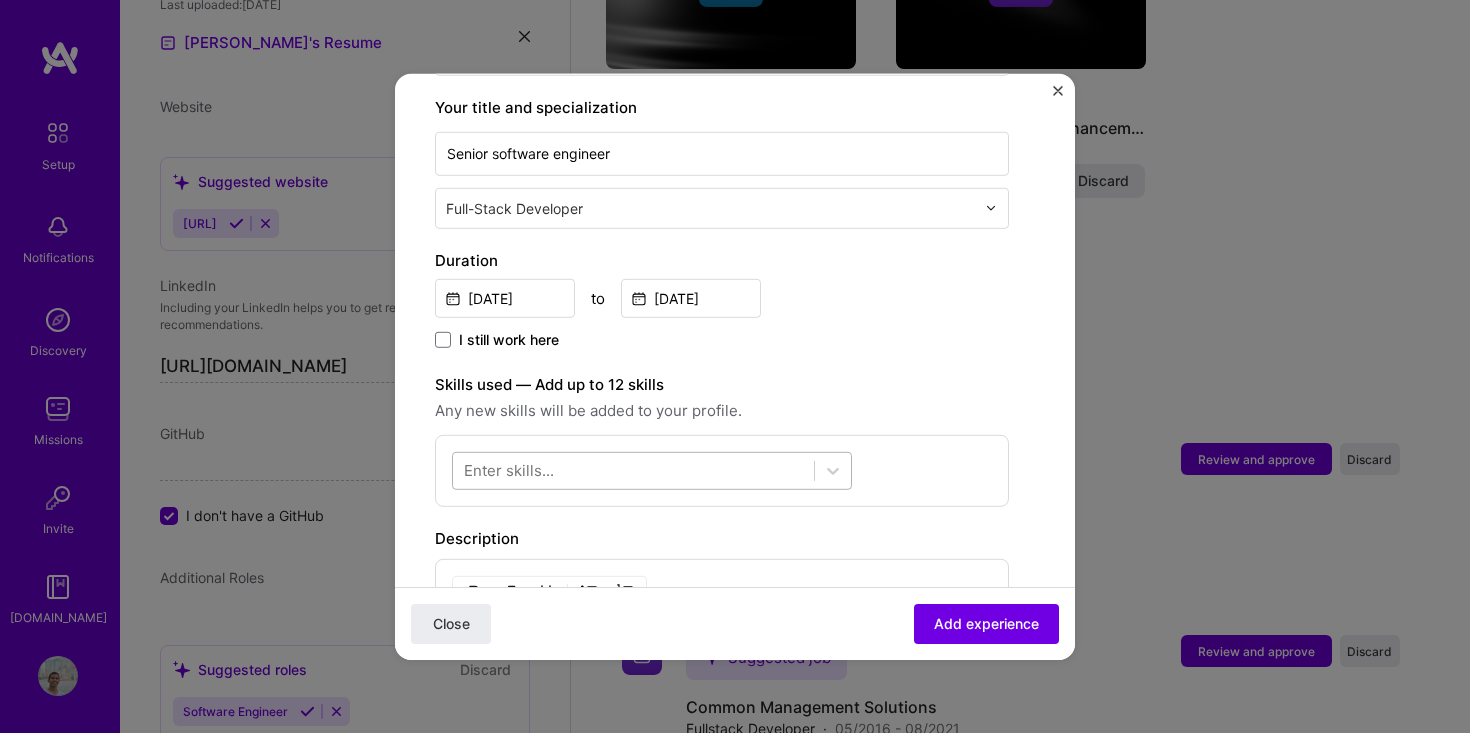 click at bounding box center (633, 470) 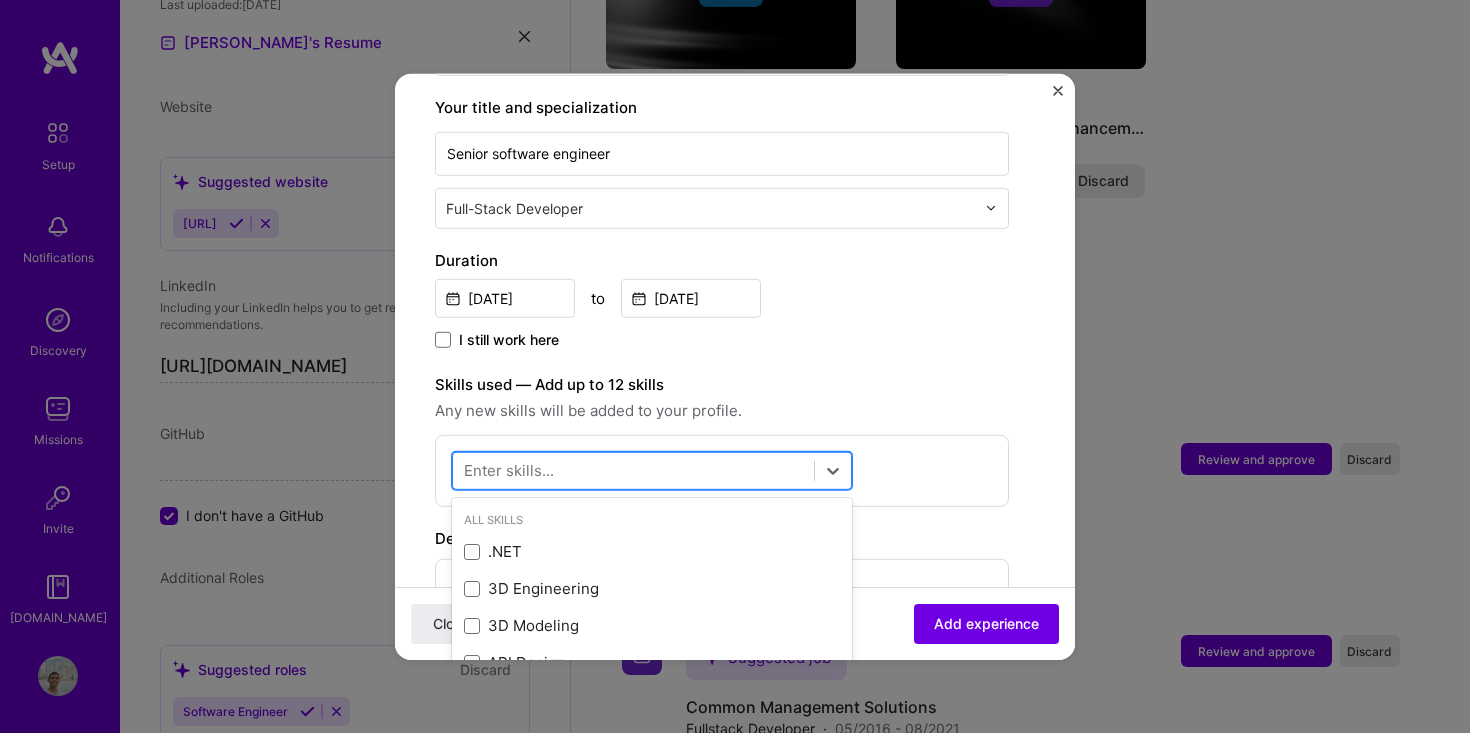 scroll, scrollTop: 2527, scrollLeft: 0, axis: vertical 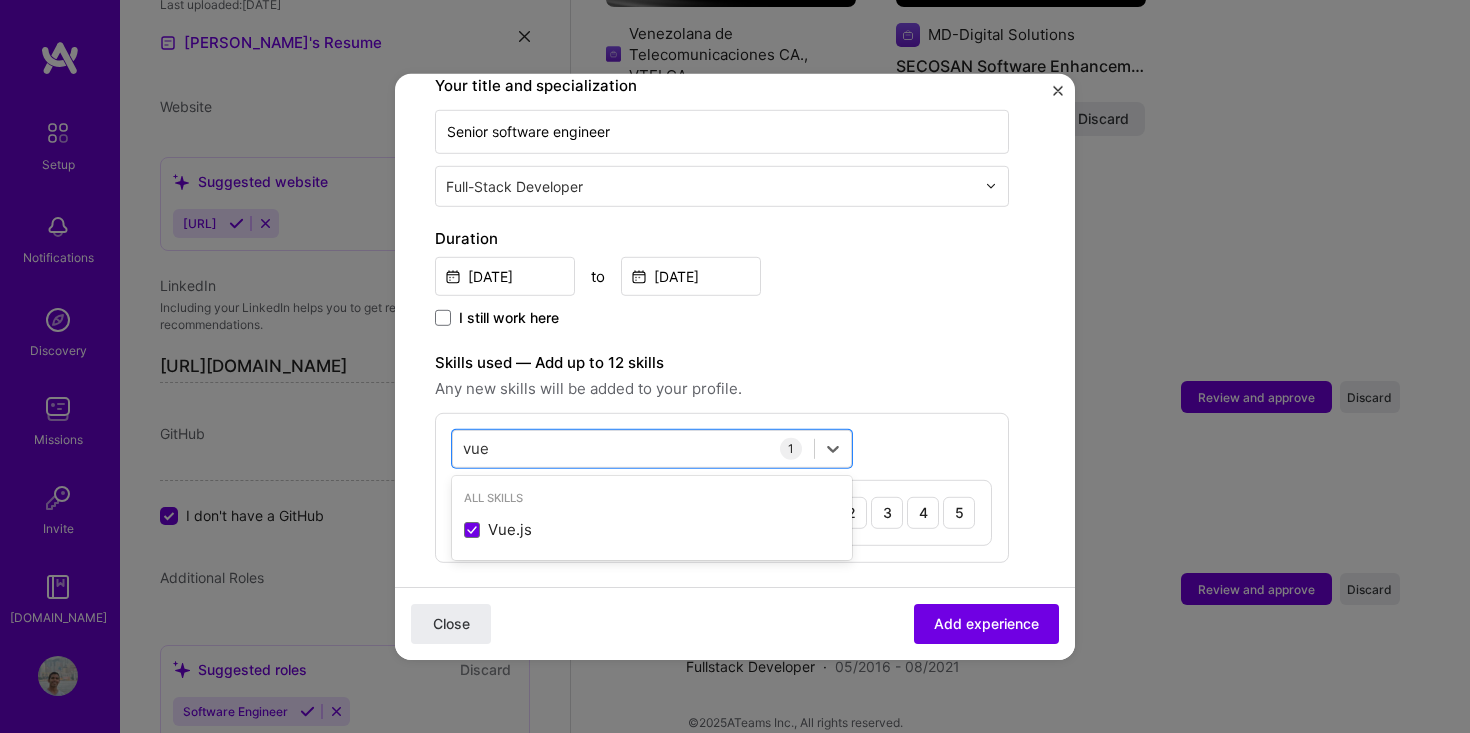 click on "option Vue.js, selected. option Vue.js selected, 0 of 2. 1 result available for search term vue. Use Up and Down to choose options, press Enter to select the currently focused option, press Escape to exit the menu, press Tab to select the option and exit the menu. vue vue All Skills Vue.js 1 Vue.js 1 2 3 4 5" at bounding box center [722, 487] 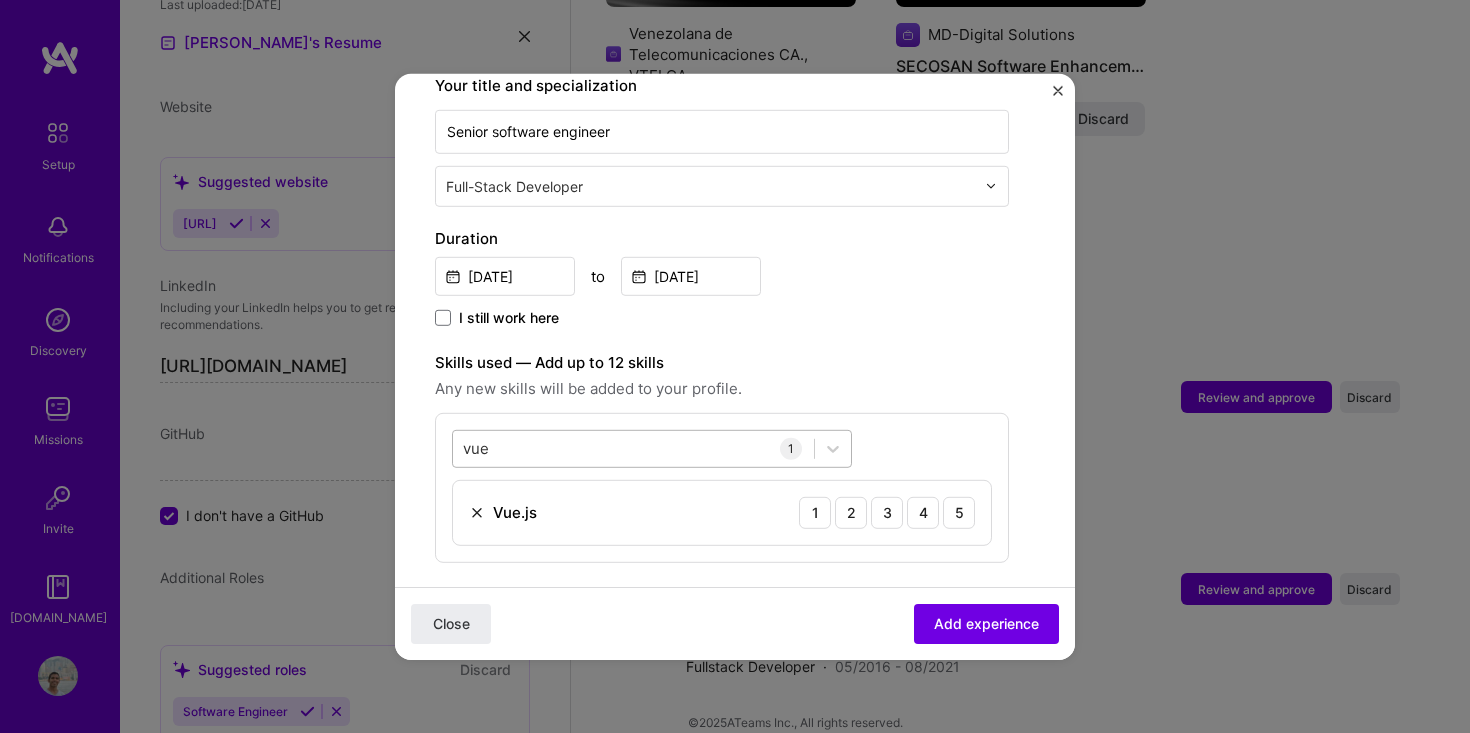 click on "vue vue" at bounding box center (633, 448) 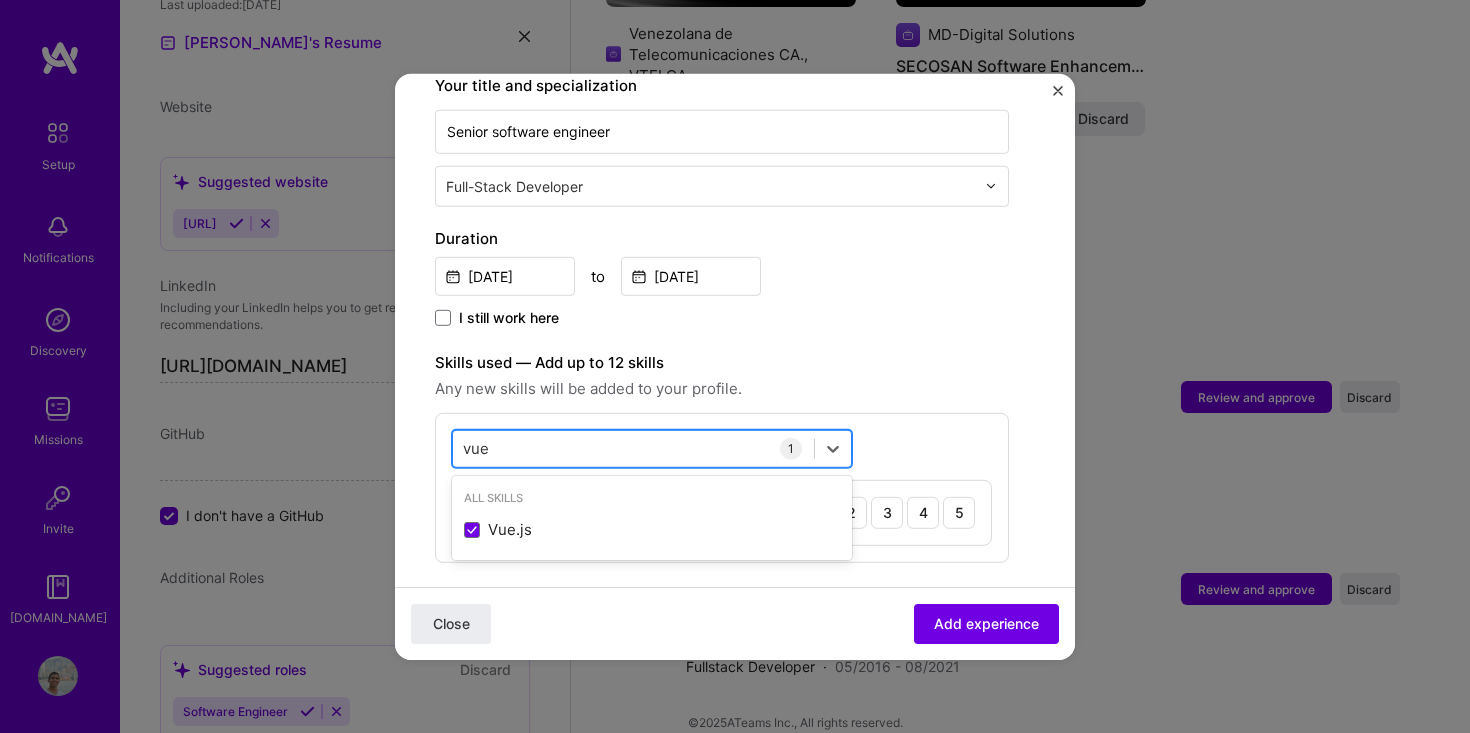click on "vue vue" at bounding box center [633, 448] 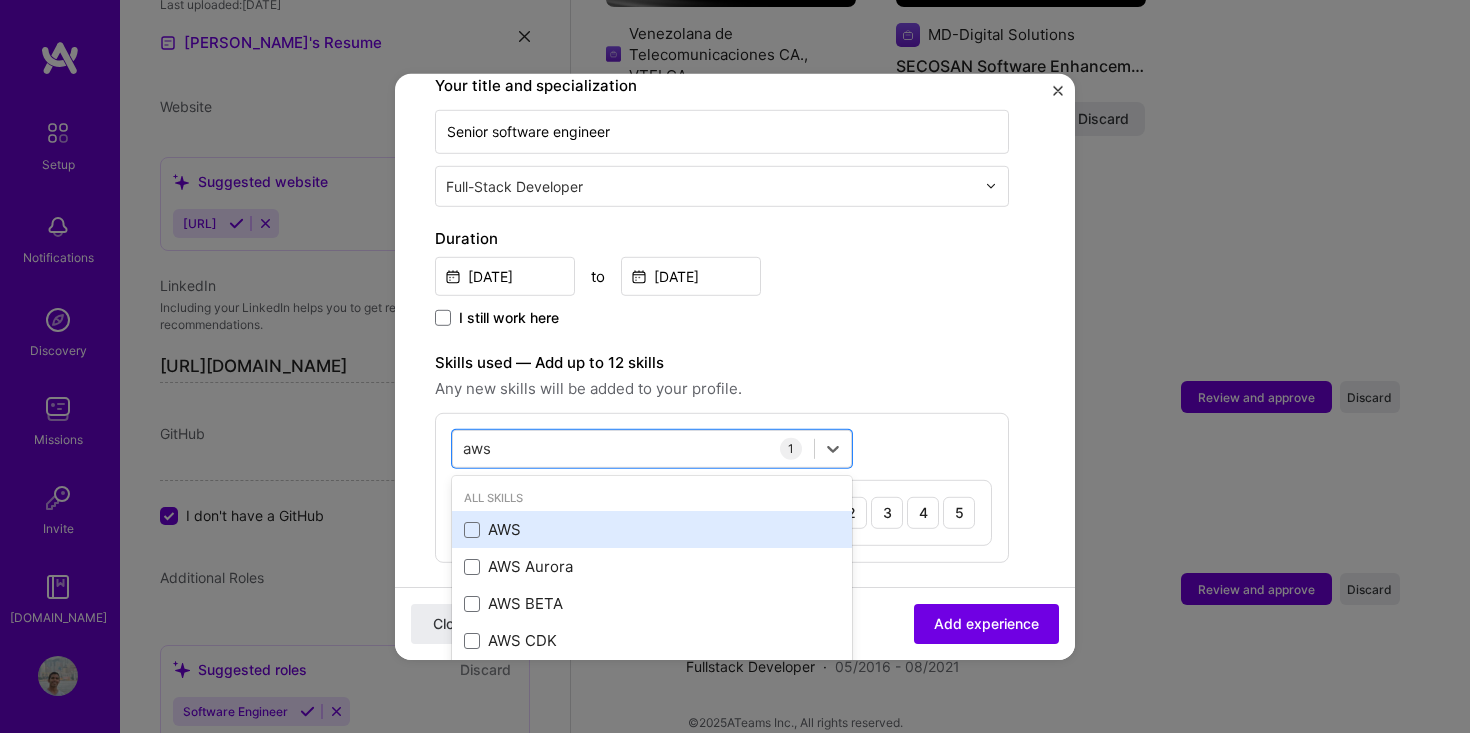 click on "AWS" at bounding box center (652, 529) 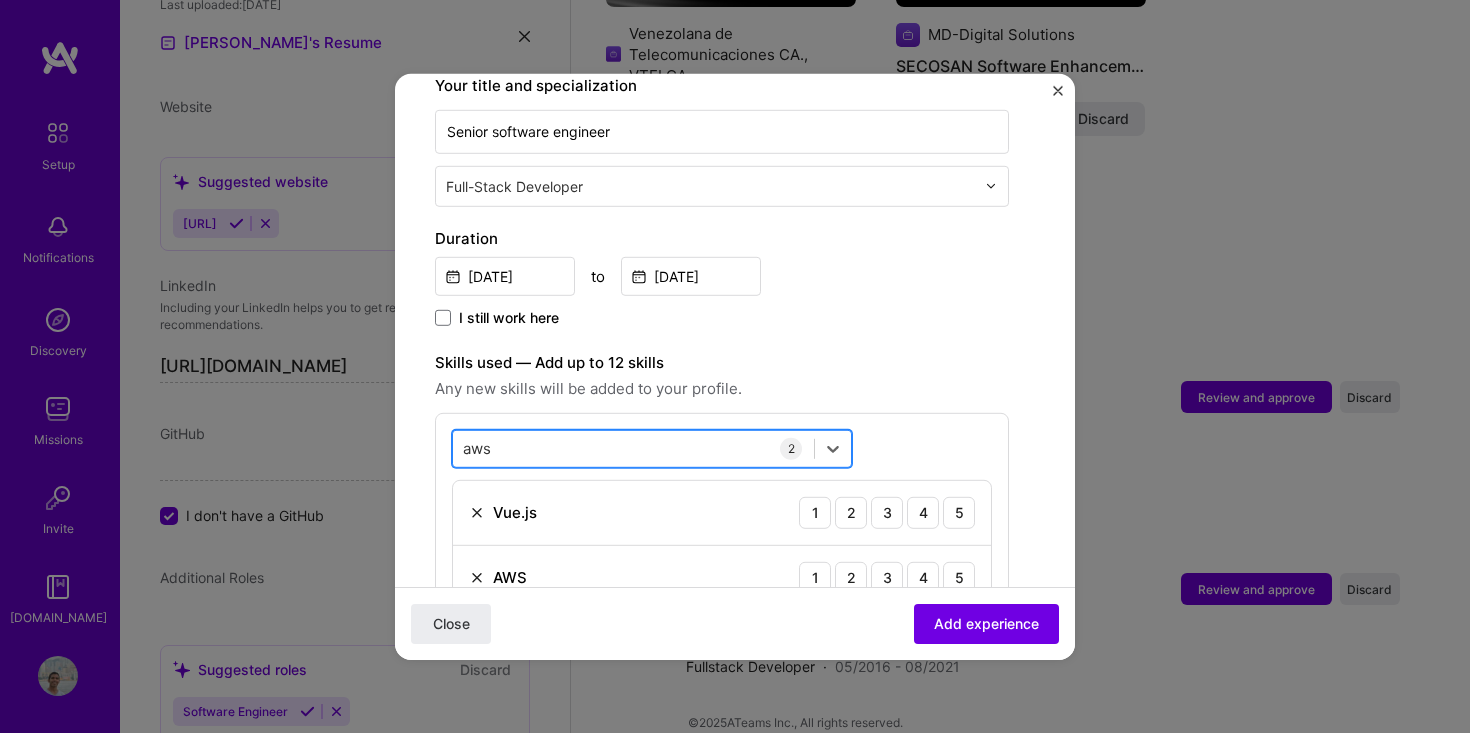 click on "aws aws" at bounding box center [633, 448] 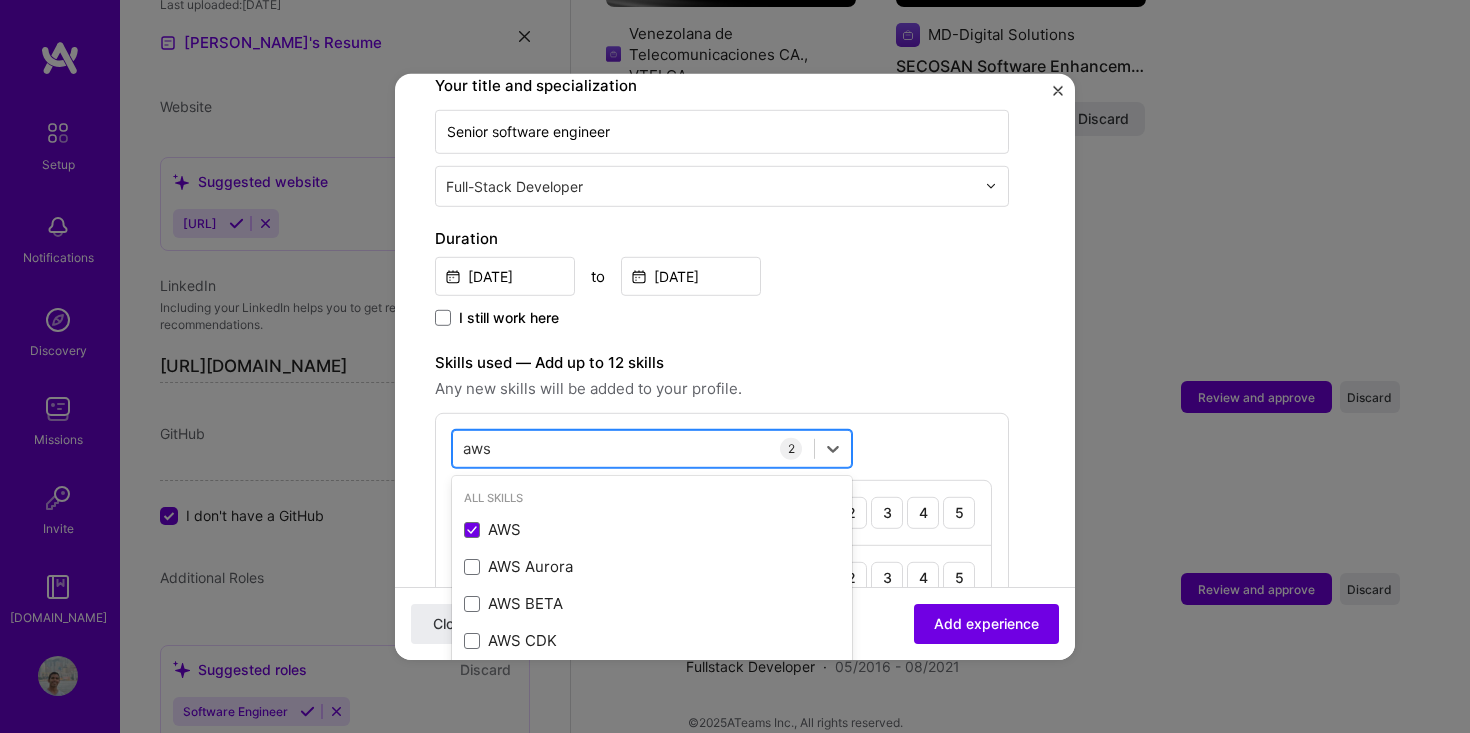 click on "aws aws" at bounding box center (633, 448) 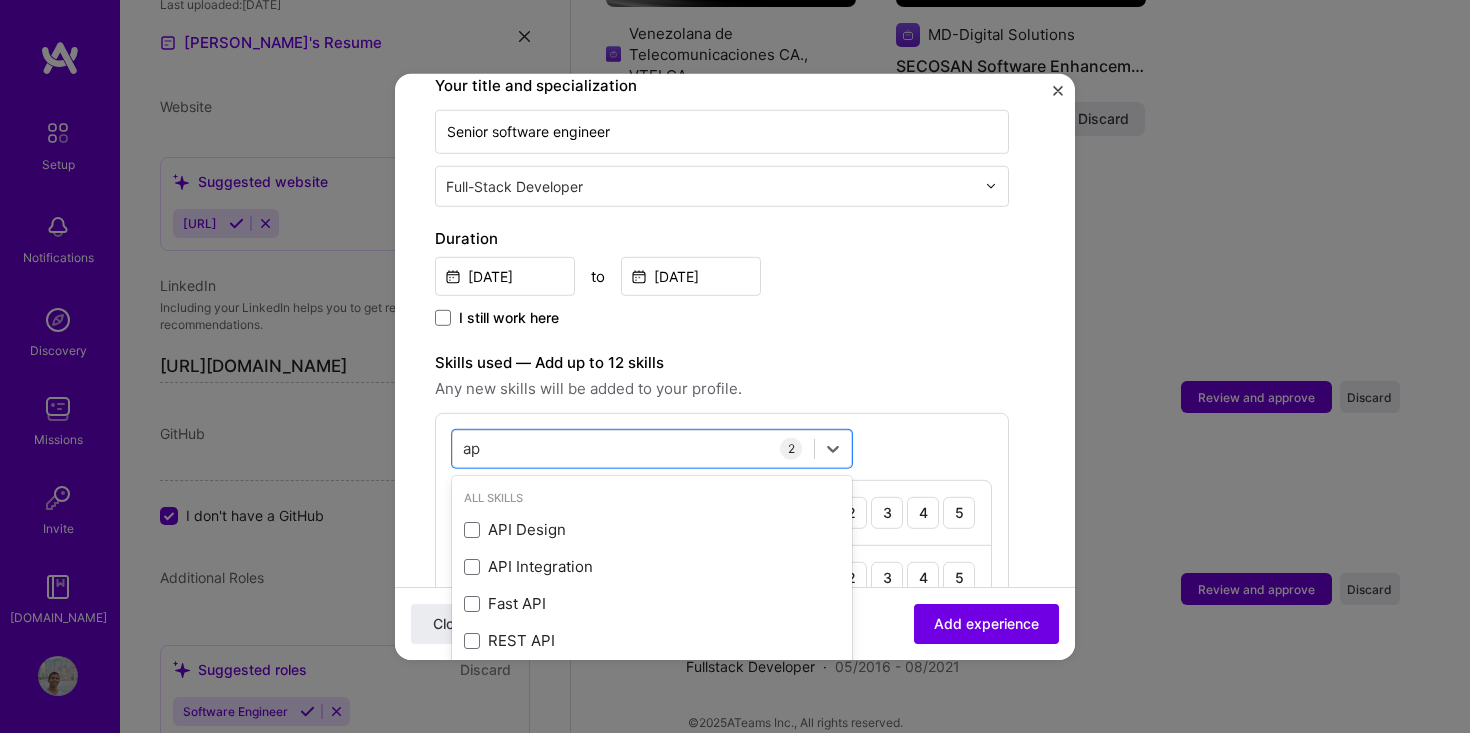 type on "a" 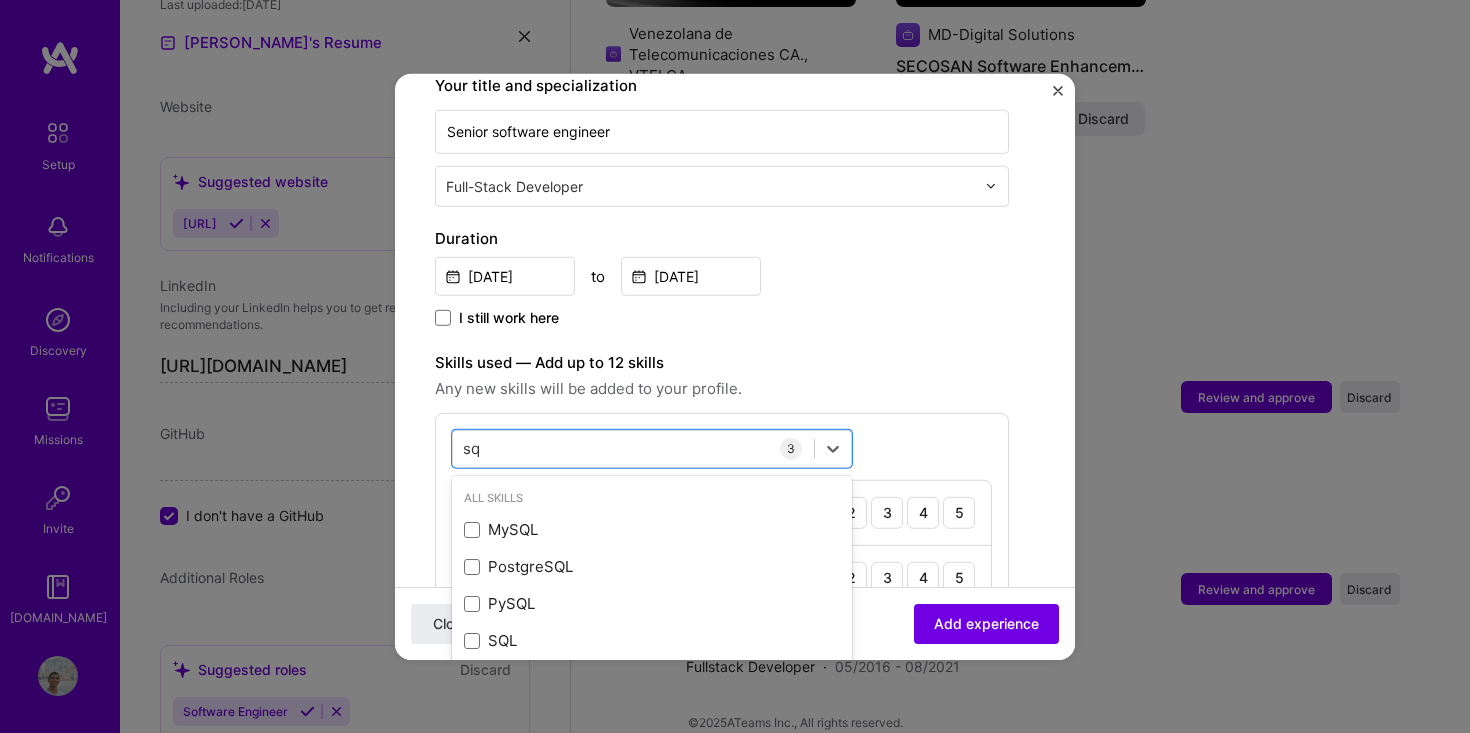 type on "s" 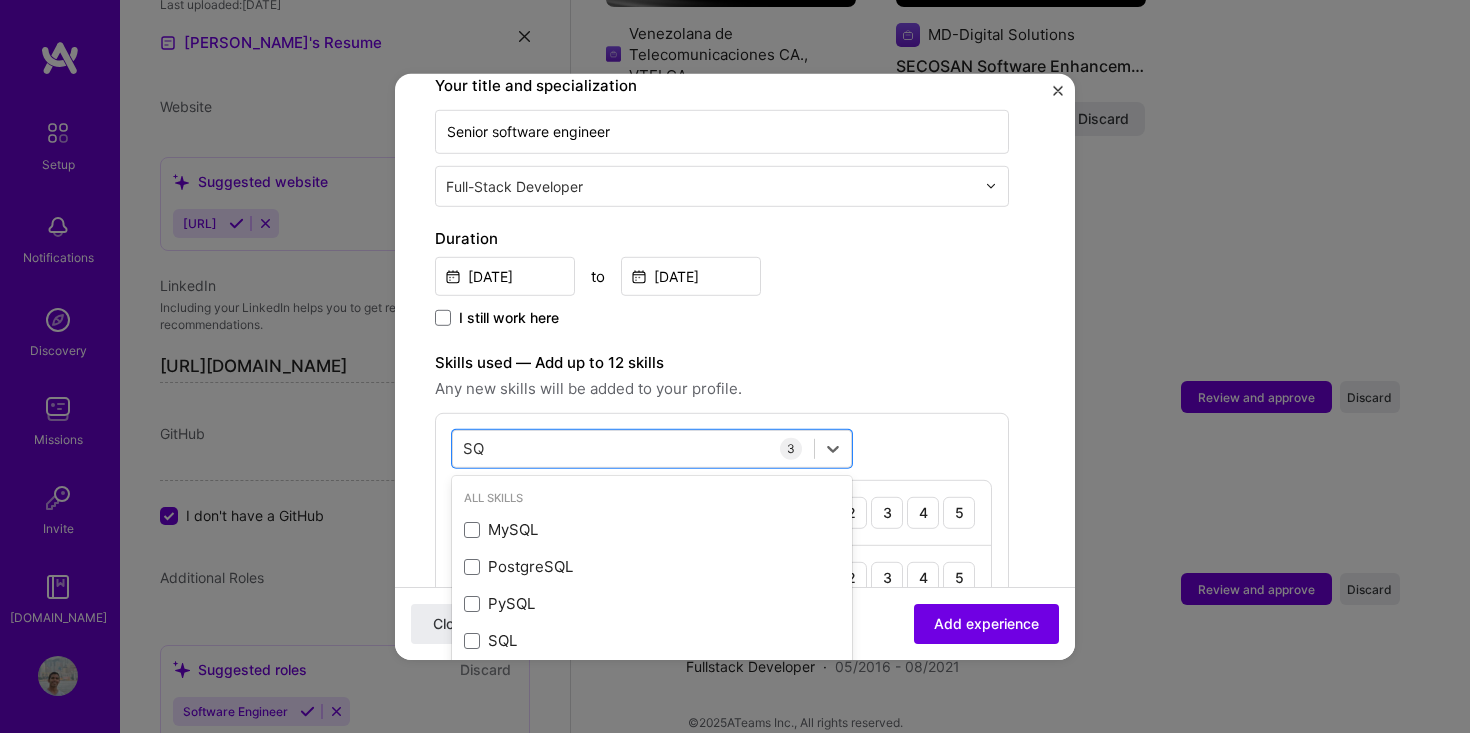 type on "S" 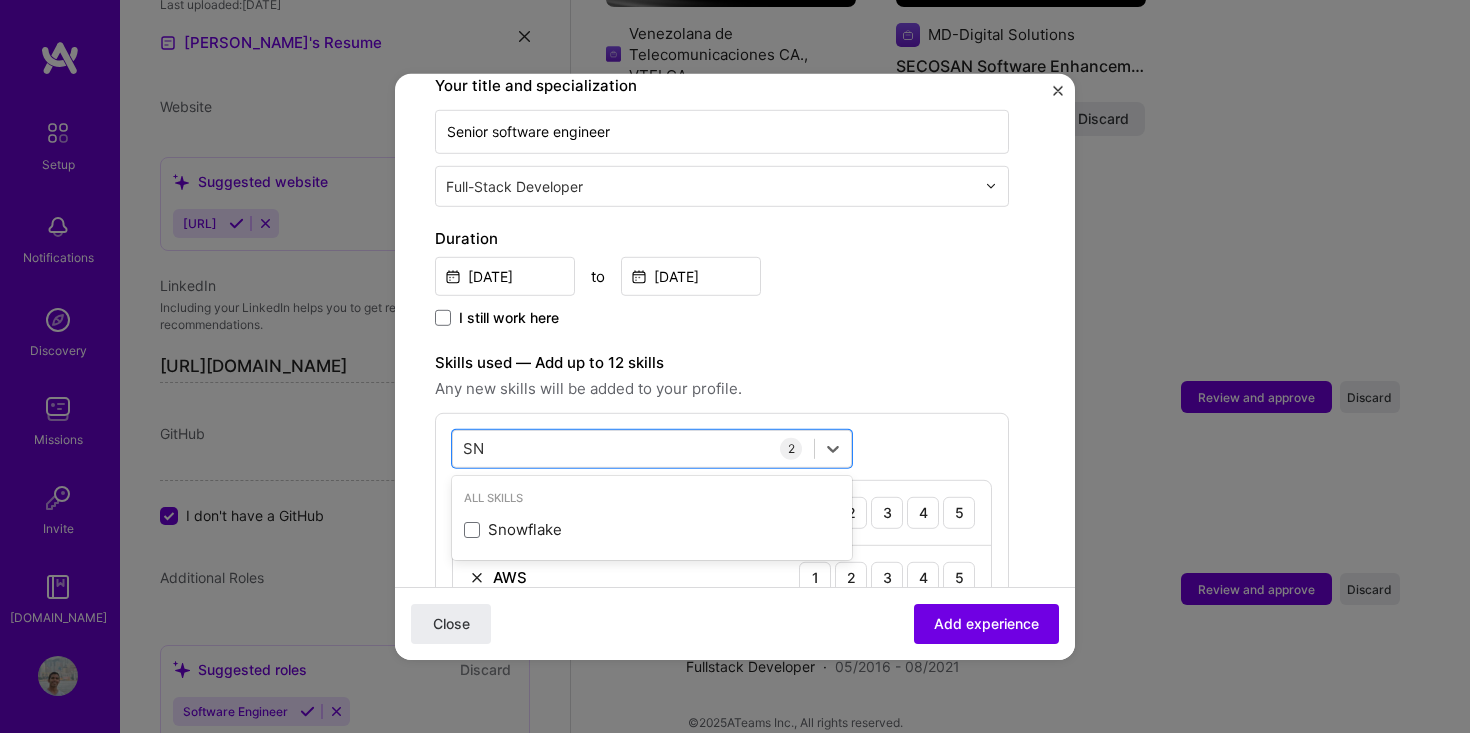 type on "S" 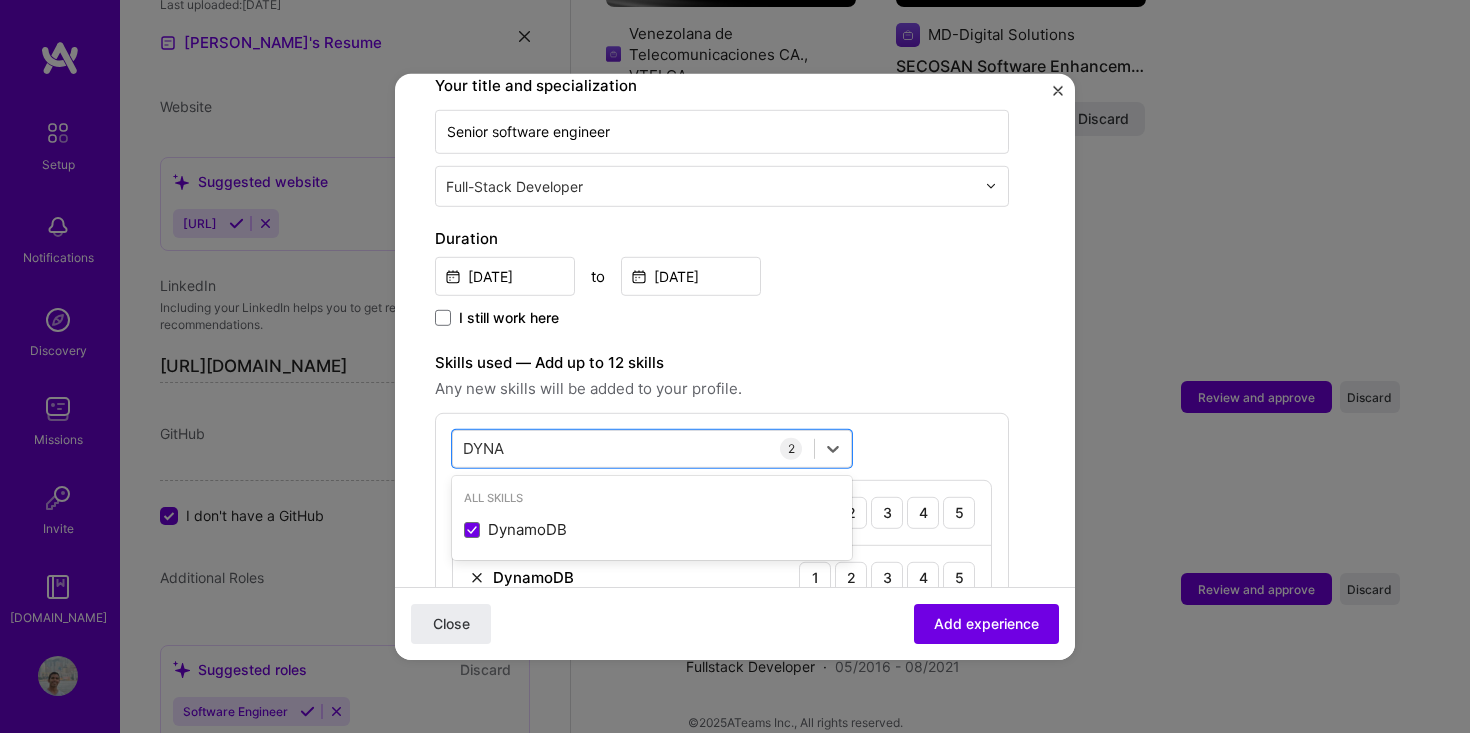 type on "DYNAA" 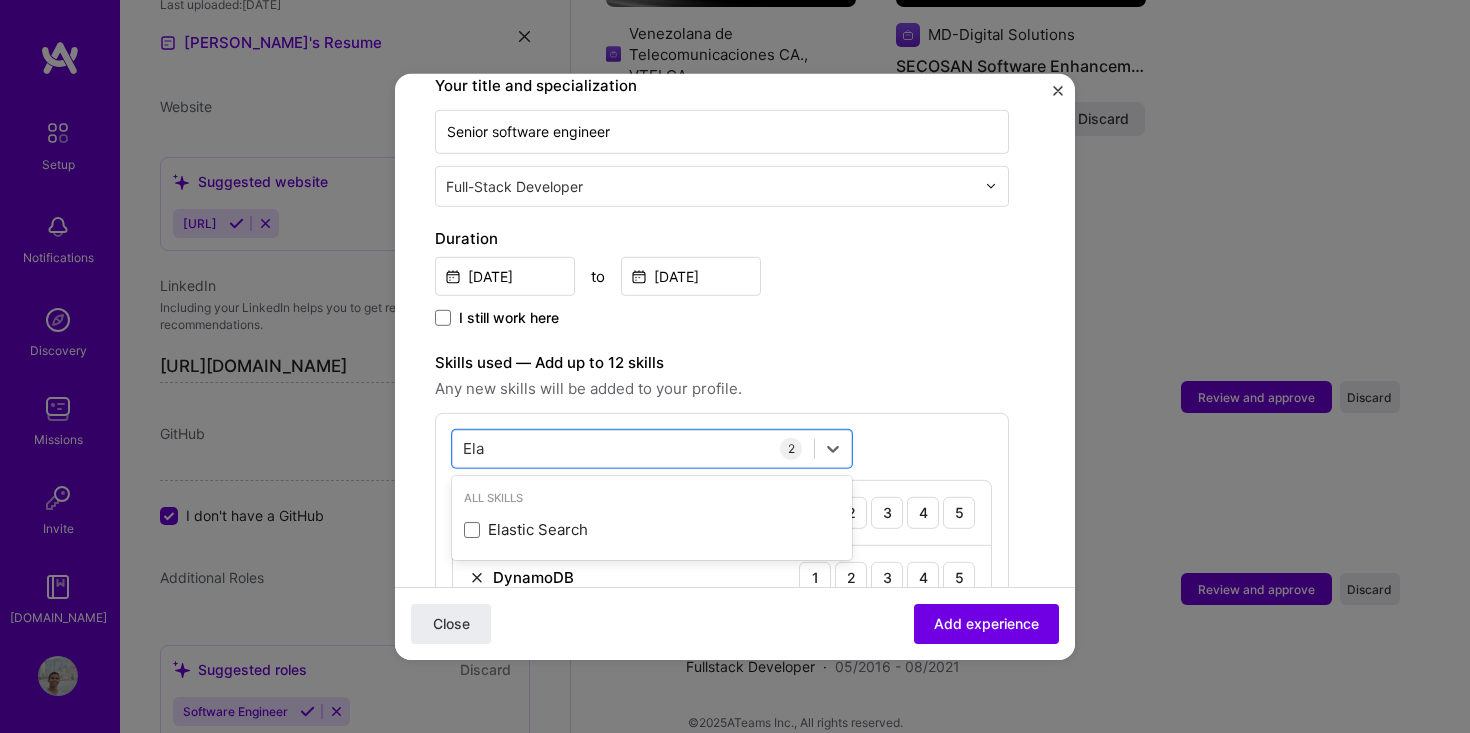 type on "Elas" 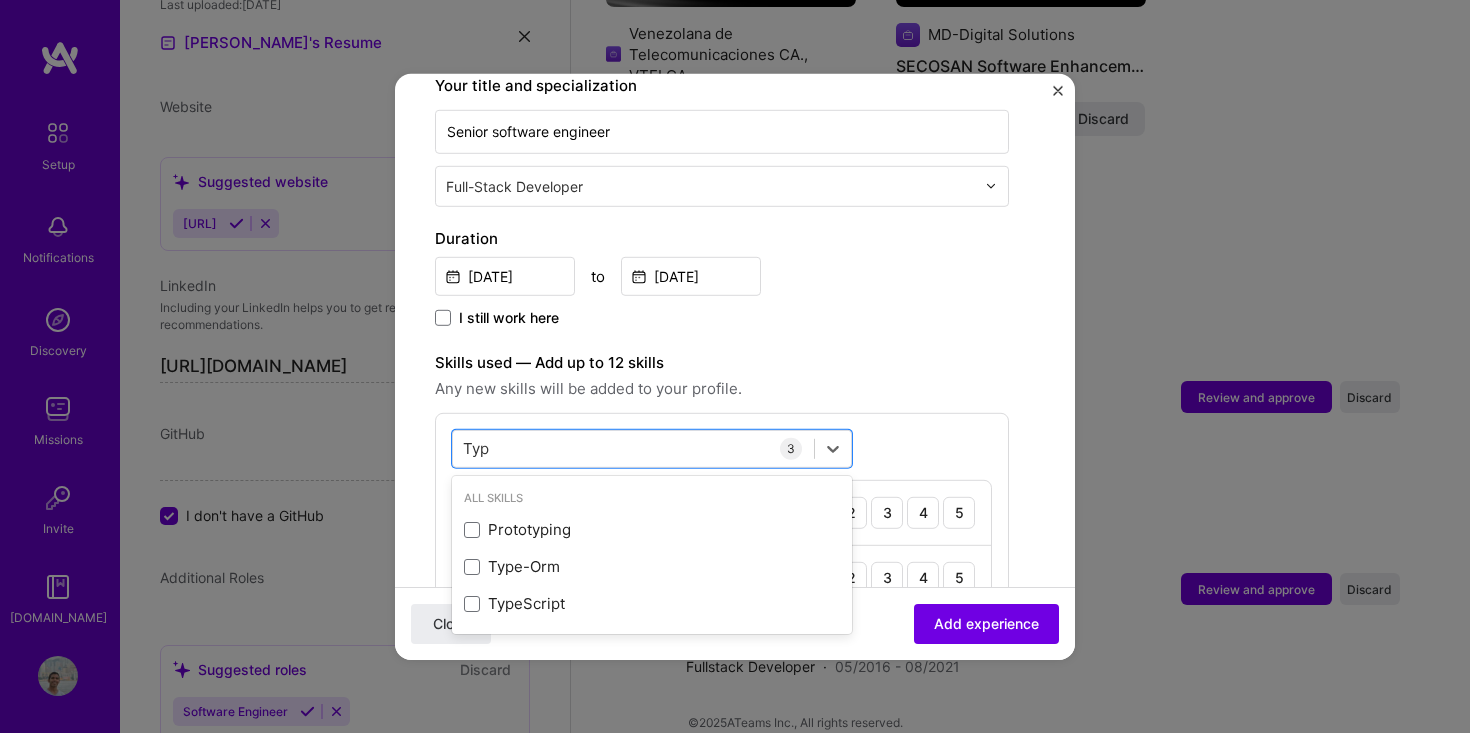 type on "Type" 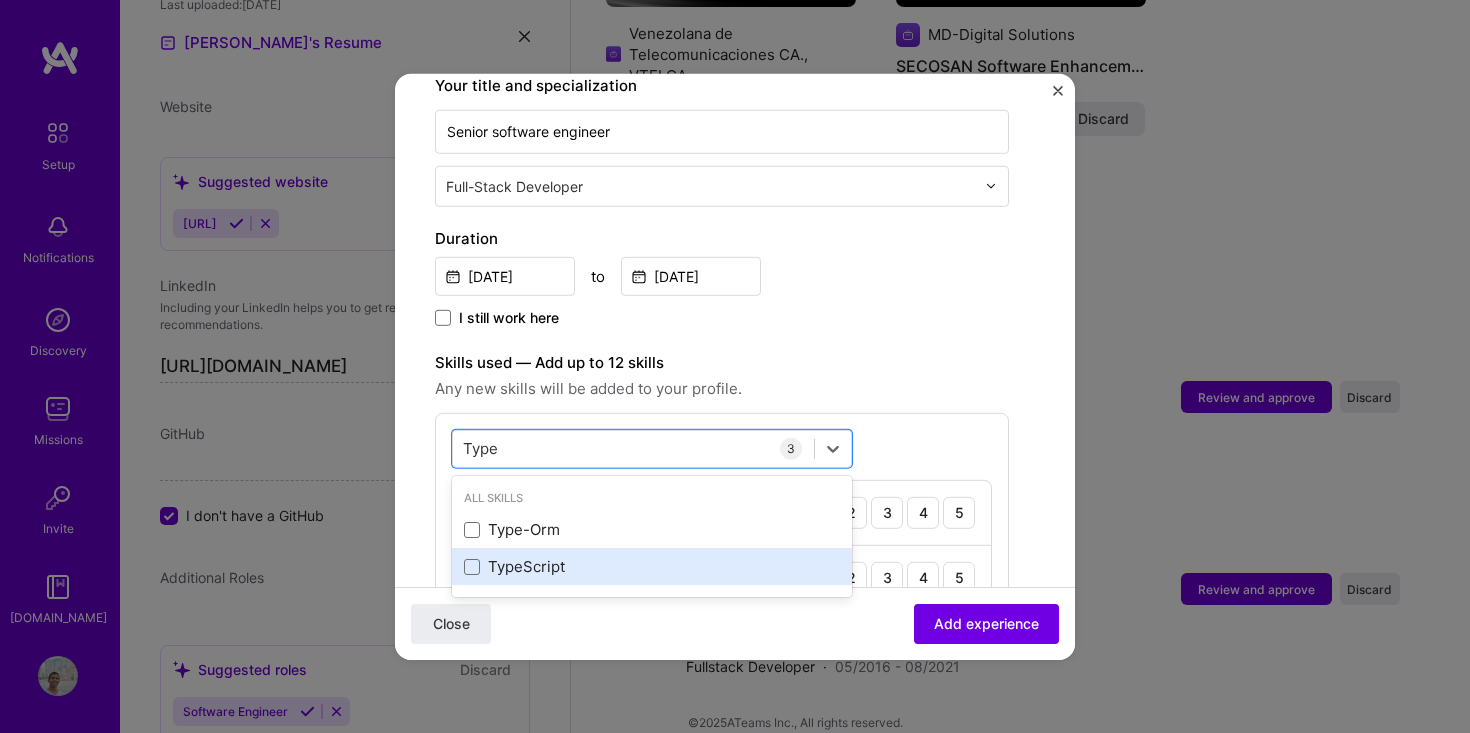 click on "TypeScript" at bounding box center [652, 566] 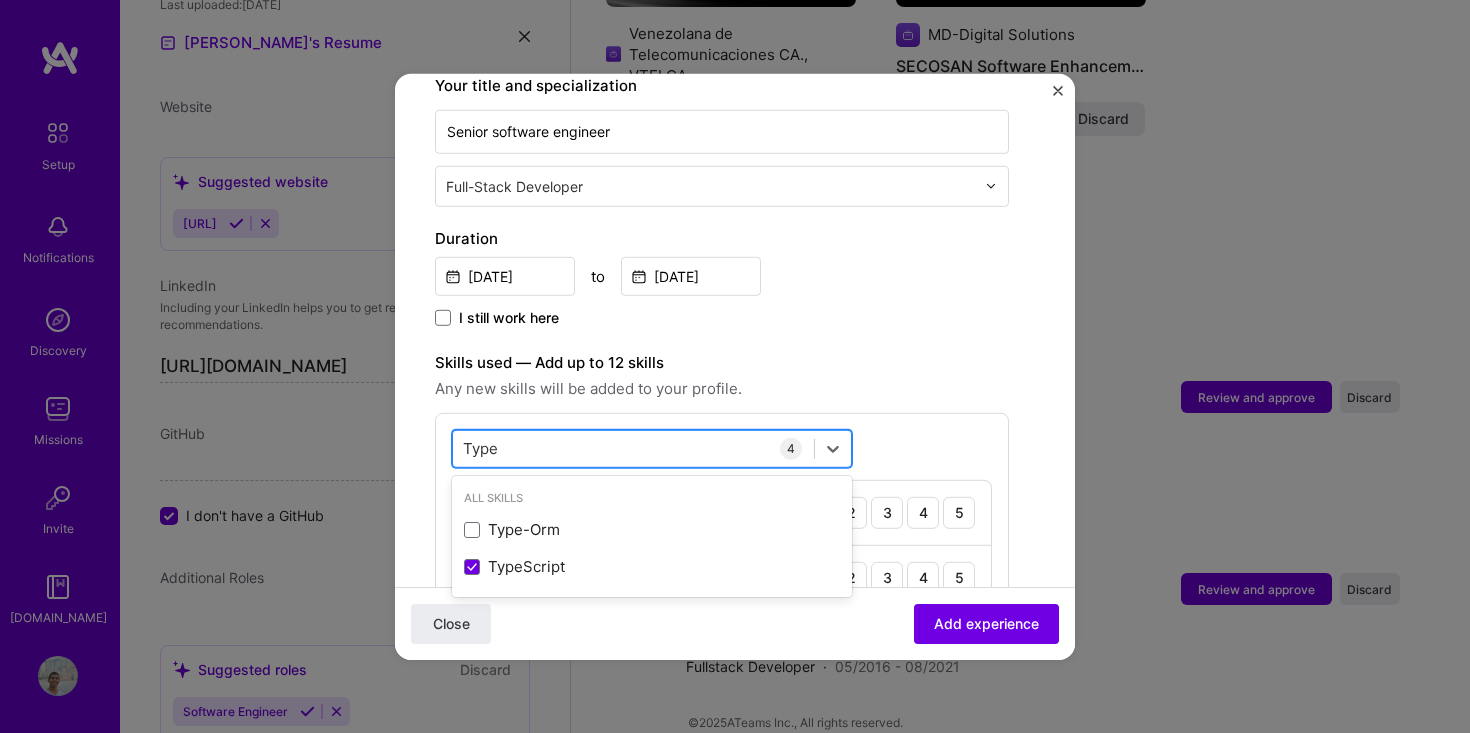 click on "Type Type" at bounding box center [633, 448] 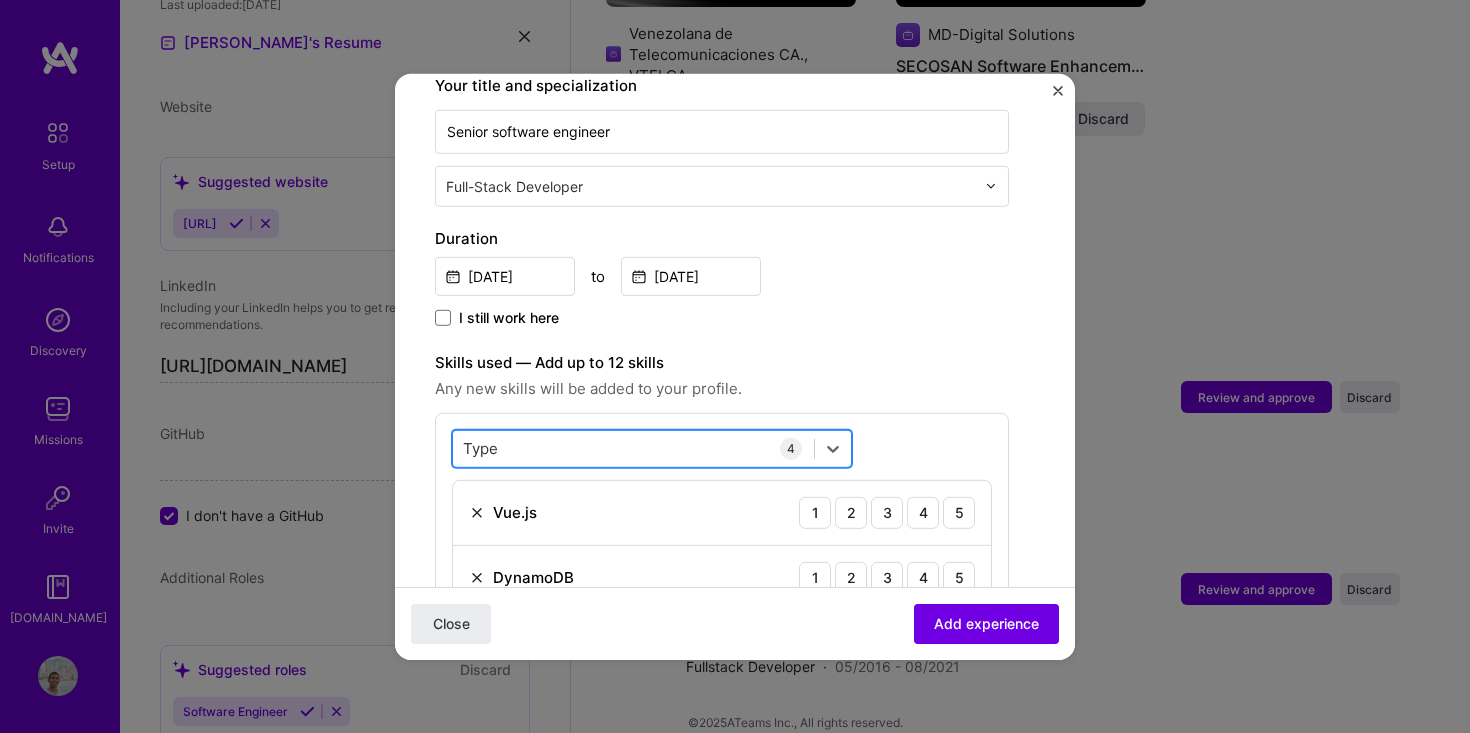 click on "Type Type" at bounding box center (633, 448) 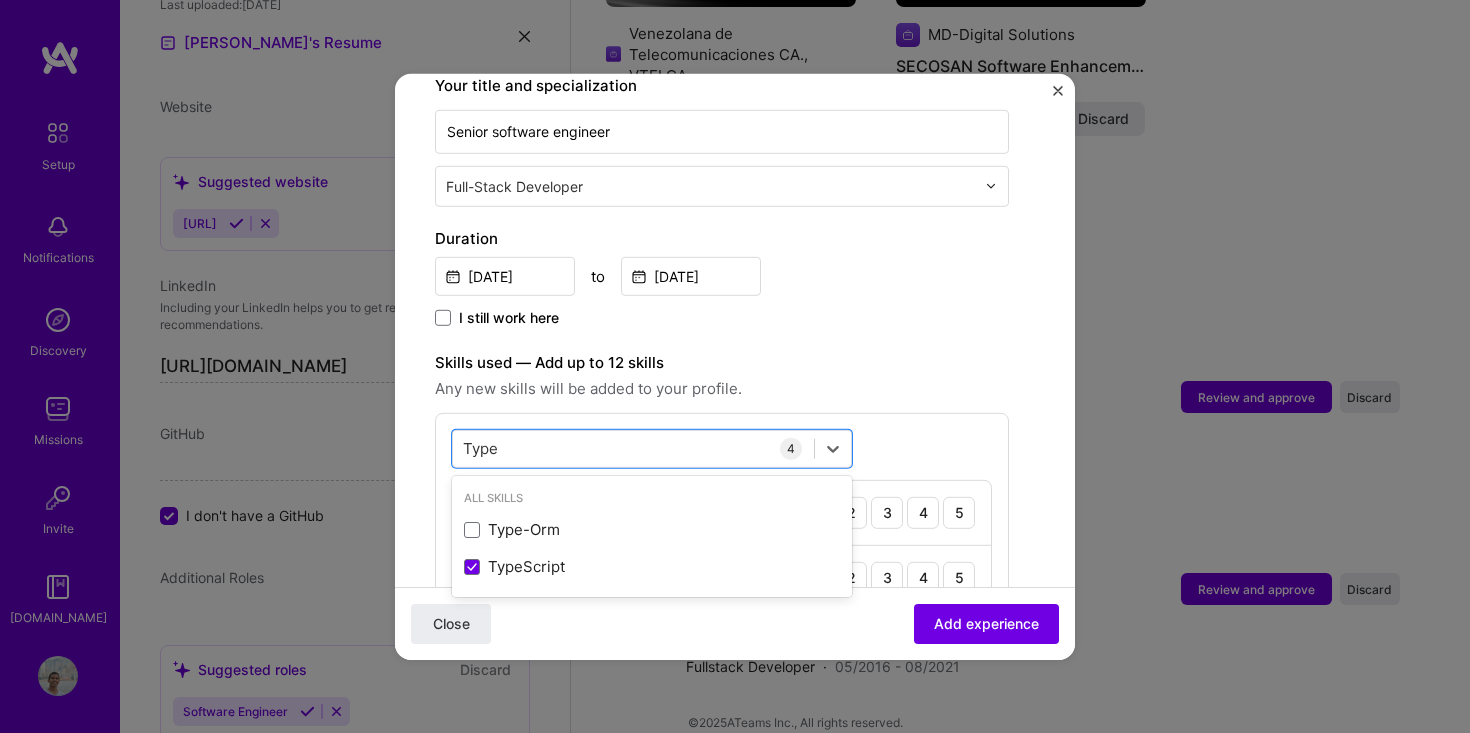 click on "Create a job experience Jobs help companies understand your past experience. Company logo Company name receeve
Industry Add up to 2 industries. Selected industry 1 Your title and specialization Senior software engineer Full-Stack Developer Duration [DATE]
to [DATE]
I still work here Skills used — Add up to 12 skills Any new skills will be added to your profile. option TypeScript, selected. option Type-Orm focused, 0 of 2. 2 results available for search term Type. Use Up and Down to choose options, press Enter to select the currently focused option, press Escape to exit the menu, press Tab to select the option and exit the menu. Type Type All Skills Type-Orm TypeScript 4 Vue.js 1 2 3 4 5 DynamoDB 1 2 3 4 5 Elastic Search 1 2 3 4 5 TypeScript 1 2 3 4 5 Description 100 characters minimum 0 / 2,000  characters Did this role require you to manage team members? (Optional) Yes, I managed 0 >" at bounding box center (722, 526) 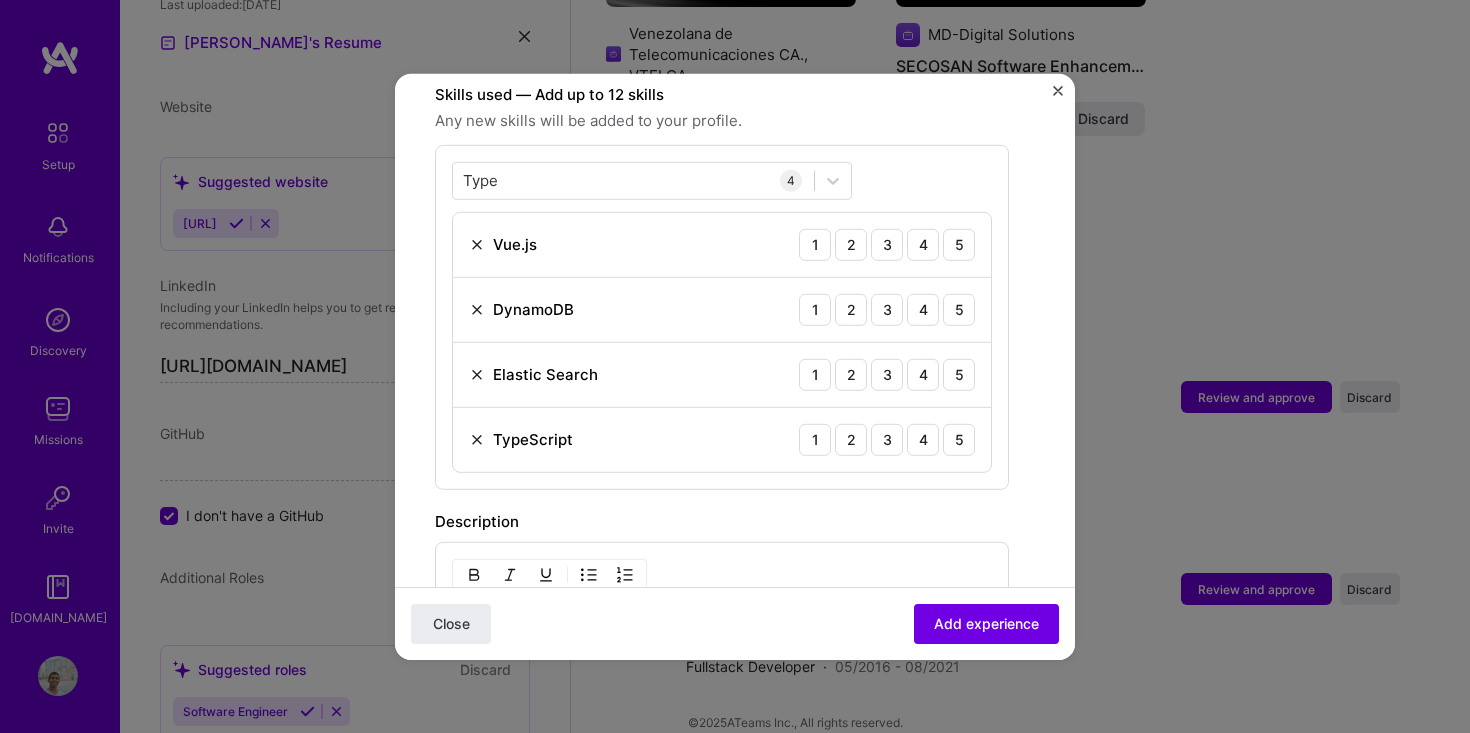 scroll, scrollTop: 566, scrollLeft: 0, axis: vertical 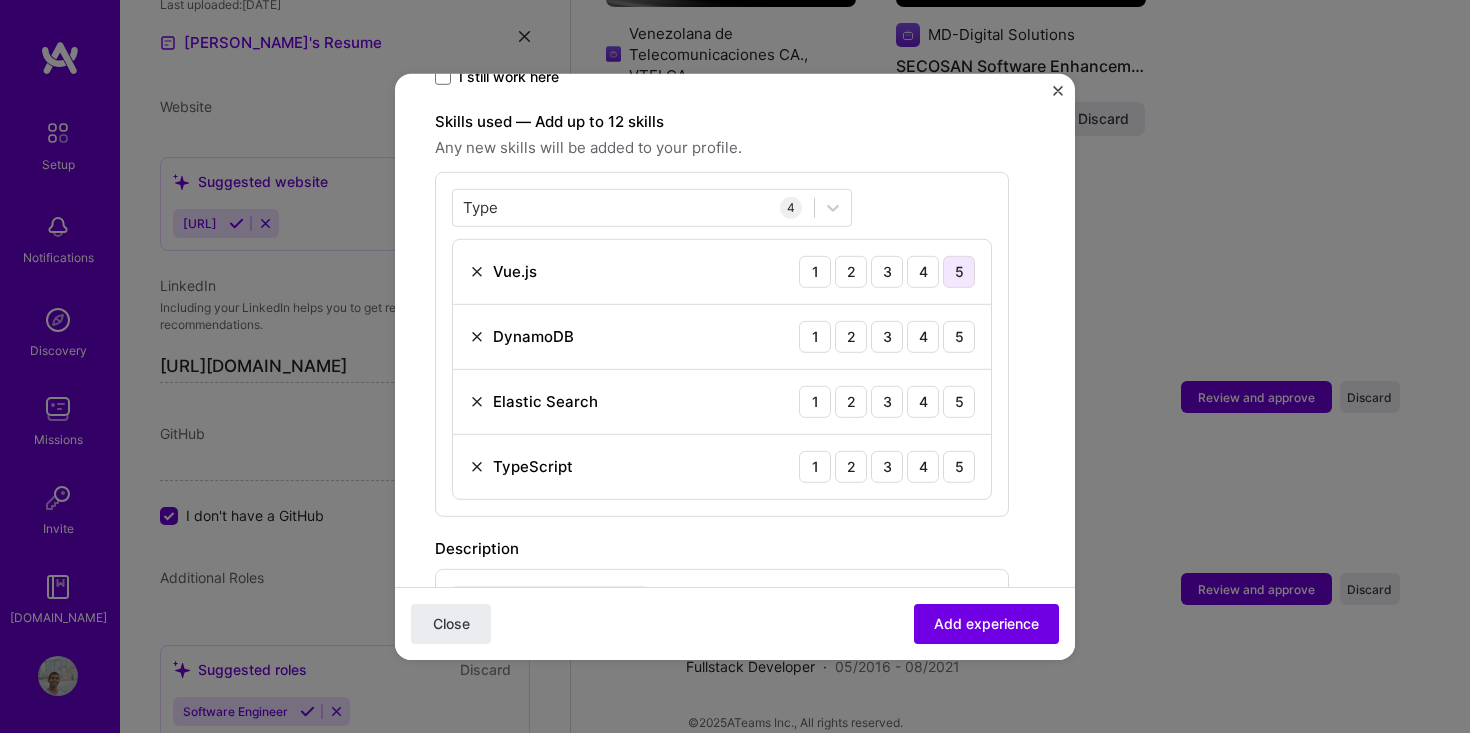 click on "5" at bounding box center [959, 271] 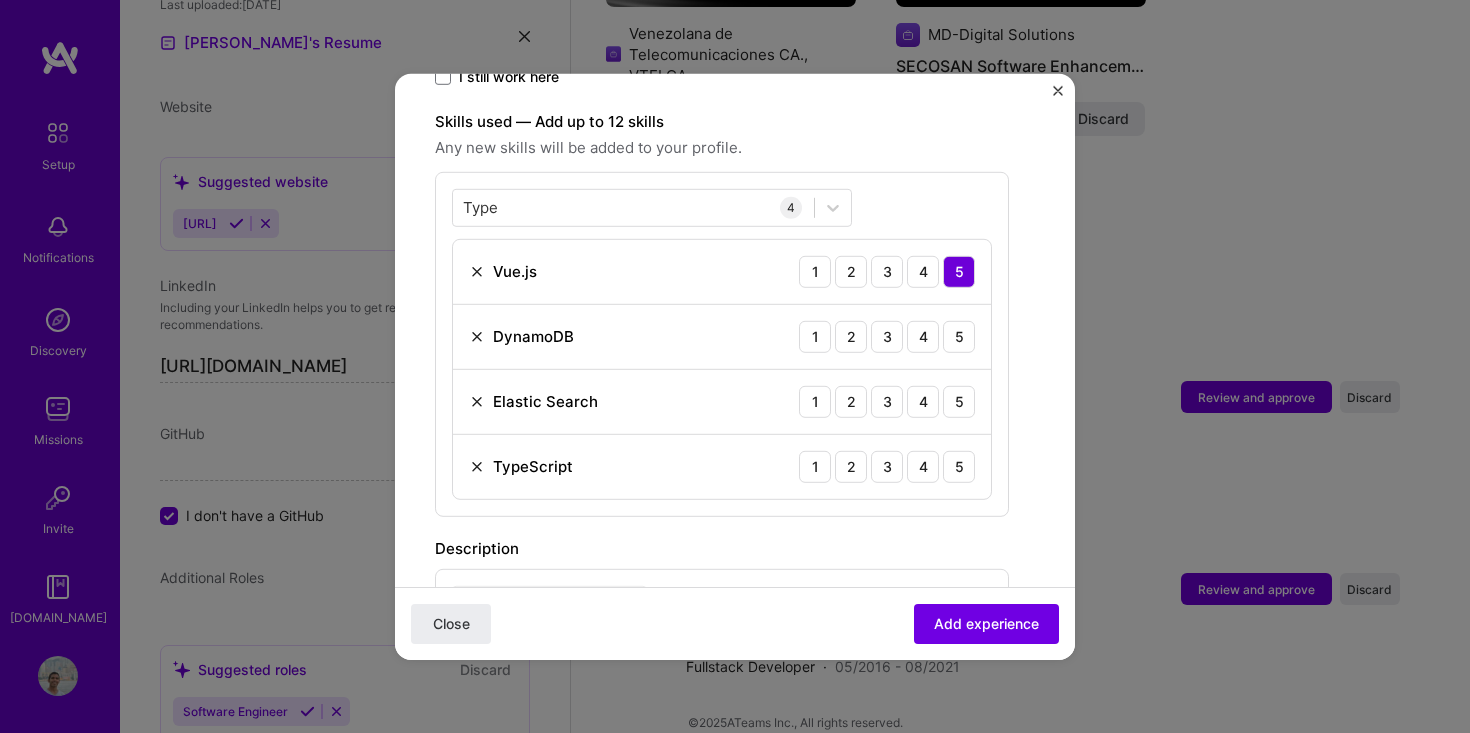 click on "DynamoDB 1 2 3 4 5" at bounding box center (722, 336) 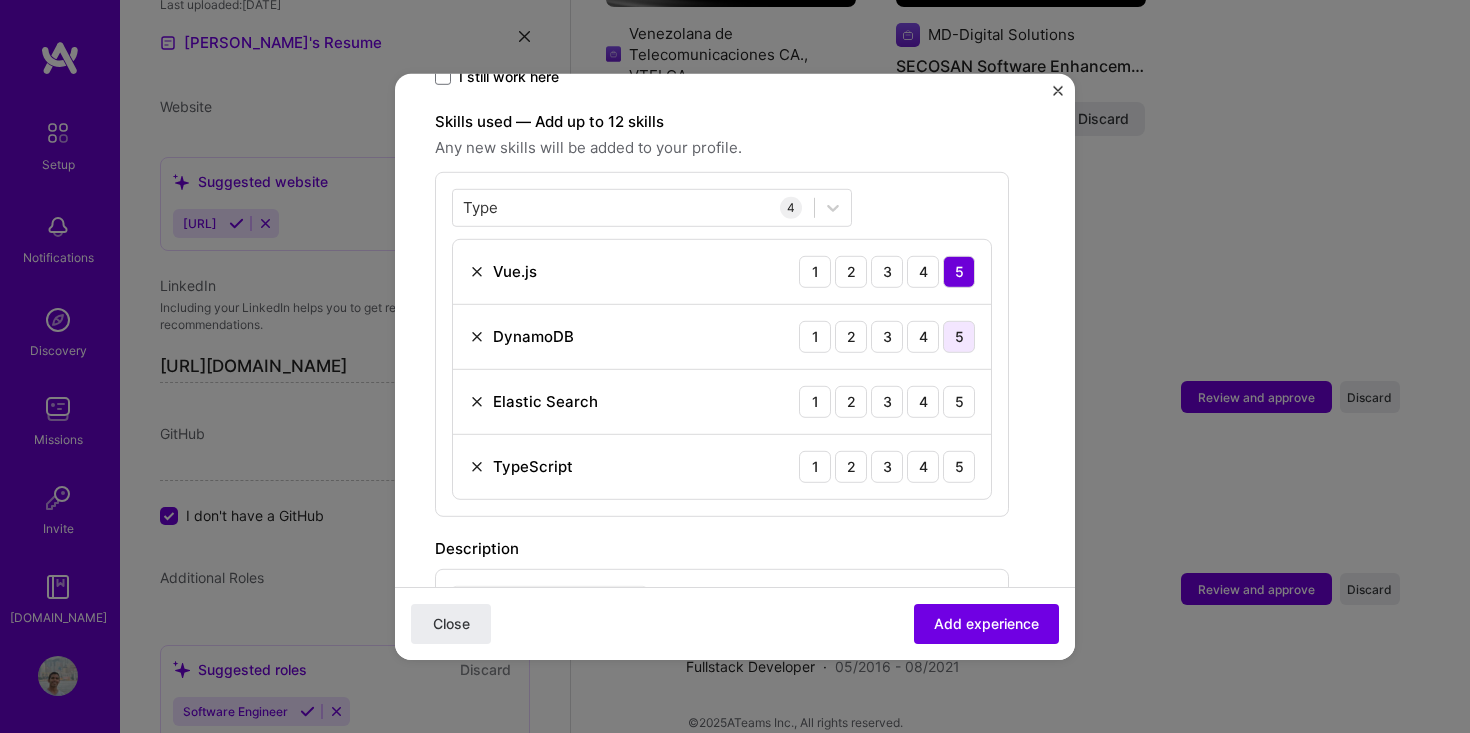 click on "5" at bounding box center (959, 336) 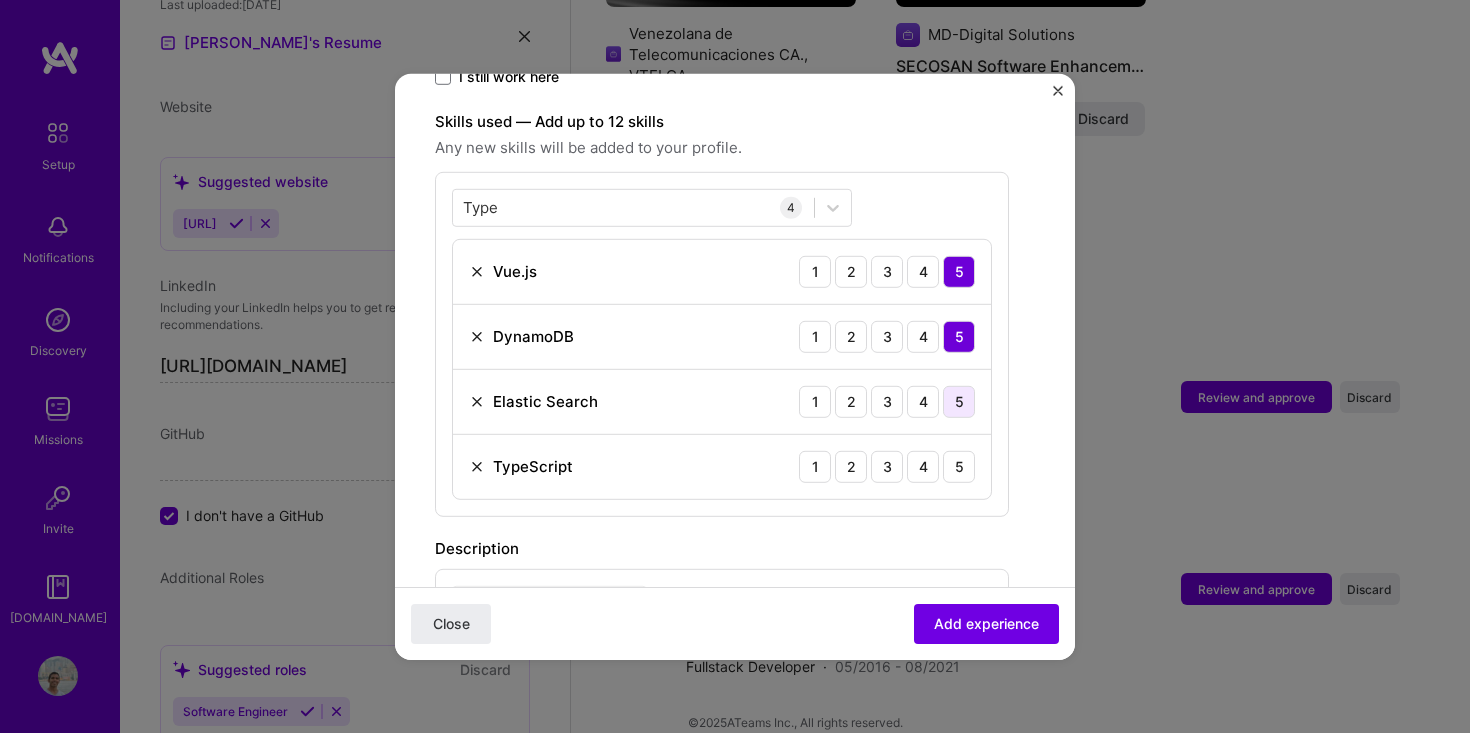 click on "5" at bounding box center (959, 401) 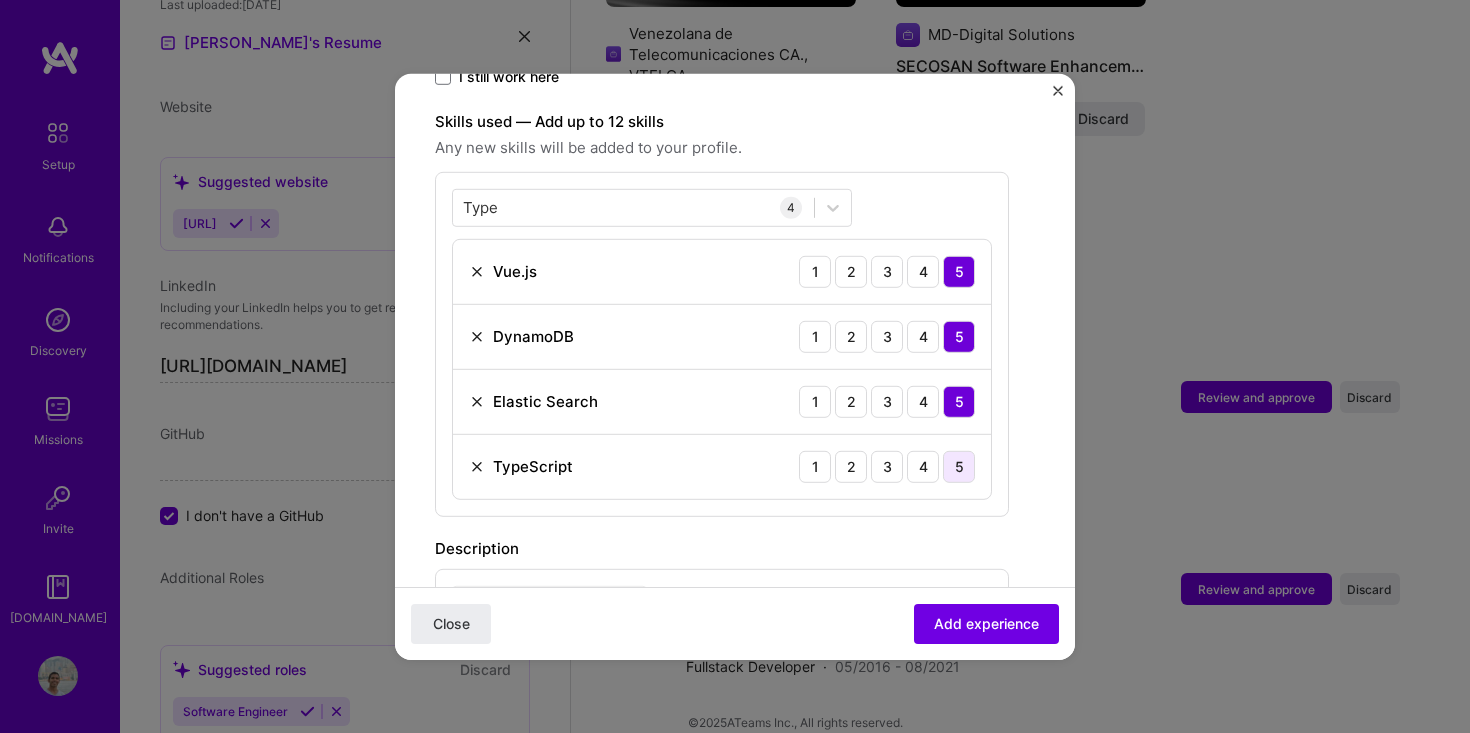click on "5" at bounding box center [959, 466] 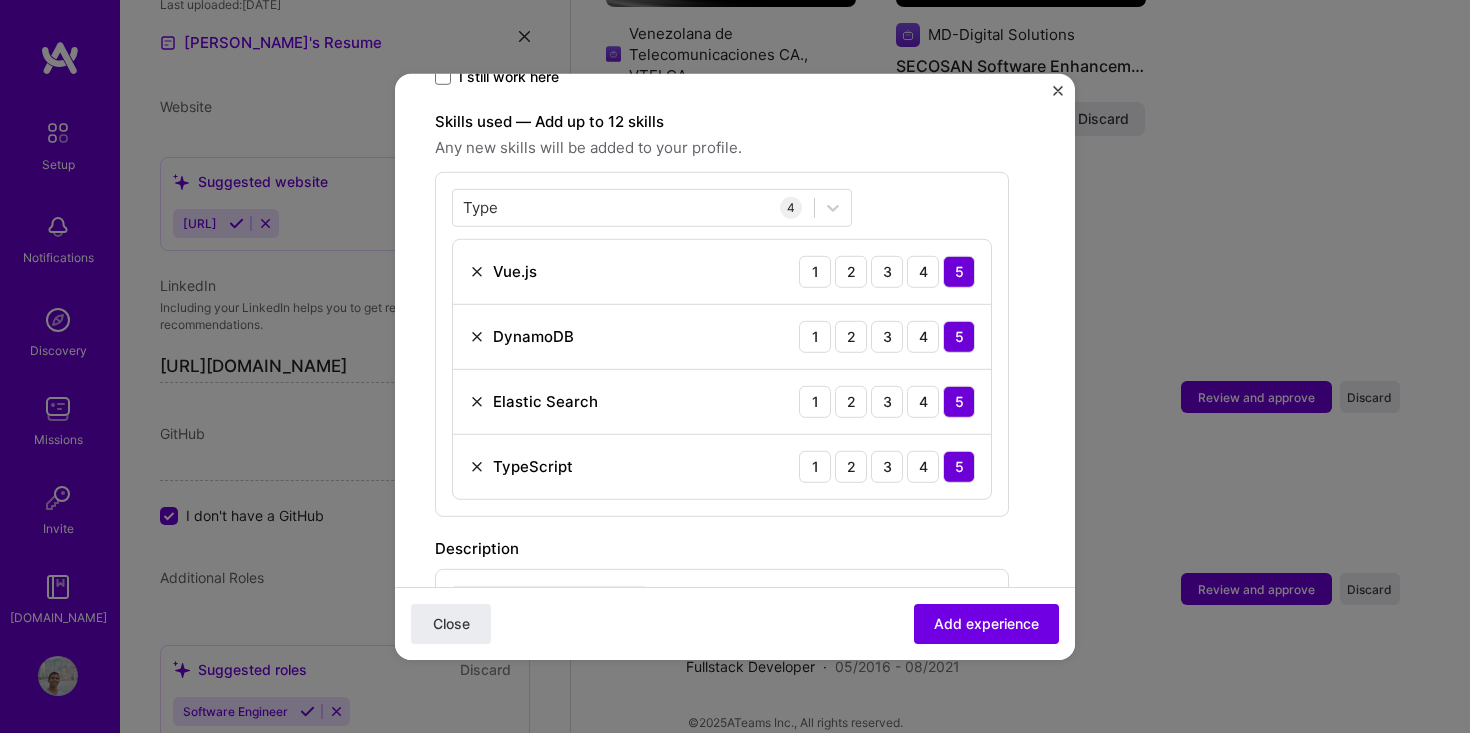 click on "Elastic Search 1 2 3 4 5" at bounding box center (722, 401) 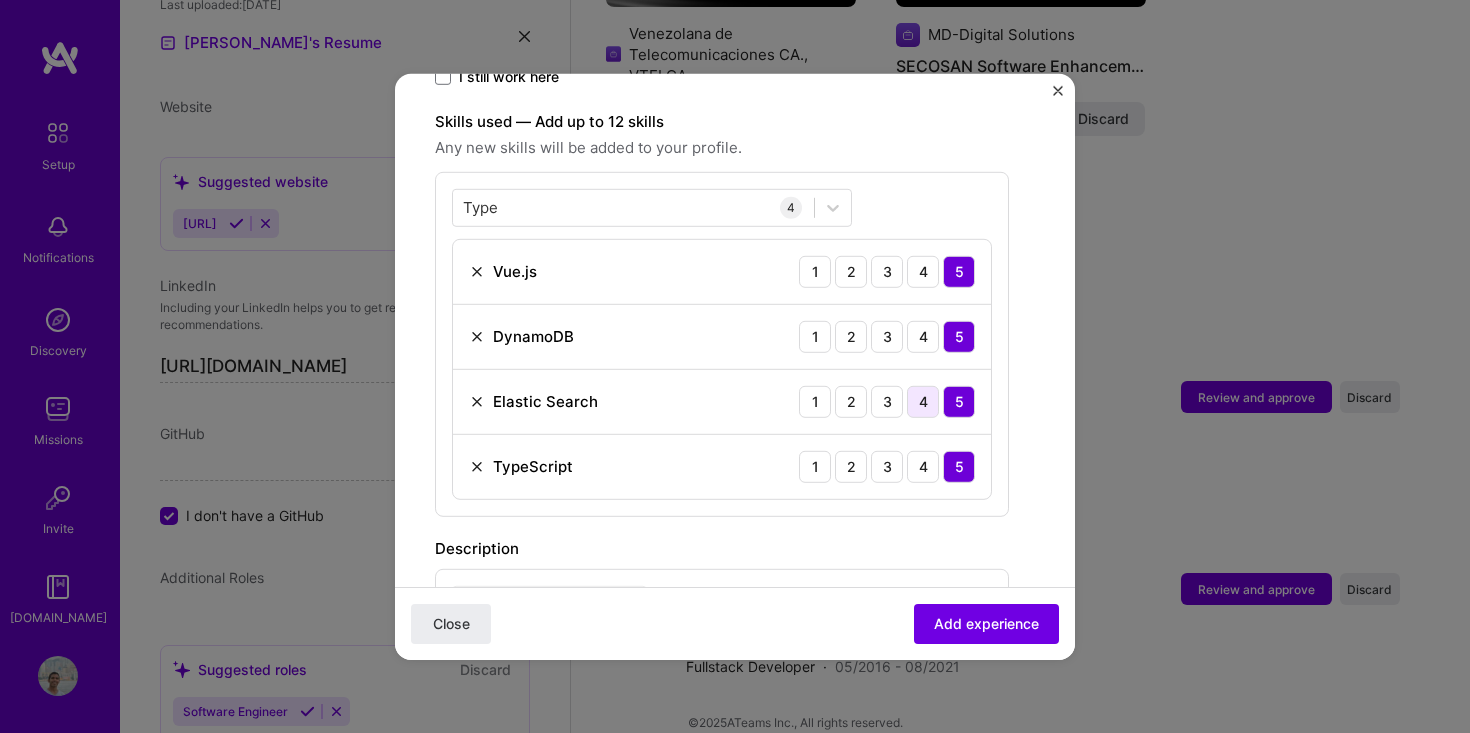 click on "4" at bounding box center [923, 401] 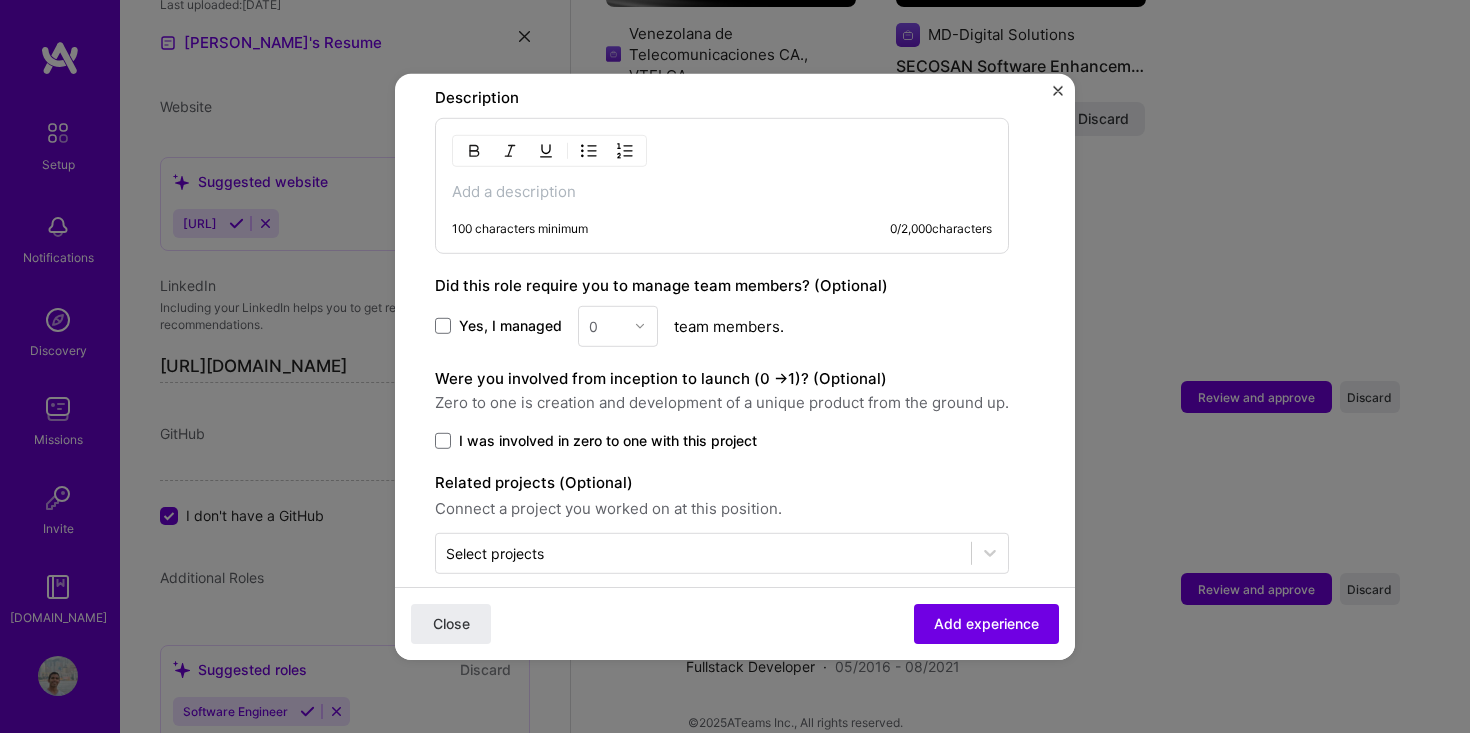 scroll, scrollTop: 1024, scrollLeft: 0, axis: vertical 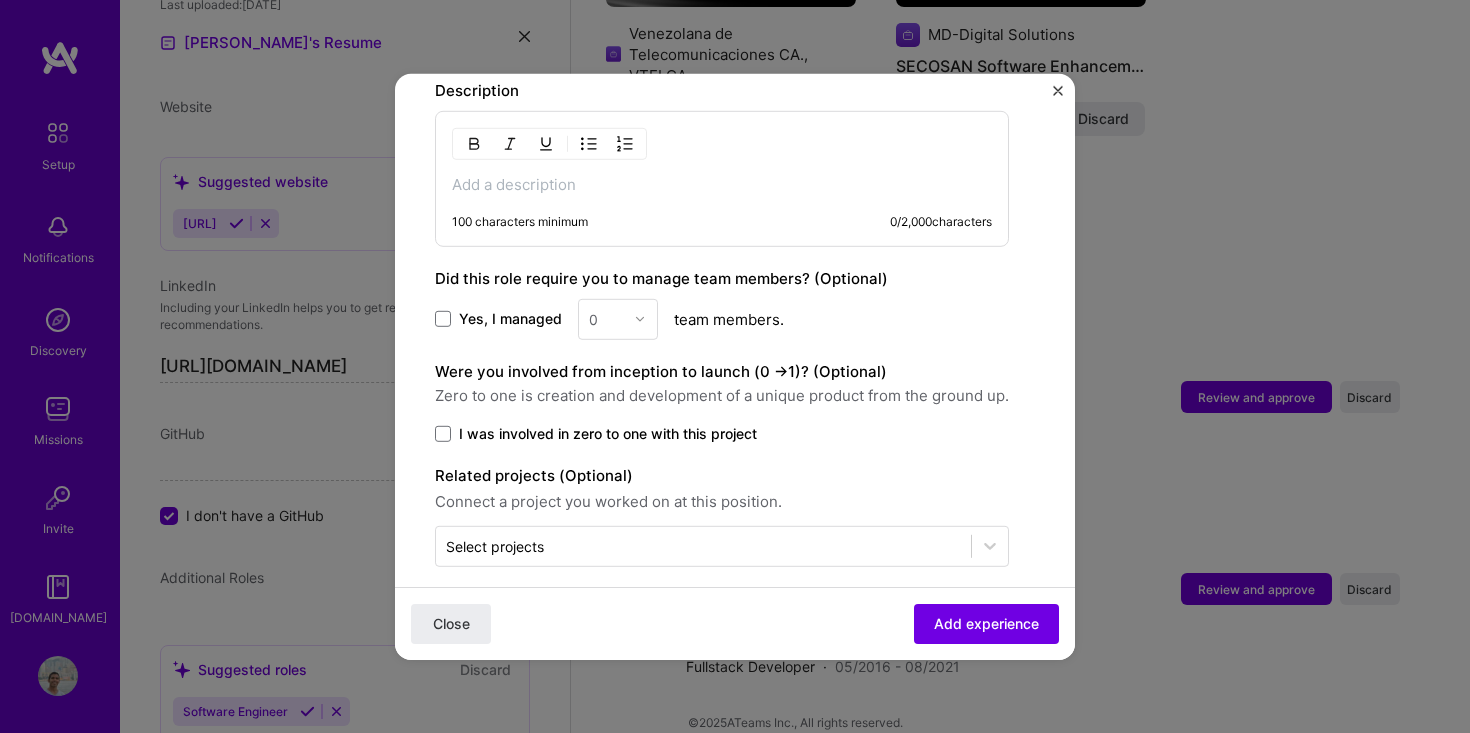 click on "Were you involved from inception to launch (0 - >  1)? (Optional) Zero to one is creation and development of a unique product from the ground up. I was involved in zero to one with this project" at bounding box center [722, 401] 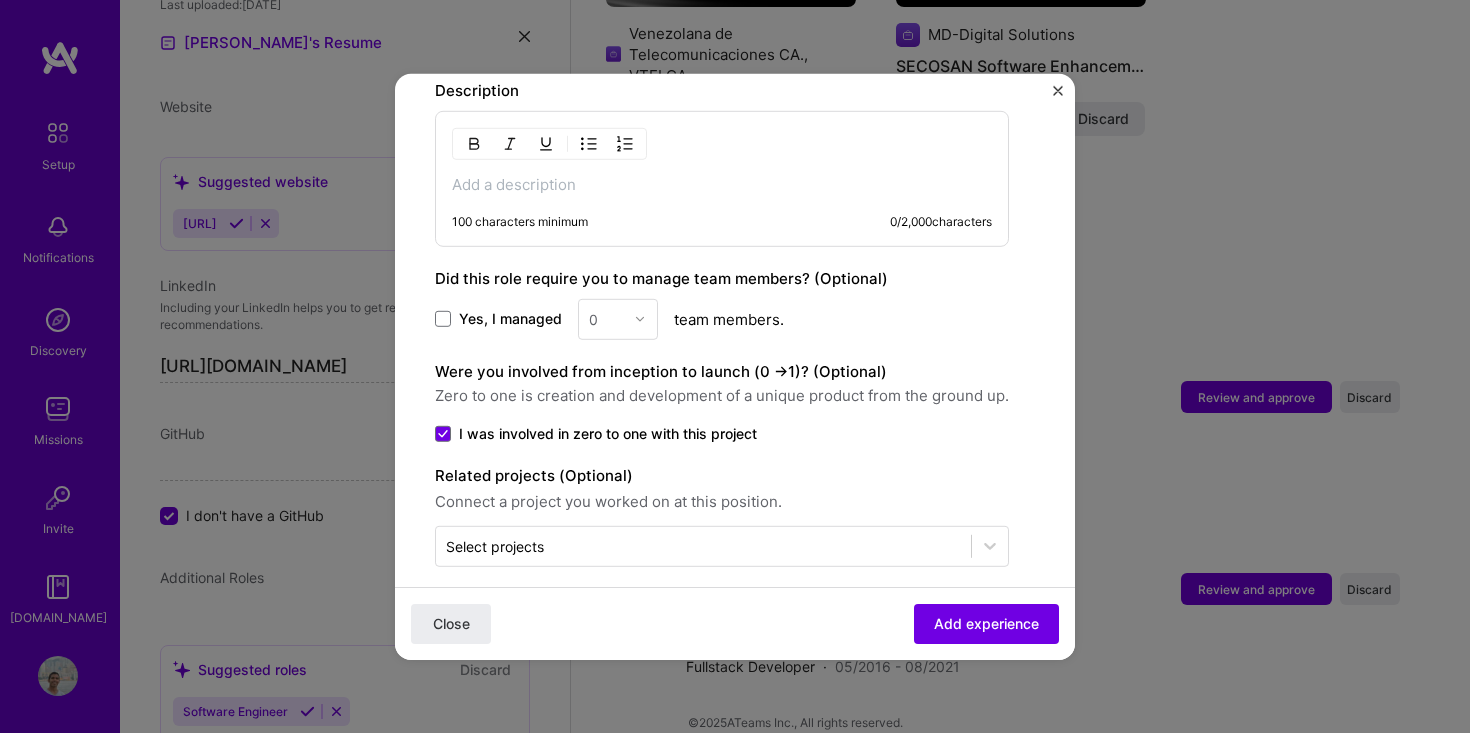 scroll, scrollTop: 1043, scrollLeft: 0, axis: vertical 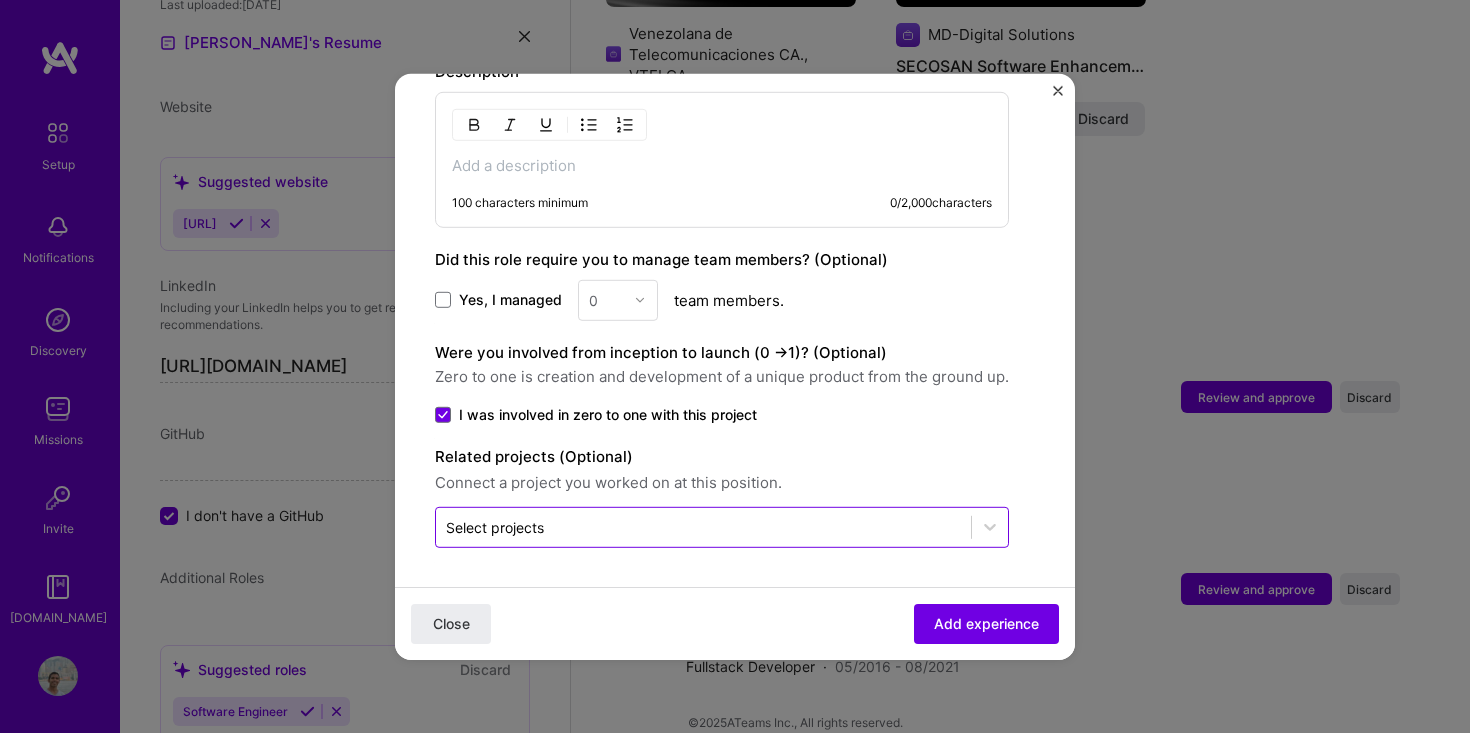 click at bounding box center [703, 526] 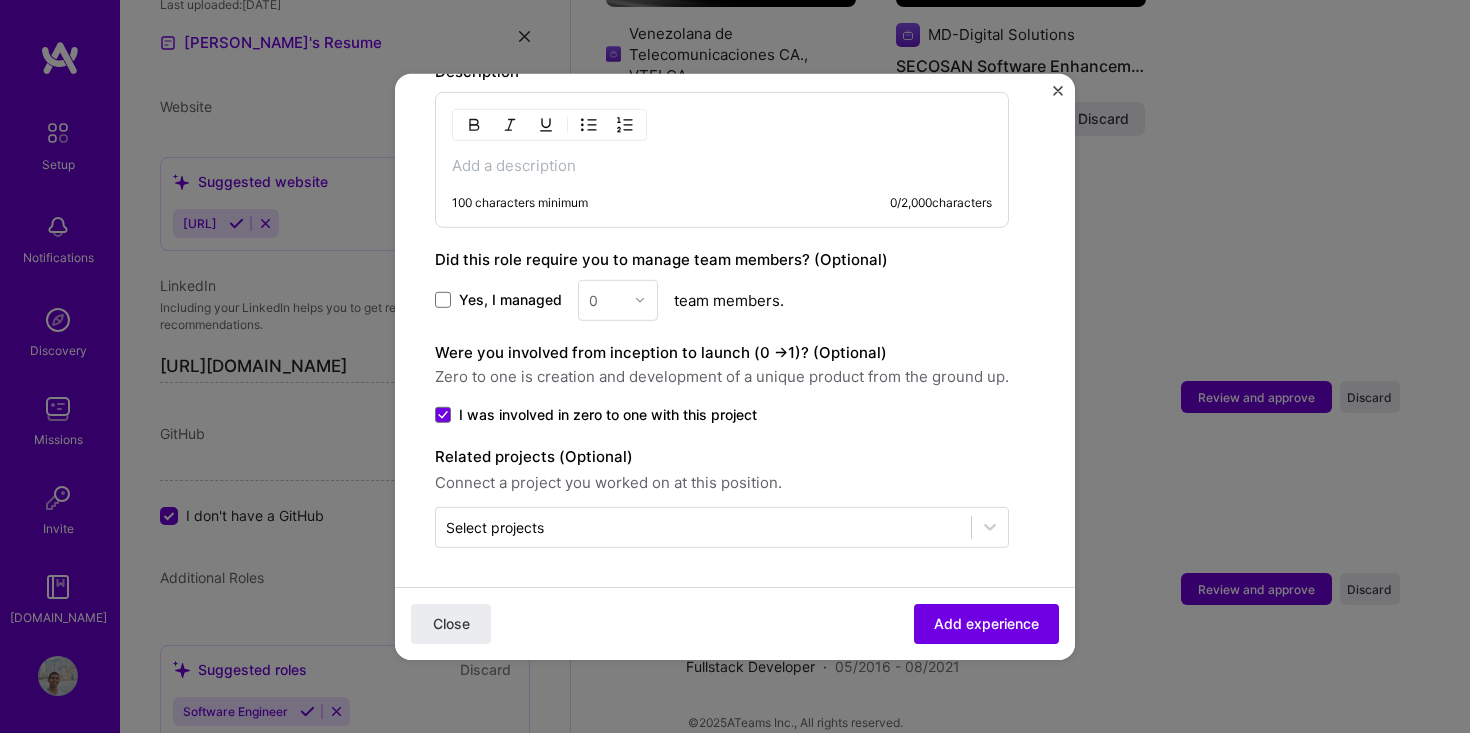 click on "Were you involved from inception to launch (0 - >  1)? (Optional) Zero to one is creation and development of a unique product from the ground up. I was involved in zero to one with this project" at bounding box center [722, 382] 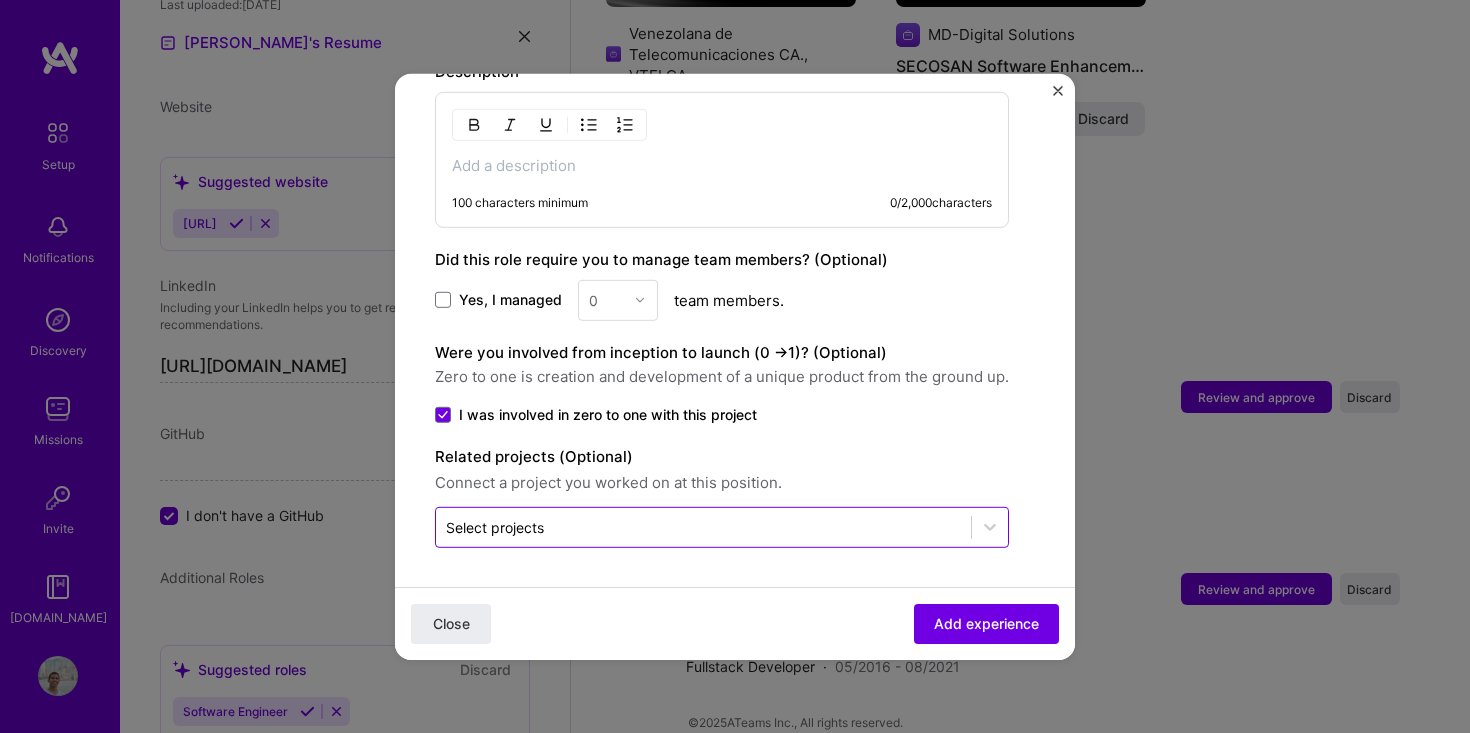 click at bounding box center (703, 526) 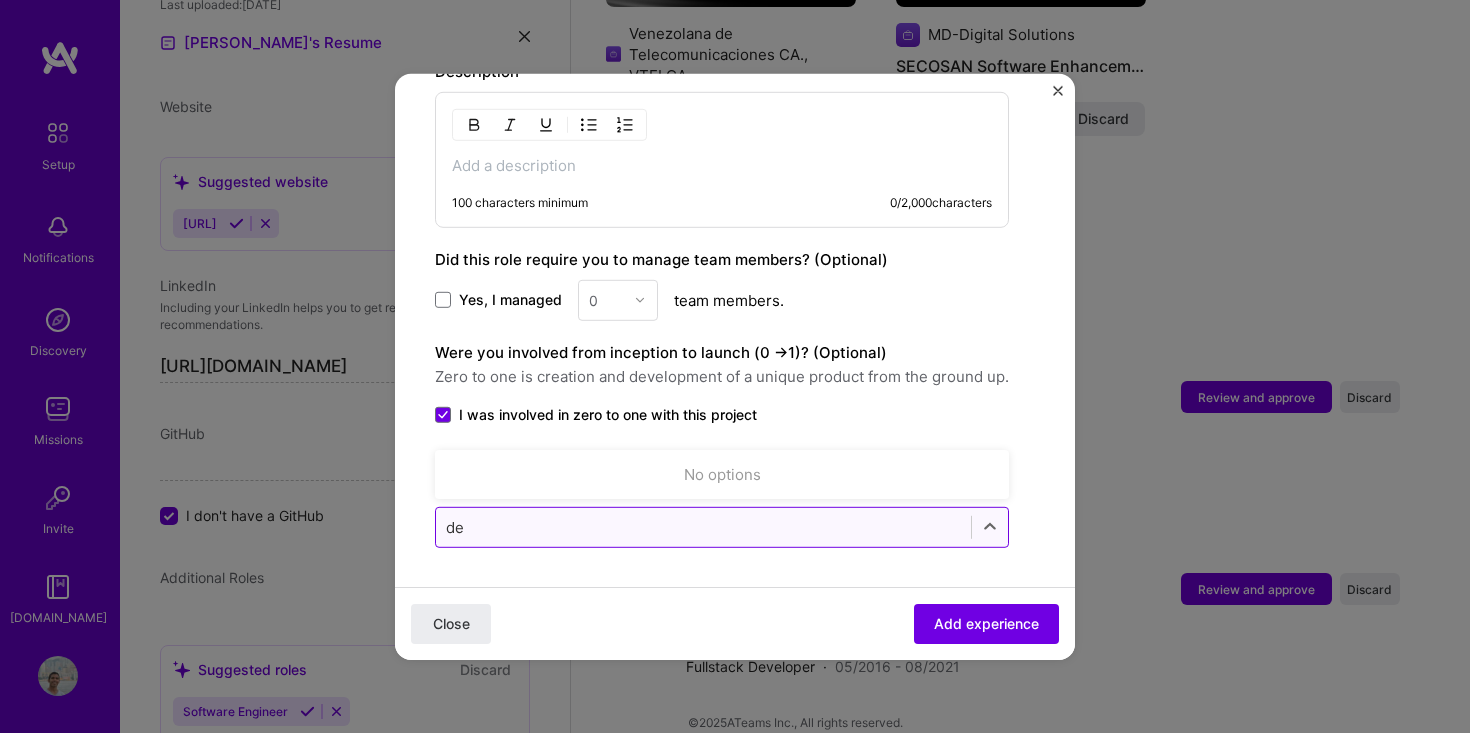 type on "d" 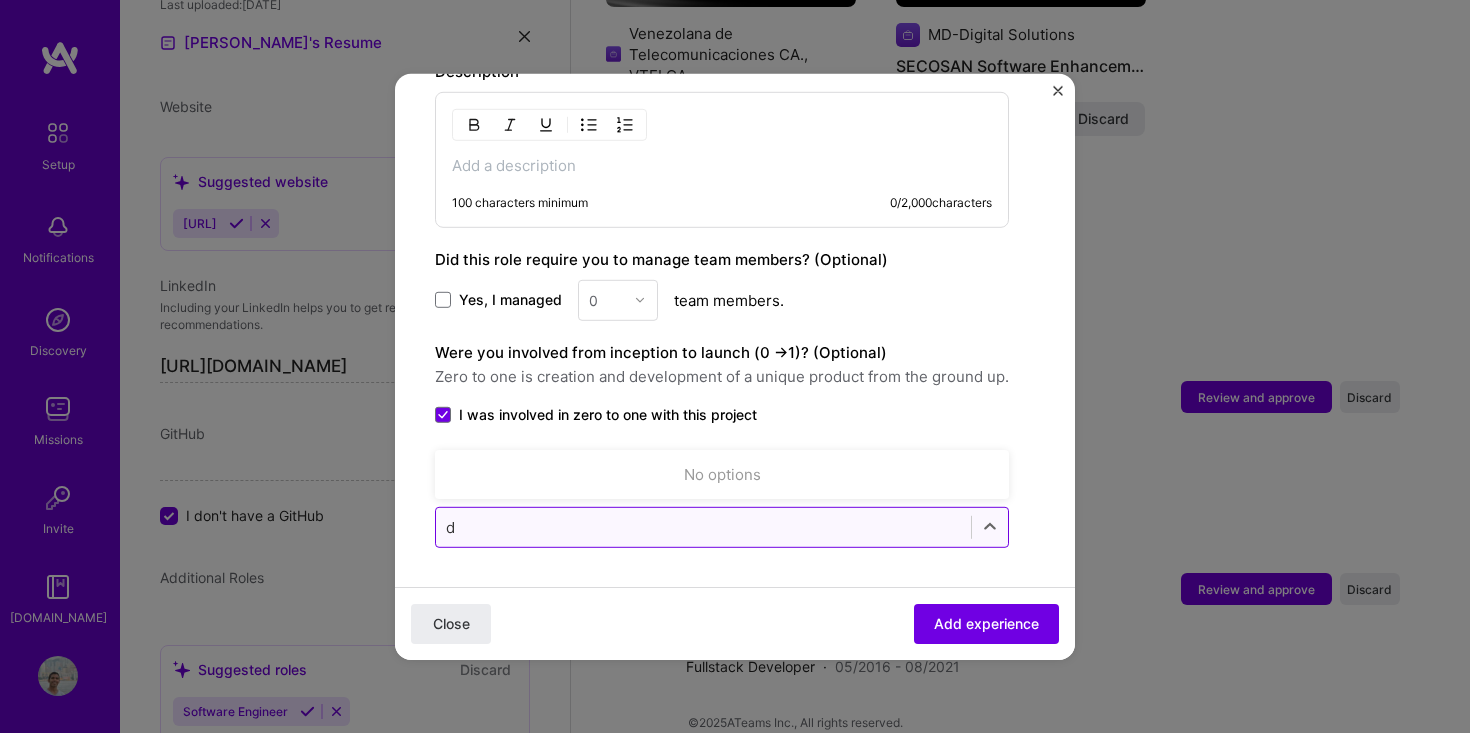 type 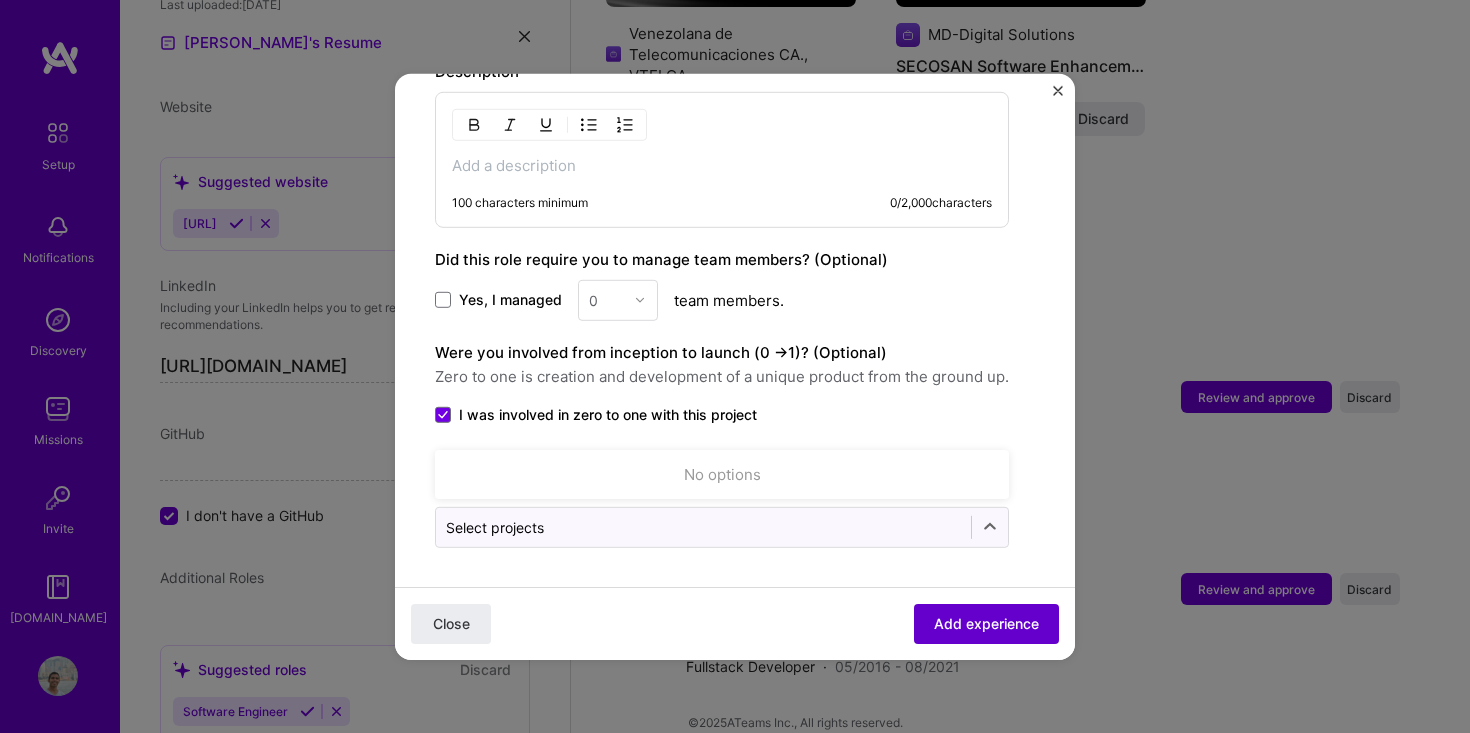 click on "Add experience" at bounding box center [986, 624] 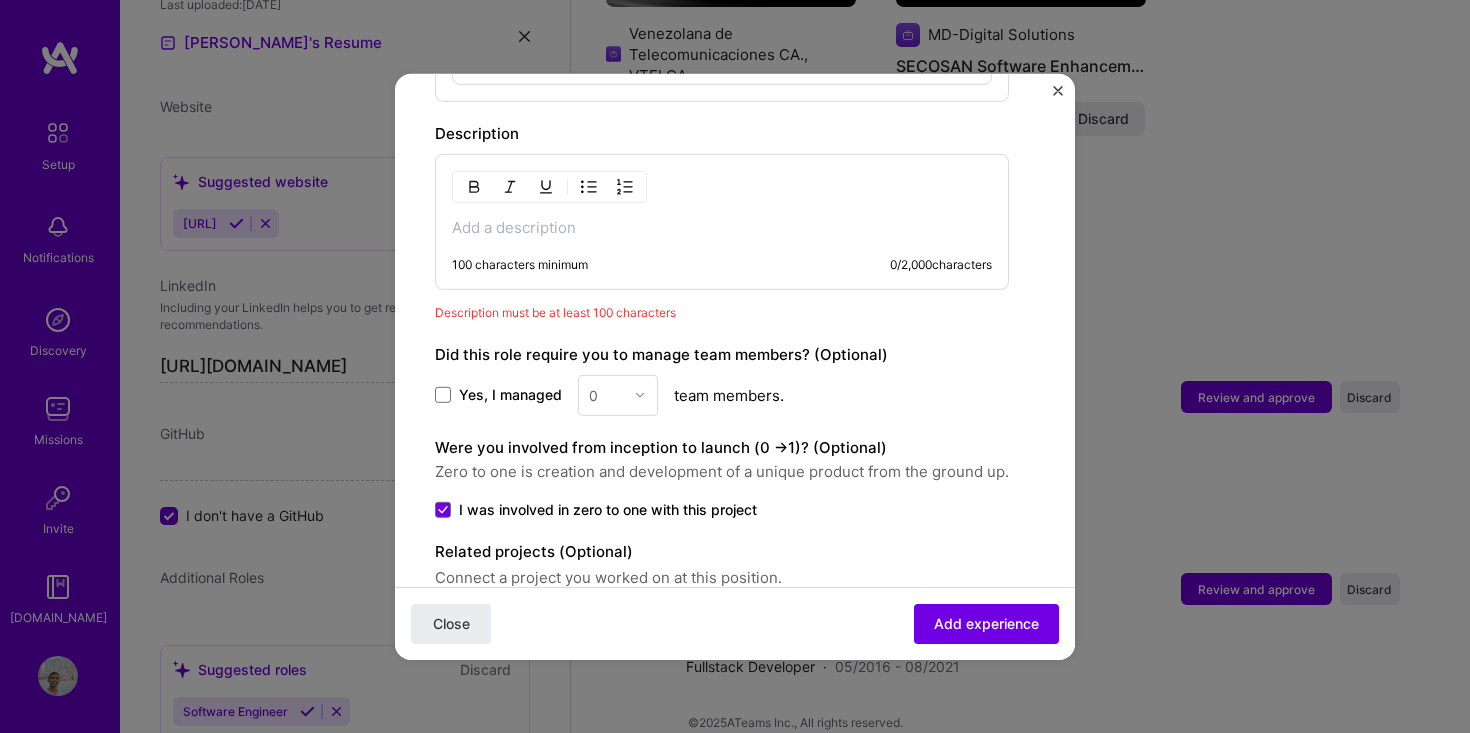 scroll, scrollTop: 965, scrollLeft: 0, axis: vertical 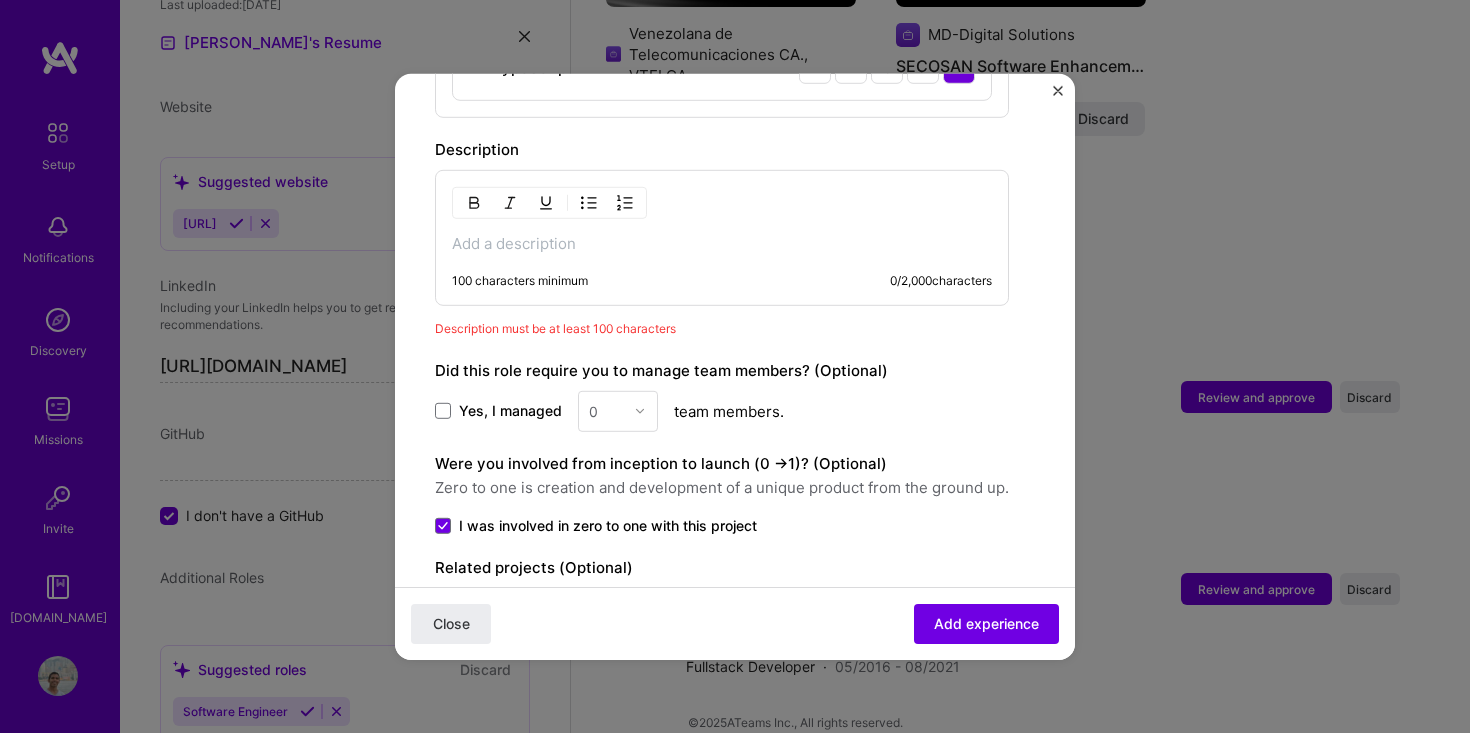 click on "100 characters minimum 0 / 2,000  characters" at bounding box center (722, 280) 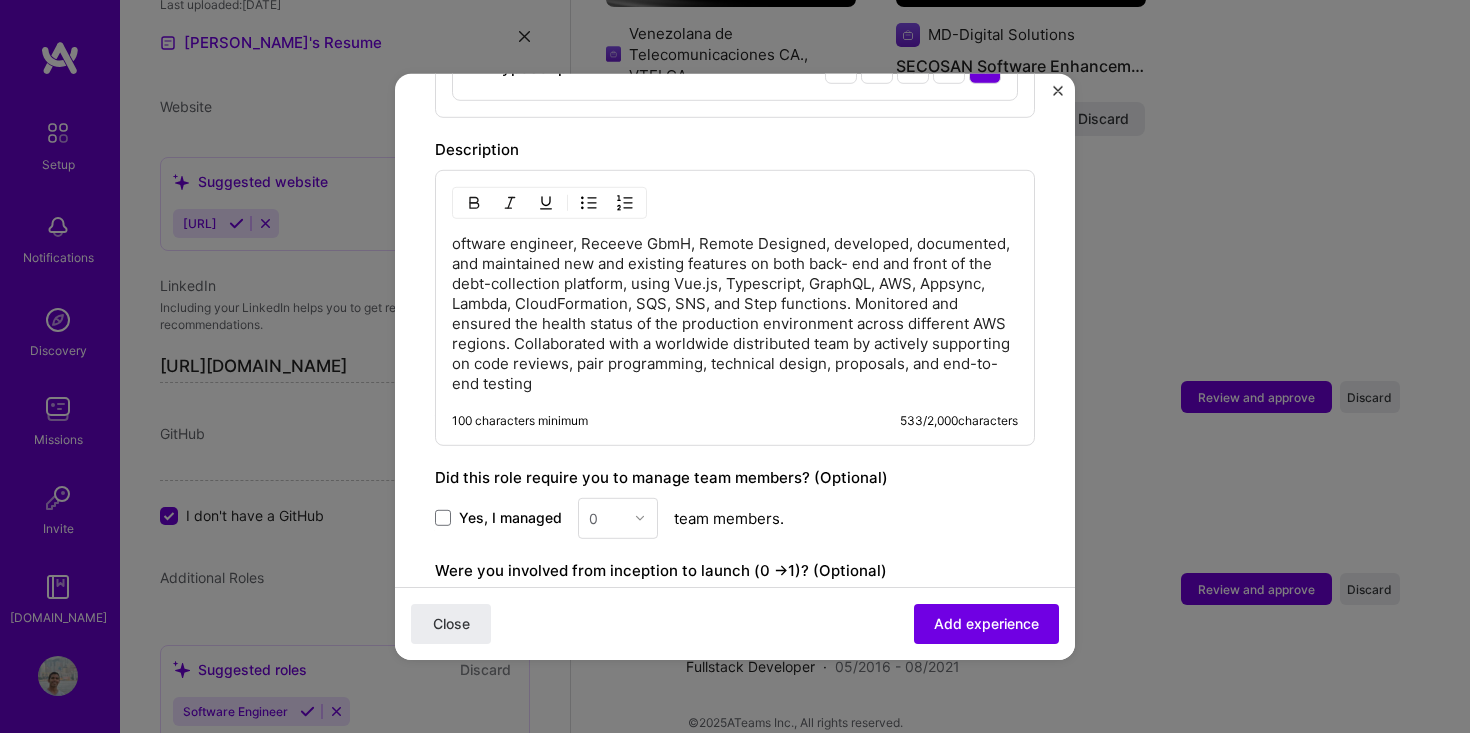 scroll, scrollTop: 878, scrollLeft: 0, axis: vertical 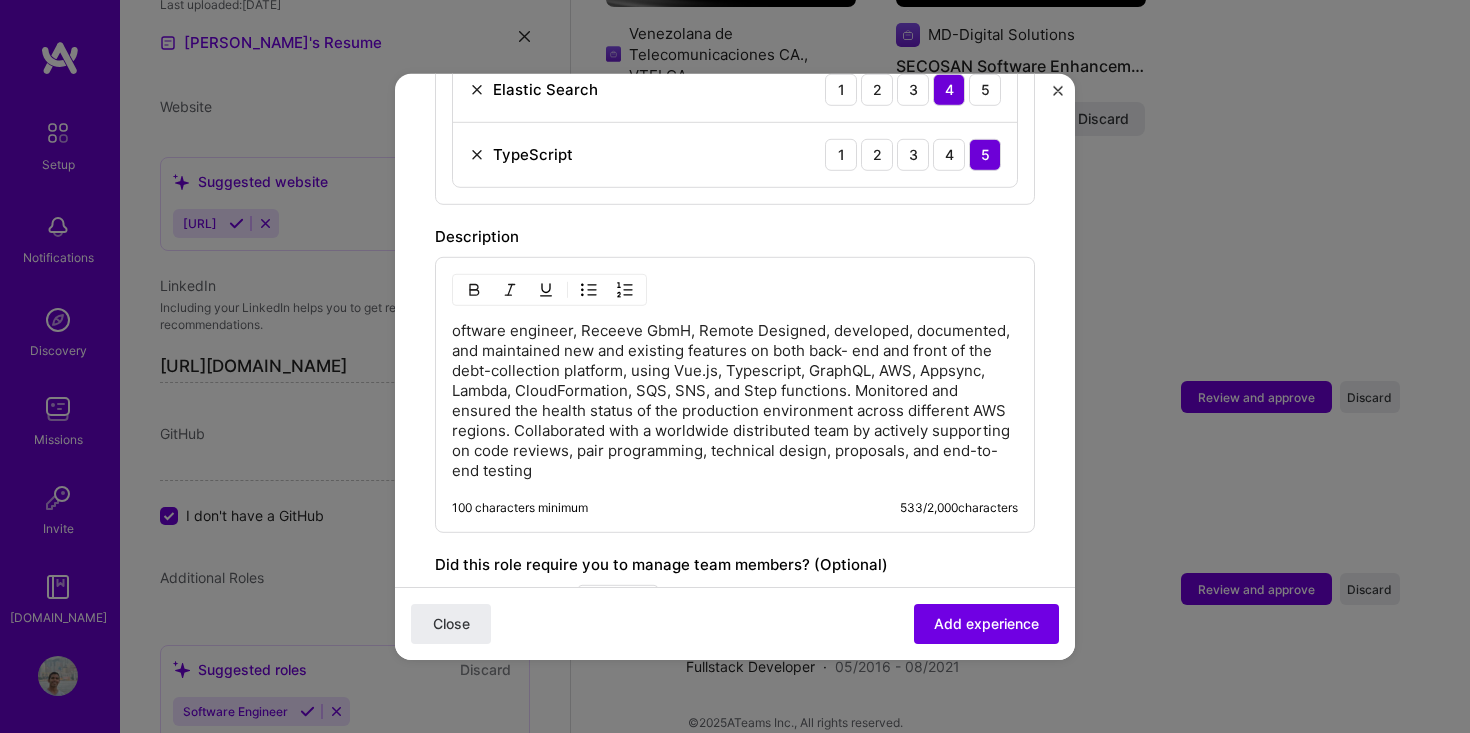 click on "oftware engineer, Receeve GbmH, Remote Designed, developed, documented, and maintained new and existing features on both back- end and front of the debt-collection platform, using Vue.js, Typescript, GraphQL, AWS, Appsync, Lambda, CloudFormation, SQS, SNS, and Step functions. Monitored and ensured the health status of the production environment across different AWS regions. Collaborated with a worldwide distributed team by actively supporting on code reviews, pair programming, technical design, proposals, and end-to-end testing" at bounding box center (735, 400) 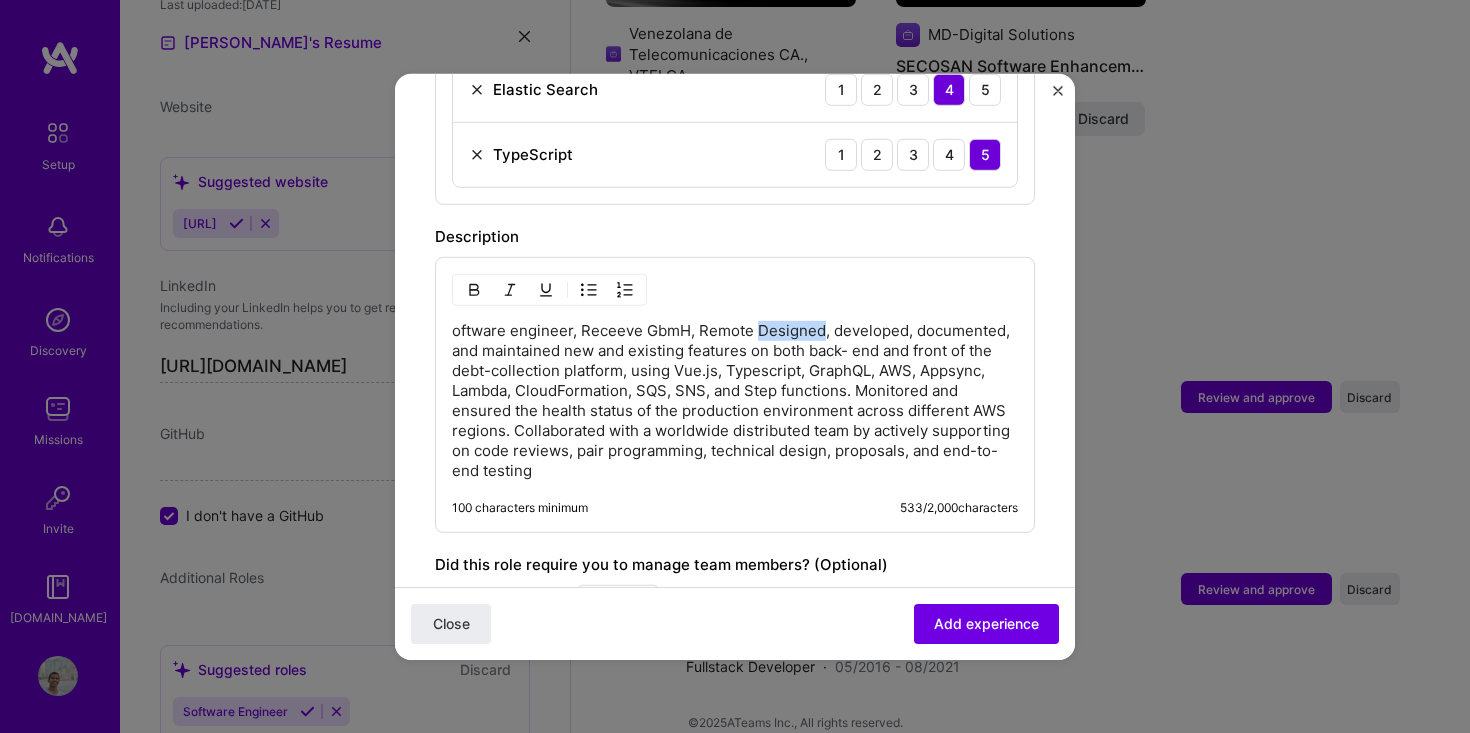 click on "oftware engineer, Receeve GbmH, Remote Designed, developed, documented, and maintained new and existing features on both back- end and front of the debt-collection platform, using Vue.js, Typescript, GraphQL, AWS, Appsync, Lambda, CloudFormation, SQS, SNS, and Step functions. Monitored and ensured the health status of the production environment across different AWS regions. Collaborated with a worldwide distributed team by actively supporting on code reviews, pair programming, technical design, proposals, and end-to-end testing" at bounding box center [735, 400] 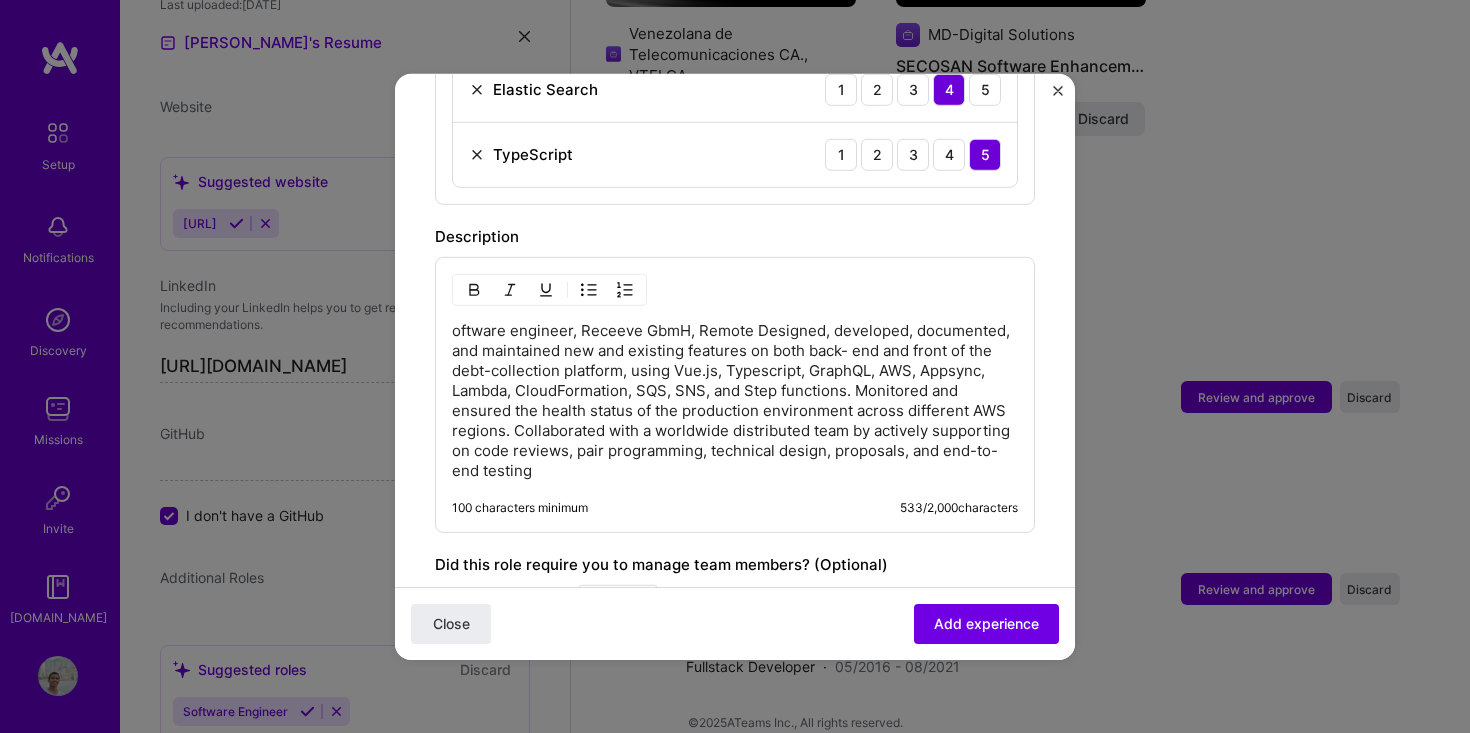click on "oftware engineer, Receeve GbmH, Remote Designed, developed, documented, and maintained new and existing features on both back- end and front of the debt-collection platform, using Vue.js, Typescript, GraphQL, AWS, Appsync, Lambda, CloudFormation, SQS, SNS, and Step functions. Monitored and ensured the health status of the production environment across different AWS regions. Collaborated with a worldwide distributed team by actively supporting on code reviews, pair programming, technical design, proposals, and end-to-end testing" at bounding box center [735, 400] 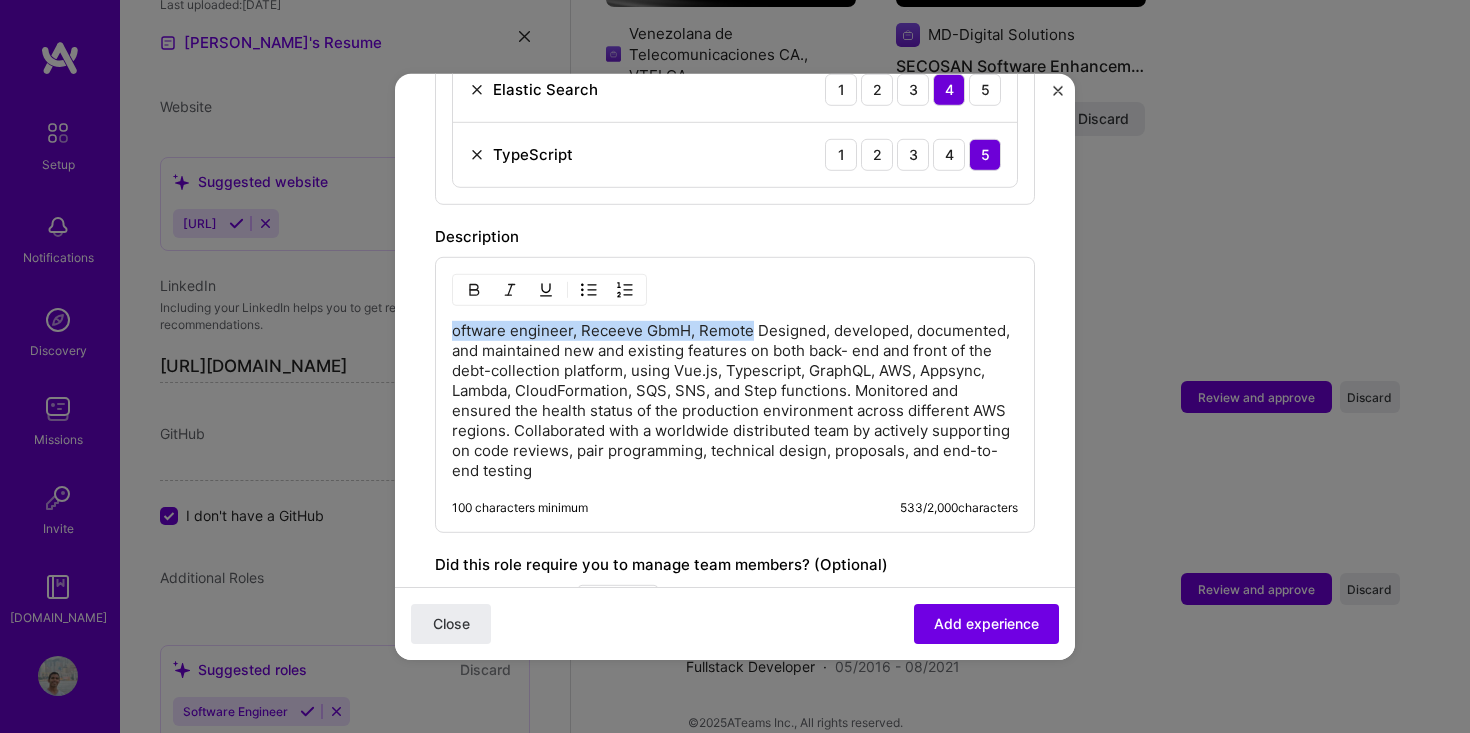 drag, startPoint x: 749, startPoint y: 335, endPoint x: 260, endPoint y: 299, distance: 490.32336 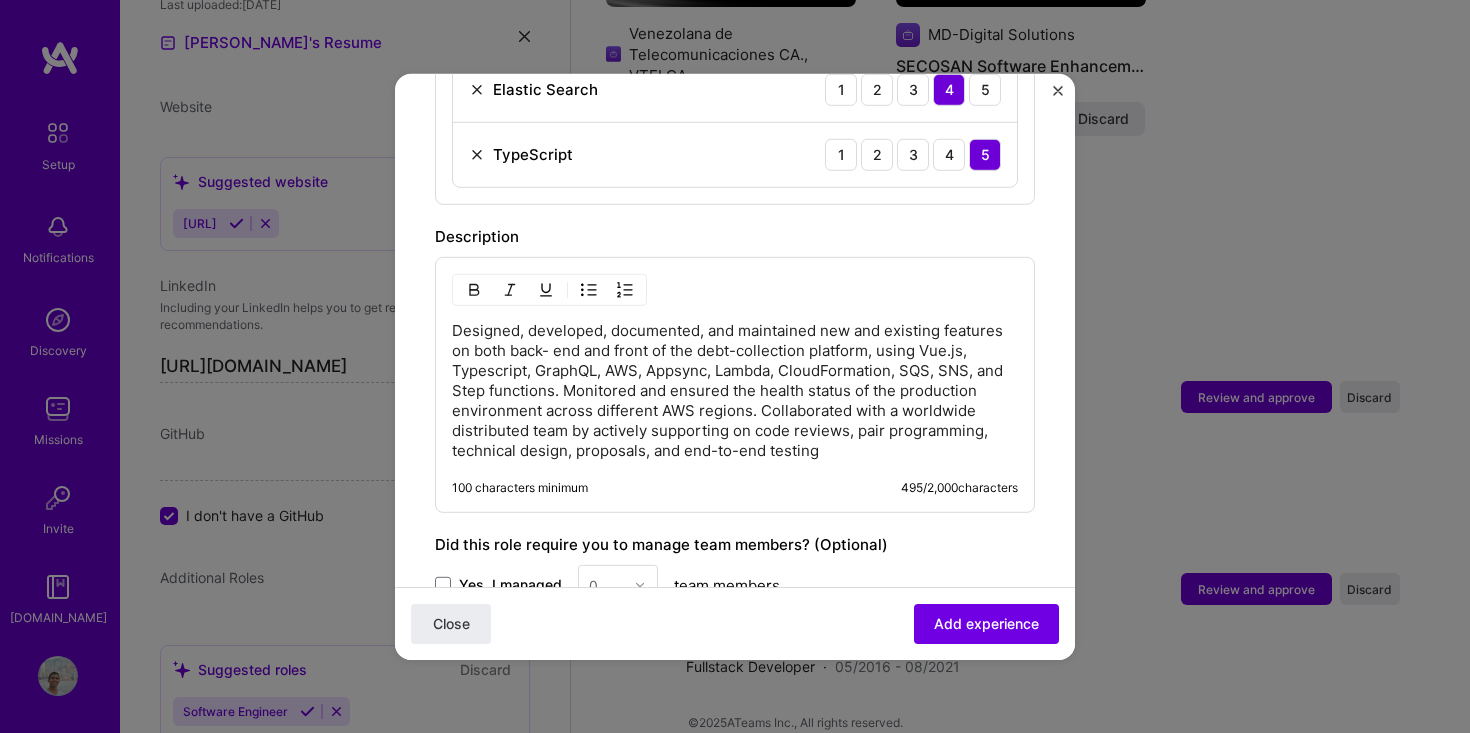 type 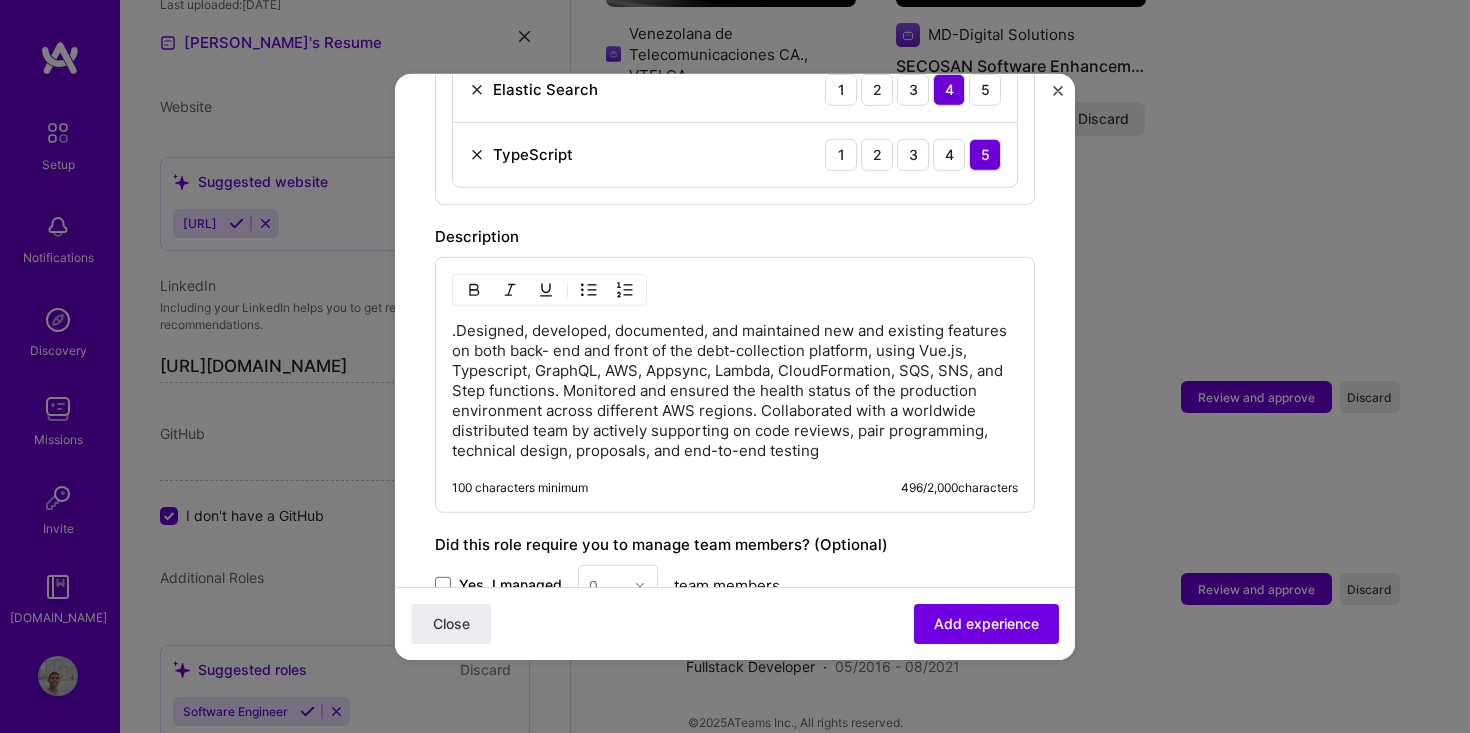 click on ".Designed, developed, documented, and maintained new and existing features on both back- end and front of the debt-collection platform, using Vue.js, Typescript, GraphQL, AWS, Appsync, Lambda, CloudFormation, SQS, SNS, and Step functions. Monitored and ensured the health status of the production environment across different AWS regions. Collaborated with a worldwide distributed team by actively supporting on code reviews, pair programming, technical design, proposals, and end-to-end testing" at bounding box center [735, 390] 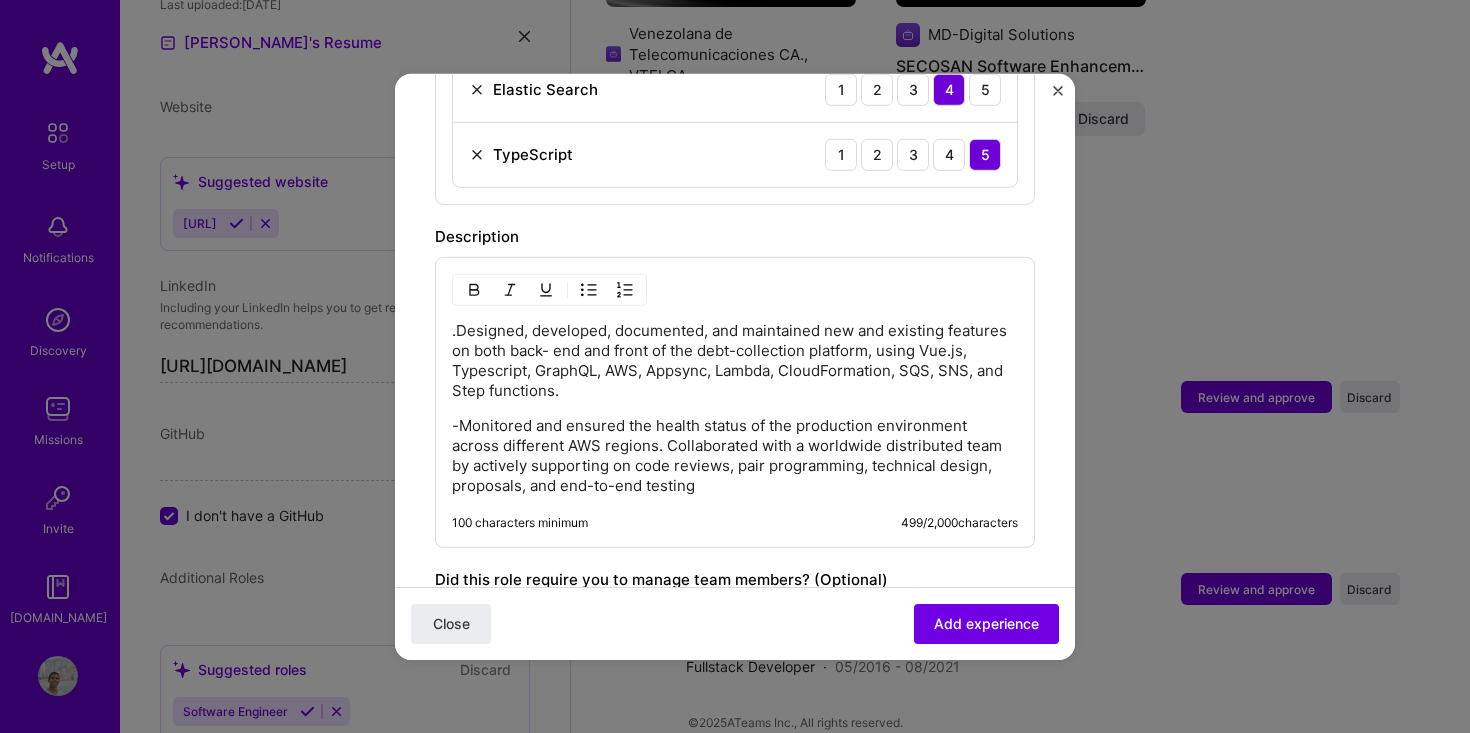 click at bounding box center (589, 289) 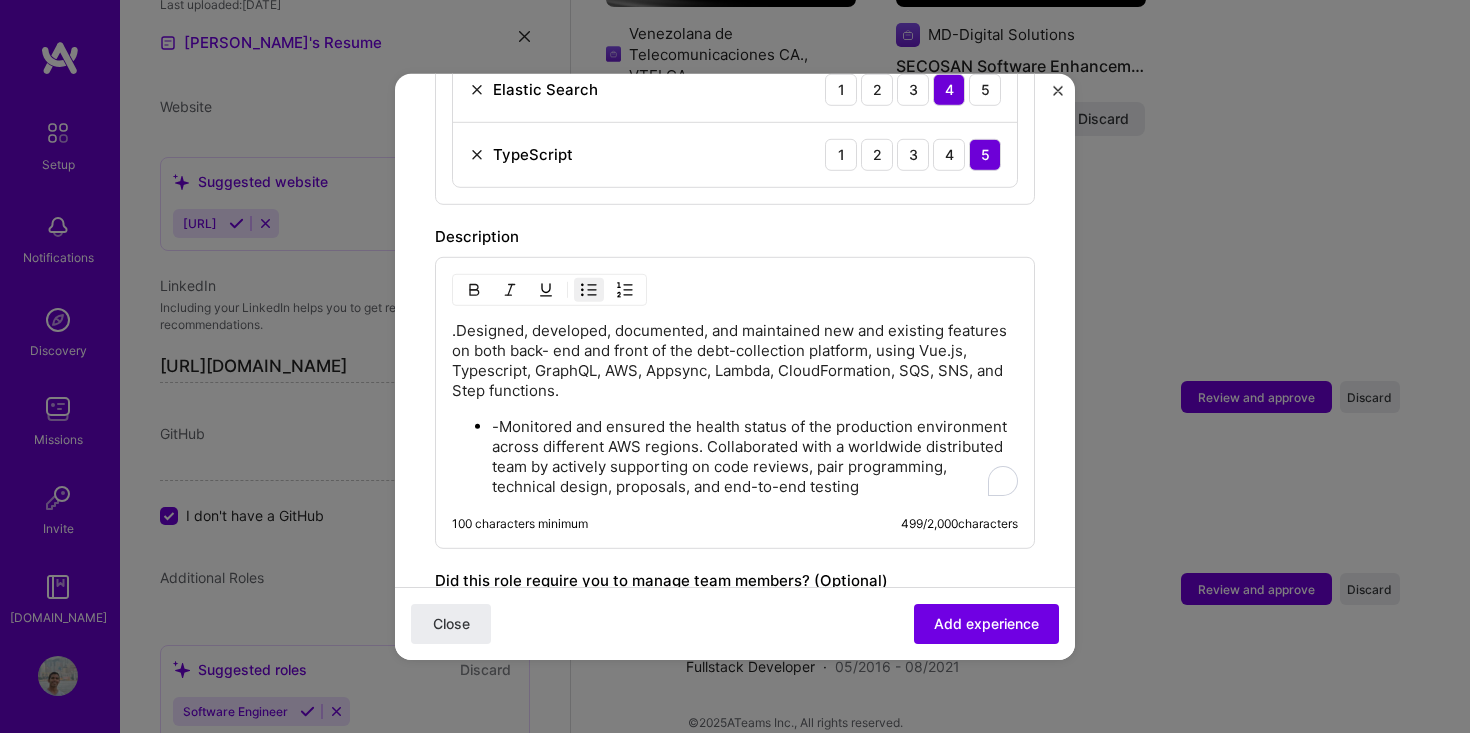 click on ".Designed, developed, documented, and maintained new and existing features on both back- end and front of the debt-collection platform, using Vue.js, Typescript, GraphQL, AWS, Appsync, Lambda, CloudFormation, SQS, SNS, and Step functions." at bounding box center (735, 360) 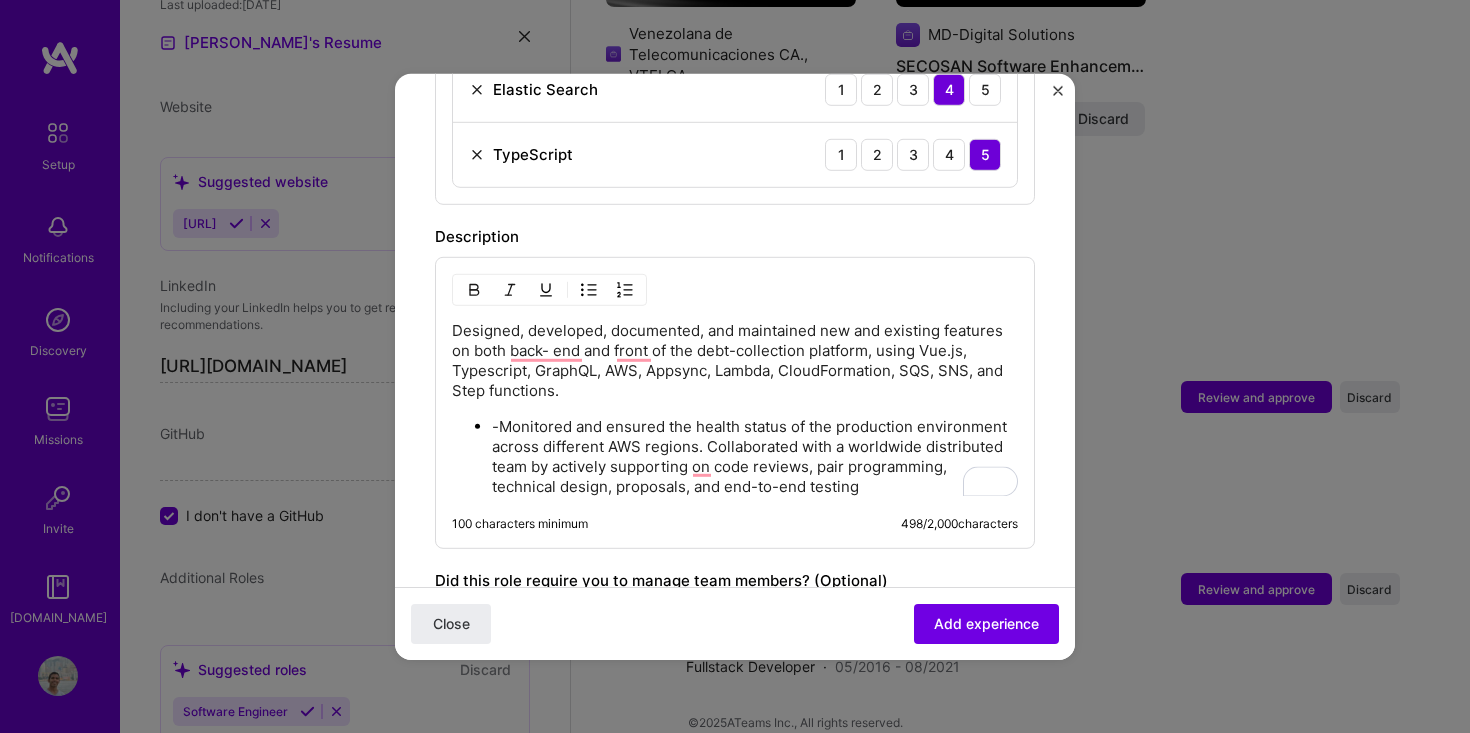 click at bounding box center (589, 289) 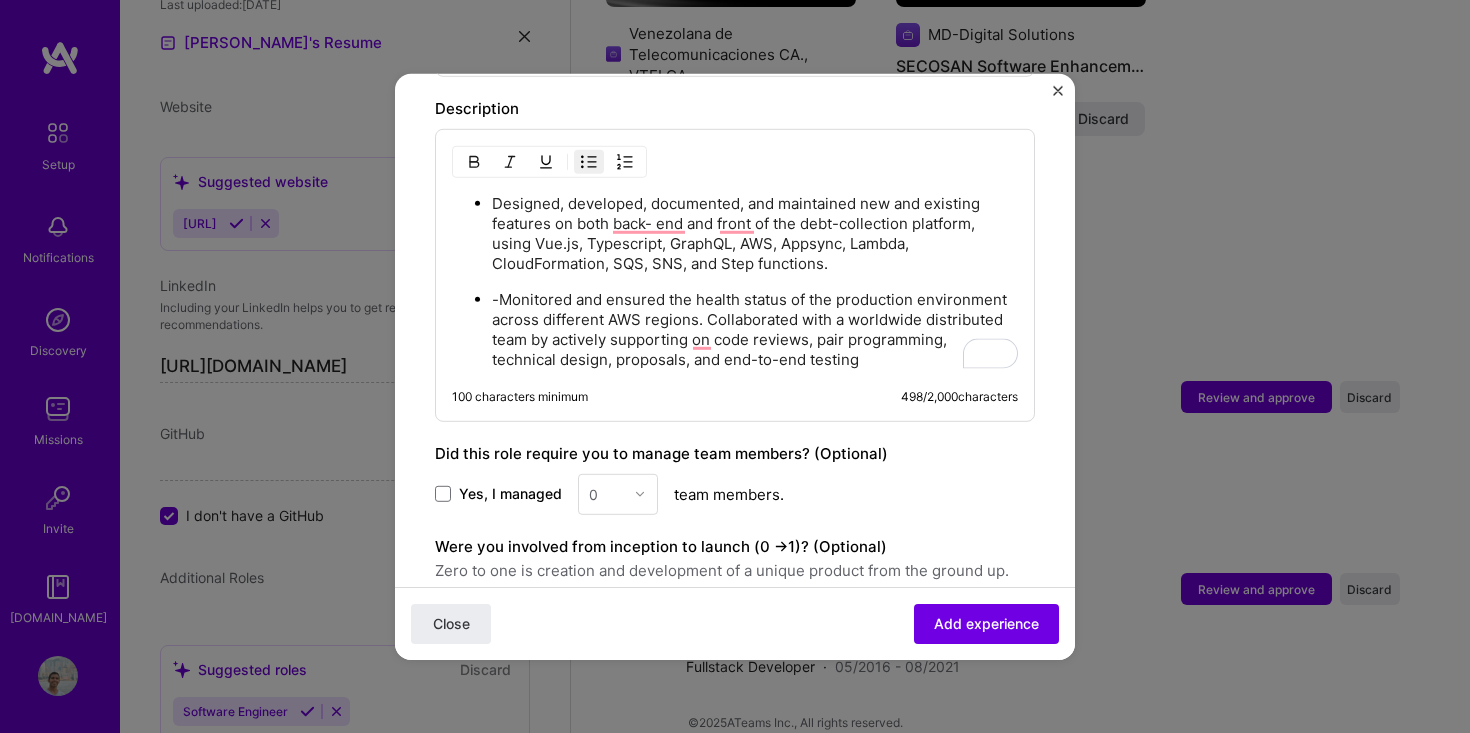 scroll, scrollTop: 1057, scrollLeft: 0, axis: vertical 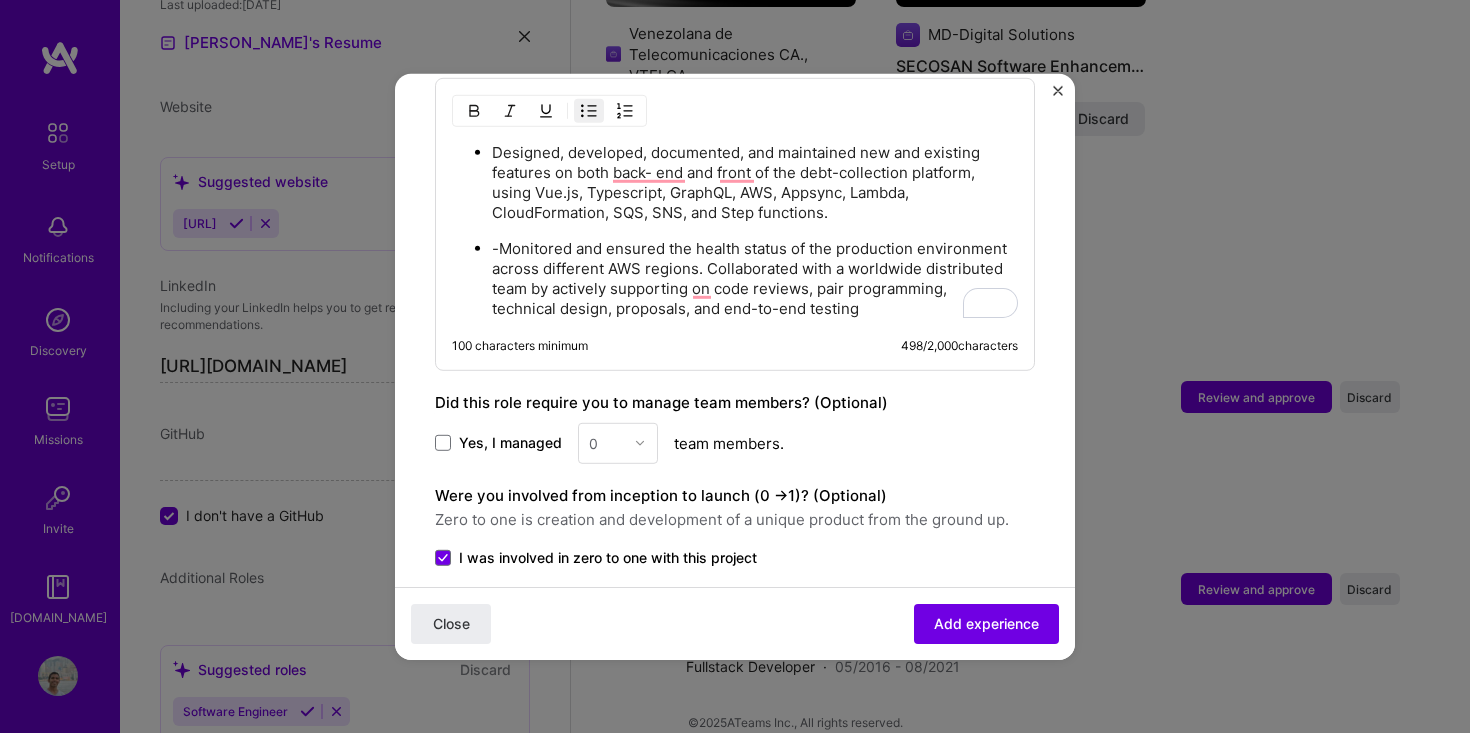 click on "-Monitored and ensured the health status of the production environment across different AWS regions. Collaborated with a worldwide distributed team by actively supporting on code reviews, pair programming, technical design, proposals, and end-to-end testing" at bounding box center (755, 278) 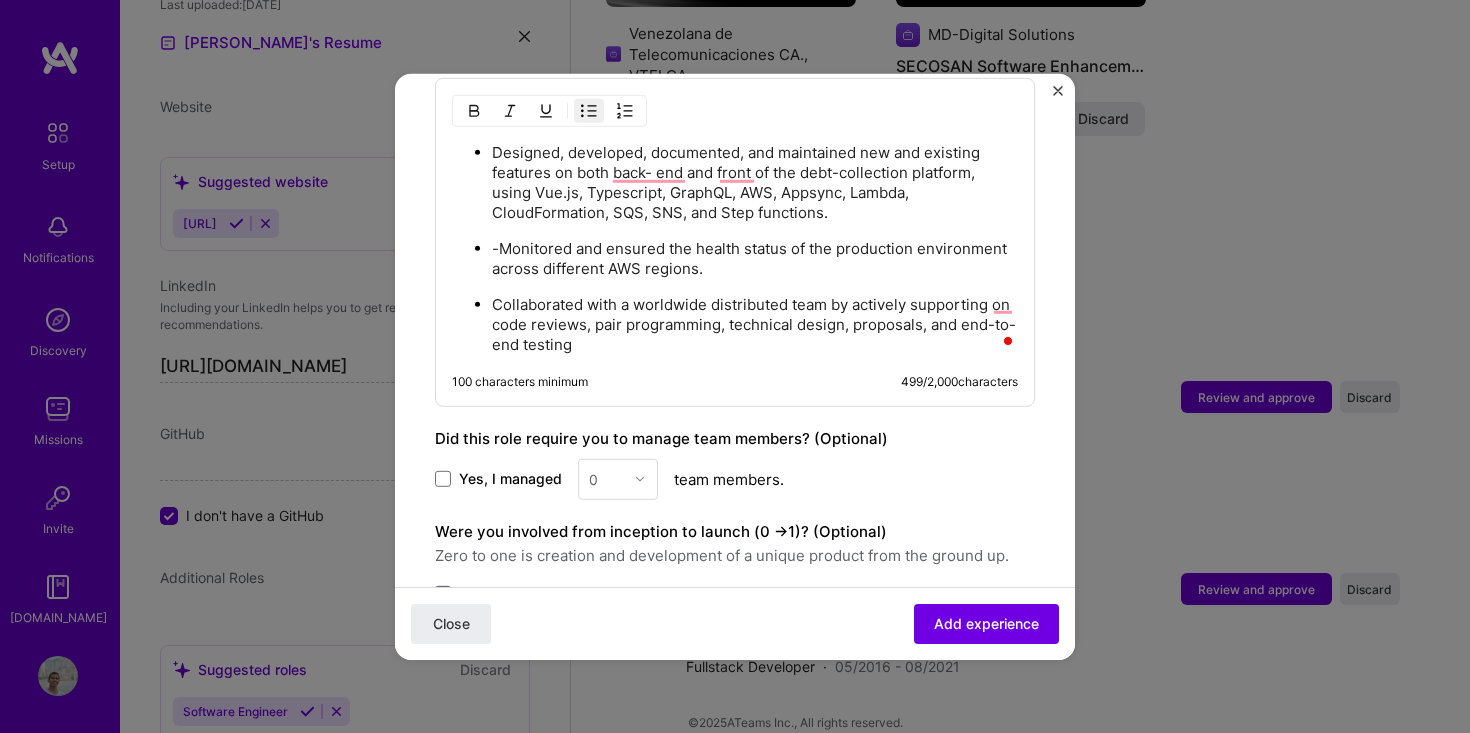 click on "-Monitored and ensured the health status of the production environment across different AWS regions." at bounding box center (755, 258) 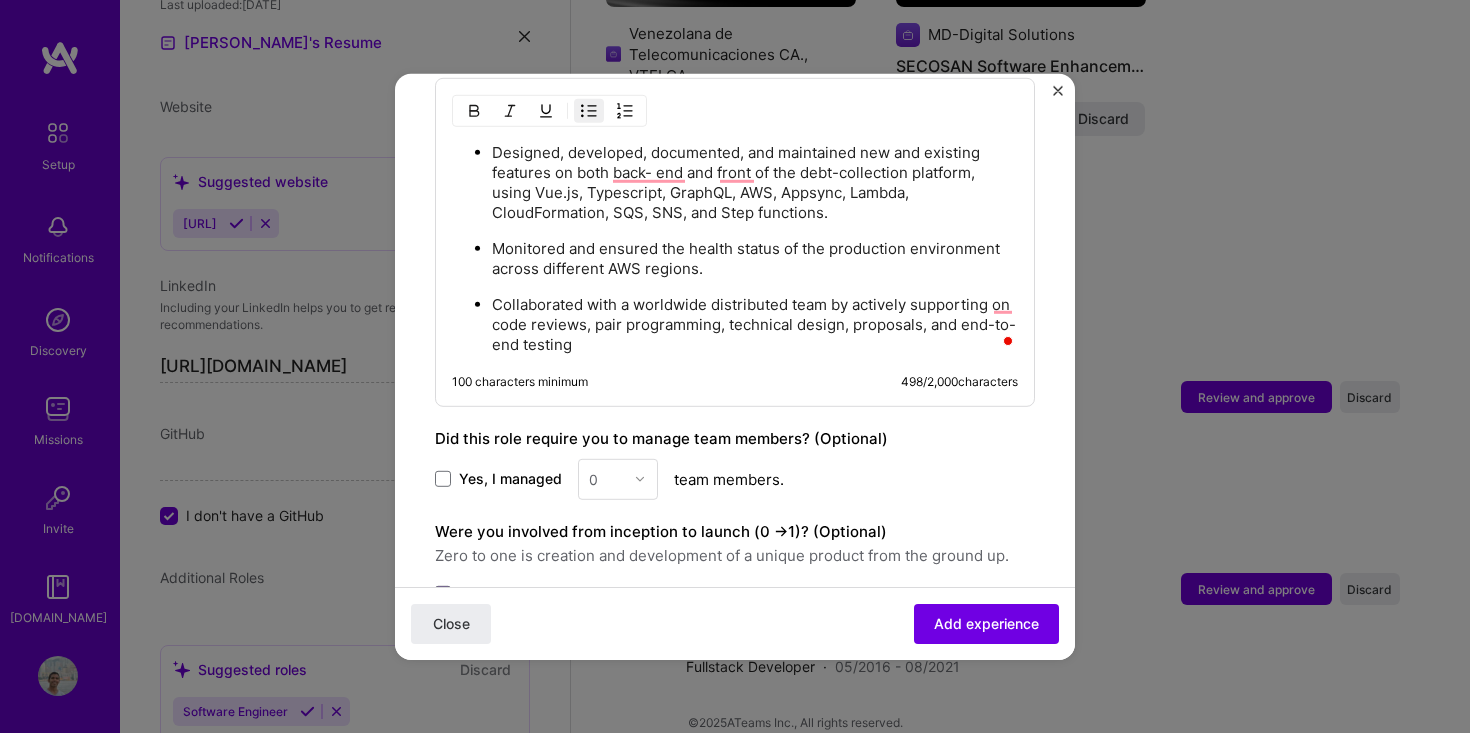 scroll, scrollTop: 955, scrollLeft: 0, axis: vertical 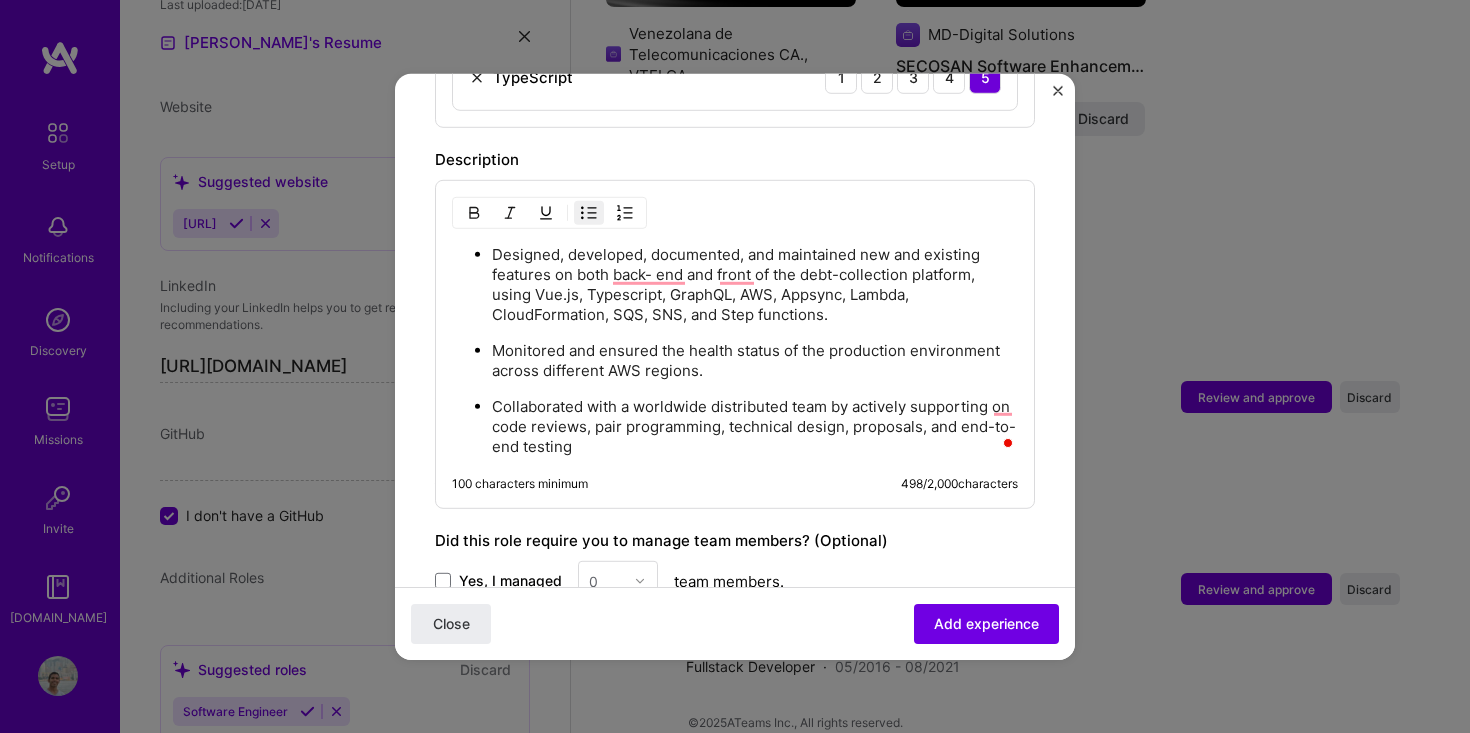 drag, startPoint x: 495, startPoint y: 247, endPoint x: 556, endPoint y: 238, distance: 61.66036 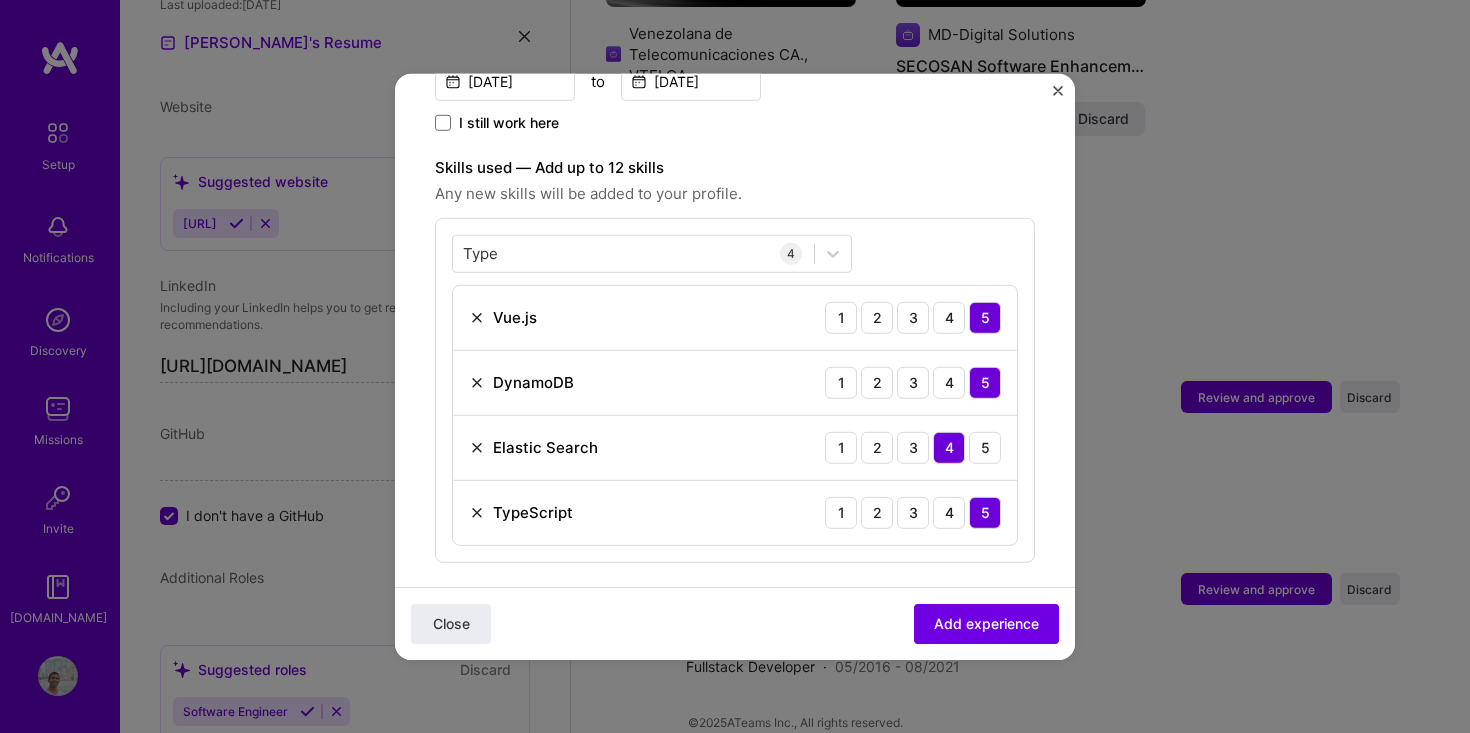 scroll, scrollTop: 429, scrollLeft: 0, axis: vertical 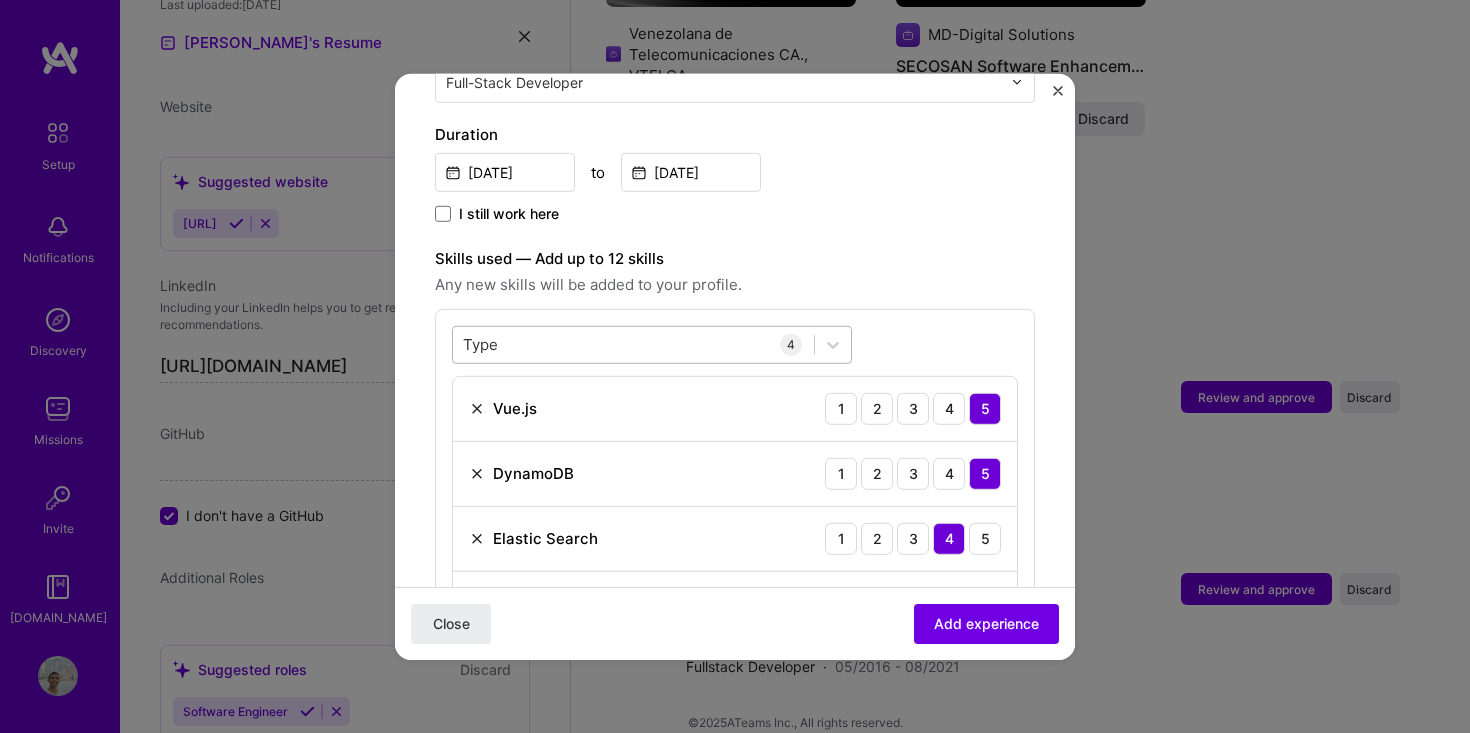 click on "Type Type" at bounding box center (633, 344) 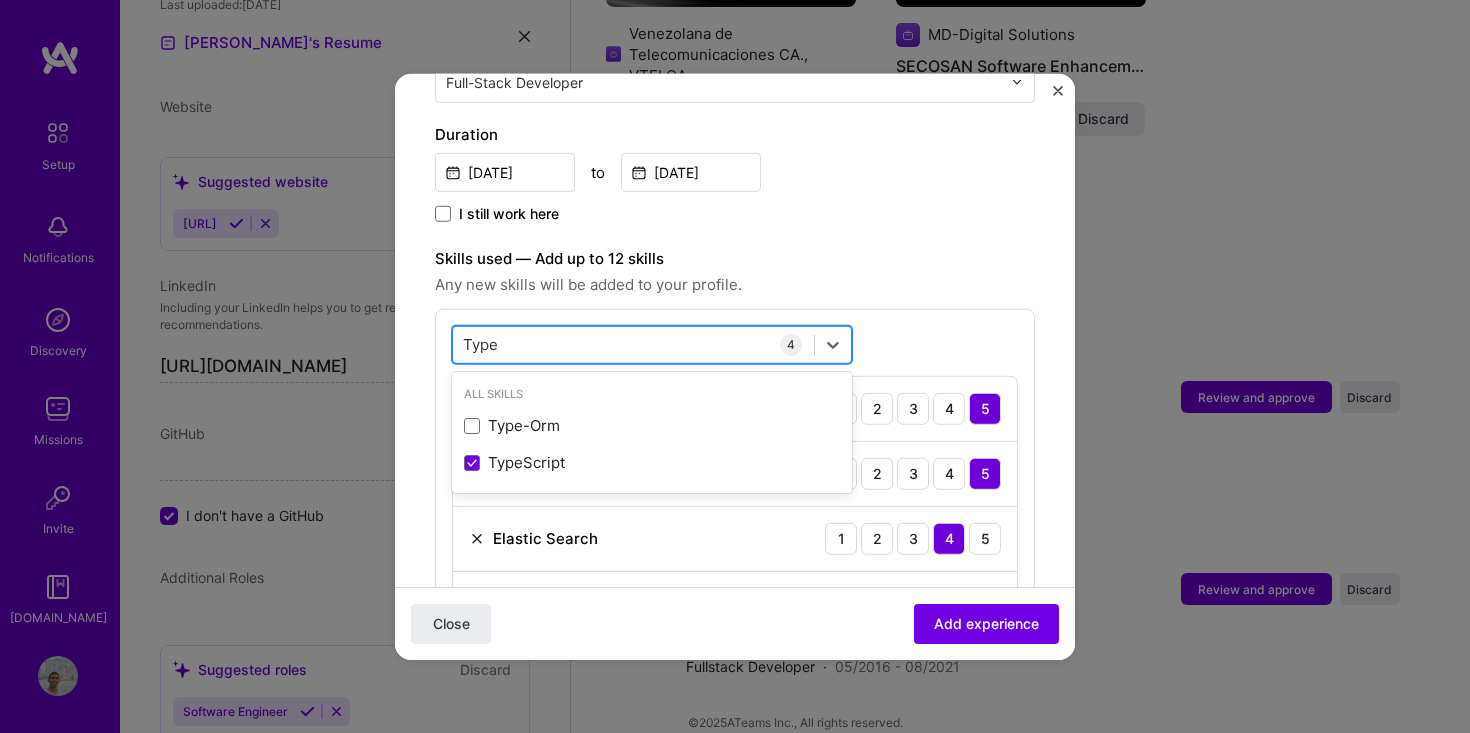click on "Type Type" at bounding box center (633, 344) 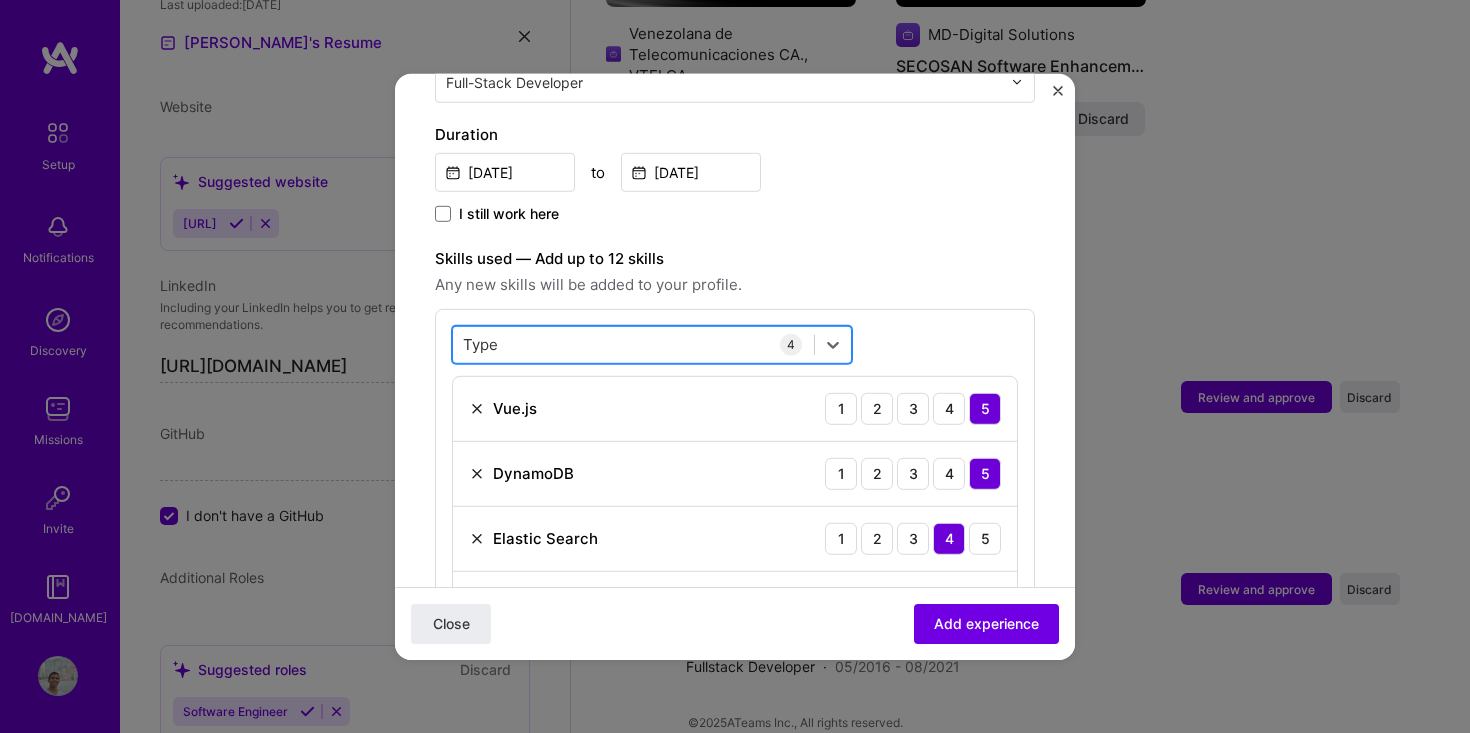 click on "Type Type" at bounding box center (633, 344) 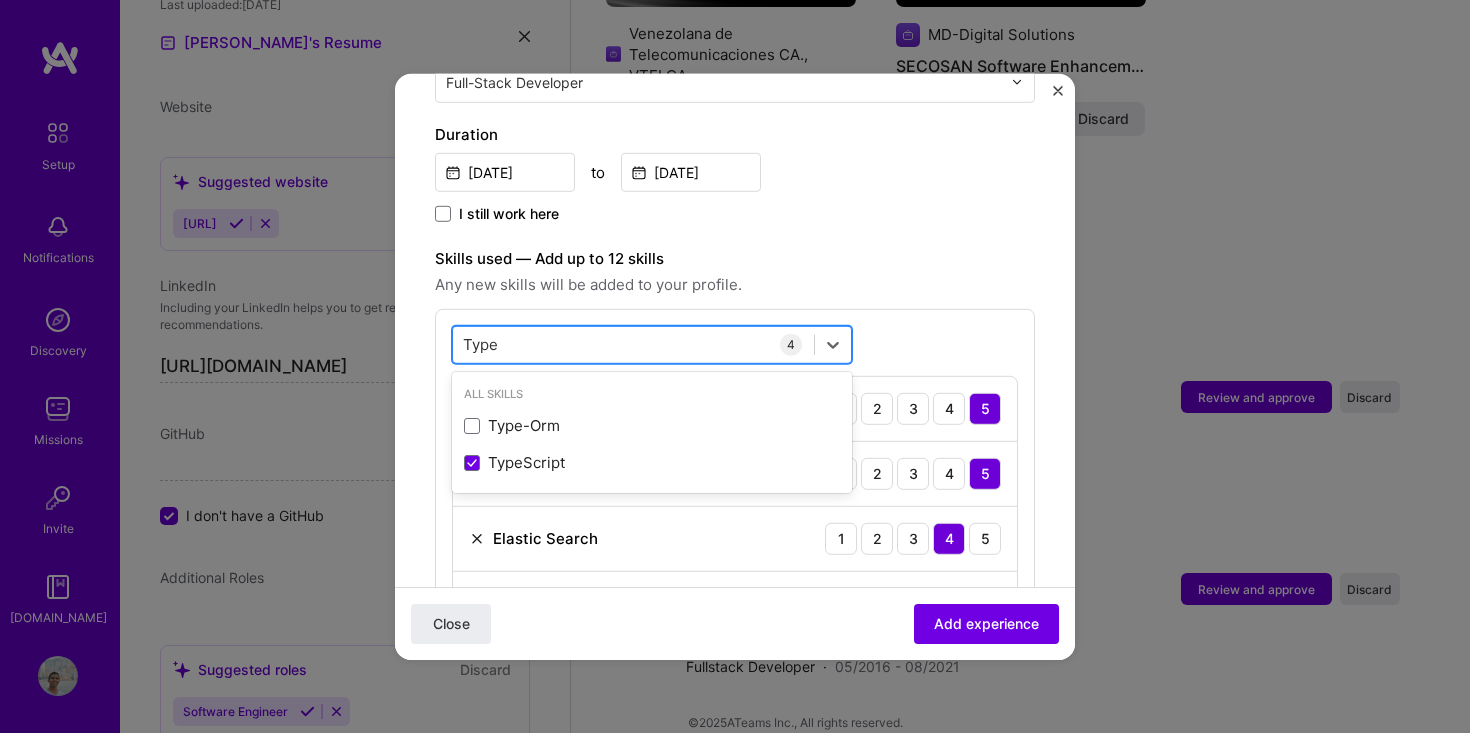 click on "Type Type" at bounding box center (633, 344) 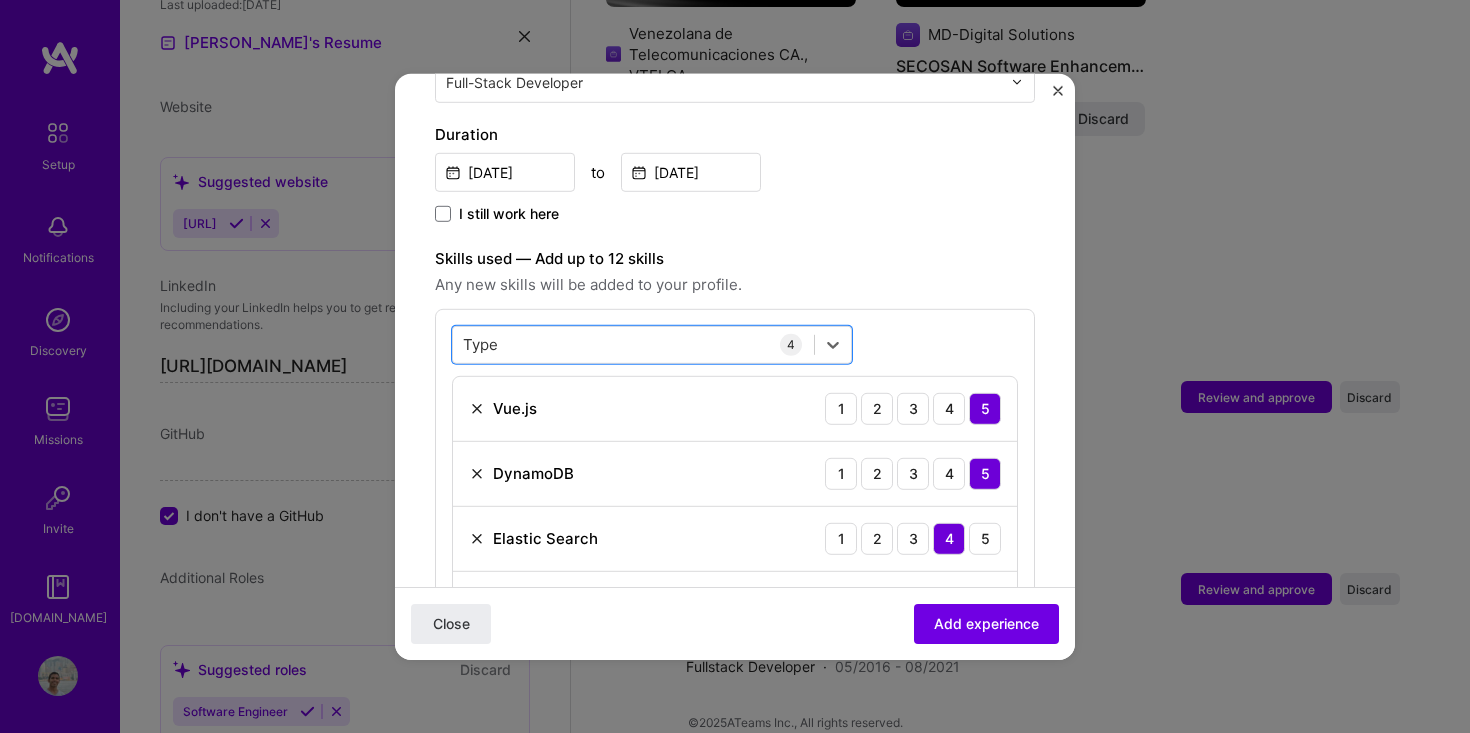 drag, startPoint x: 506, startPoint y: 343, endPoint x: 390, endPoint y: 341, distance: 116.01724 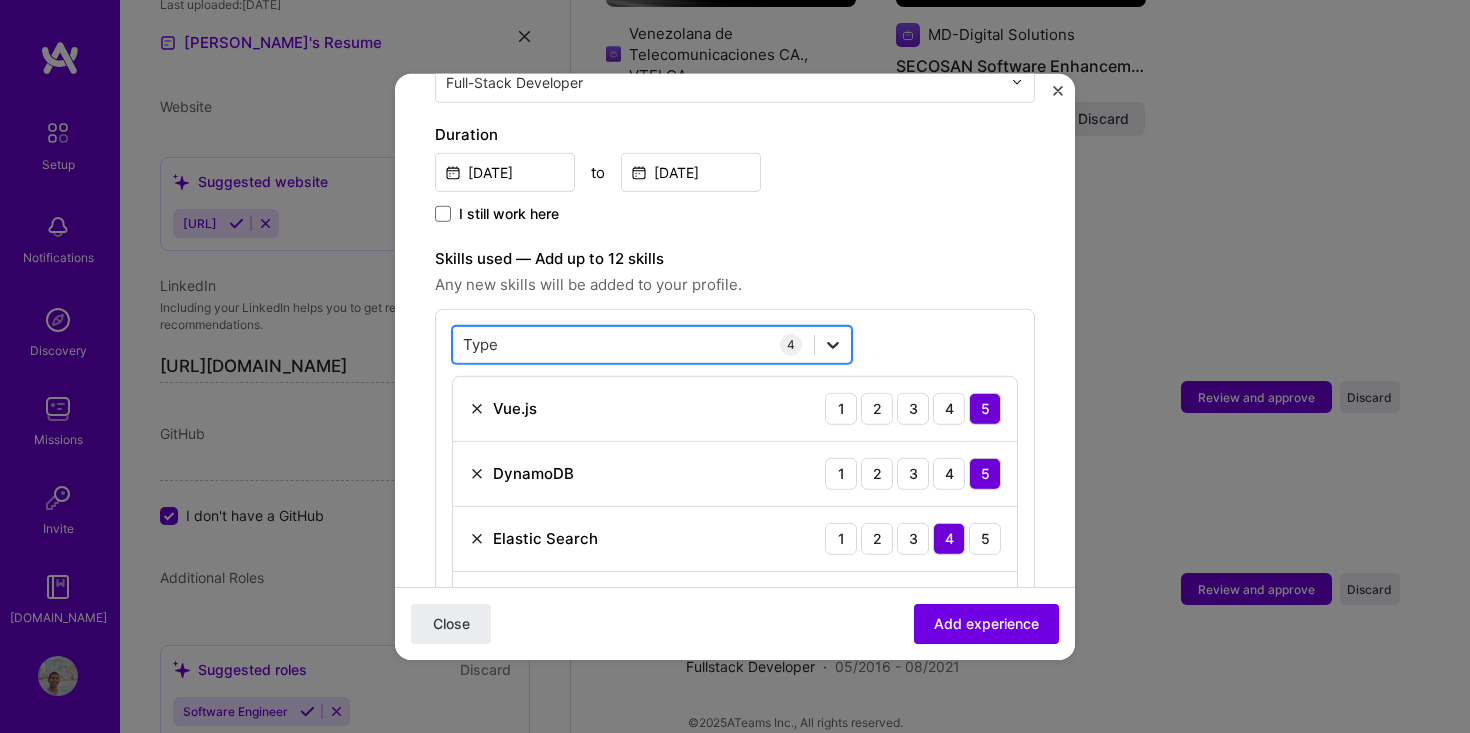 click at bounding box center (833, 344) 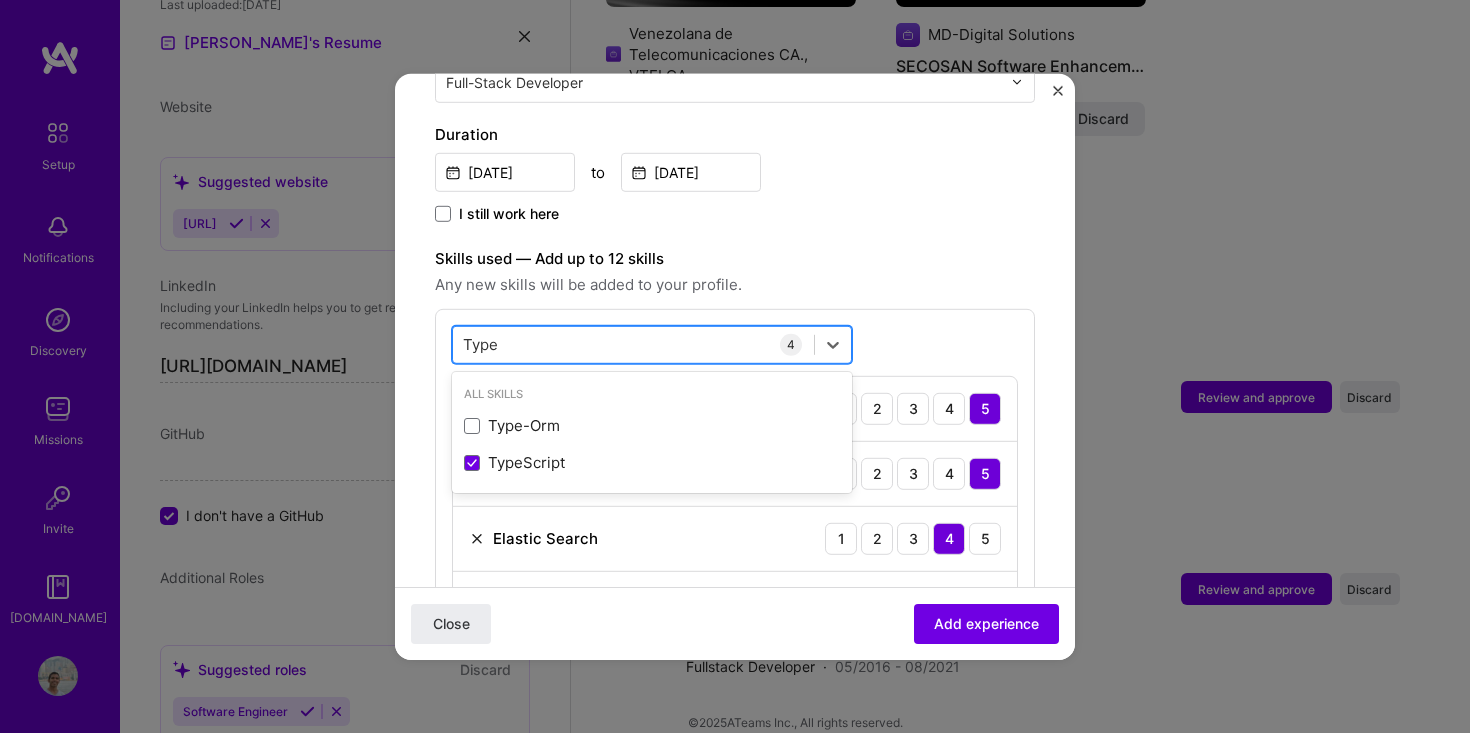 click on "Type" at bounding box center (481, 344) 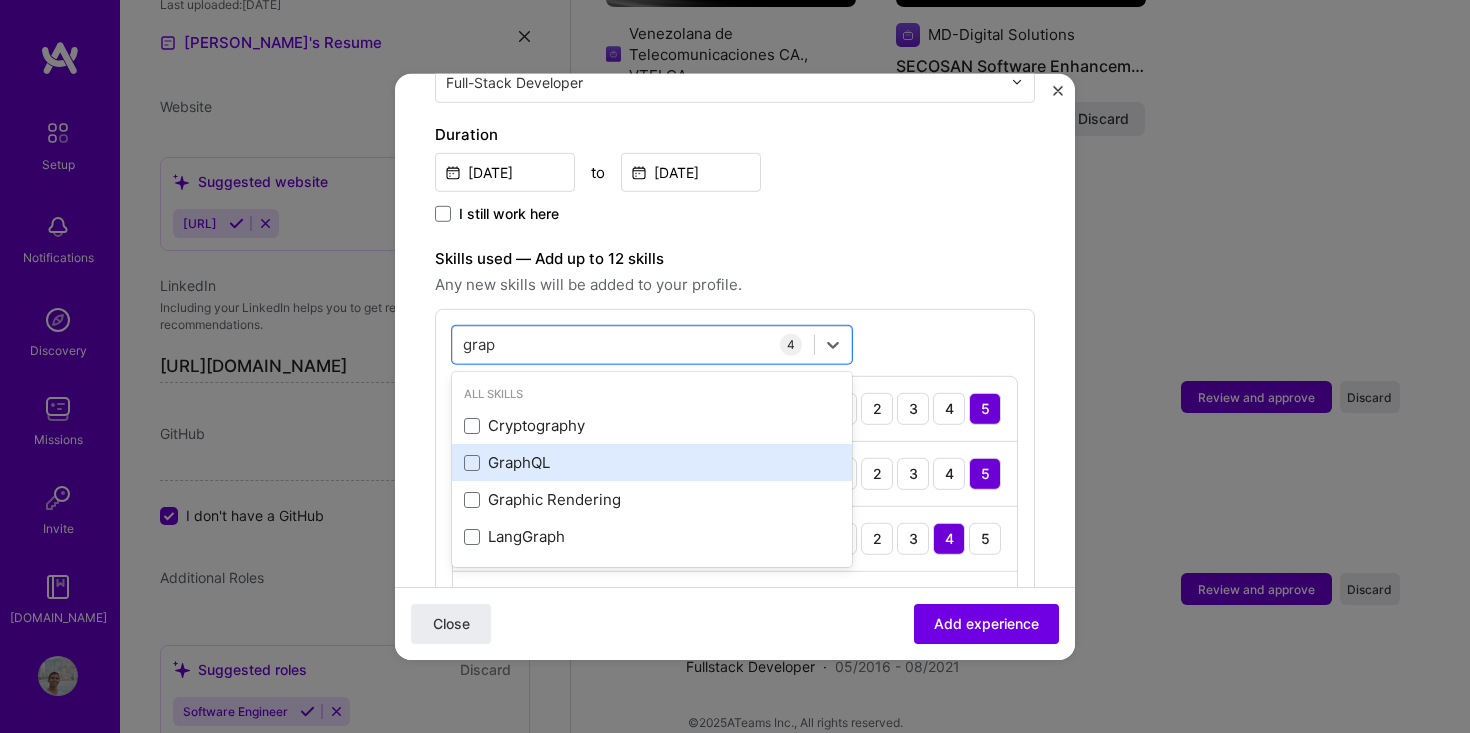 click on "GraphQL" at bounding box center [652, 462] 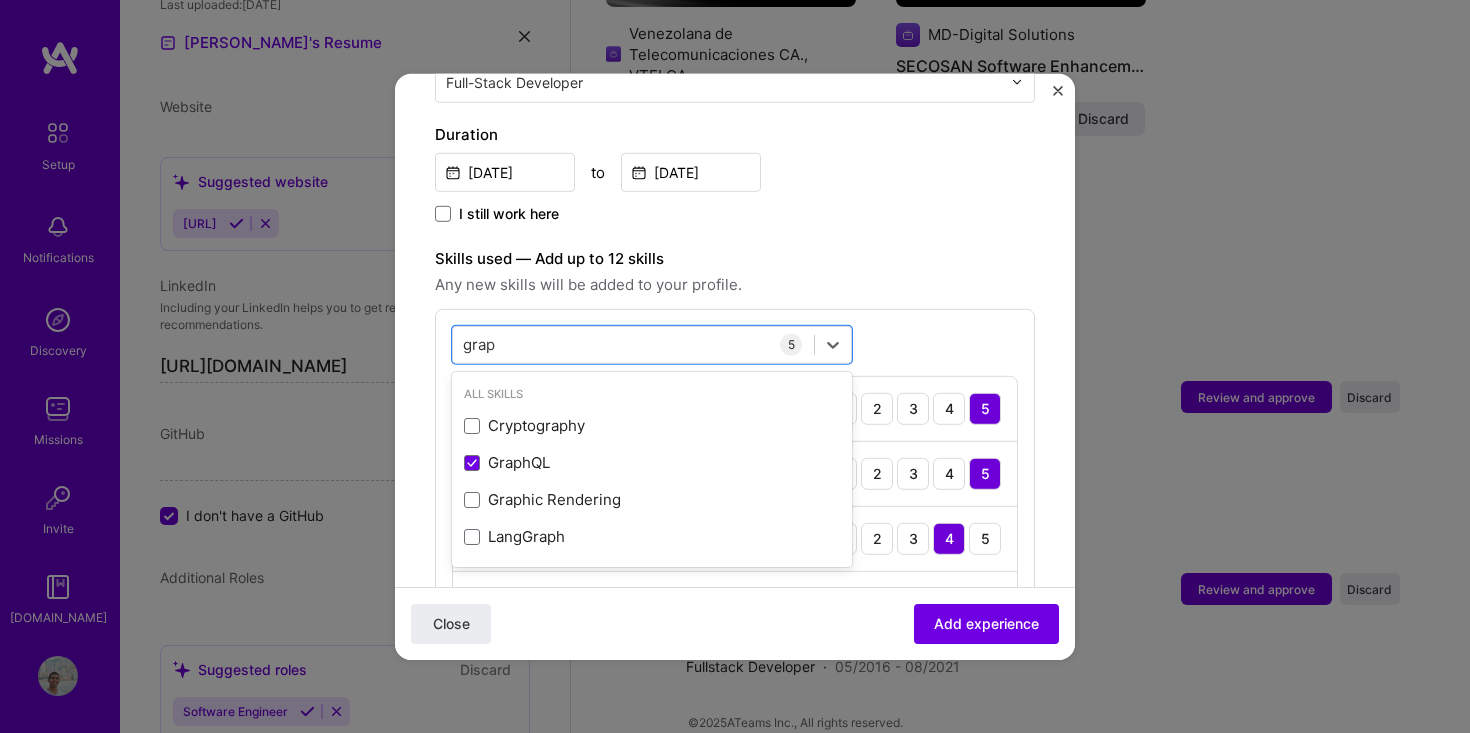 type on "grap" 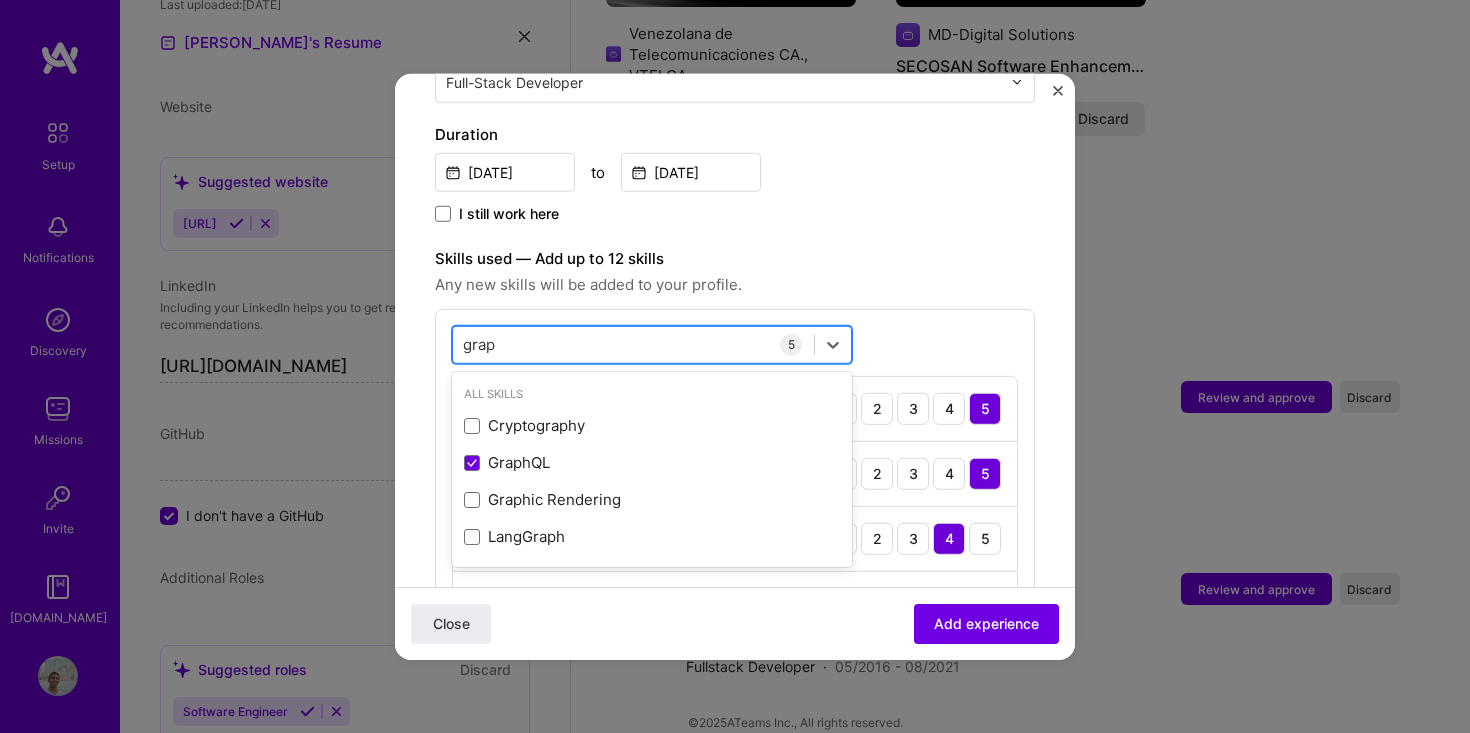 click on "grap" at bounding box center [480, 344] 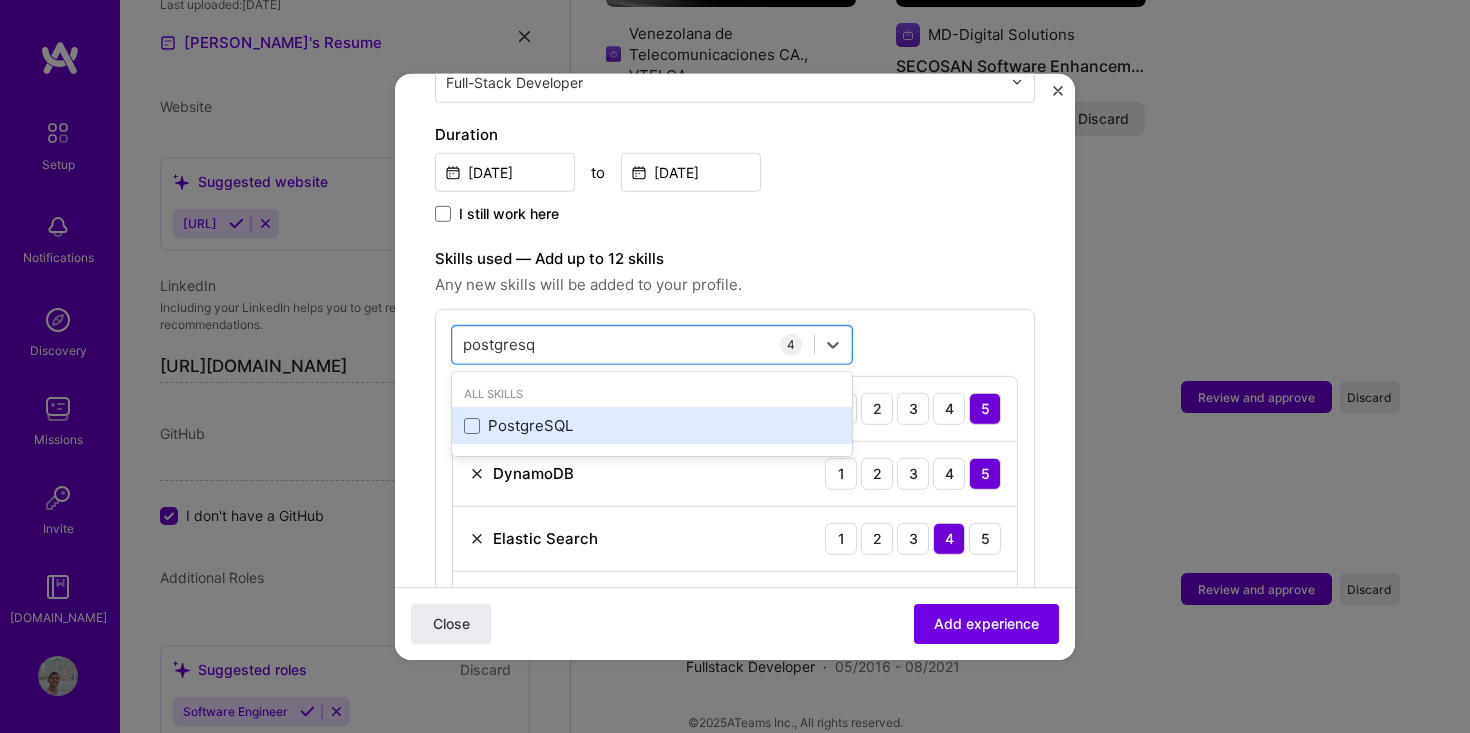 click on "PostgreSQL" at bounding box center (652, 425) 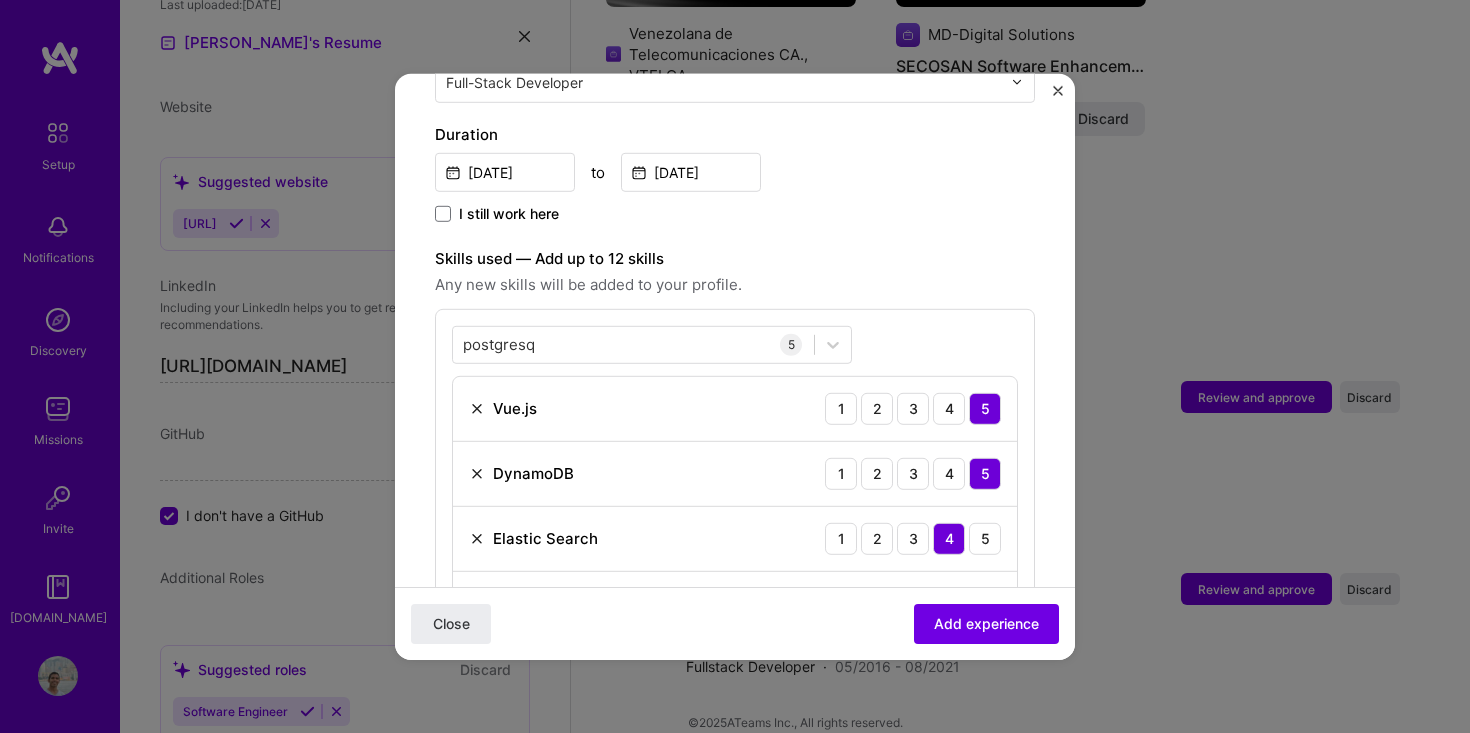 click on "postgresq postgresq 5 Vue.js 1 2 3 4 5 DynamoDB 1 2 3 4 5 Elastic Search 1 2 3 4 5 TypeScript 1 2 3 4 5 PostgreSQL 1 2 3 4 5" at bounding box center (735, 513) 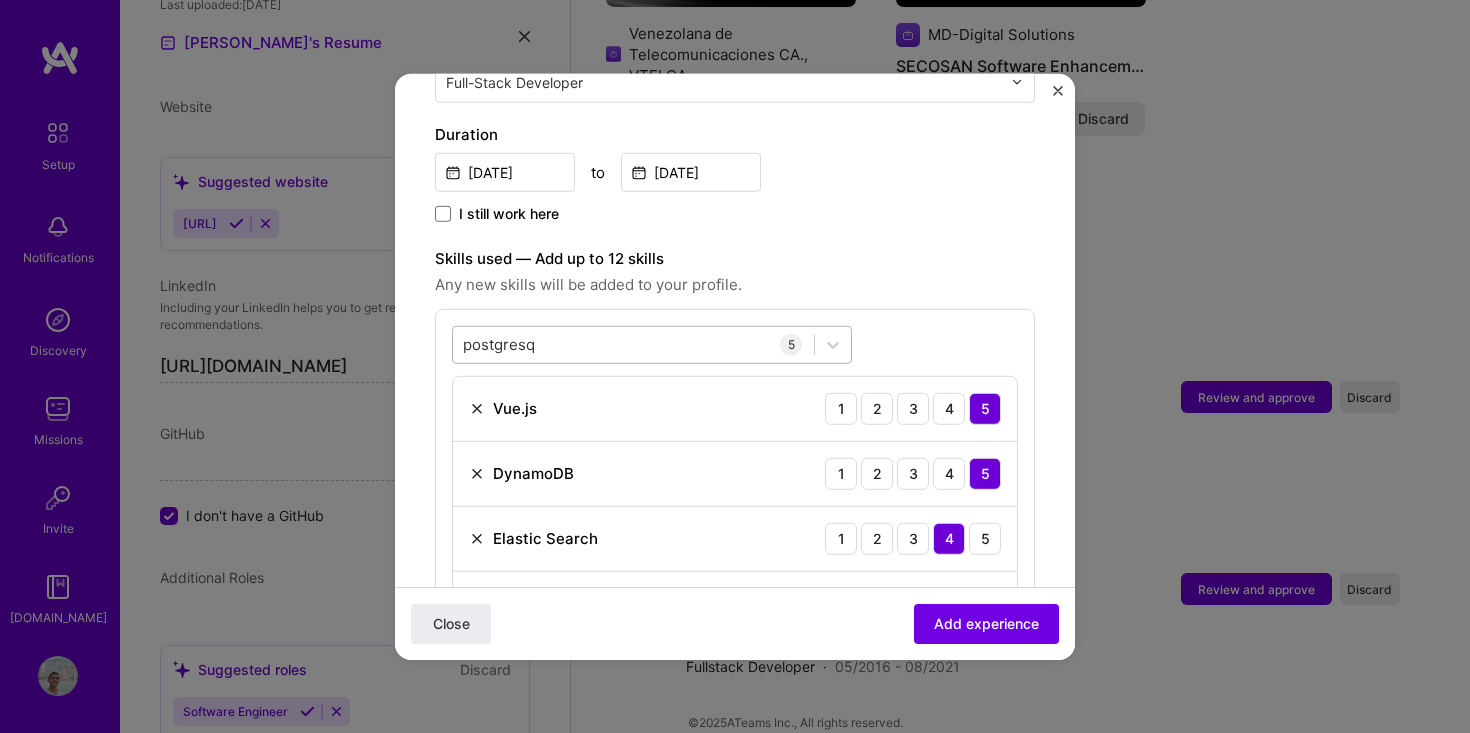 click on "postgresq" at bounding box center (499, 344) 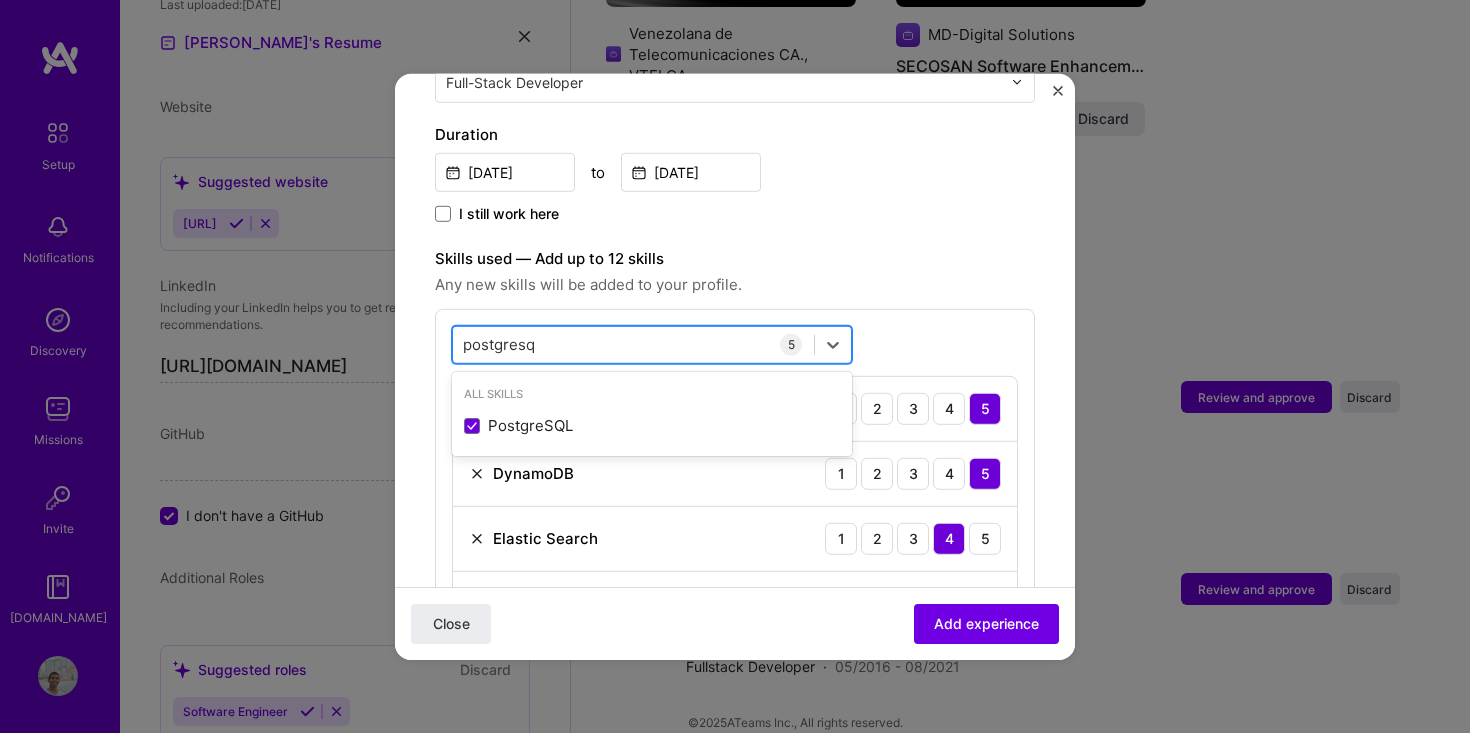 click on "postgresq" at bounding box center (499, 344) 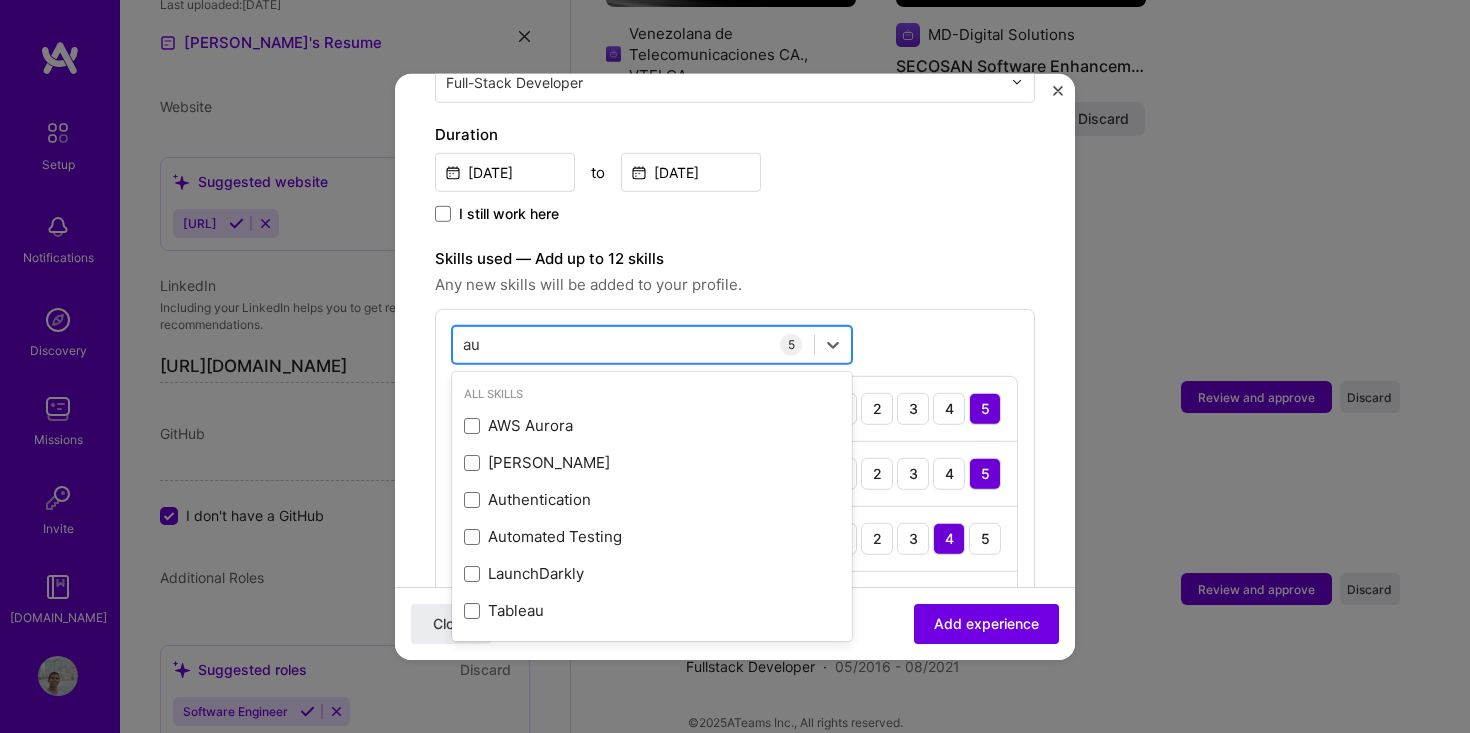 type on "a" 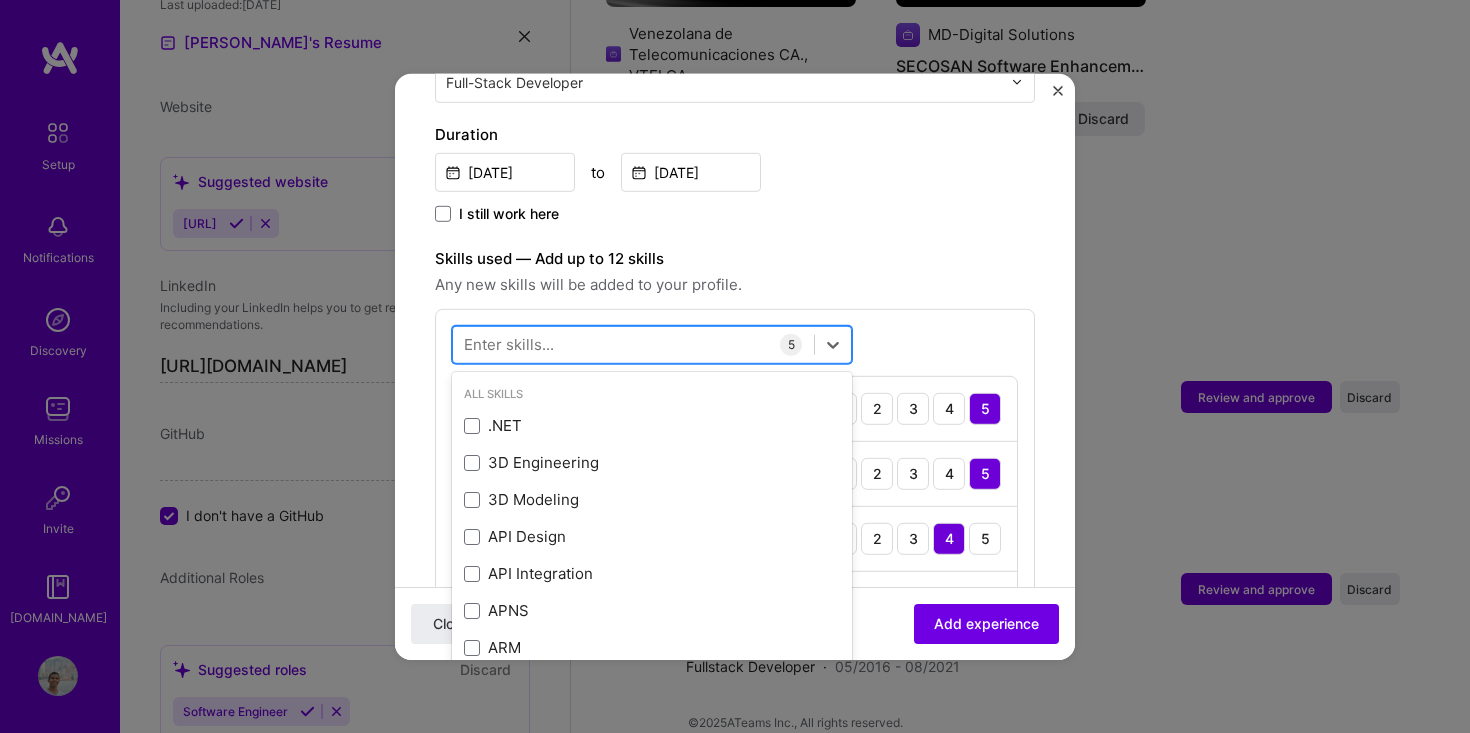 type on "o" 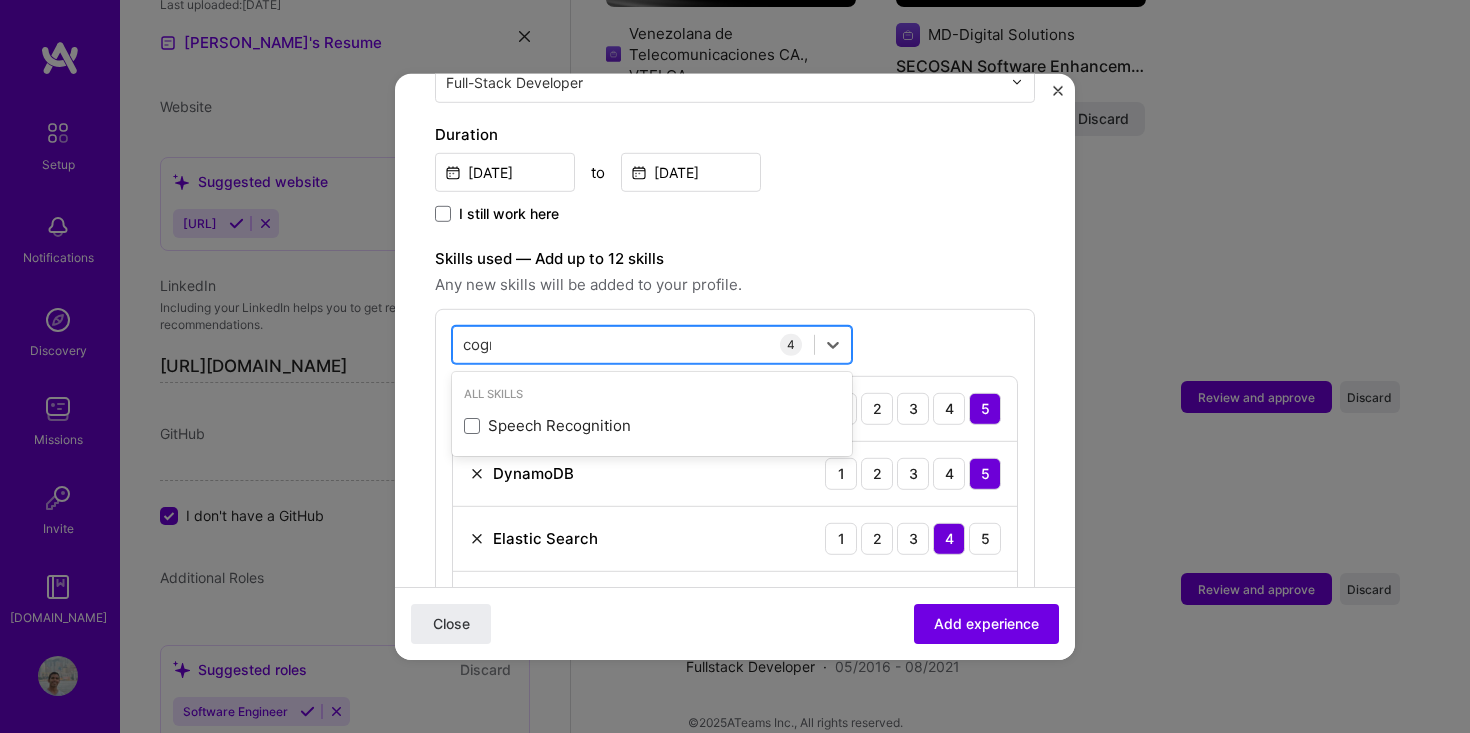 type on "cogni" 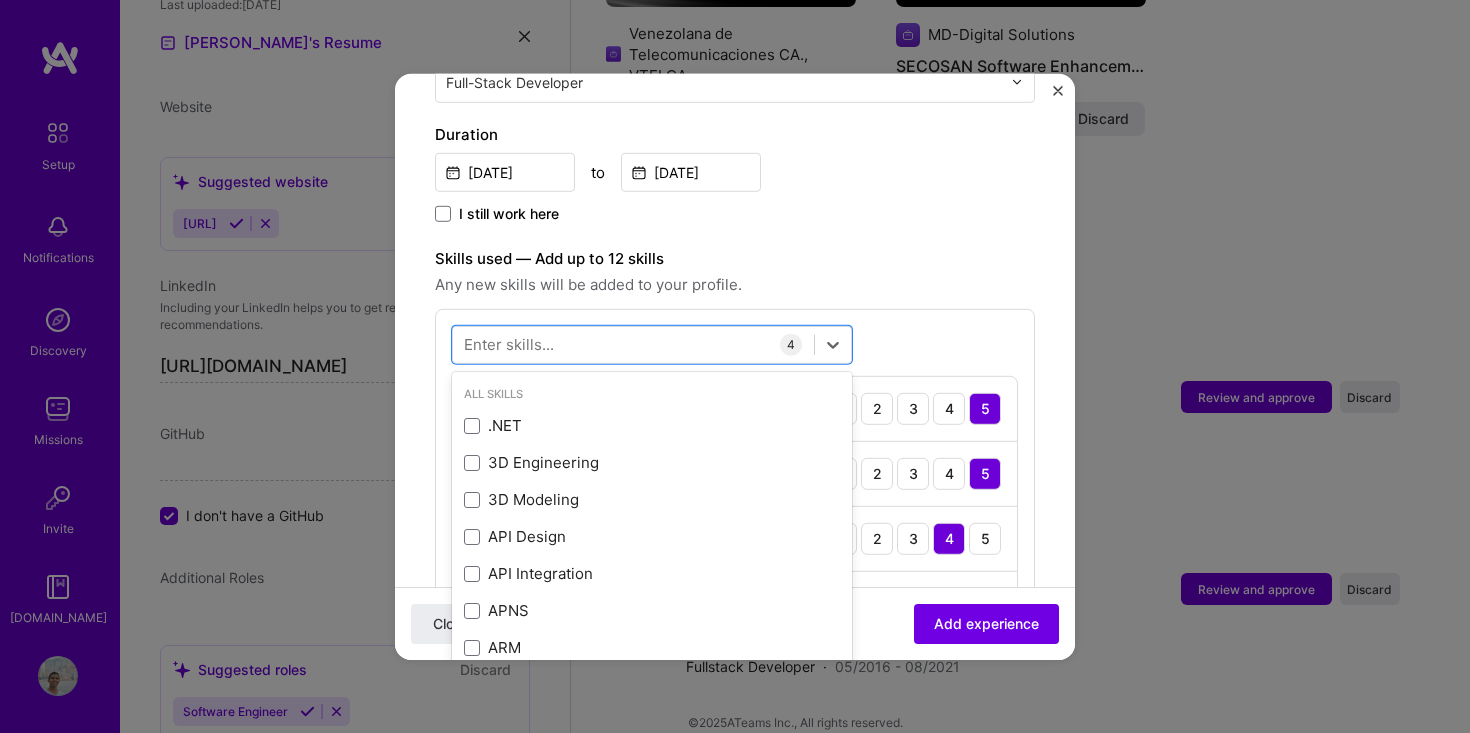 type 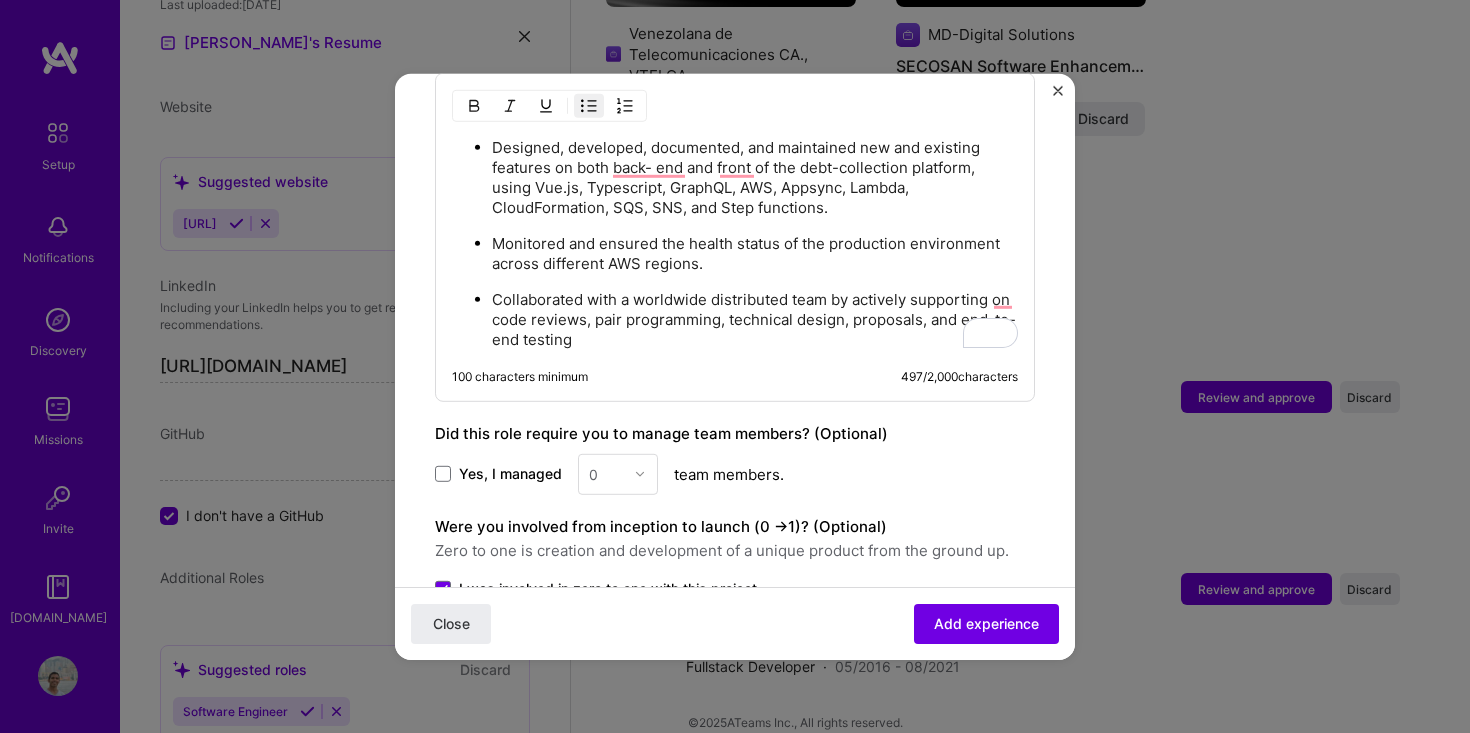 scroll, scrollTop: 1235, scrollLeft: 0, axis: vertical 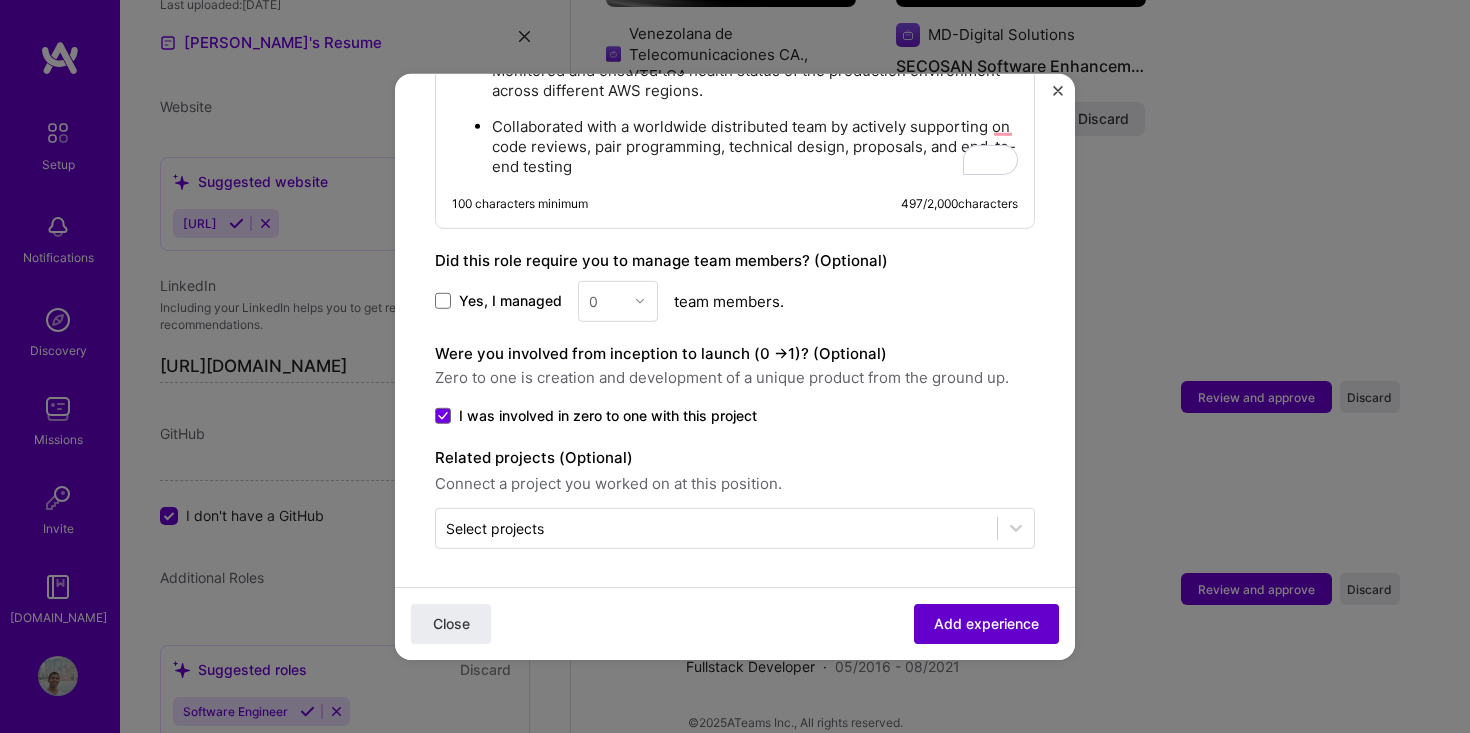 click on "Add experience" at bounding box center (986, 624) 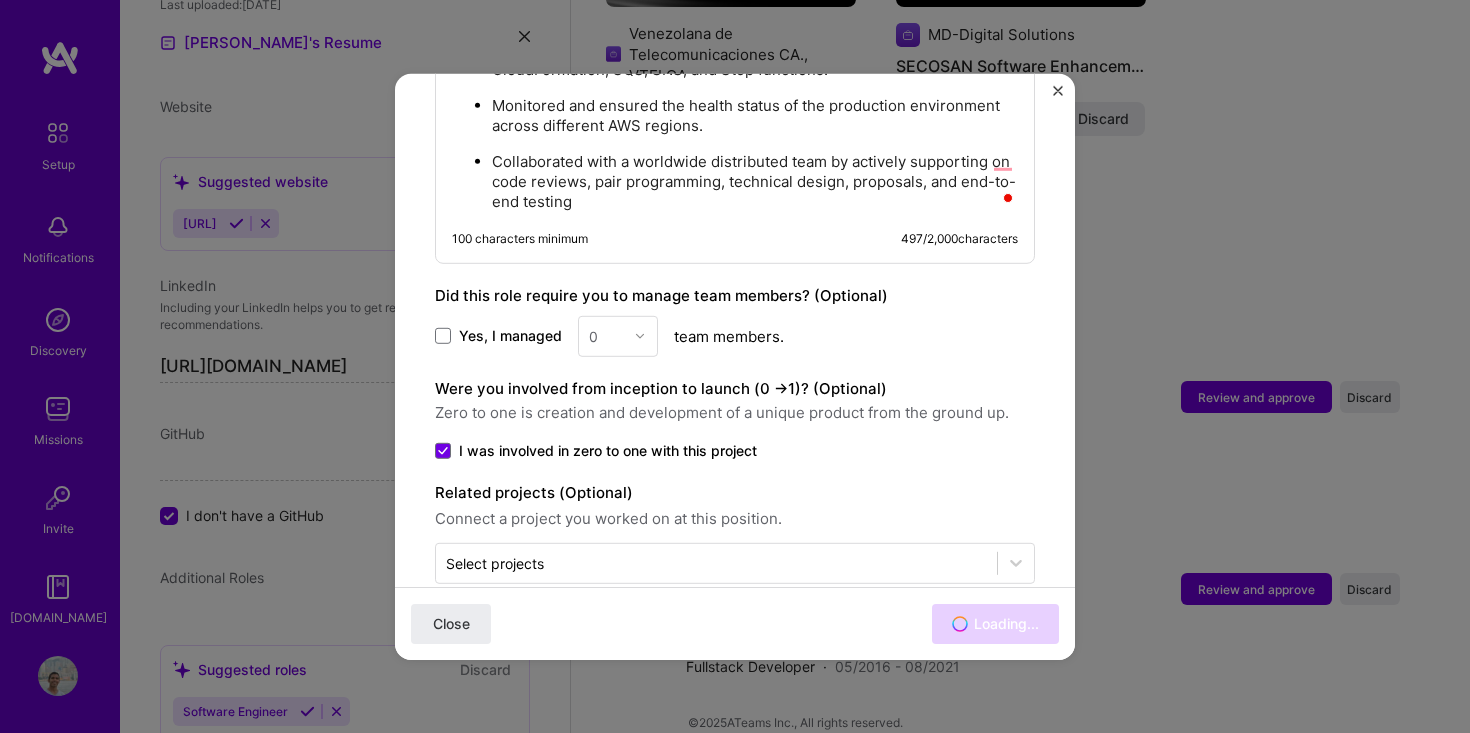 scroll, scrollTop: 1173, scrollLeft: 0, axis: vertical 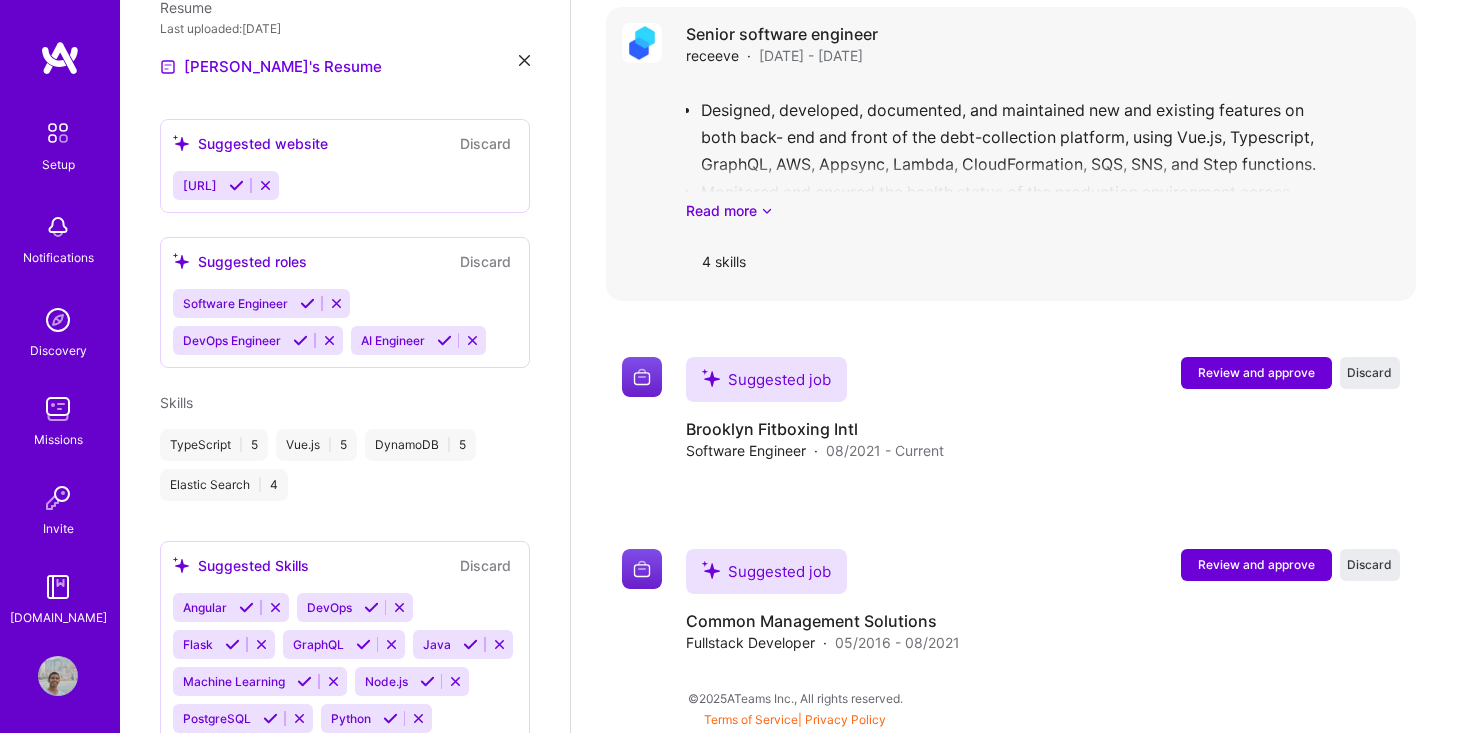 click on "Designed, developed, documented, and maintained new and existing features on both back- end and front of the debt-collection platform, using Vue.js, Typescript, GraphQL, AWS, Appsync, Lambda, CloudFormation, SQS, SNS, and Step functions. Monitored and ensured the health status of the production environment across different AWS regions. Collaborated with a worldwide distributed team by actively supporting on code reviews, pair programming, technical design, proposals, and end-to-end testing Read more" at bounding box center [1043, 151] 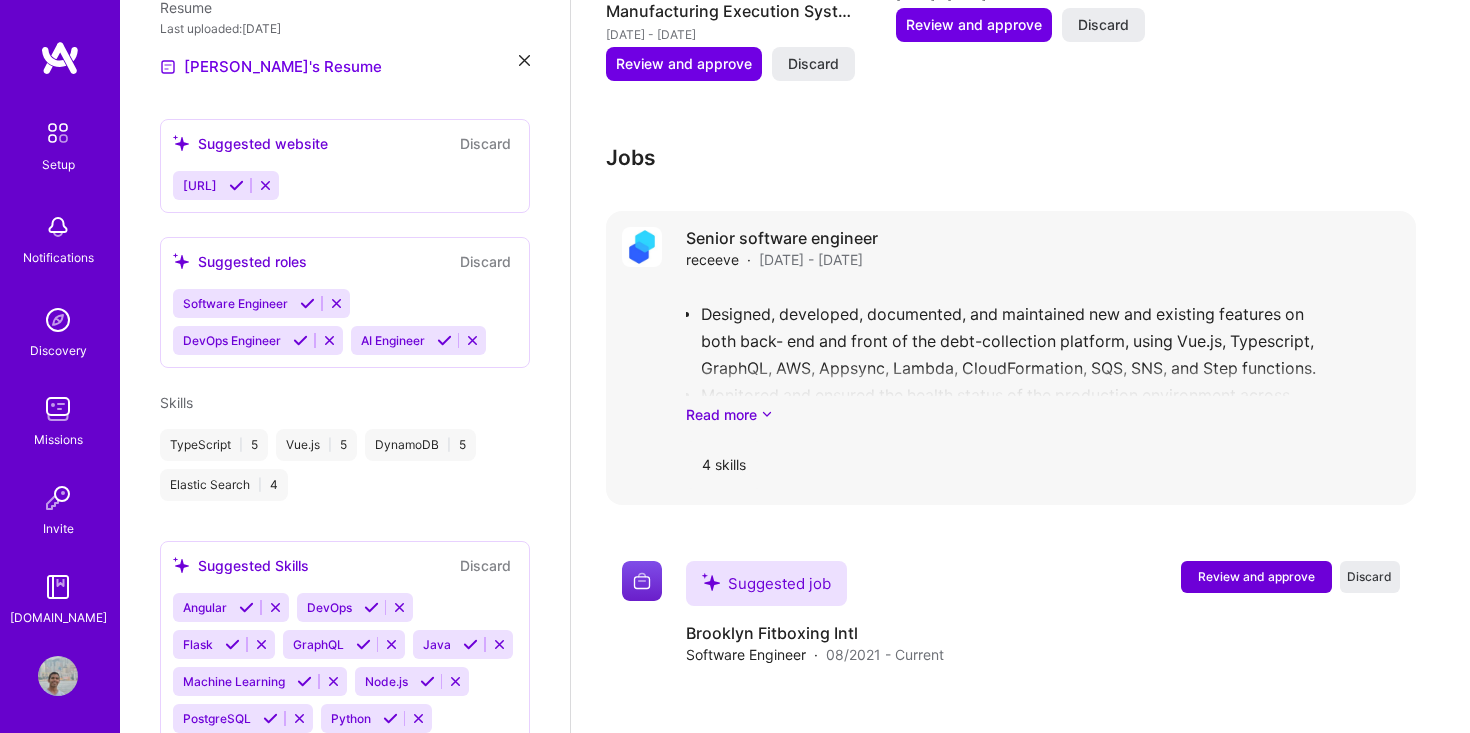 scroll, scrollTop: 1644, scrollLeft: 0, axis: vertical 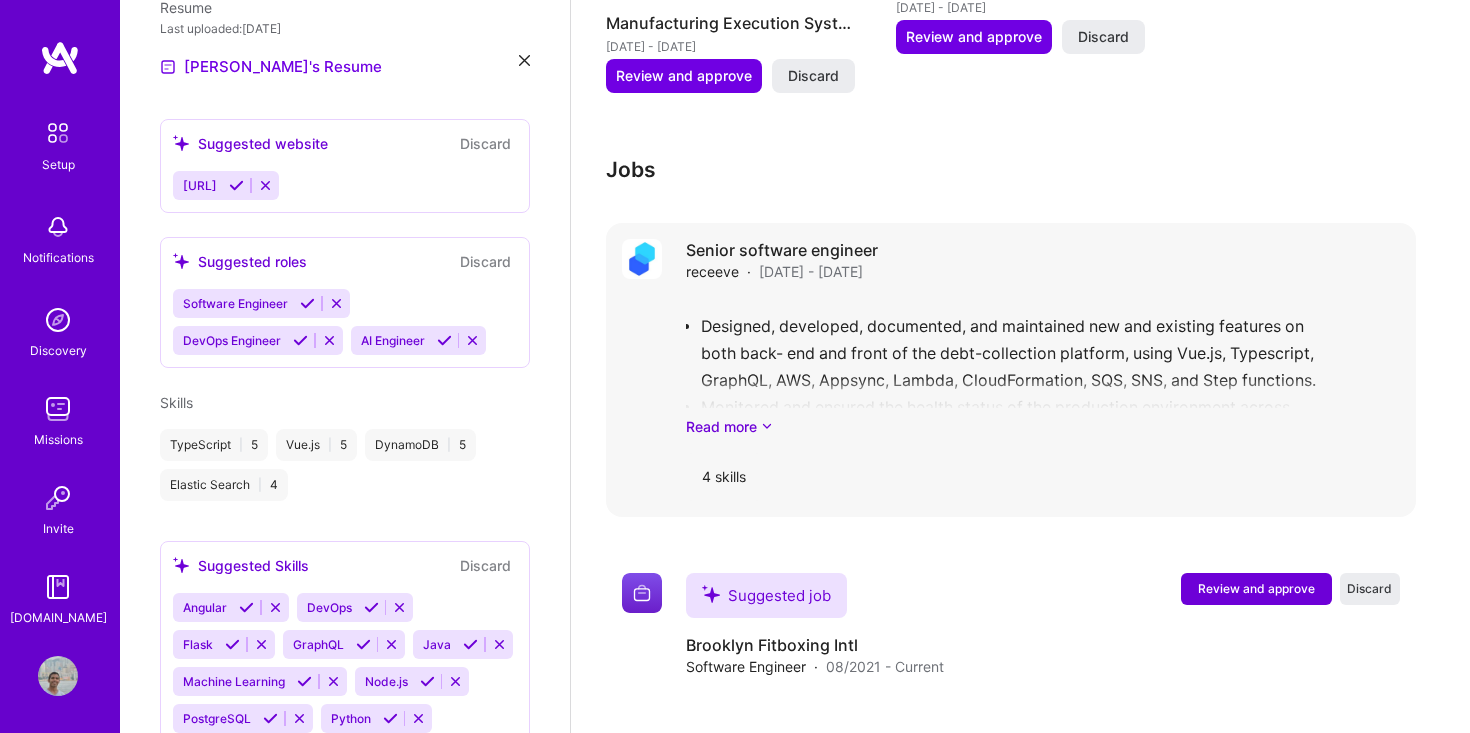 click on "Senior software engineer receeve · [DATE] - [DATE] Designed, developed, documented, and maintained new and existing features on both back- end and front of the debt-collection platform, using Vue.js, Typescript, GraphQL, AWS, Appsync, Lambda, CloudFormation, SQS, SNS, and Step functions. Monitored and ensured the health status of the production environment across different AWS regions. Collaborated with a worldwide distributed team by actively supporting on code reviews, pair programming, technical design, proposals, and end-to-end testing Read more 4   skills" at bounding box center [1043, 370] 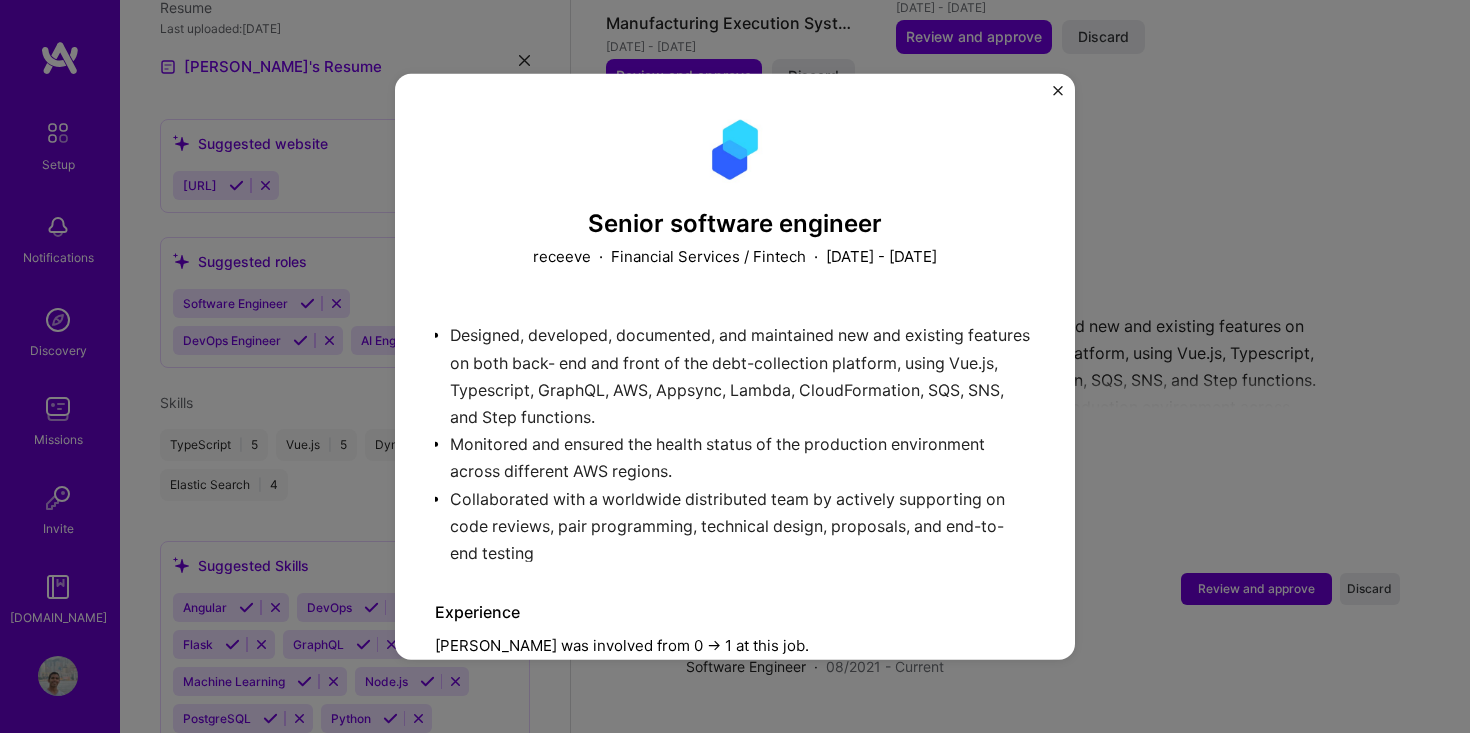 scroll, scrollTop: 162, scrollLeft: 0, axis: vertical 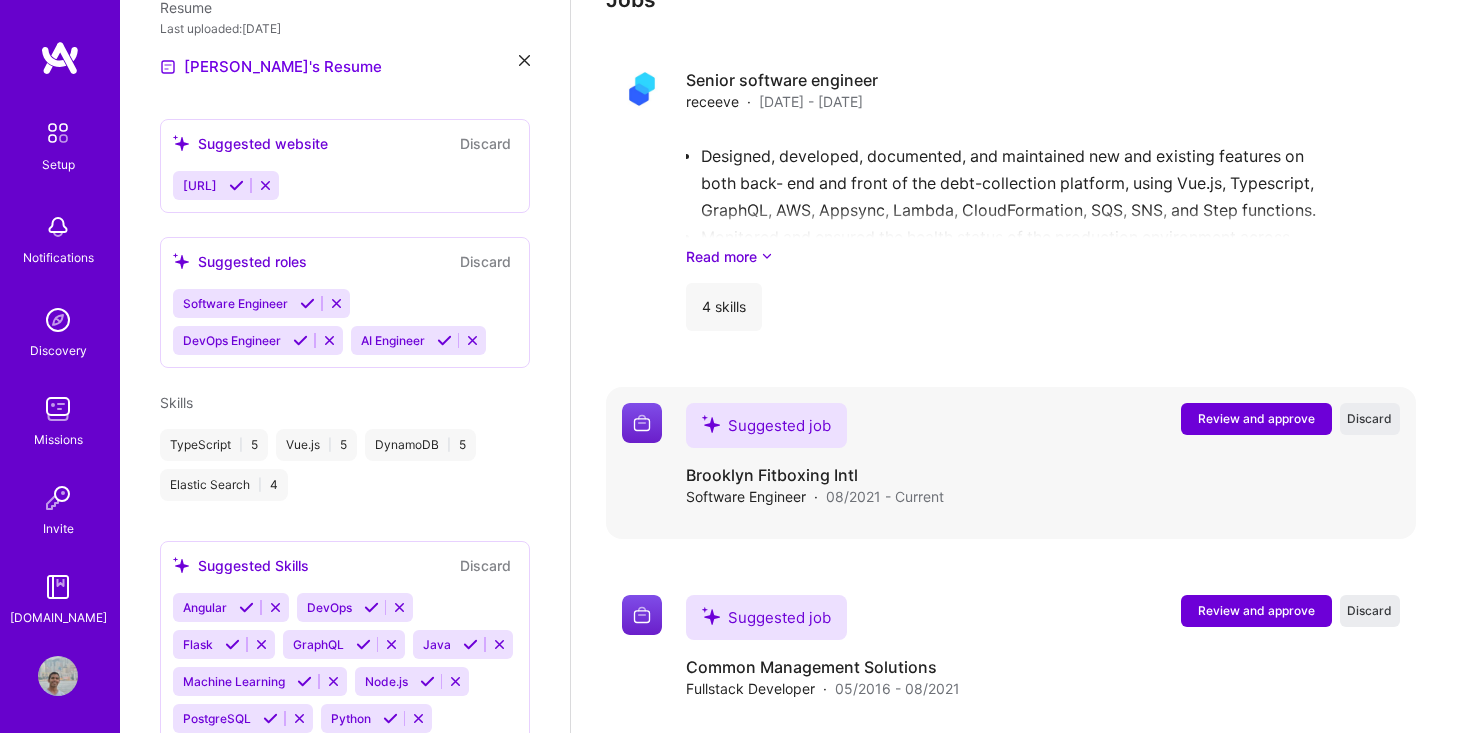 click on "Review and approve" at bounding box center (1256, 418) 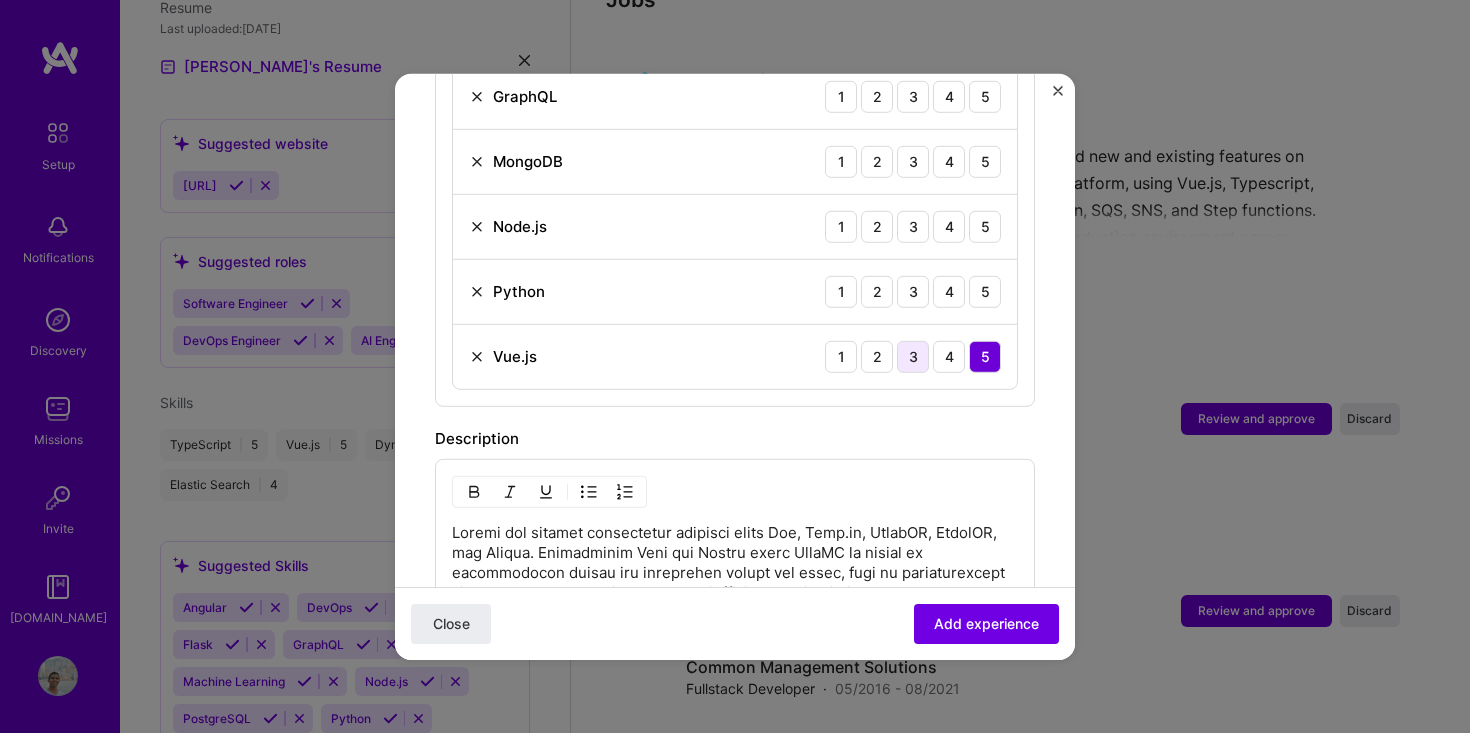 scroll, scrollTop: 832, scrollLeft: 0, axis: vertical 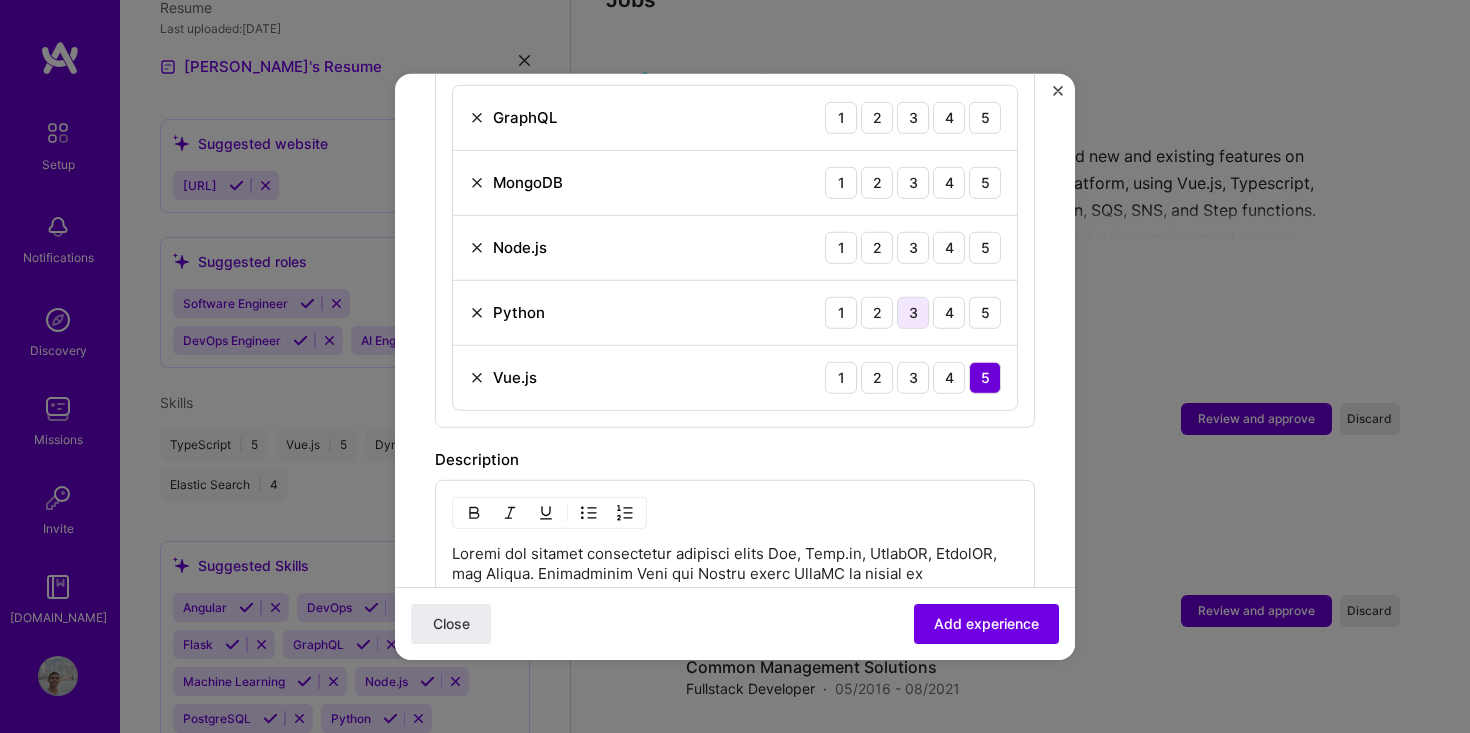 click on "3" at bounding box center [913, 312] 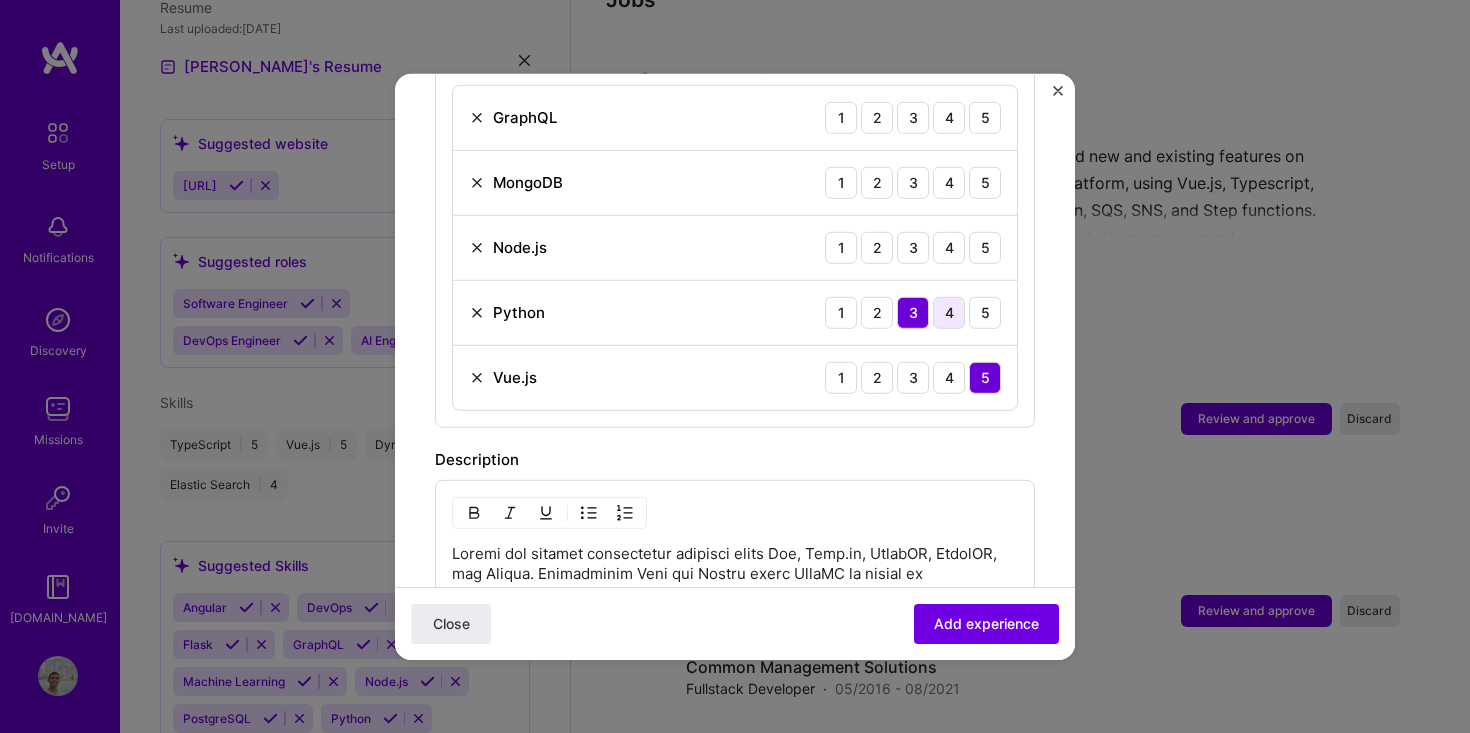 click on "4" at bounding box center (949, 312) 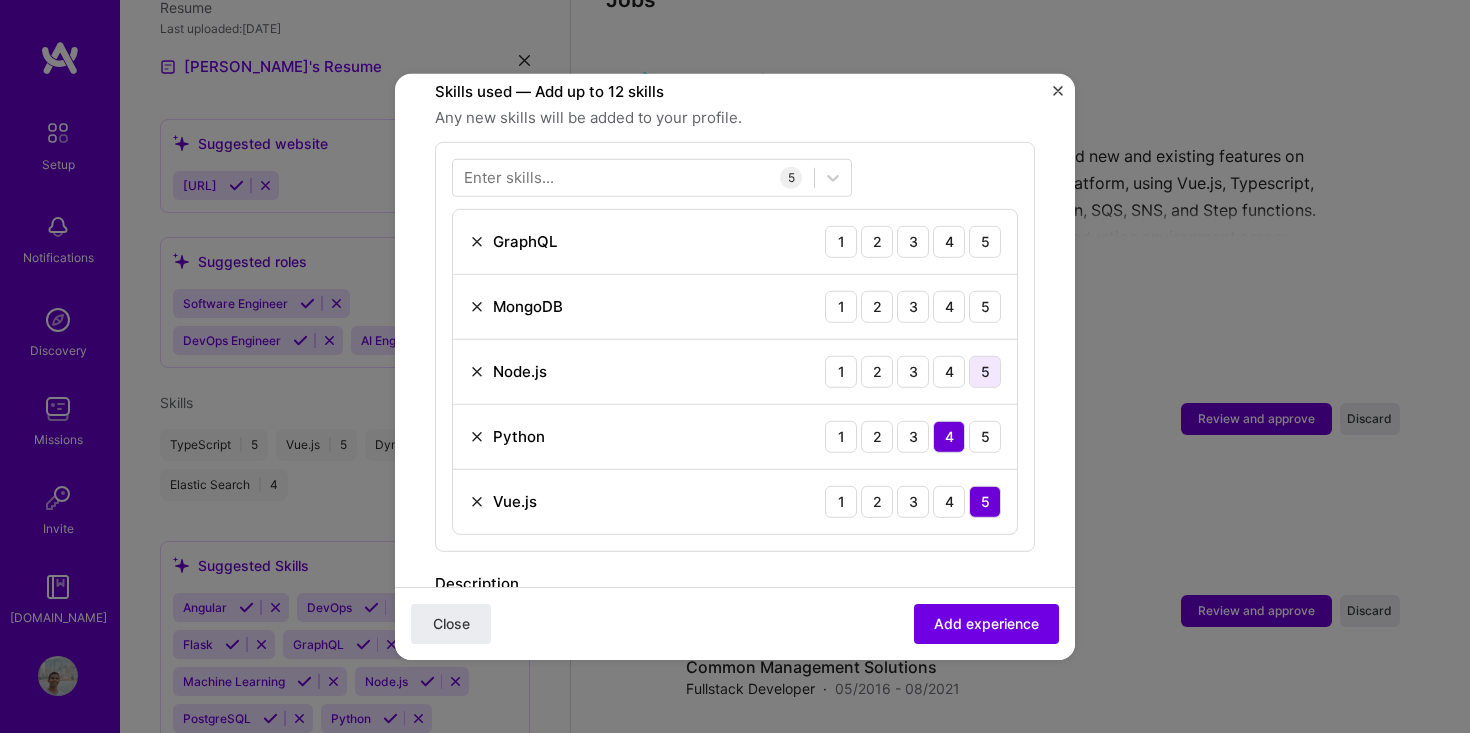 scroll, scrollTop: 696, scrollLeft: 0, axis: vertical 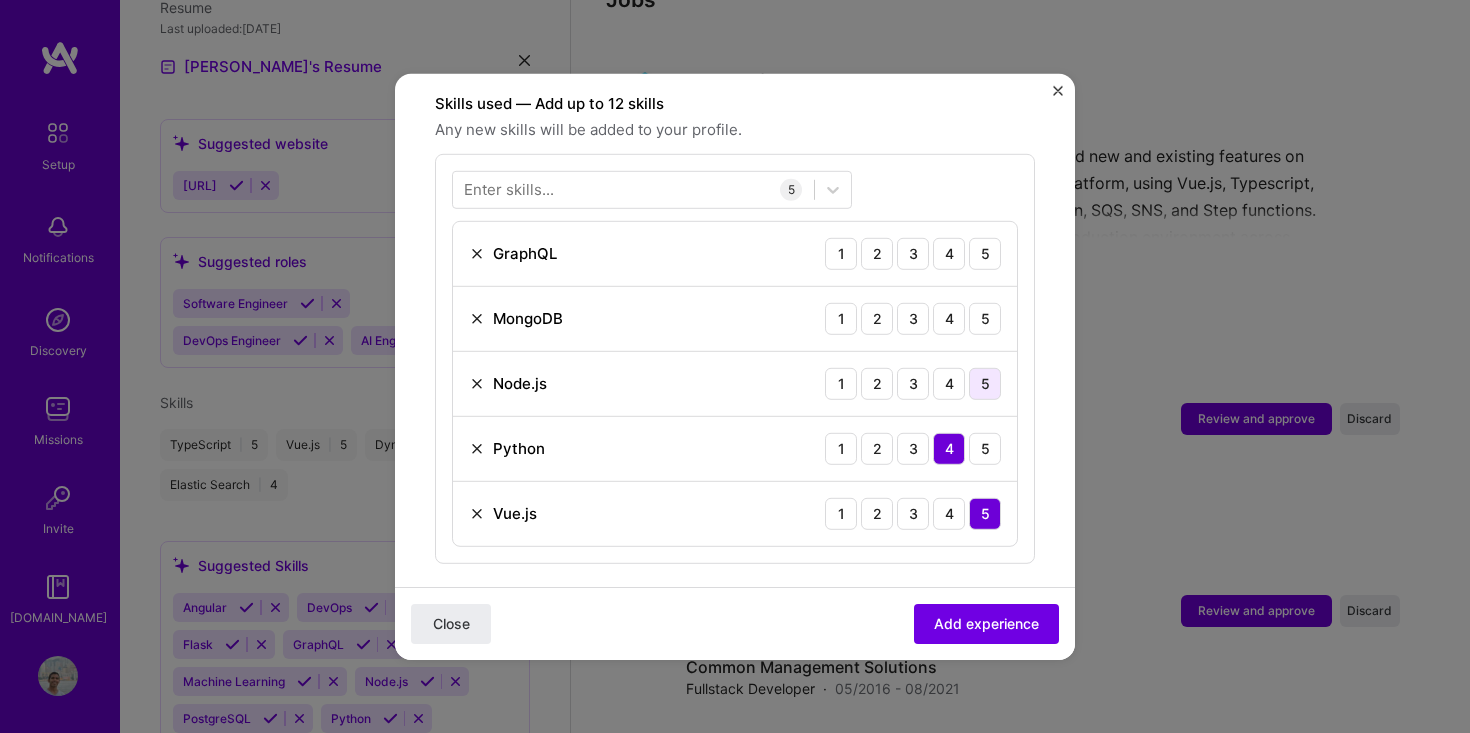 click on "5" at bounding box center (985, 383) 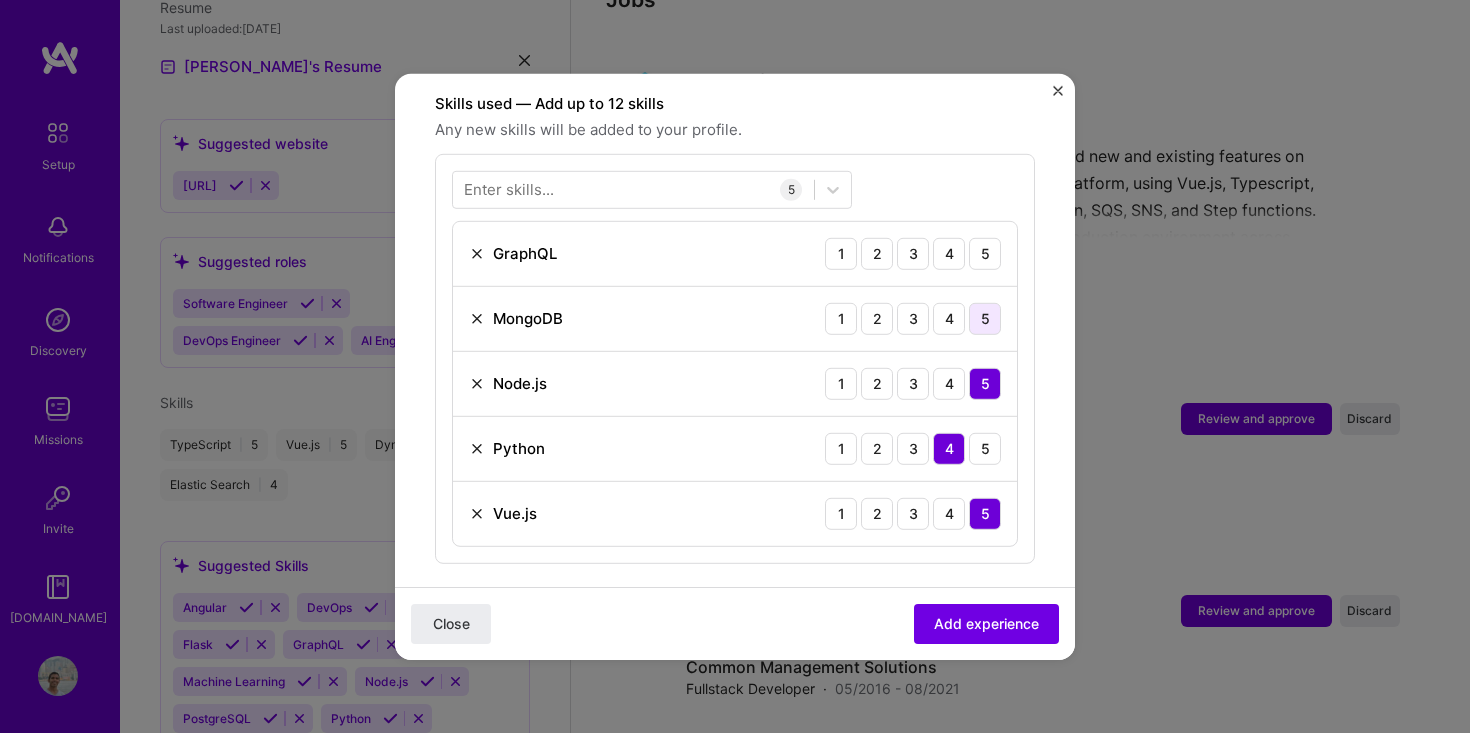 click on "5" at bounding box center [985, 318] 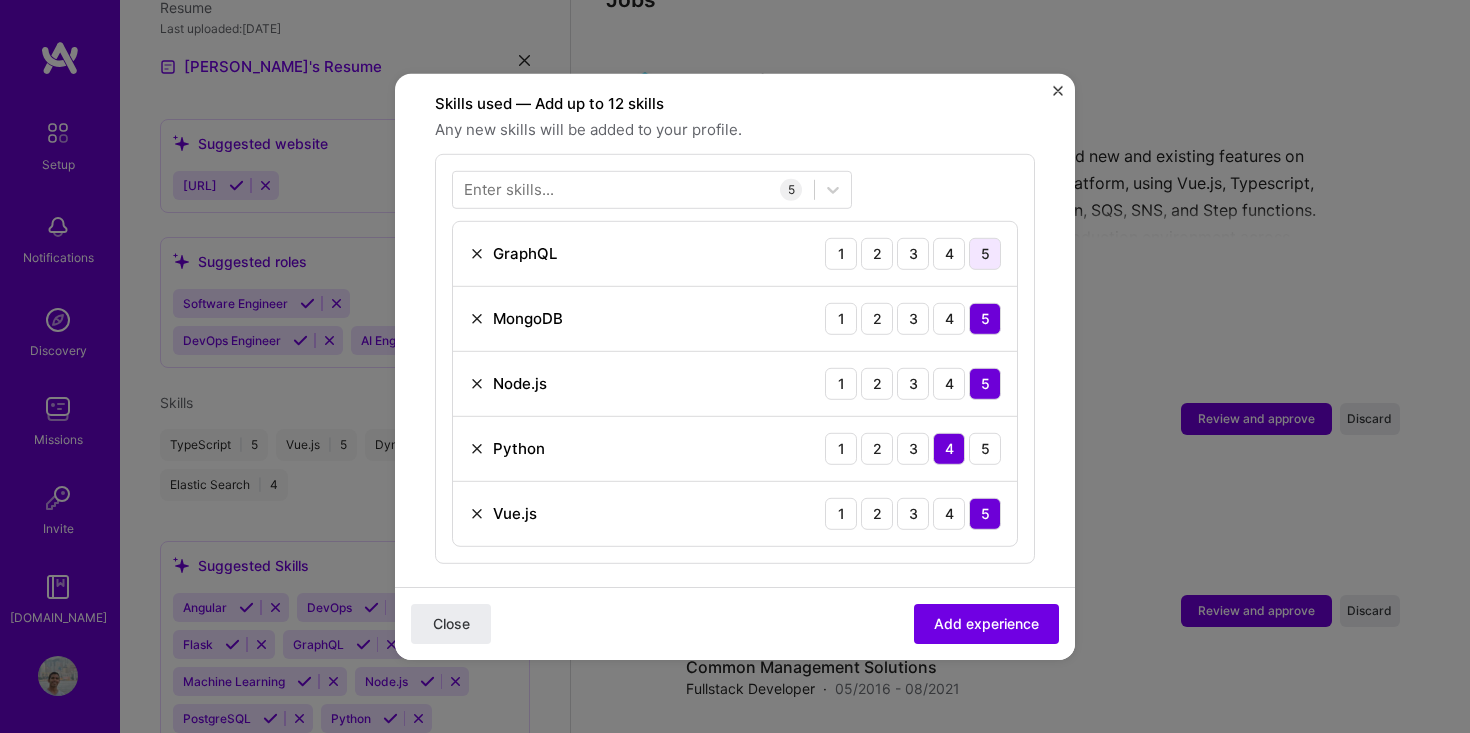 click on "5" at bounding box center [985, 253] 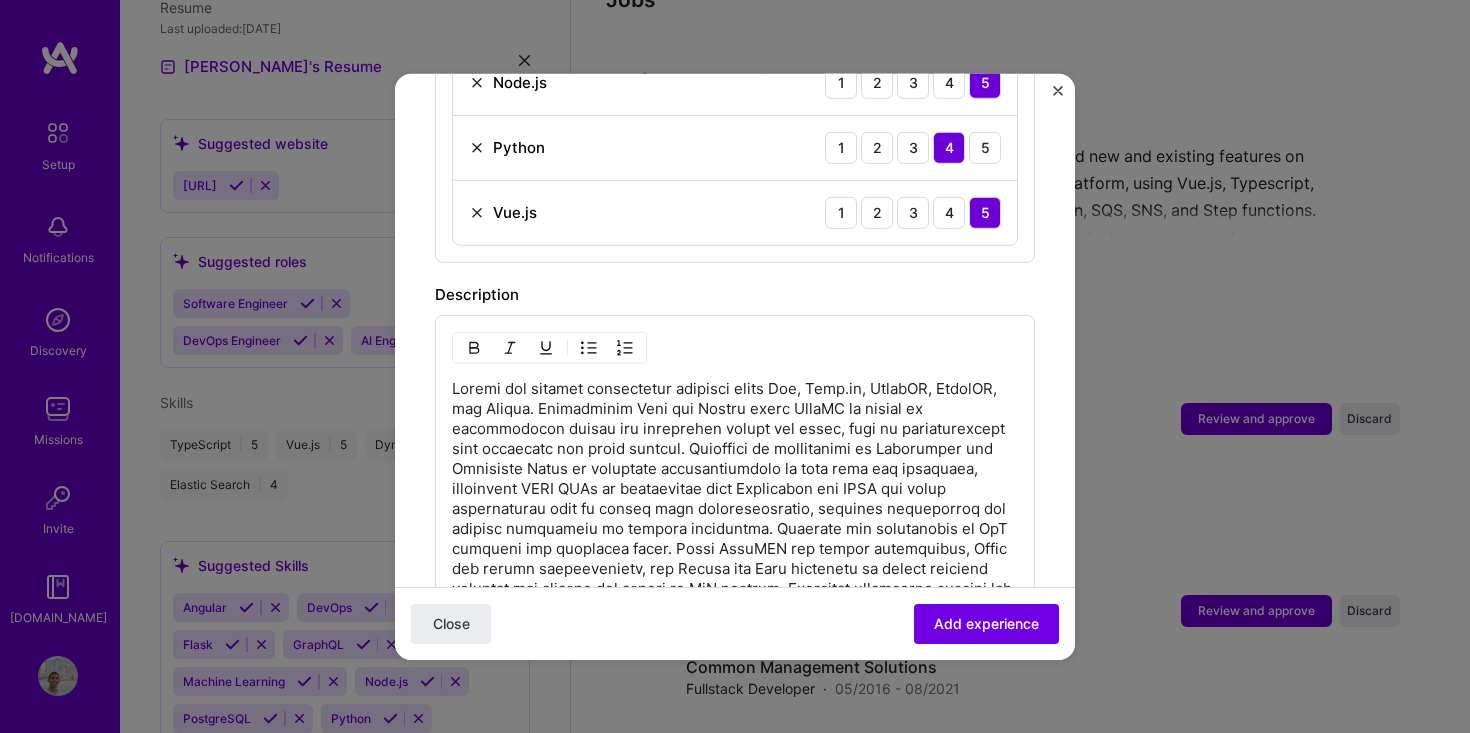 scroll, scrollTop: 1579, scrollLeft: 0, axis: vertical 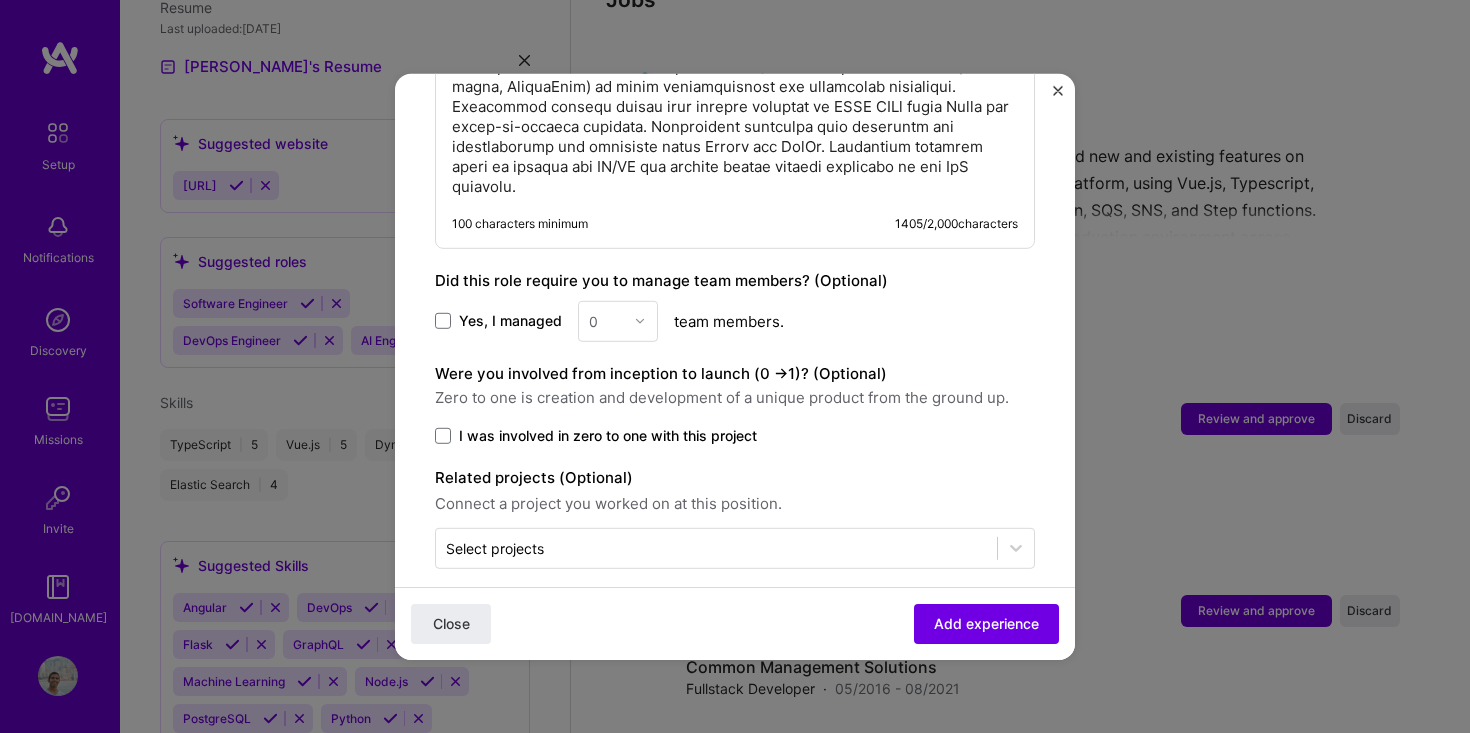 click on "I was involved in zero to one with this project" at bounding box center [608, 435] 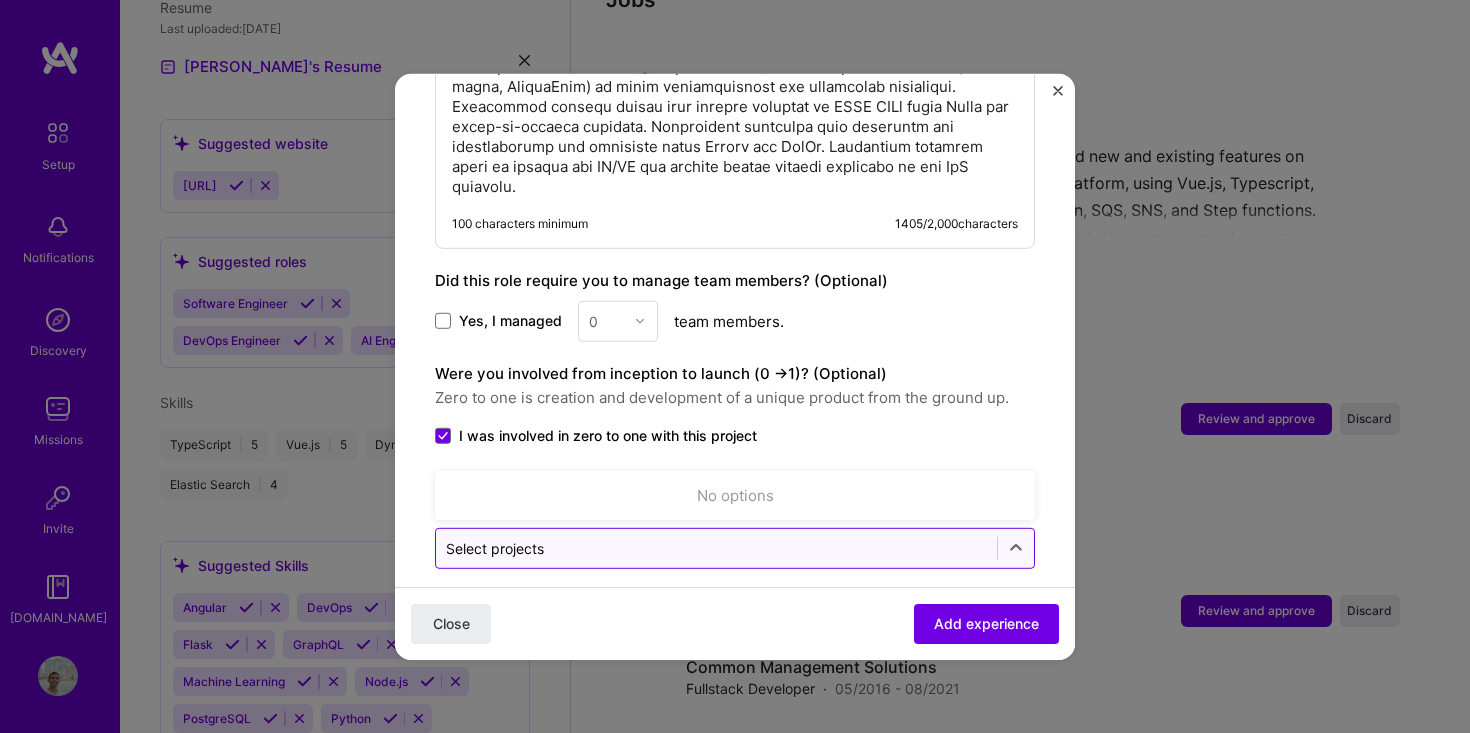 click at bounding box center (716, 547) 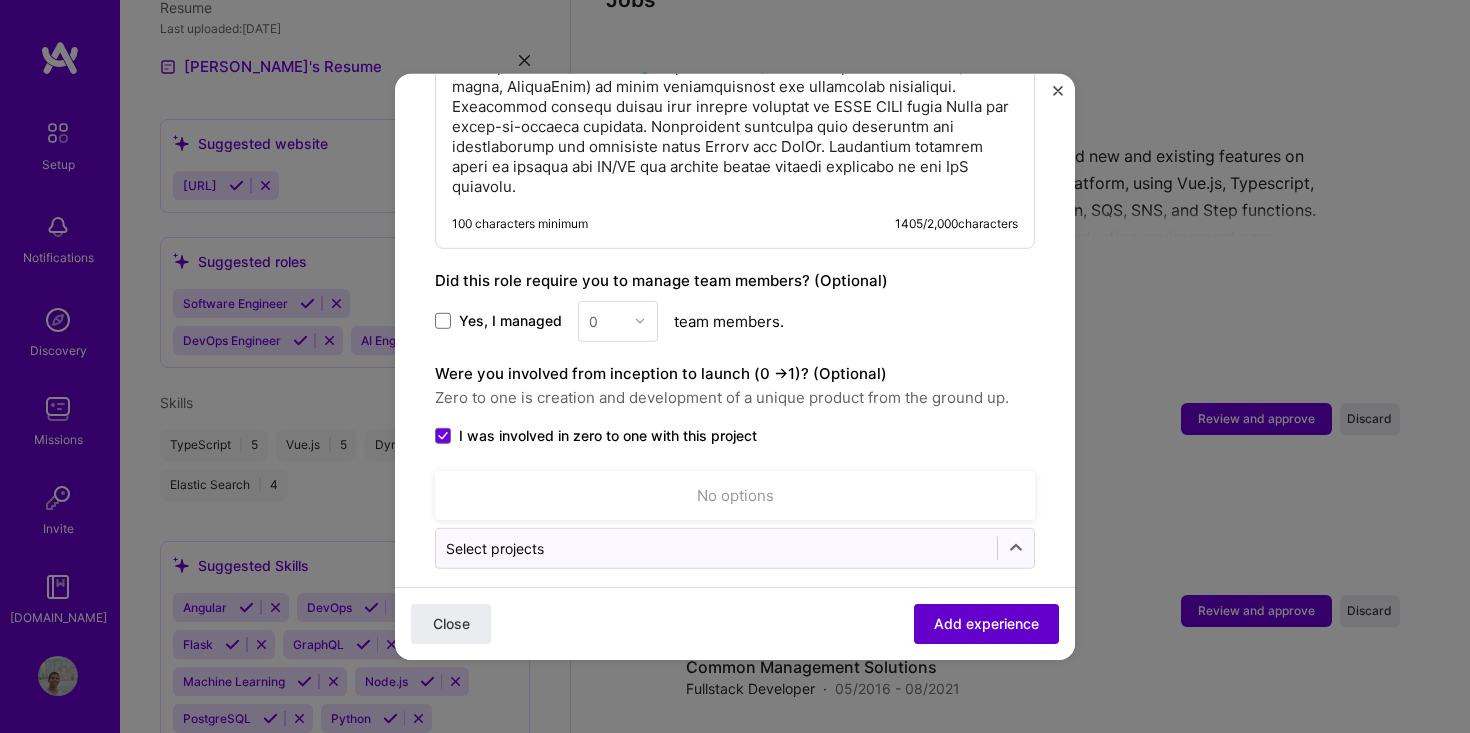 click on "Add experience" at bounding box center (986, 624) 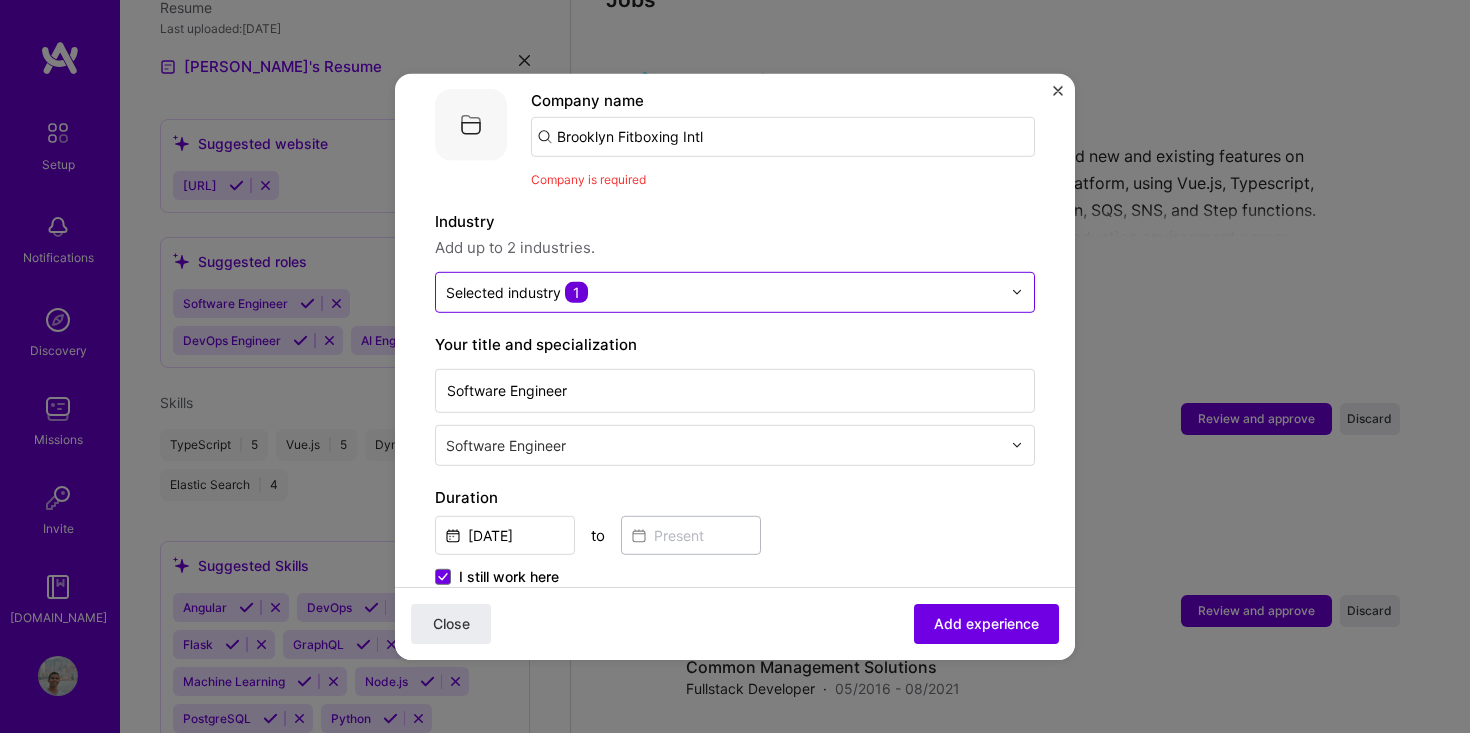 scroll, scrollTop: 200, scrollLeft: 0, axis: vertical 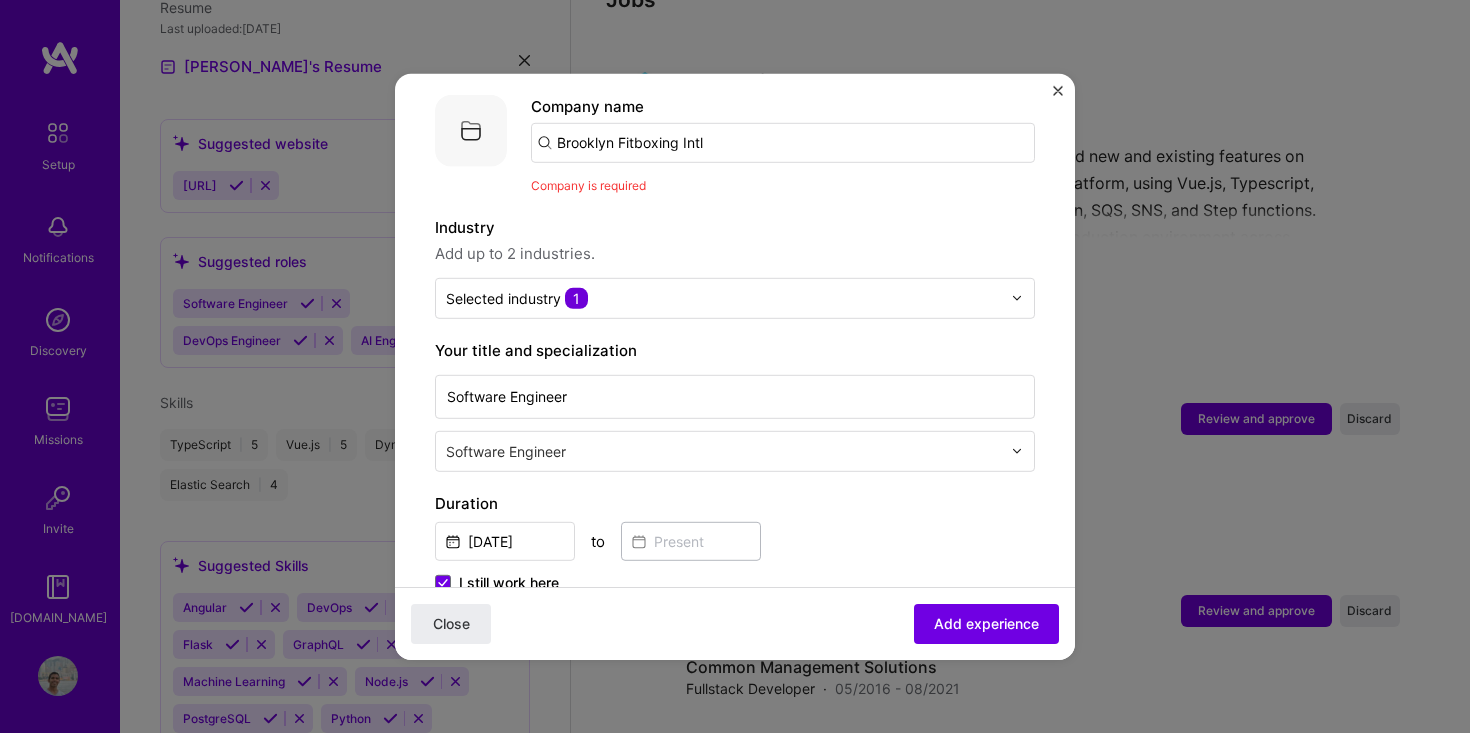 click on "Brooklyn Fitboxing Intl" at bounding box center [783, 142] 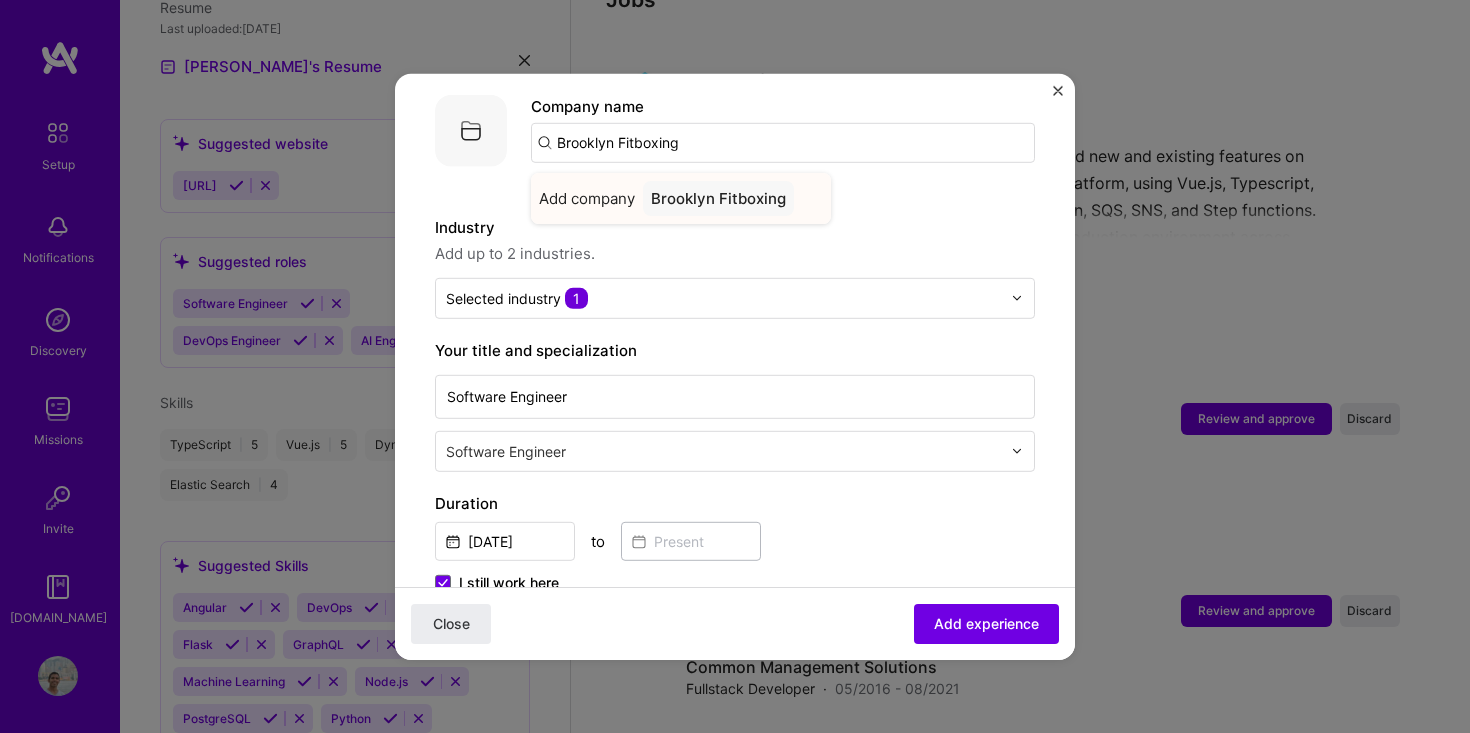 type on "Brooklyn Fitboxing" 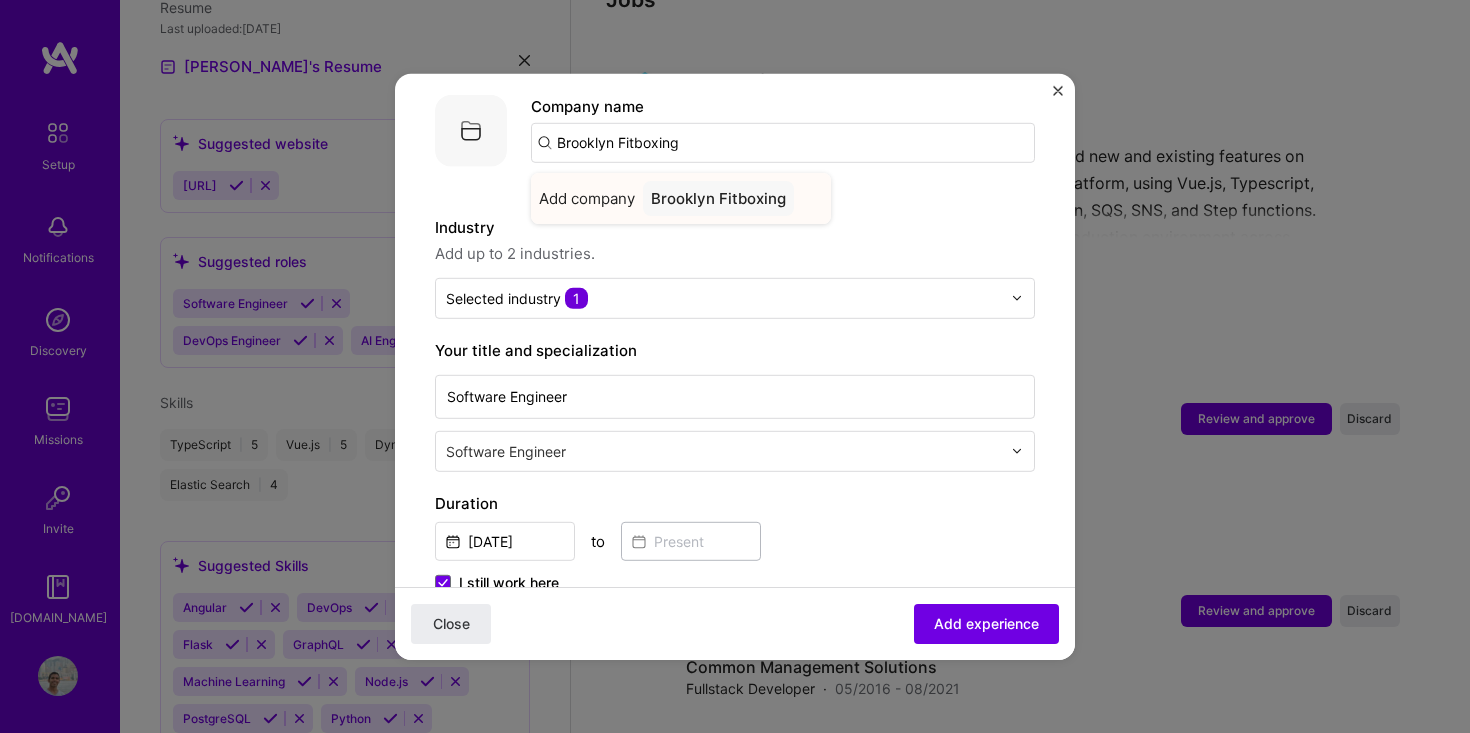 click on "Brooklyn Fitboxing" at bounding box center (718, 197) 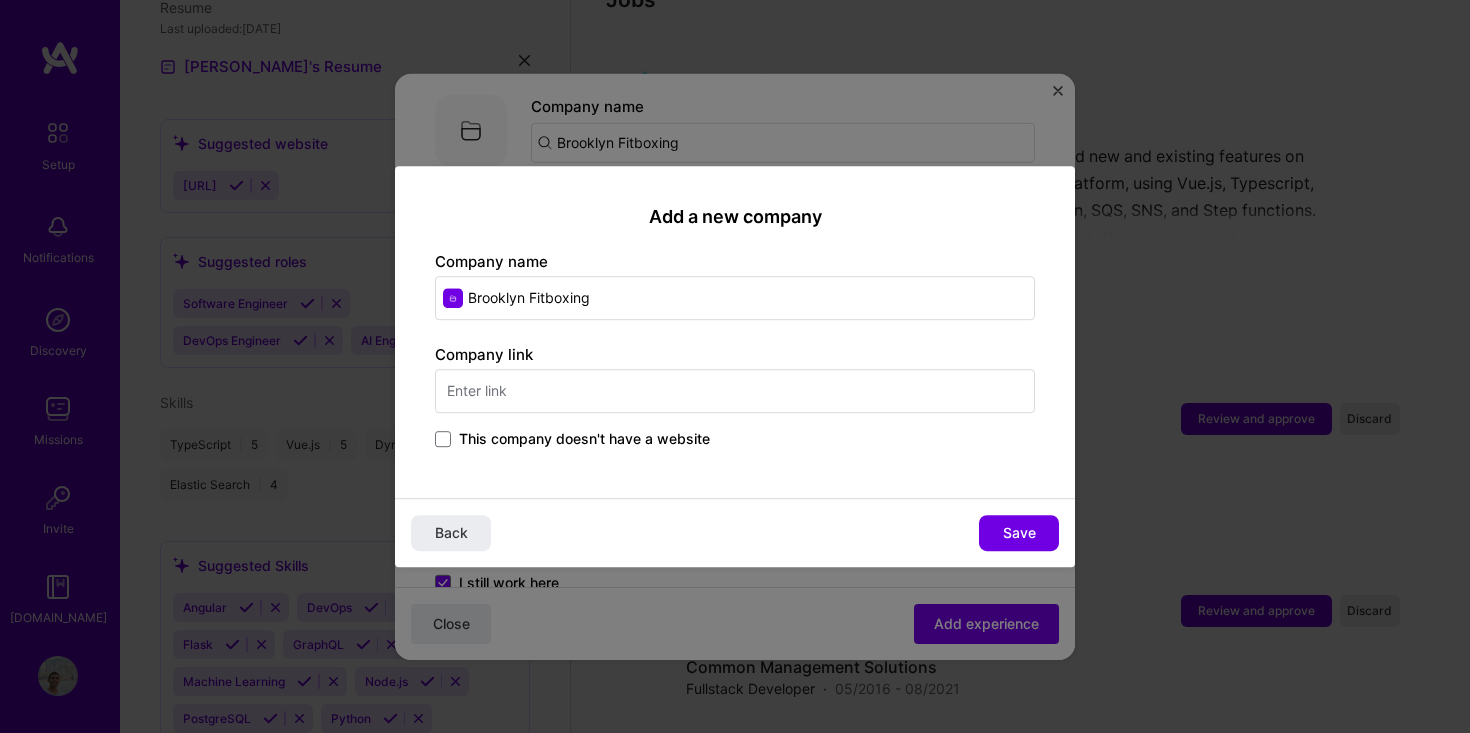 click at bounding box center [735, 391] 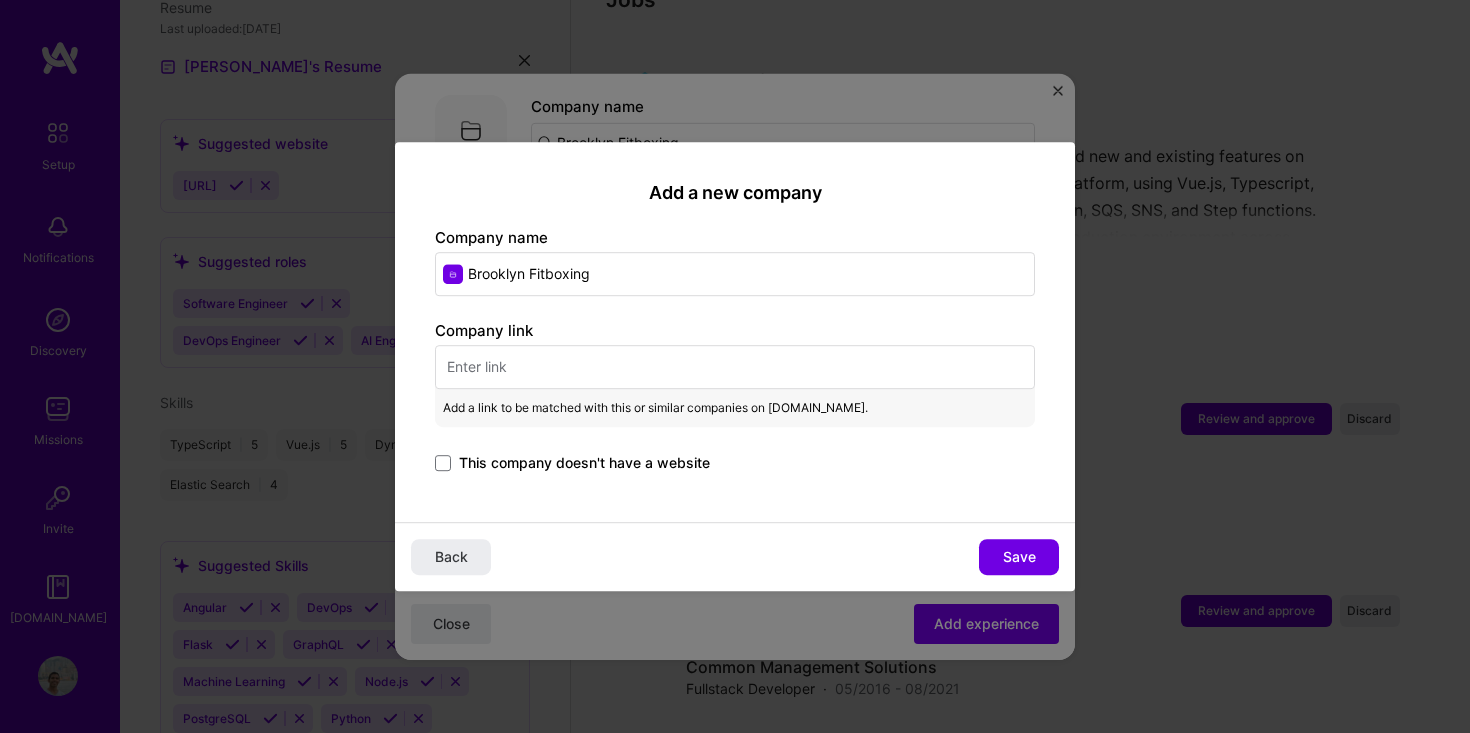 paste on "[URL][DOMAIN_NAME]" 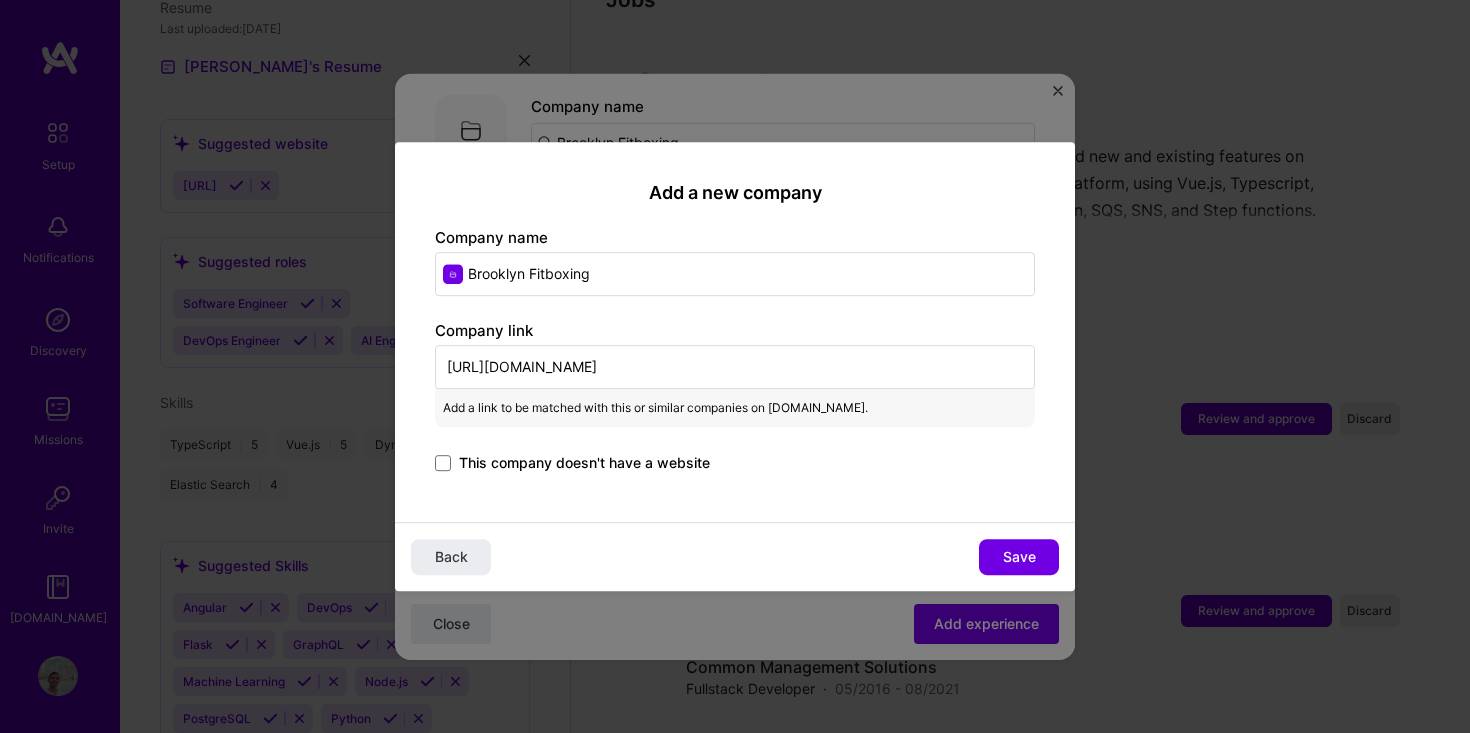 click on "Company link [URL][DOMAIN_NAME] Add a link to be matched with this or similar companies on [DOMAIN_NAME]. This company doesn't have a website" at bounding box center (735, 398) 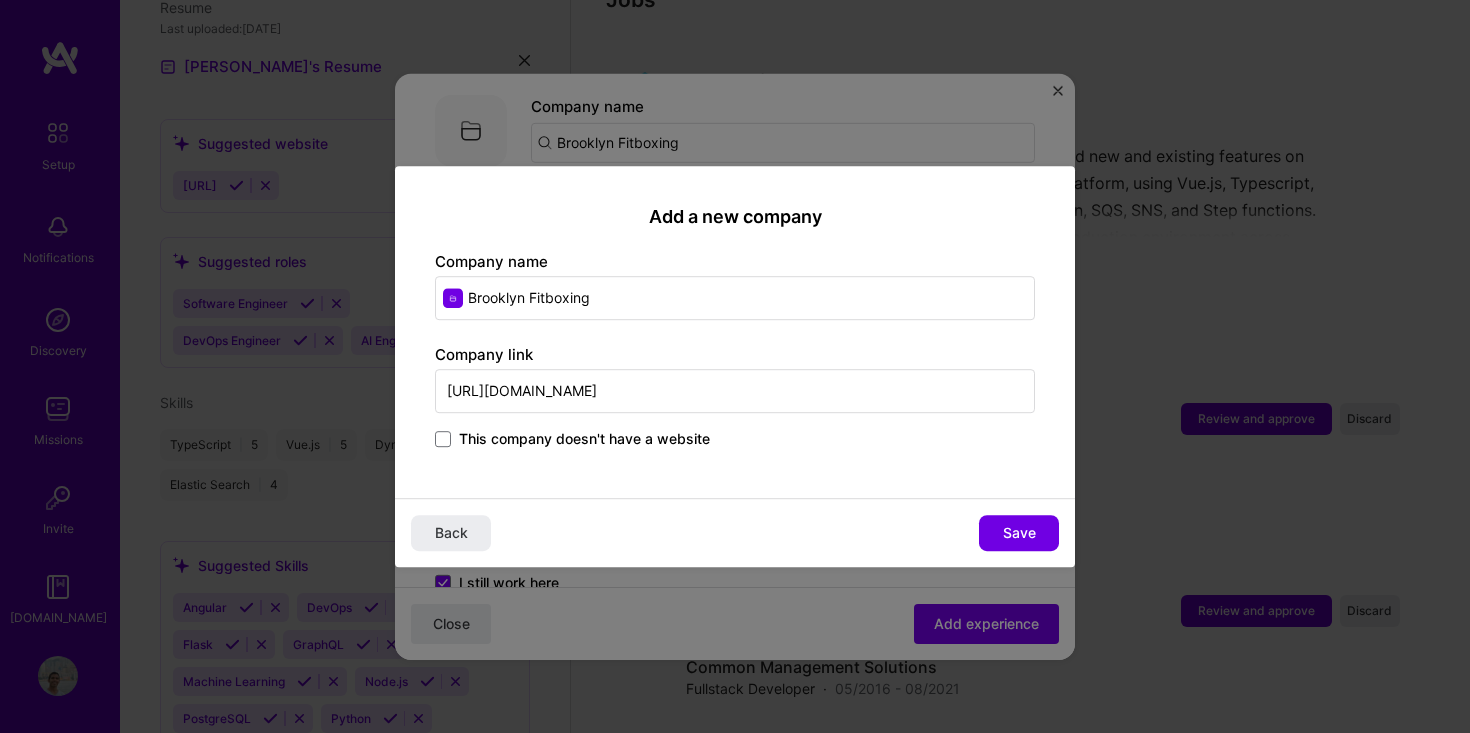 type on "[URL][DOMAIN_NAME]" 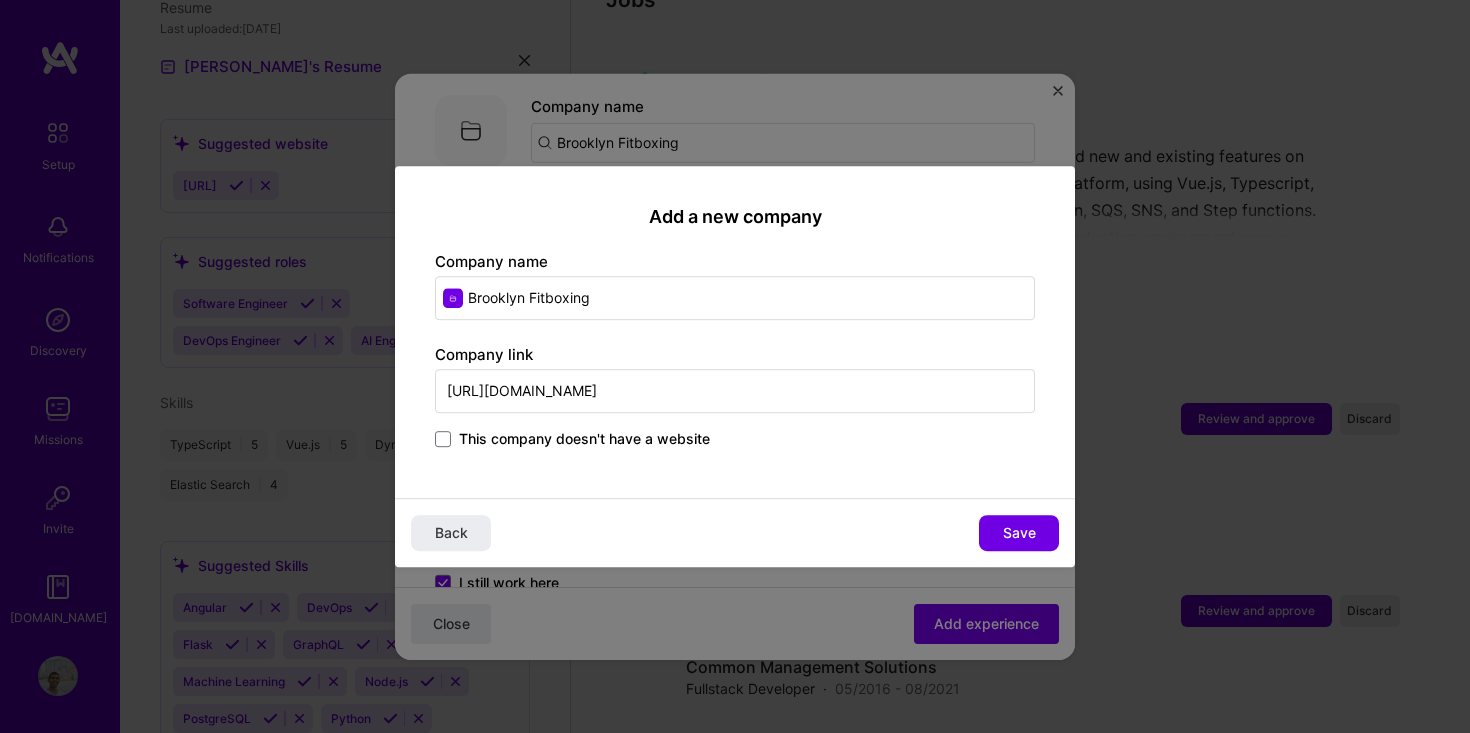 click on "Add a new company Company name Brooklyn Fitboxing Company link [URL][DOMAIN_NAME] This company doesn't have a website" at bounding box center [735, 332] 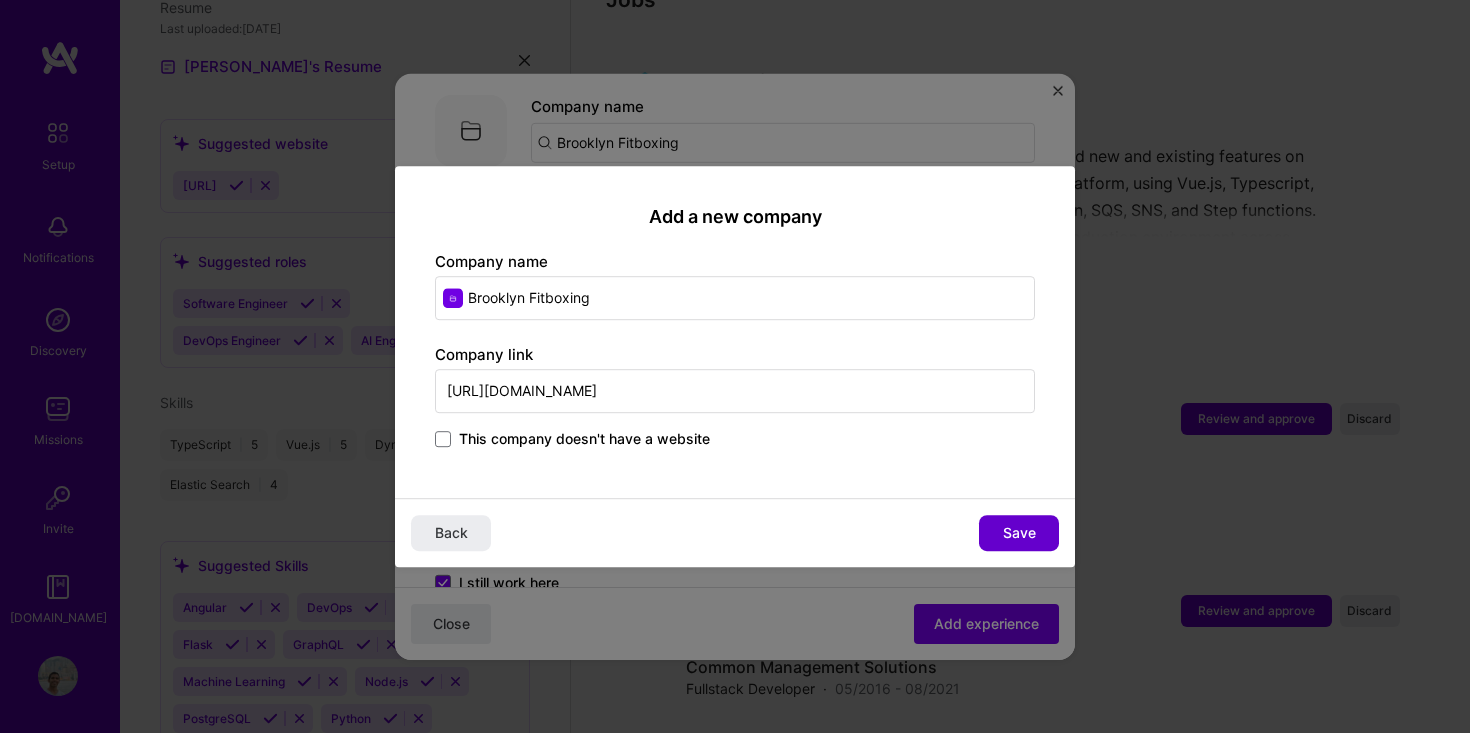 click on "Save" at bounding box center (1019, 533) 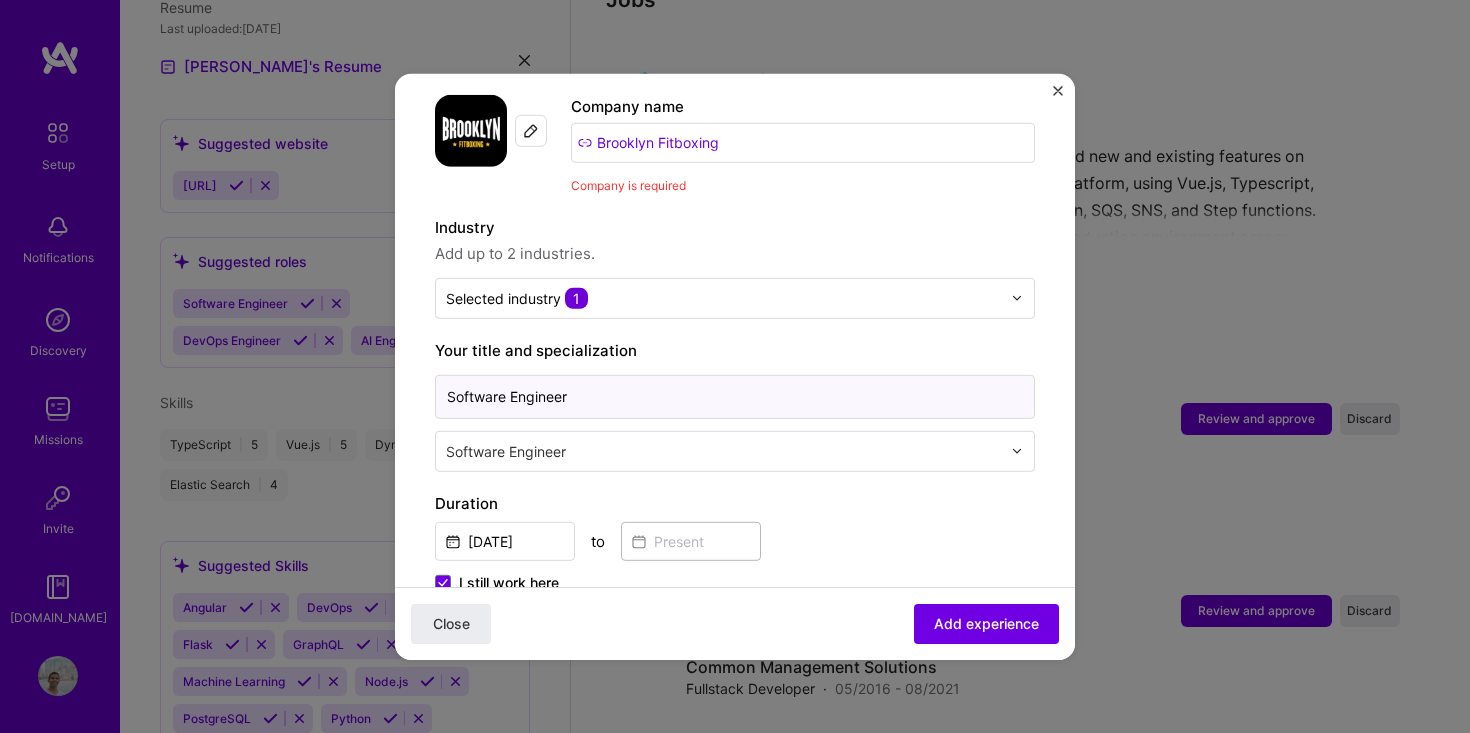 click on "Software Engineer" at bounding box center (735, 396) 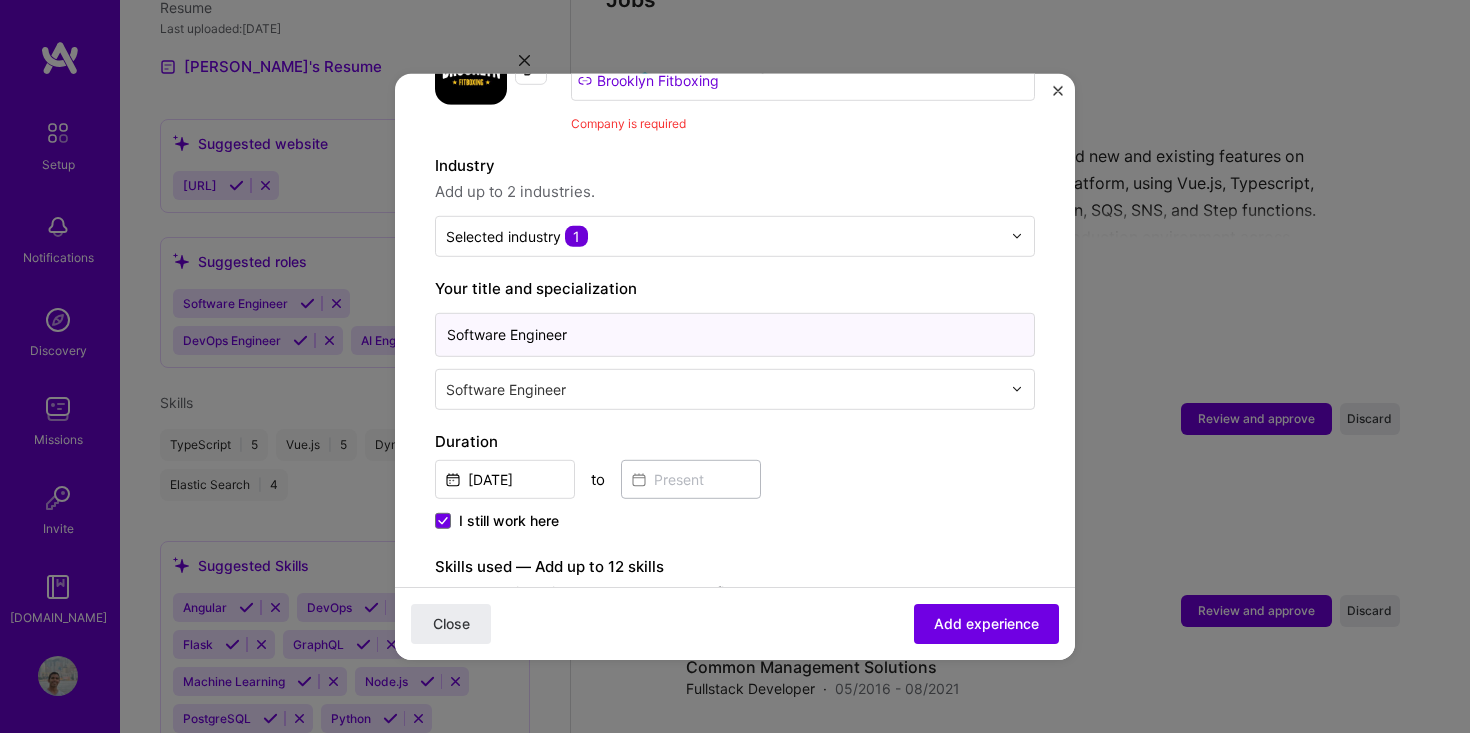 scroll, scrollTop: 266, scrollLeft: 0, axis: vertical 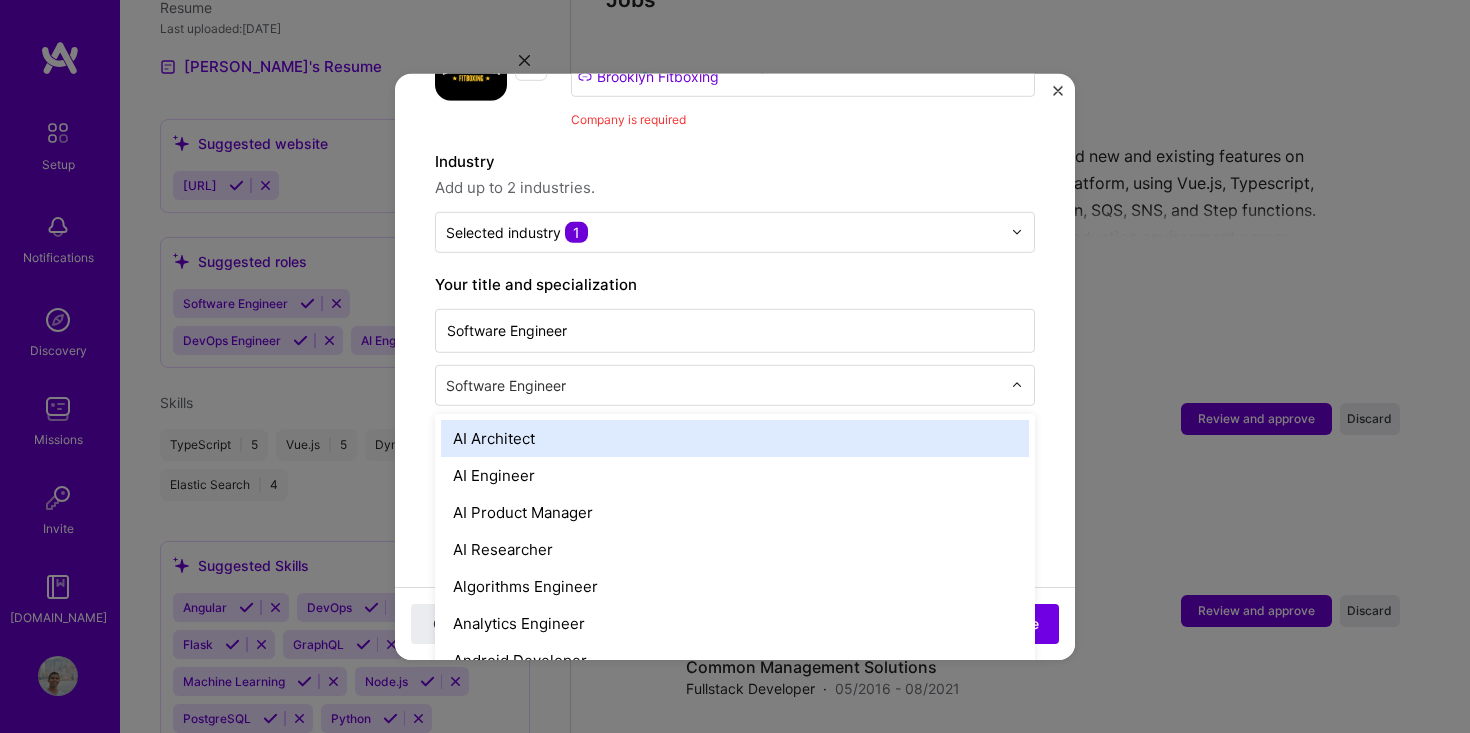 click at bounding box center (725, 384) 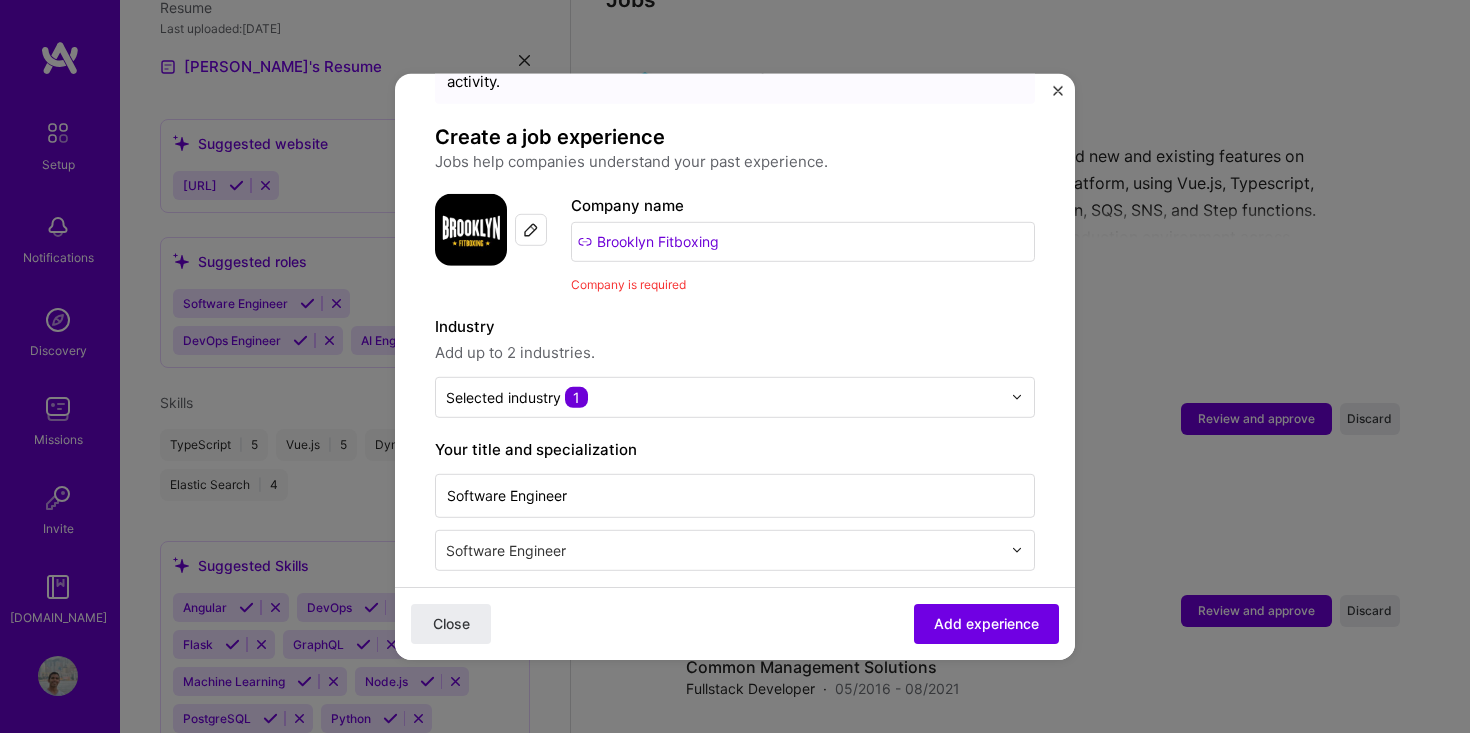 scroll, scrollTop: 0, scrollLeft: 0, axis: both 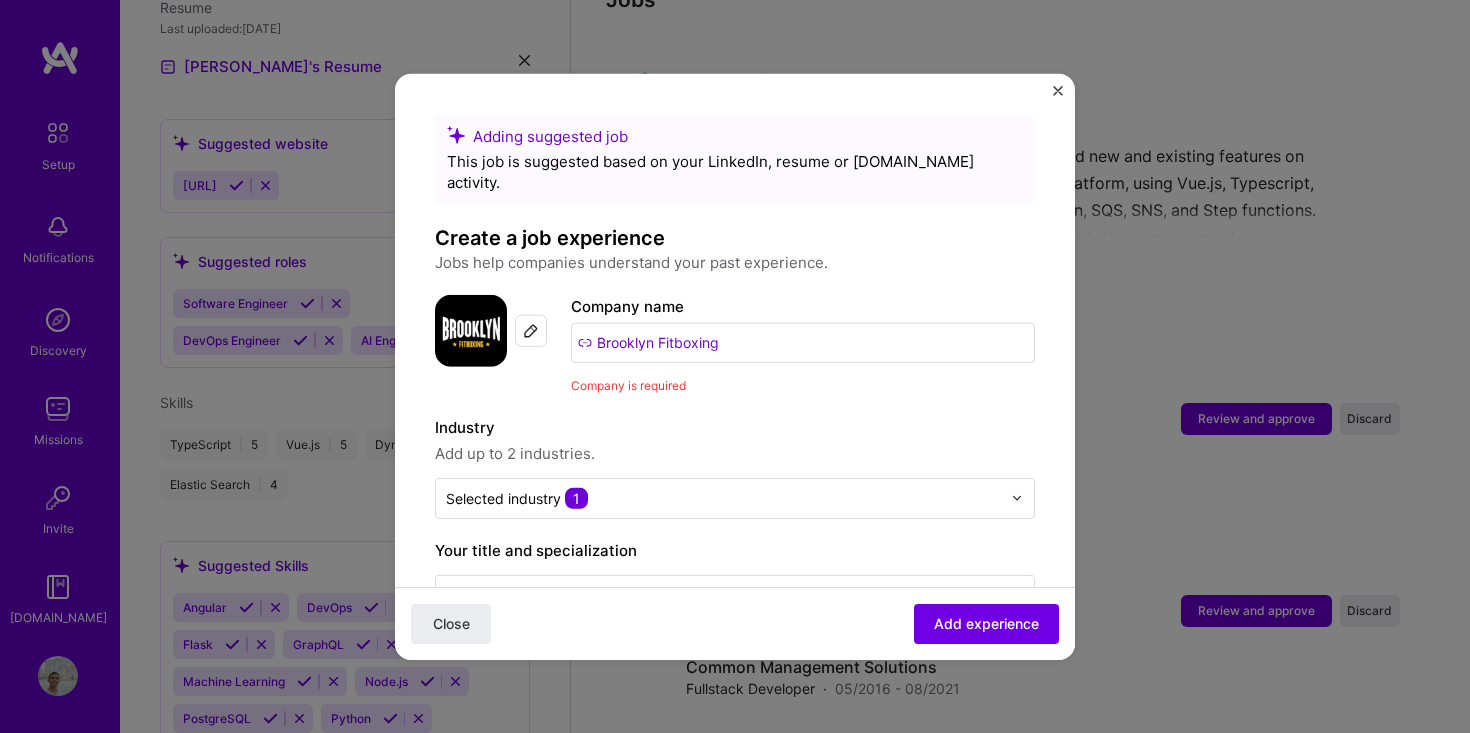 click on "Adding suggested job This job is suggested based on your LinkedIn, resume or [DOMAIN_NAME] activity. Create a job experience Jobs help companies understand your past experience. Company logo Company name Brooklyn Fitboxing
Company is required Industry Add up to 2 industries. Selected industry 1 Your title and specialization Software Engineer   Select is focused ,type to refine list, press Down to open the menu,  Software Engineer Duration [DATE]
to
I still work here Skills used — Add up to 12 skills Any new skills will be added to your profile. Enter skills... 5 GraphQL 1 2 3 4 5 MongoDB 1 2 3 4 5 Node.js 1 2 3 4 5 Python 1 2 3 4 5 Vue.js 1 2 3 4 5 Description 100 characters minimum 1405 / 2,000  characters Did this role require you to manage team members? (Optional) Yes, I managed 0 team members. Were you involved from inception to launch (0 - >  1)? (Optional) Zero to one is creation and development of a unique product from the ground up." at bounding box center (735, 1144) 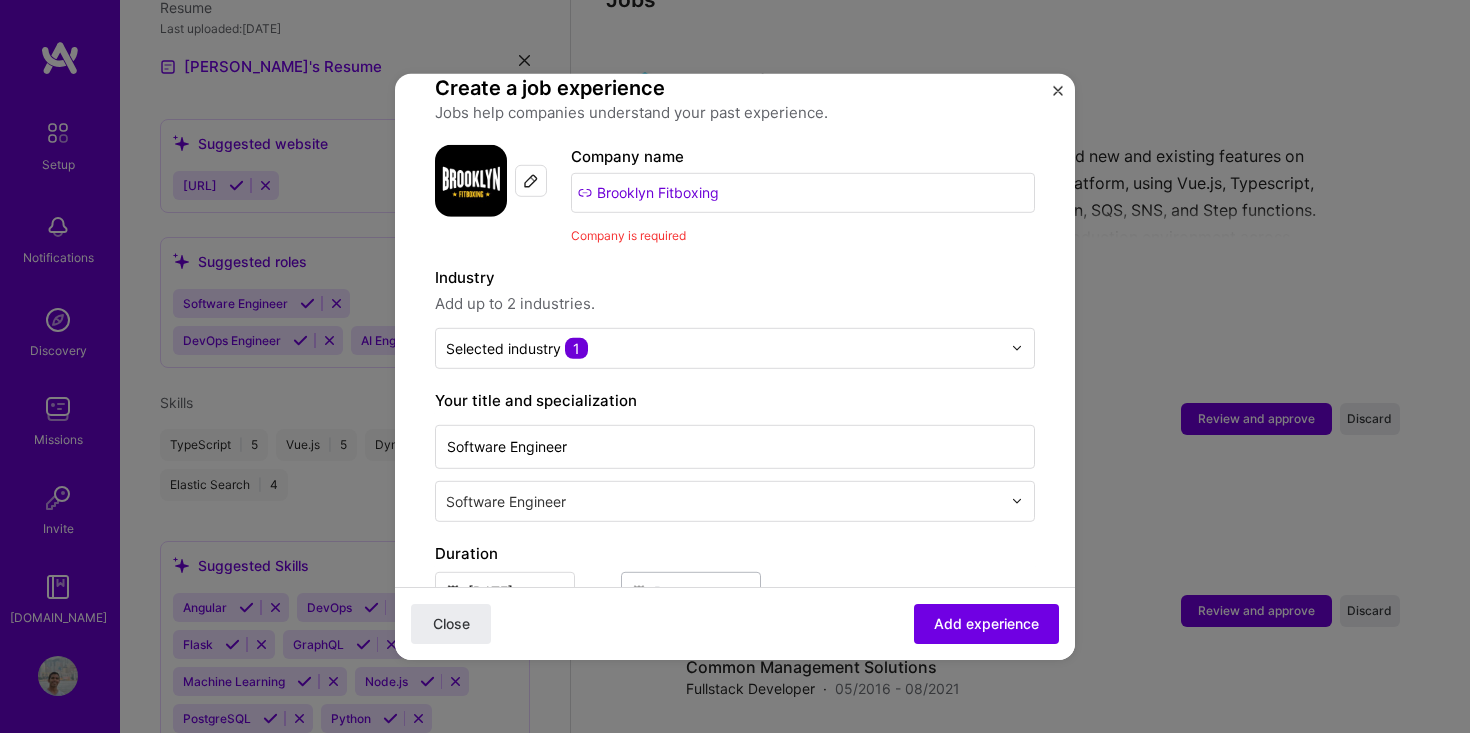 scroll, scrollTop: 206, scrollLeft: 0, axis: vertical 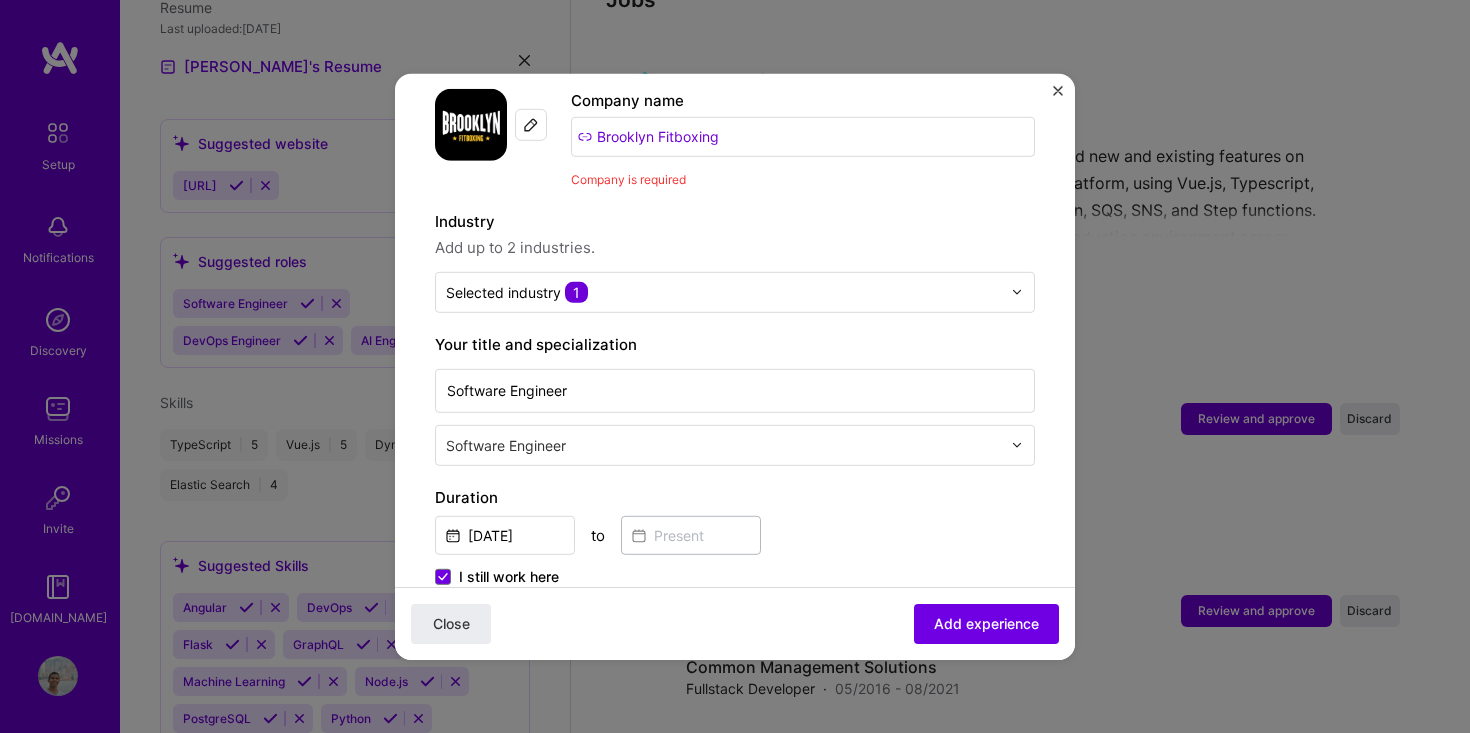 click on "Your title and specialization" at bounding box center [735, 344] 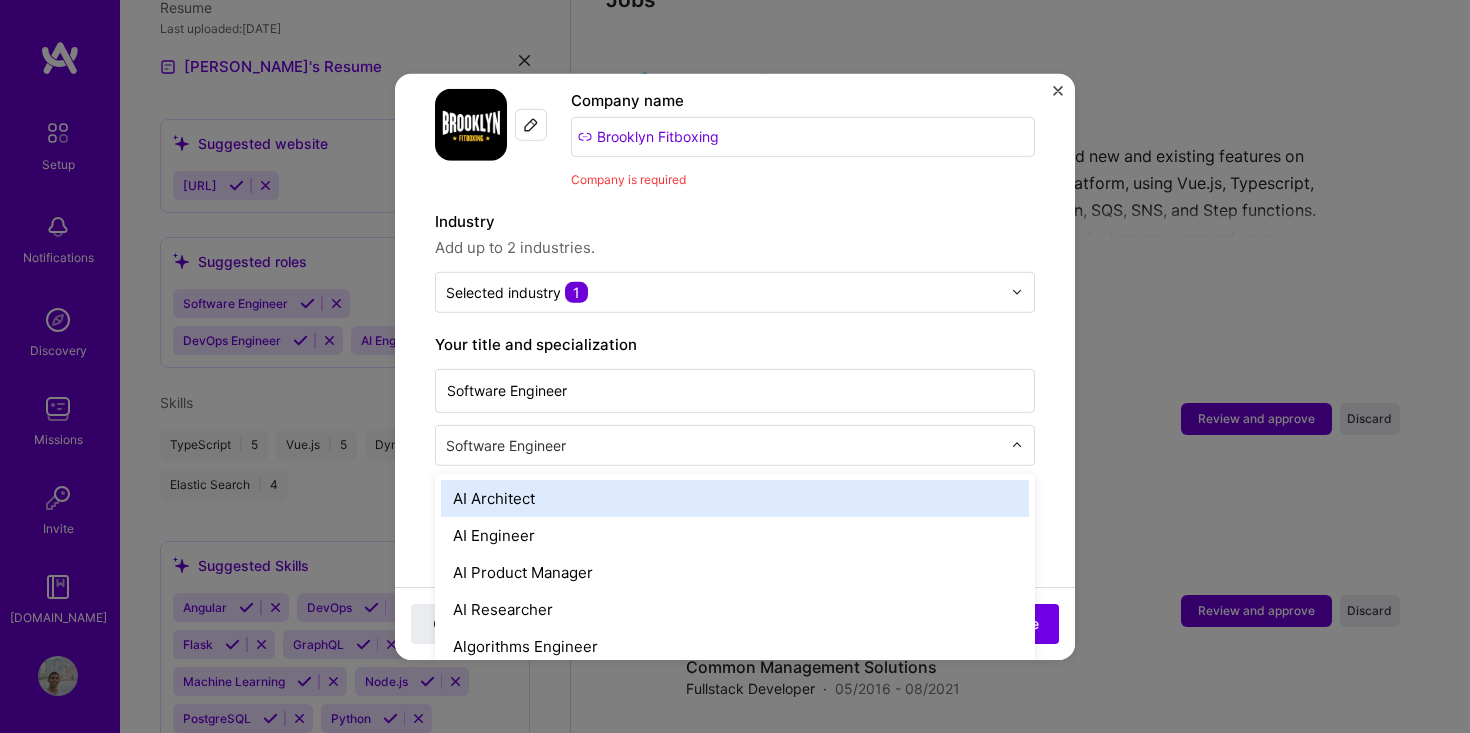 click on "Software Engineer" at bounding box center (723, 444) 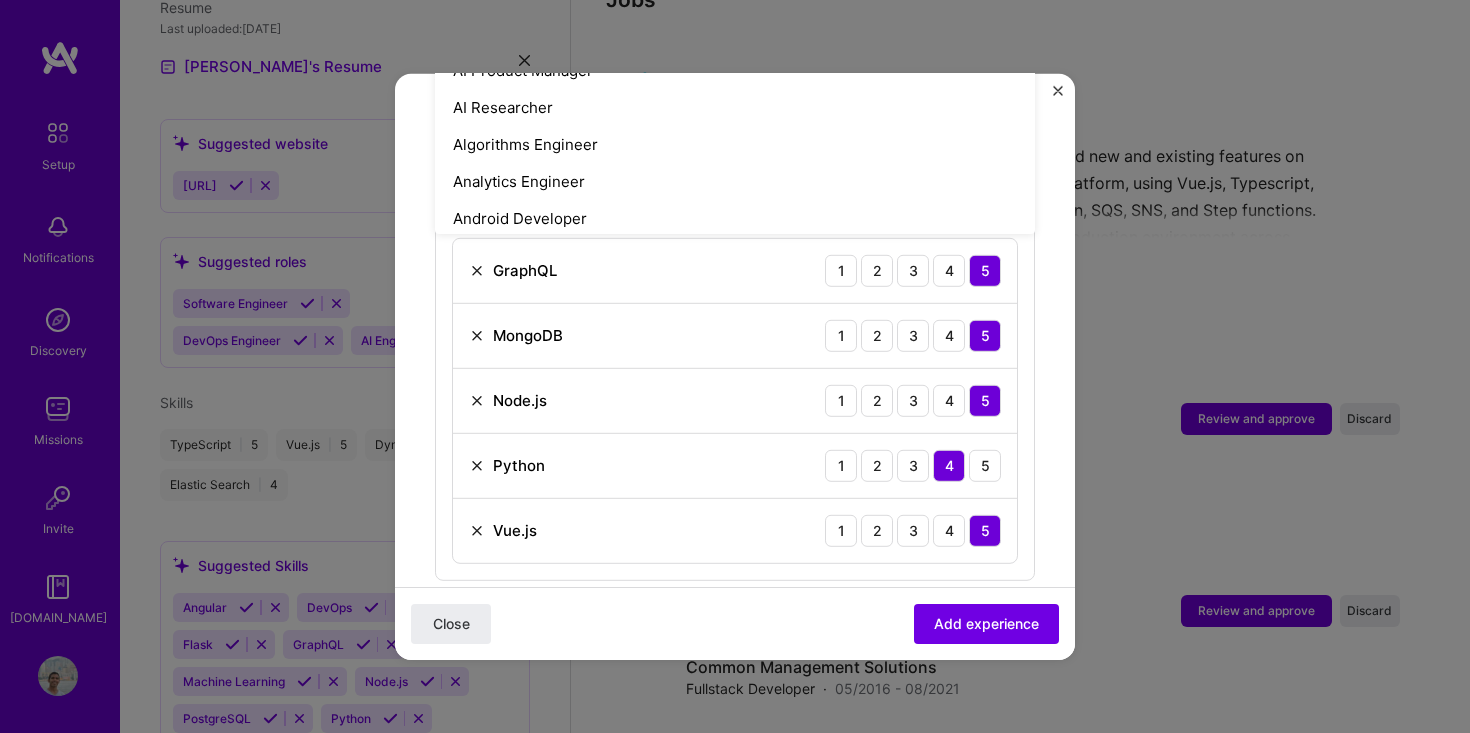 click on "Add experience" at bounding box center (986, 624) 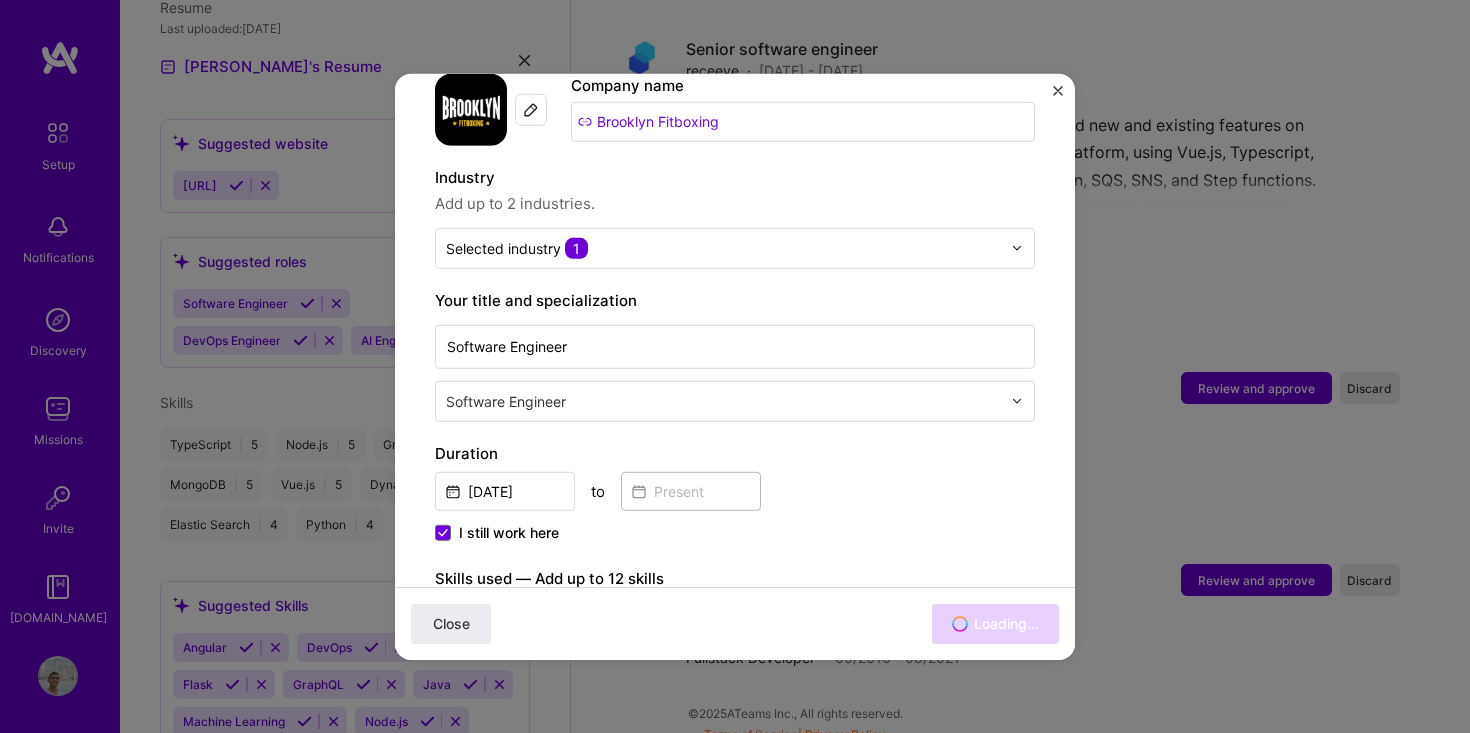 scroll, scrollTop: 69, scrollLeft: 0, axis: vertical 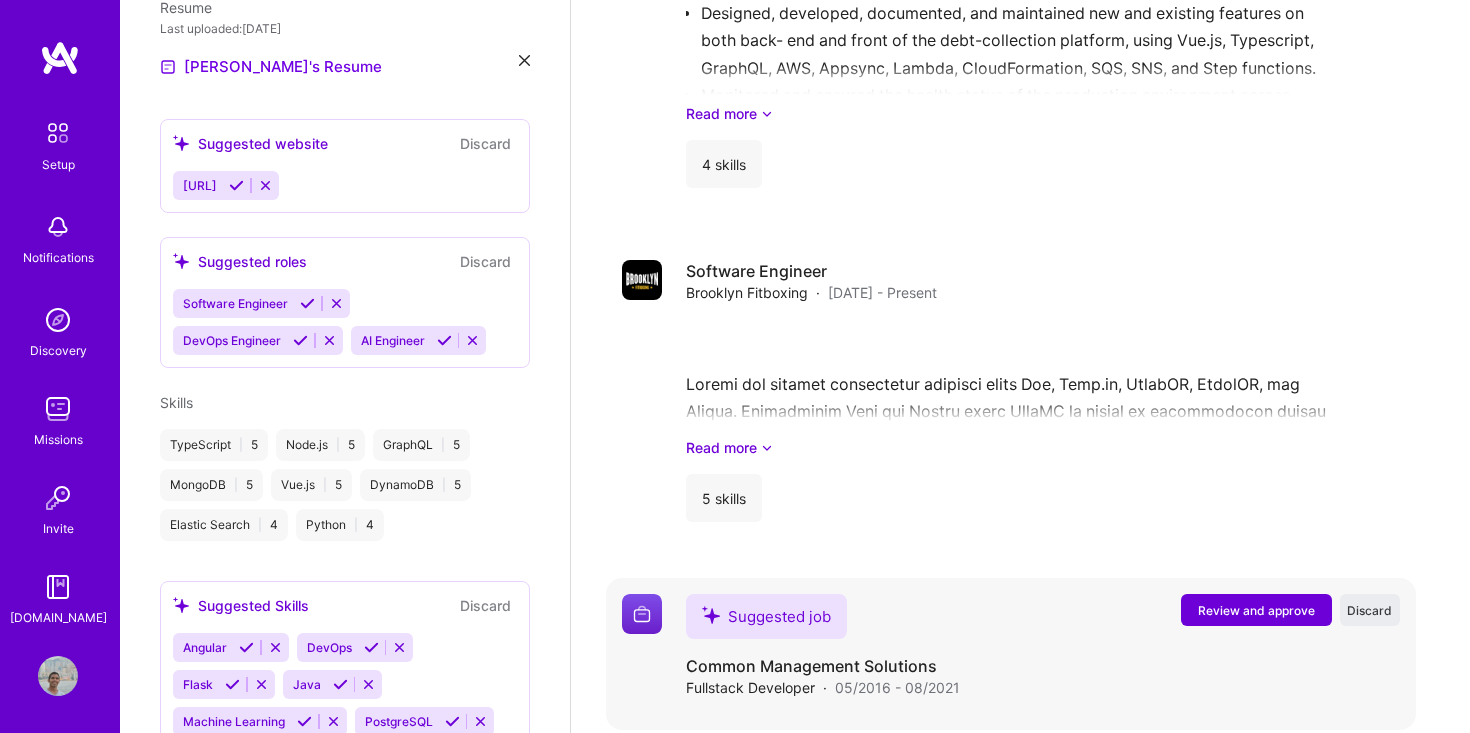 click on "Review and approve" at bounding box center [1256, 610] 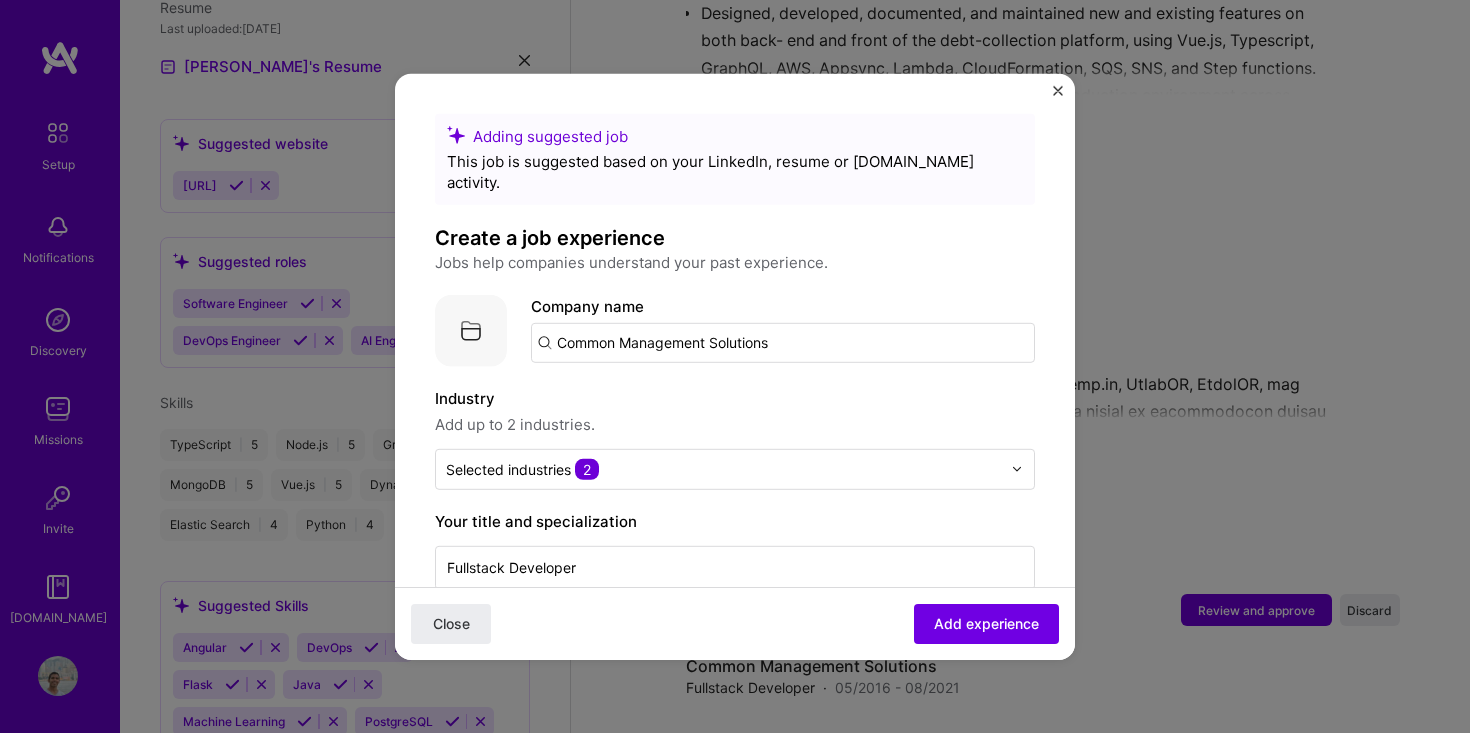 click on "Common Management Solutions" at bounding box center [783, 342] 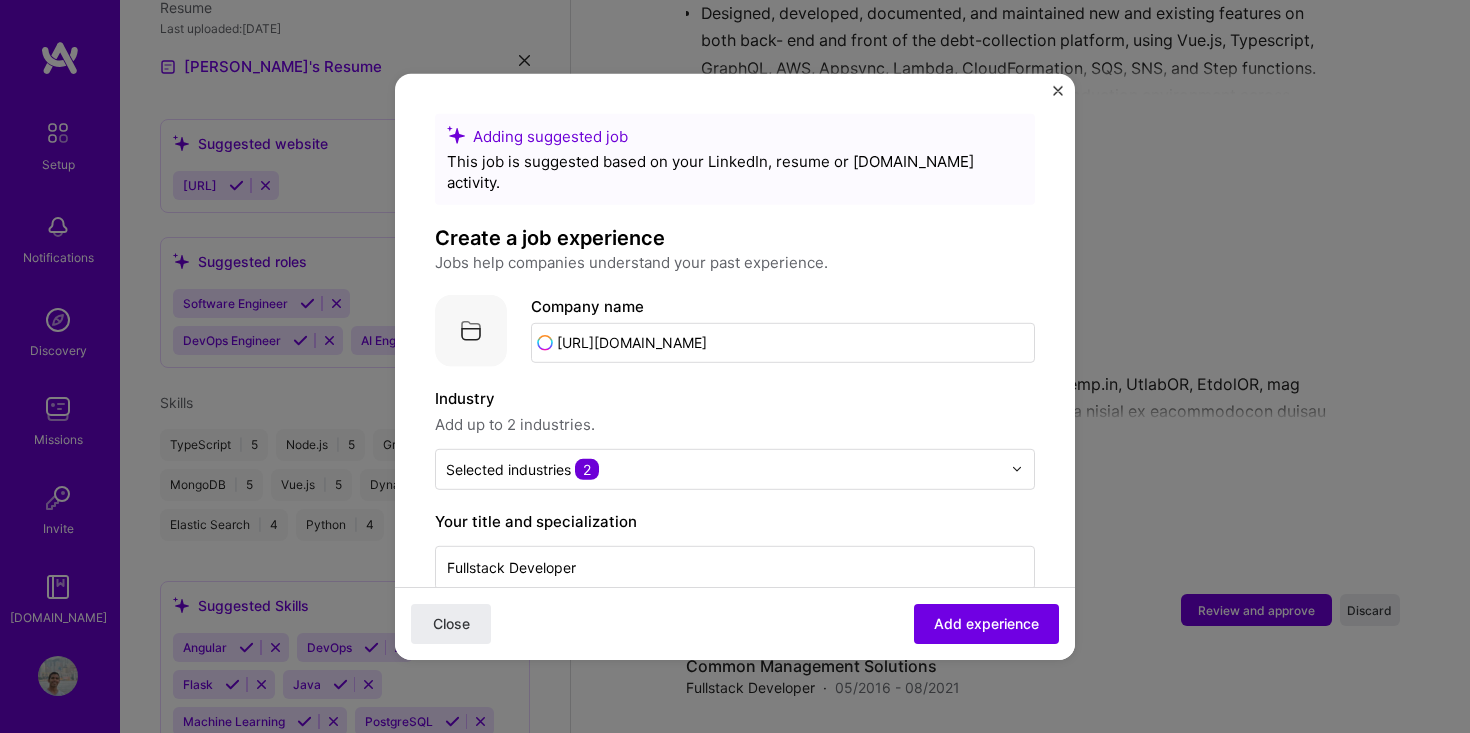 type on "x" 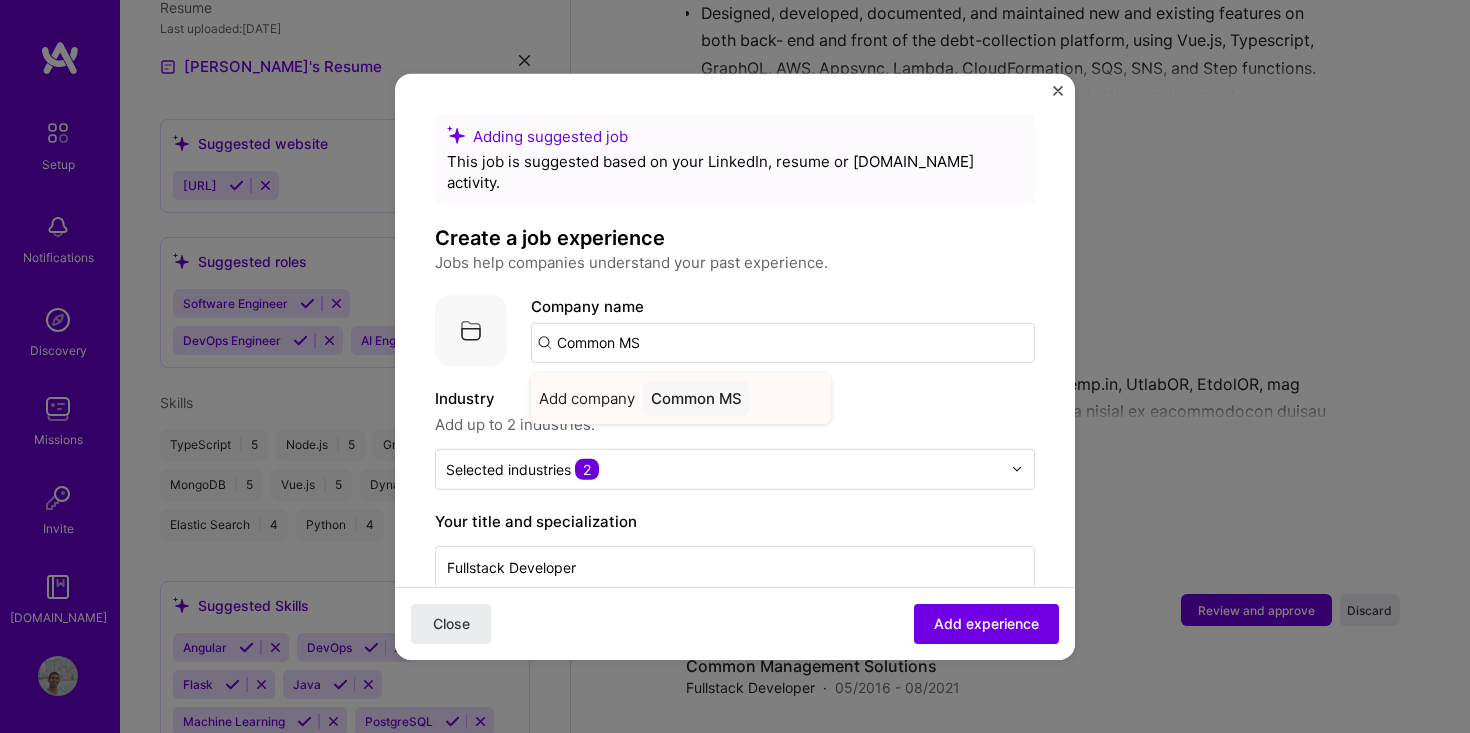type on "Common MS" 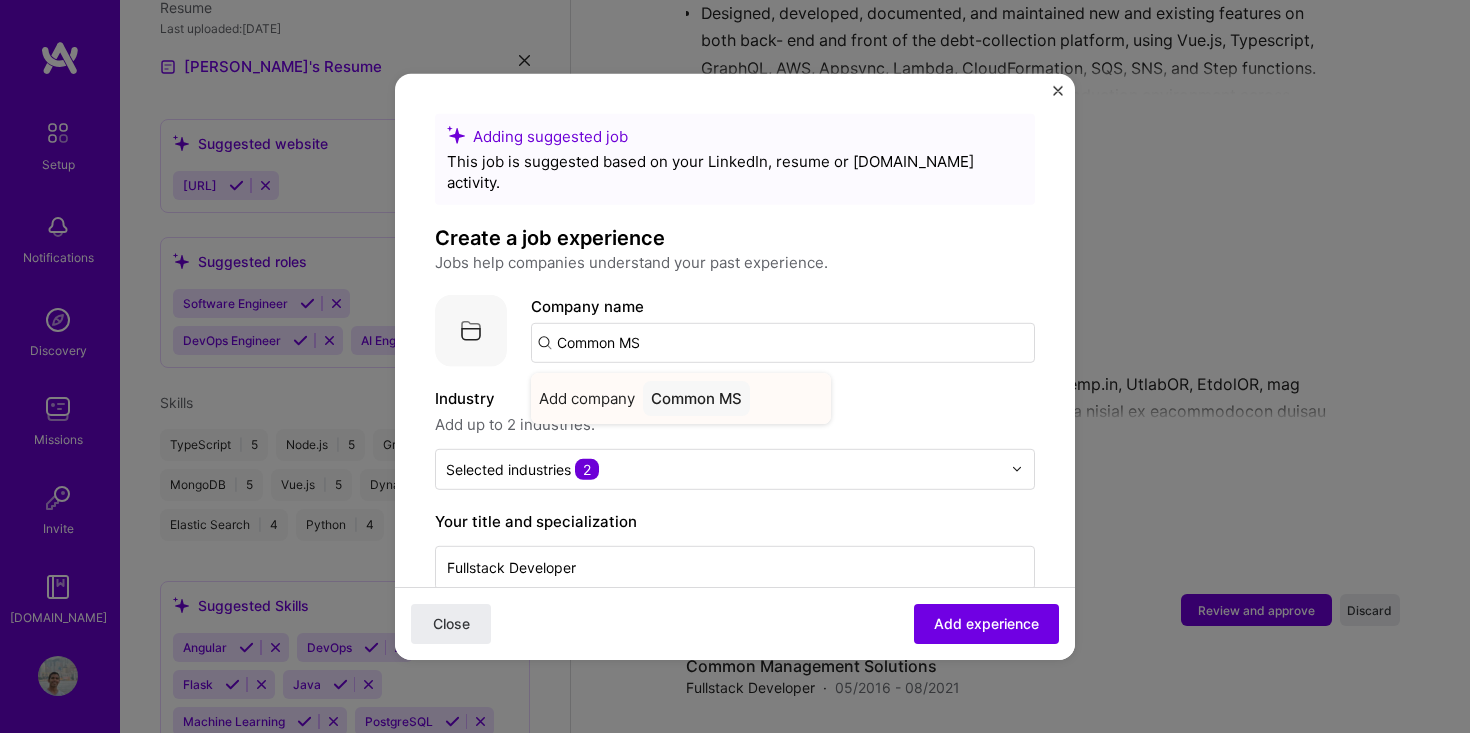 click on "Common MS" at bounding box center [696, 397] 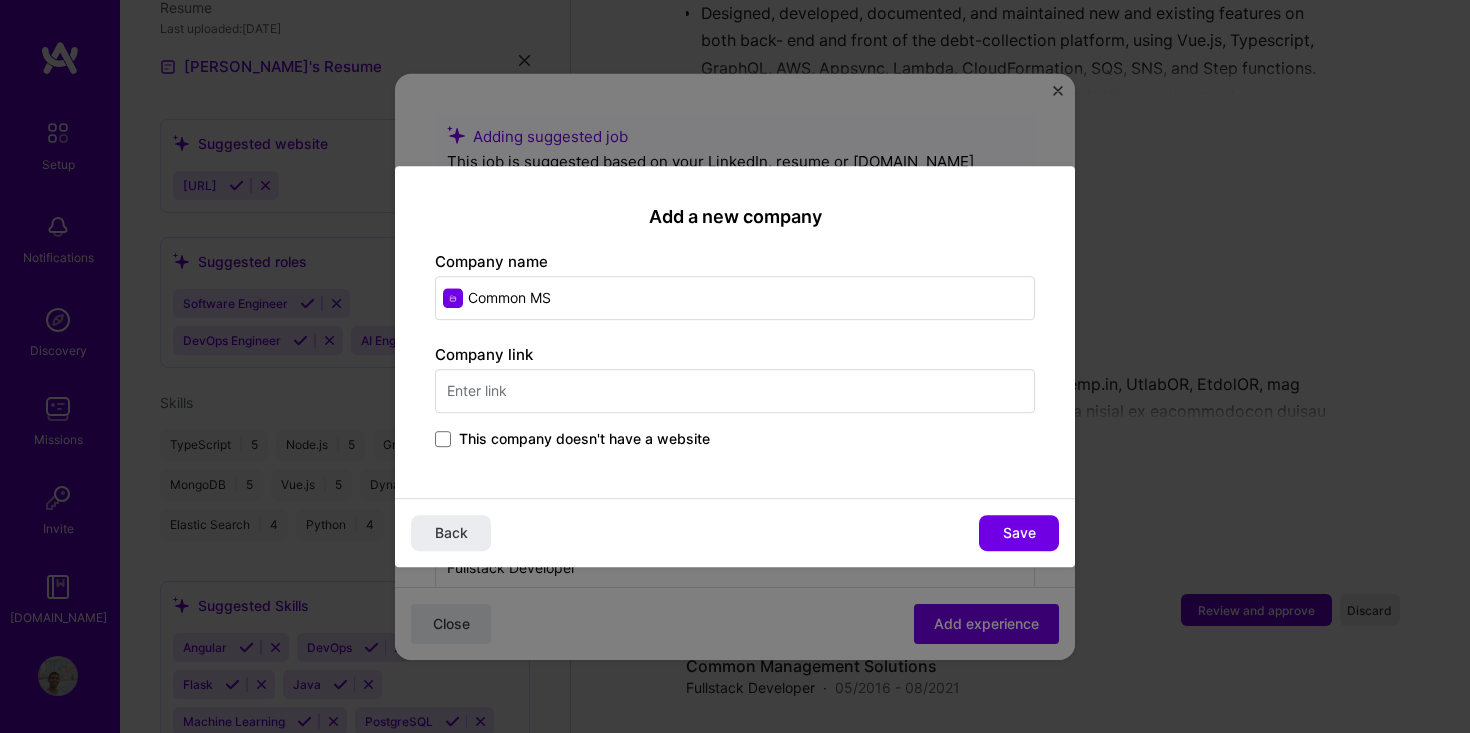 click on "Company link This company doesn't have a website" at bounding box center [735, 398] 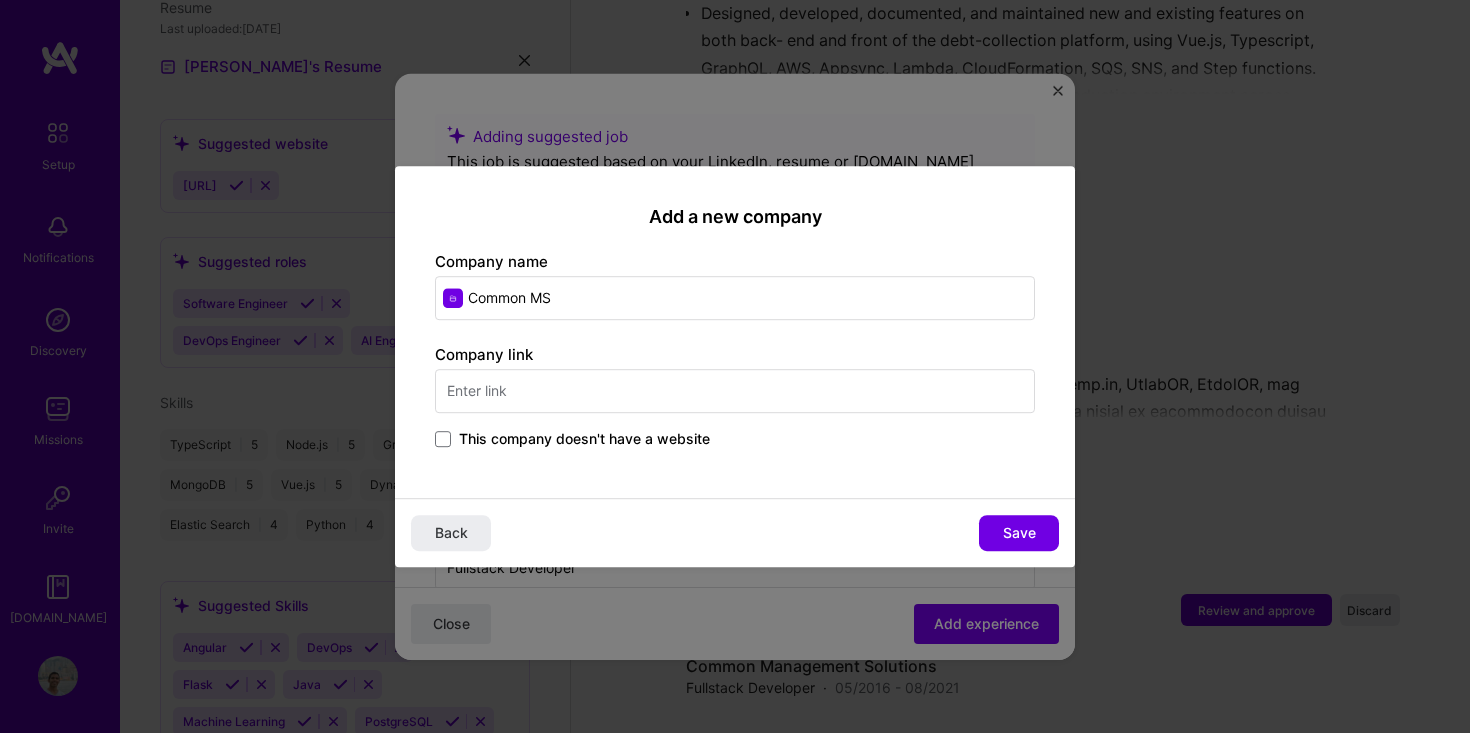 click at bounding box center [735, 391] 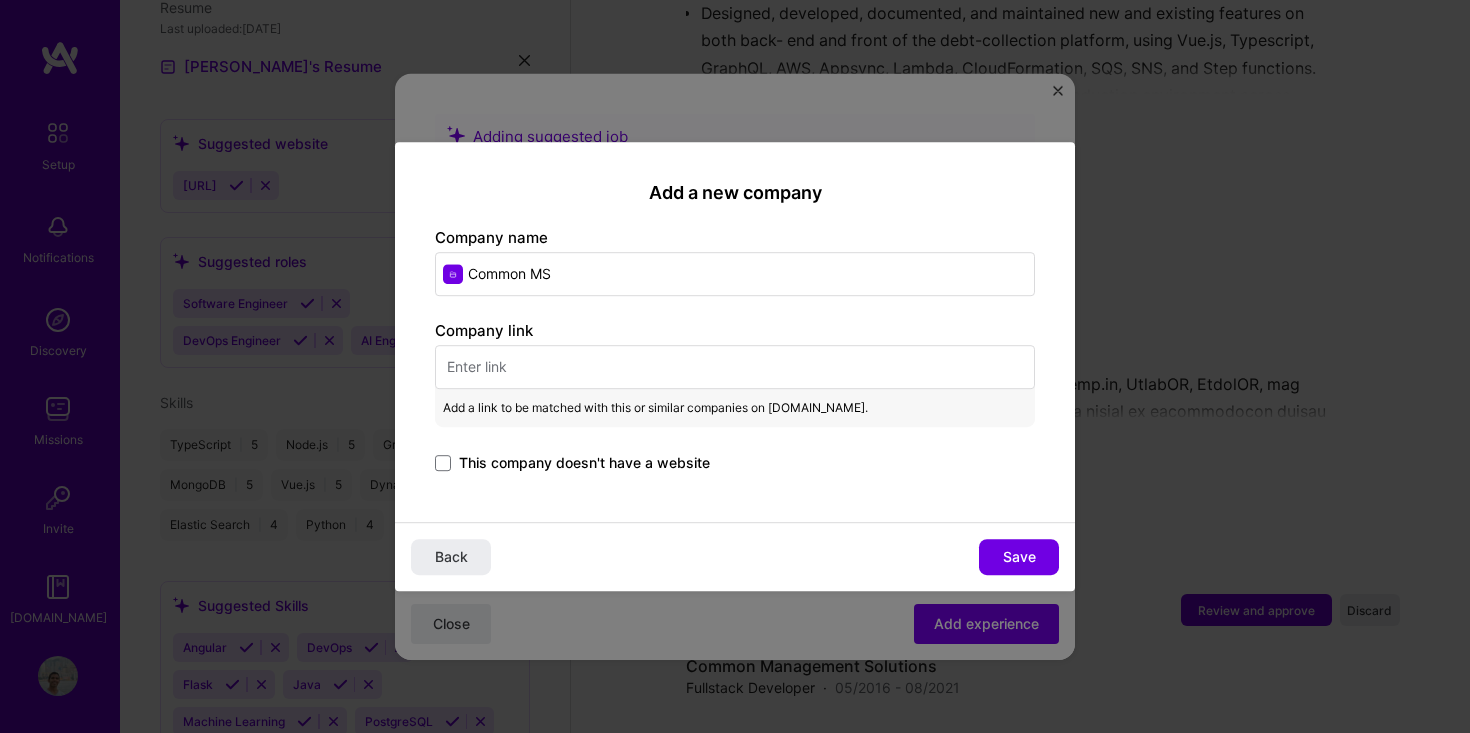 paste on "[URL][DOMAIN_NAME]" 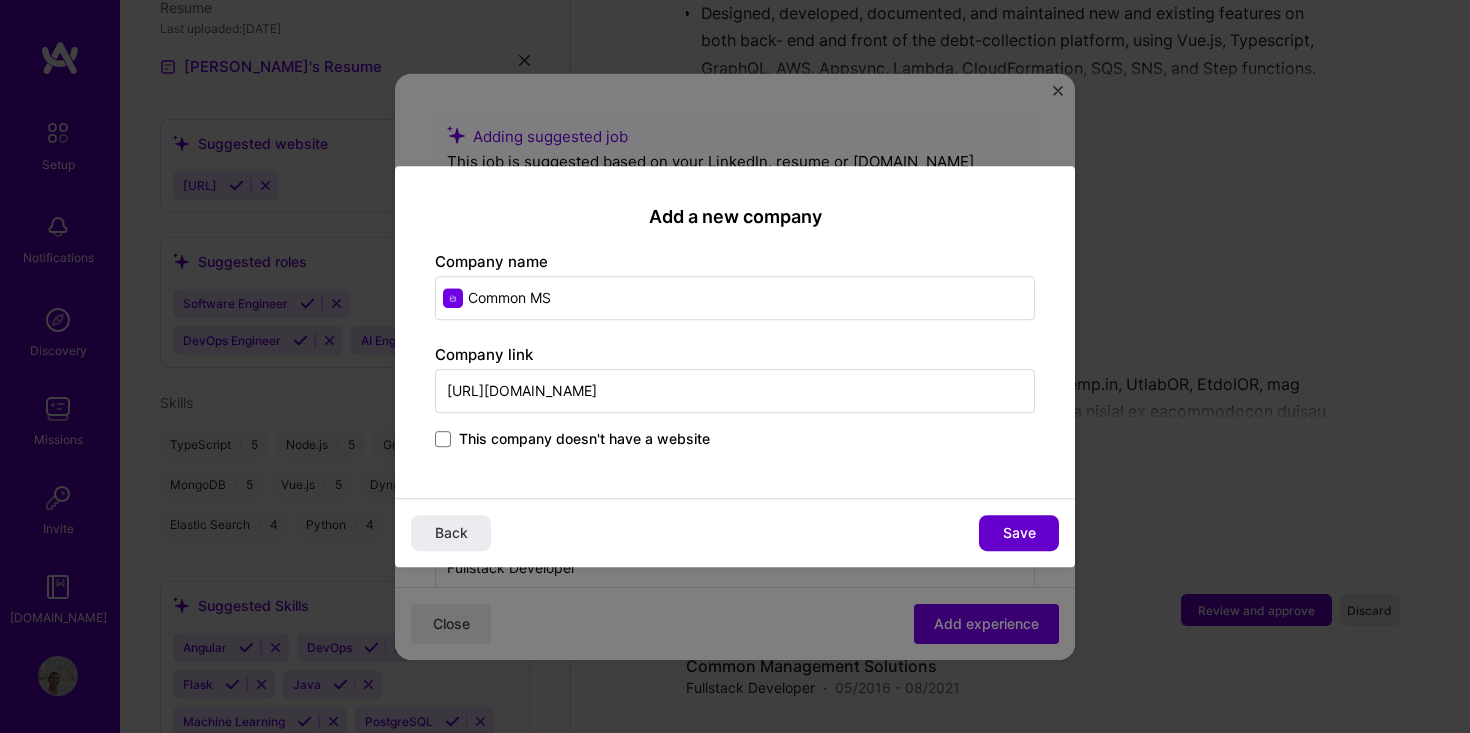 type on "[URL][DOMAIN_NAME]" 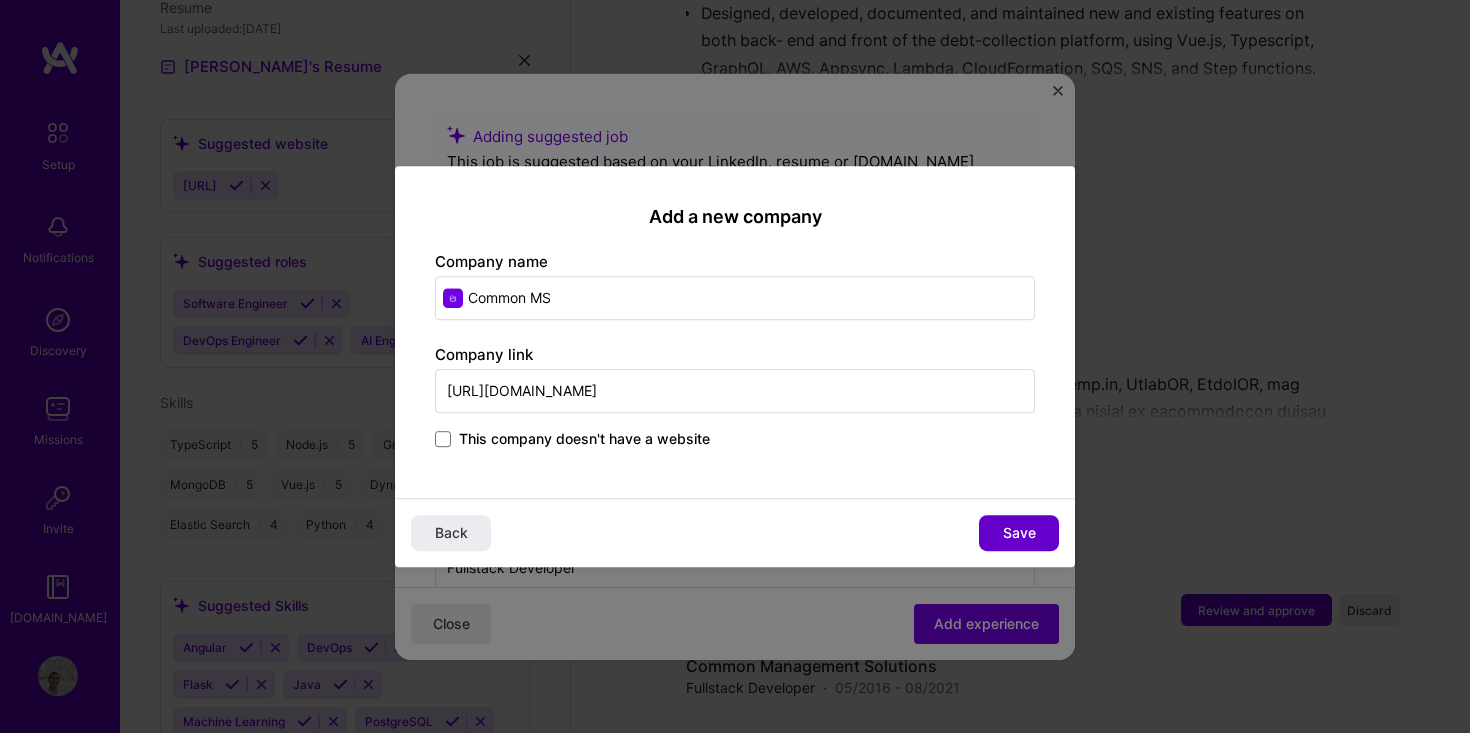 click on "Save" at bounding box center [1019, 533] 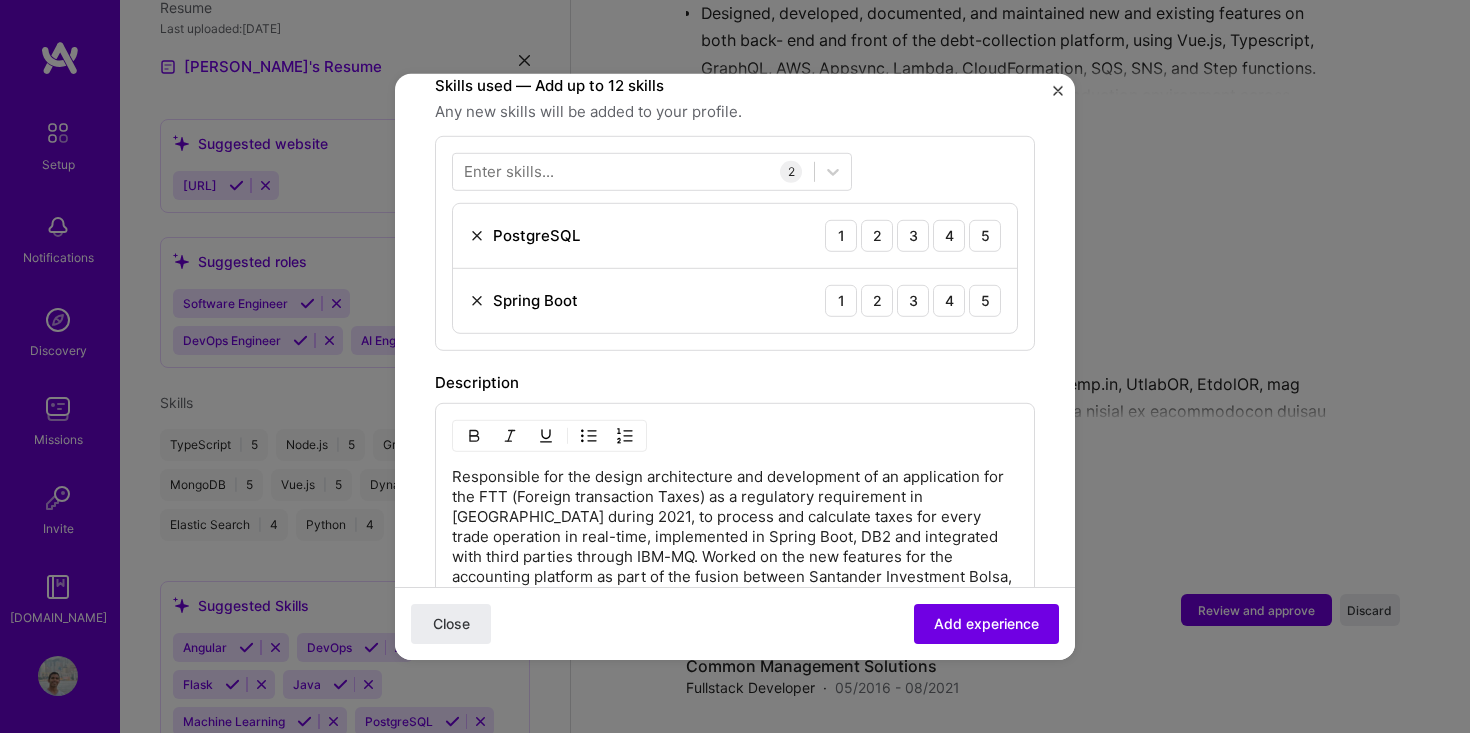 scroll, scrollTop: 715, scrollLeft: 0, axis: vertical 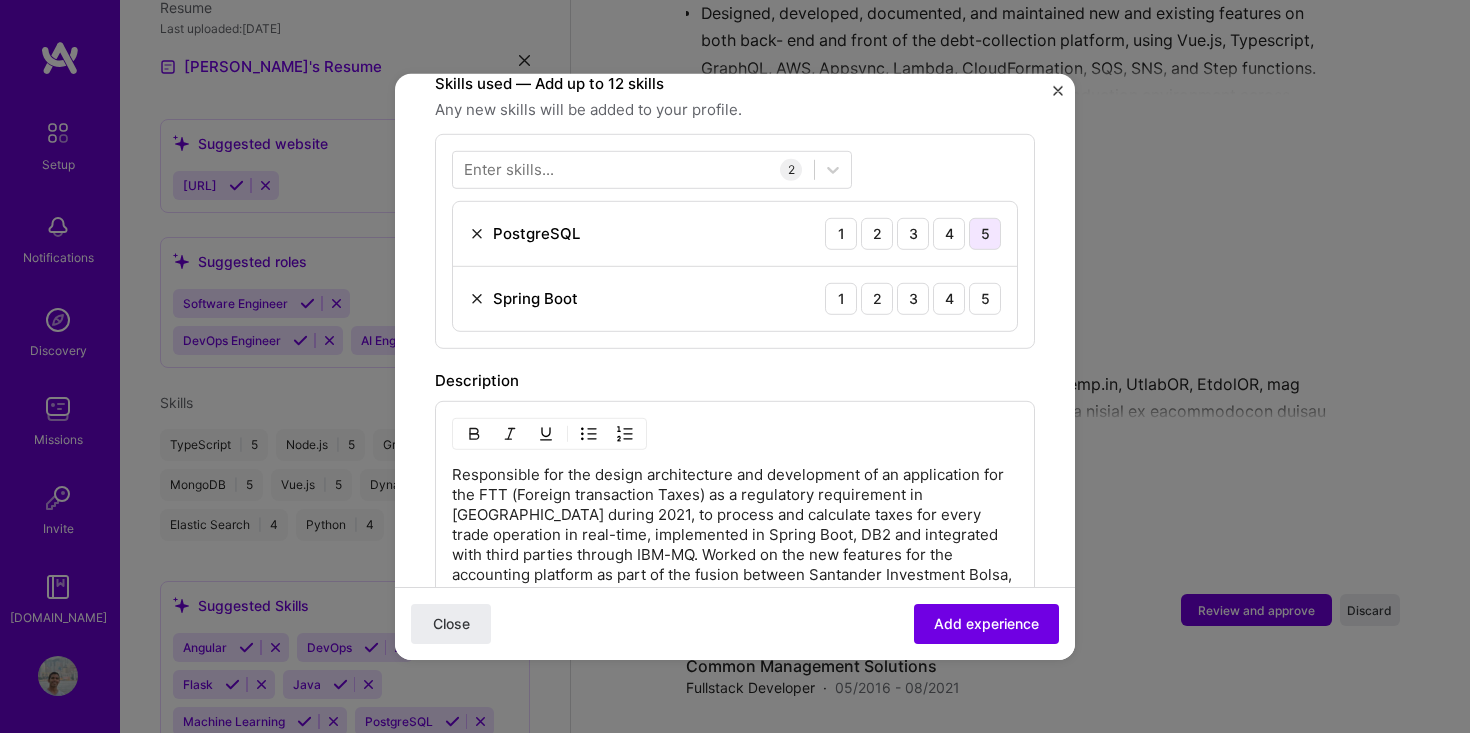 click on "5" at bounding box center (985, 233) 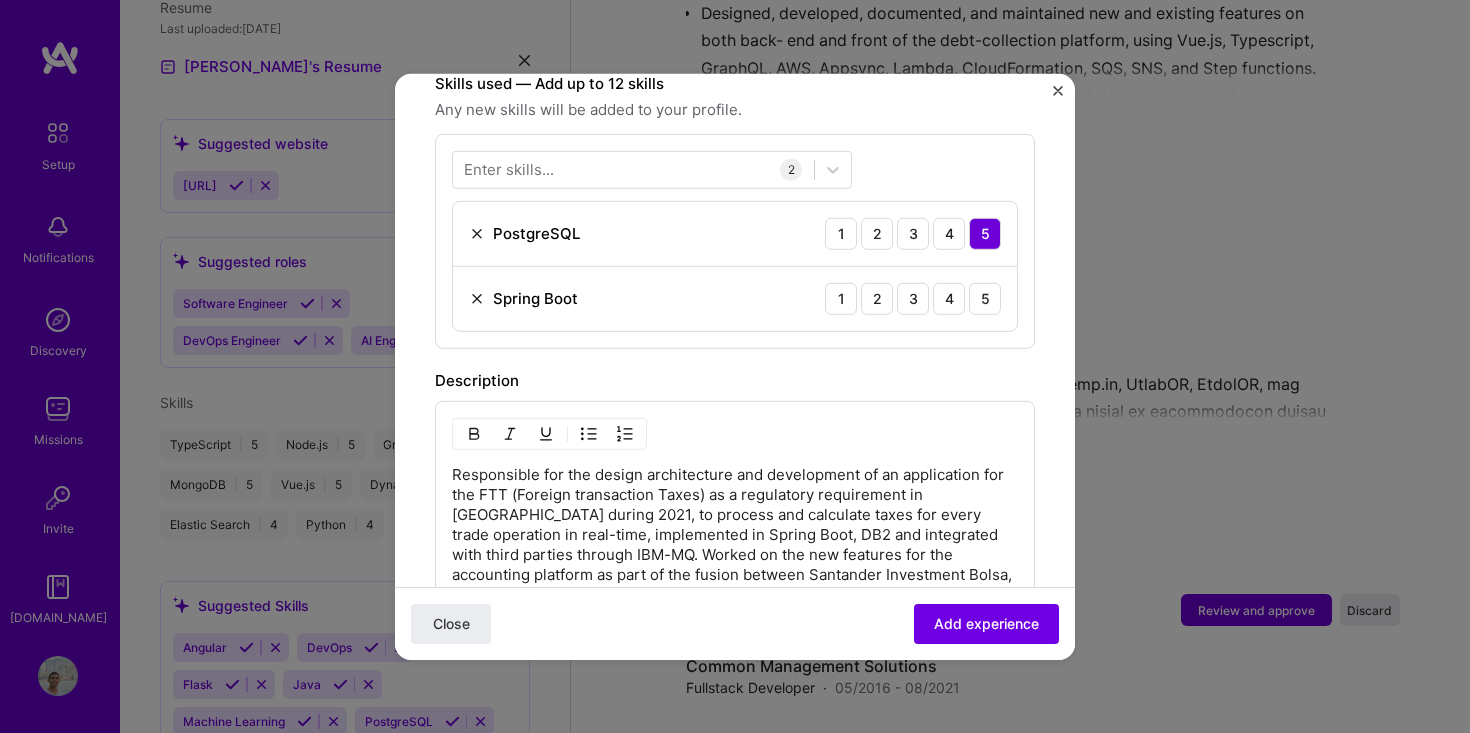 click on "Spring Boot 1 2 3 4 5" at bounding box center (735, 298) 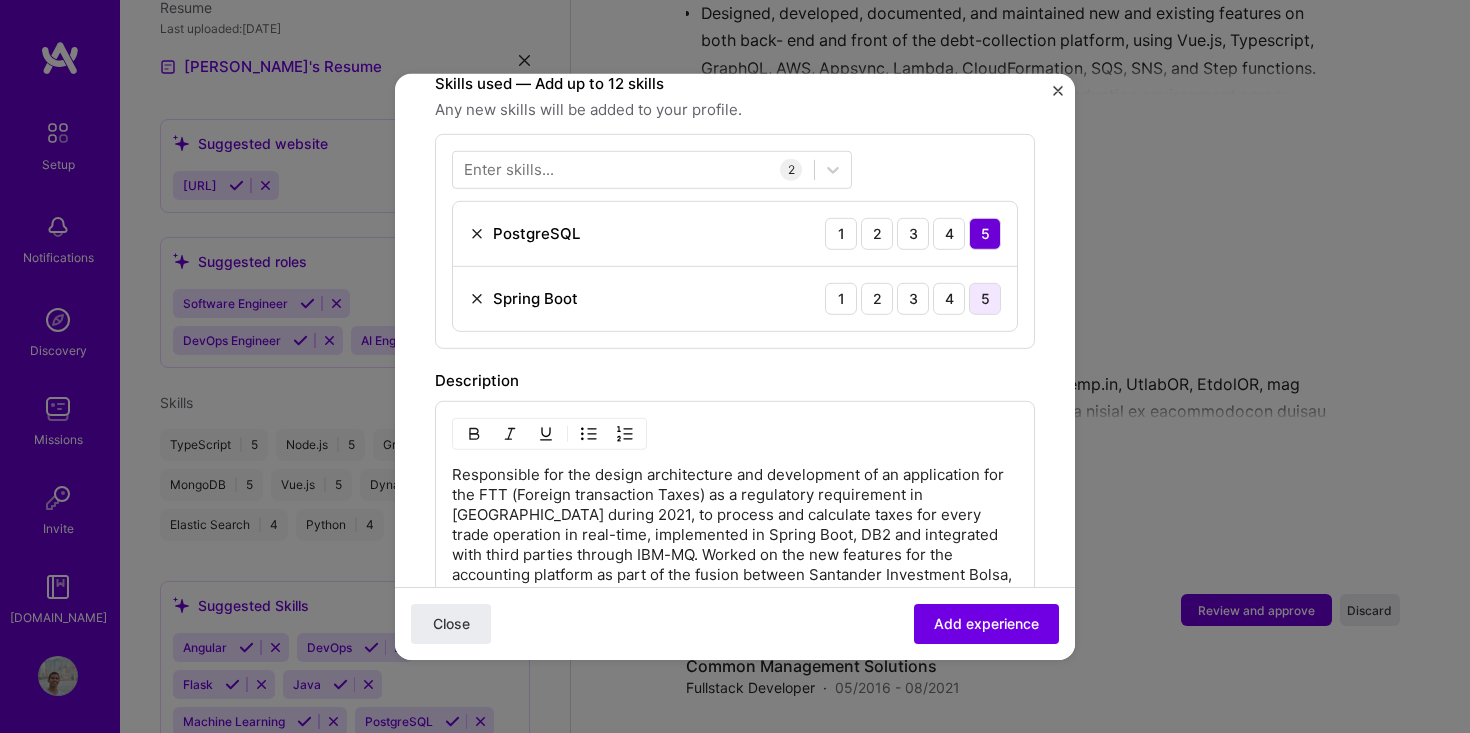 click on "5" at bounding box center [985, 298] 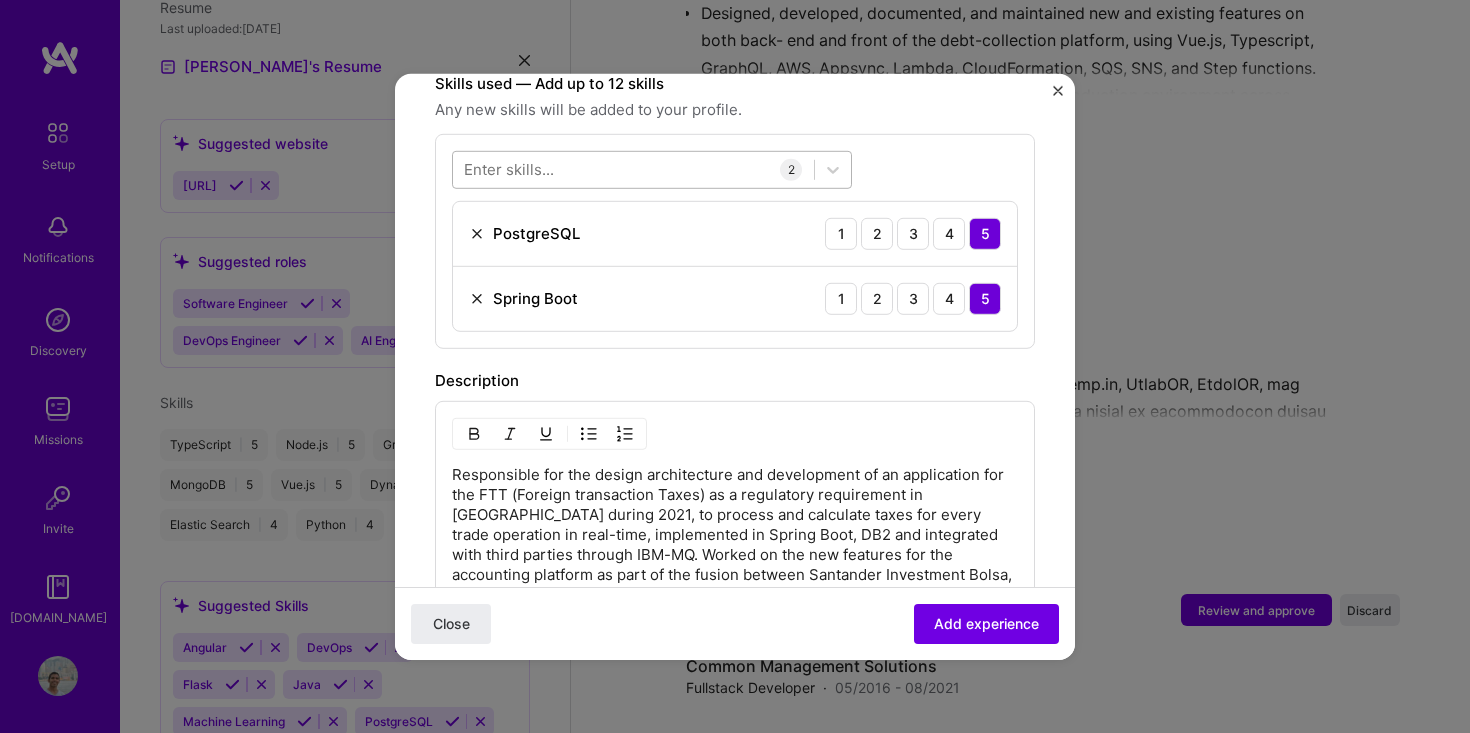 click at bounding box center (633, 169) 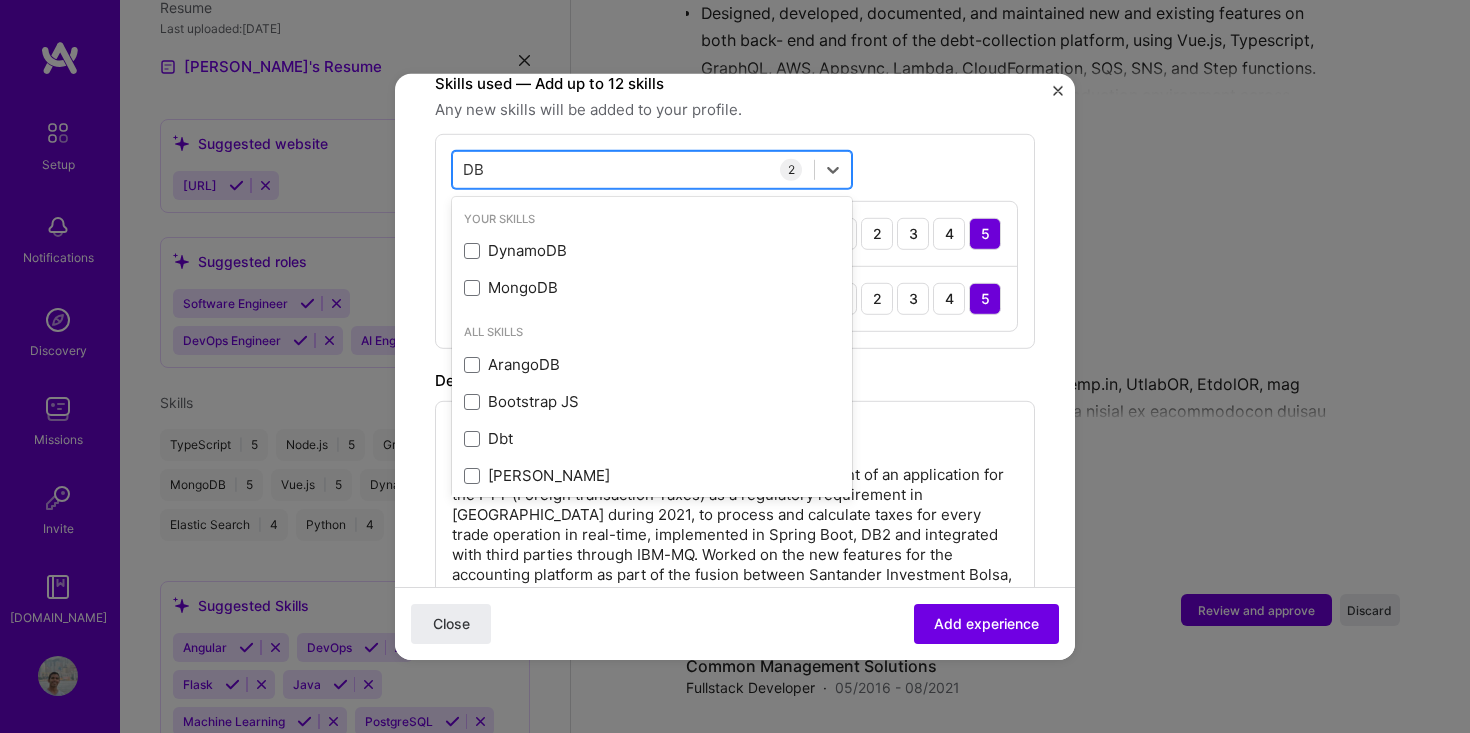 type on "D" 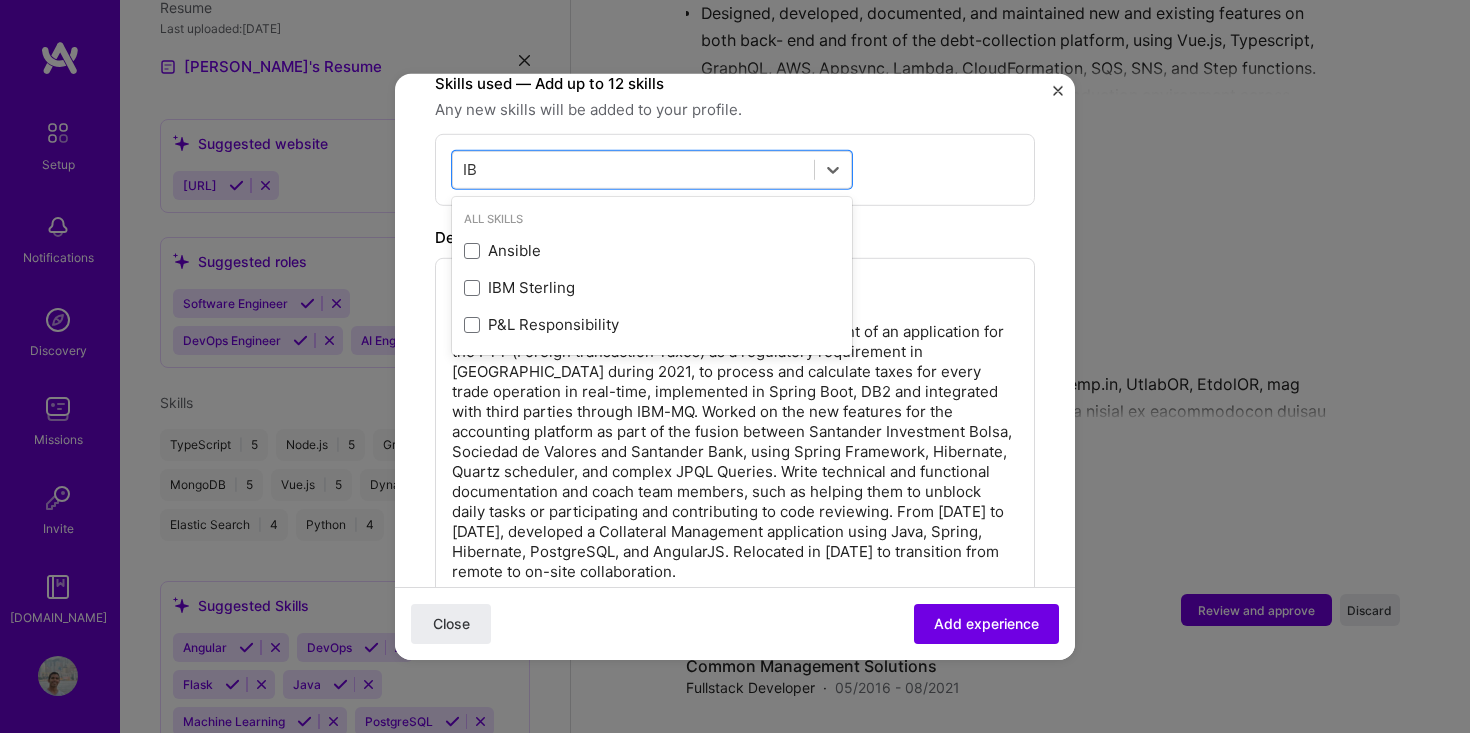 type on "I" 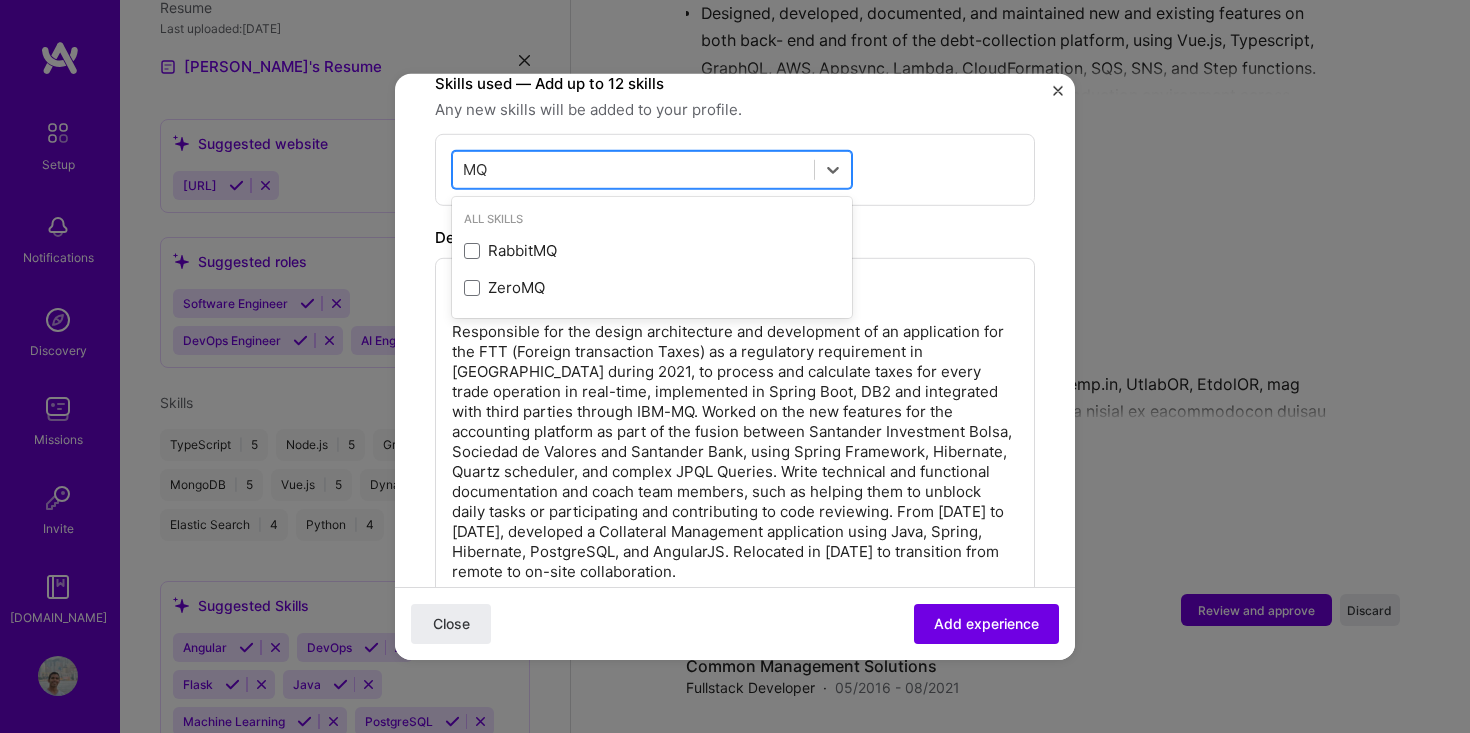 type on "M" 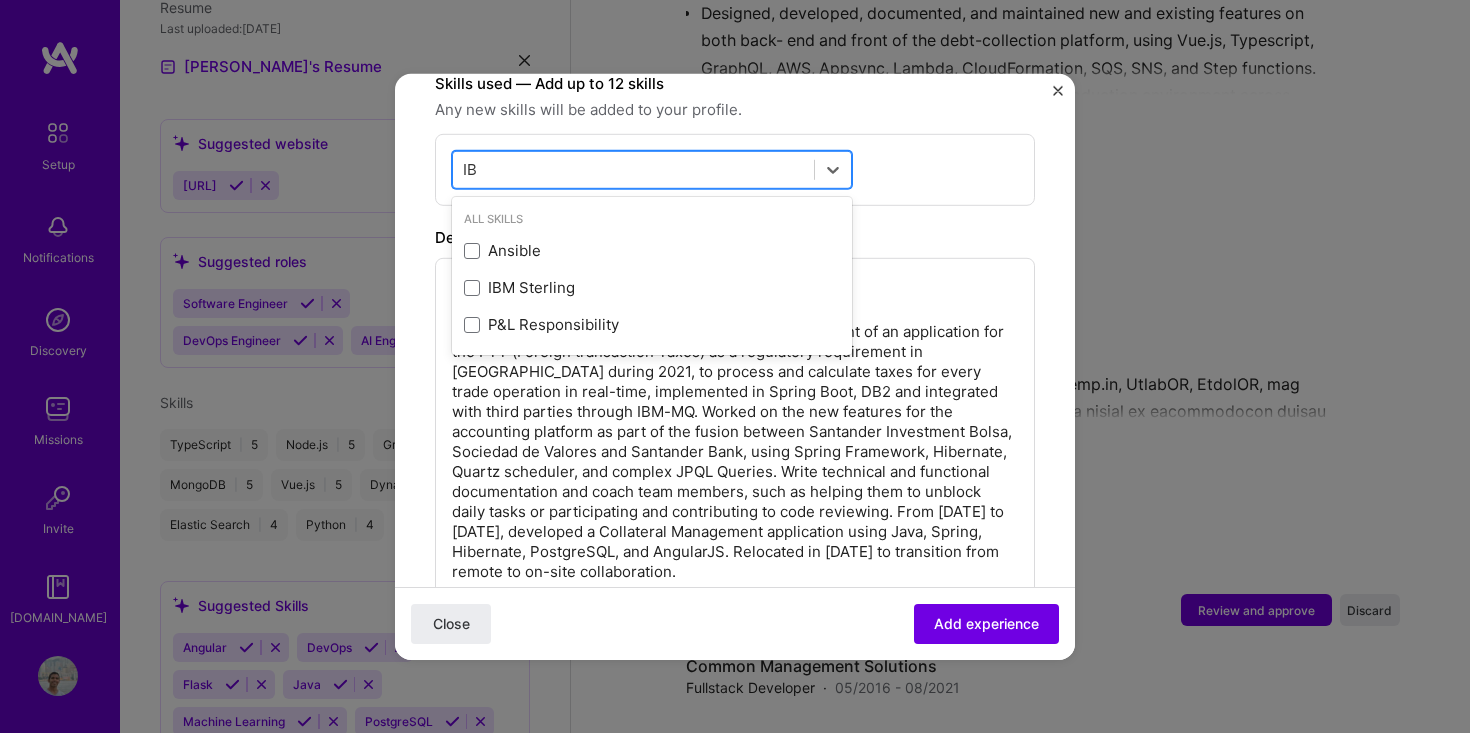 type on "I" 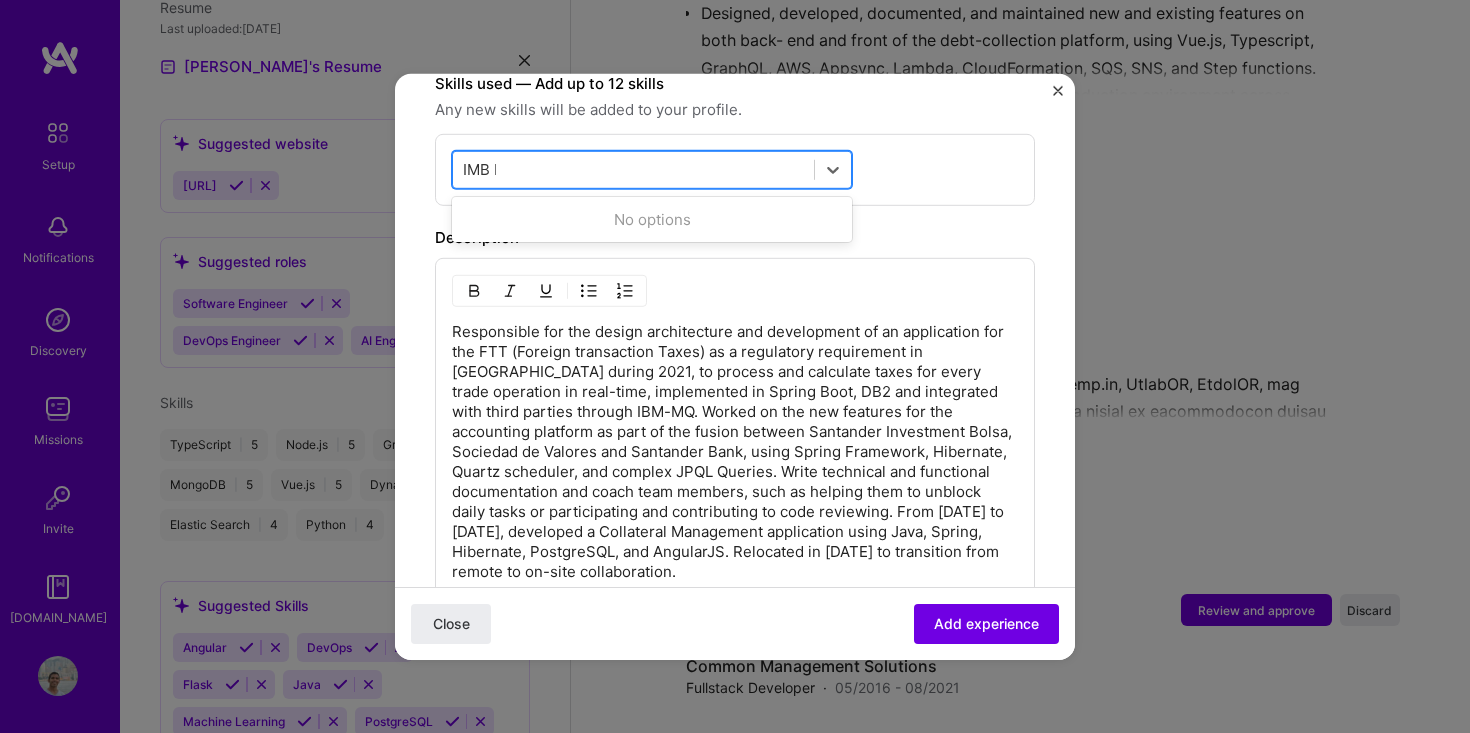 type on "IMB MQ" 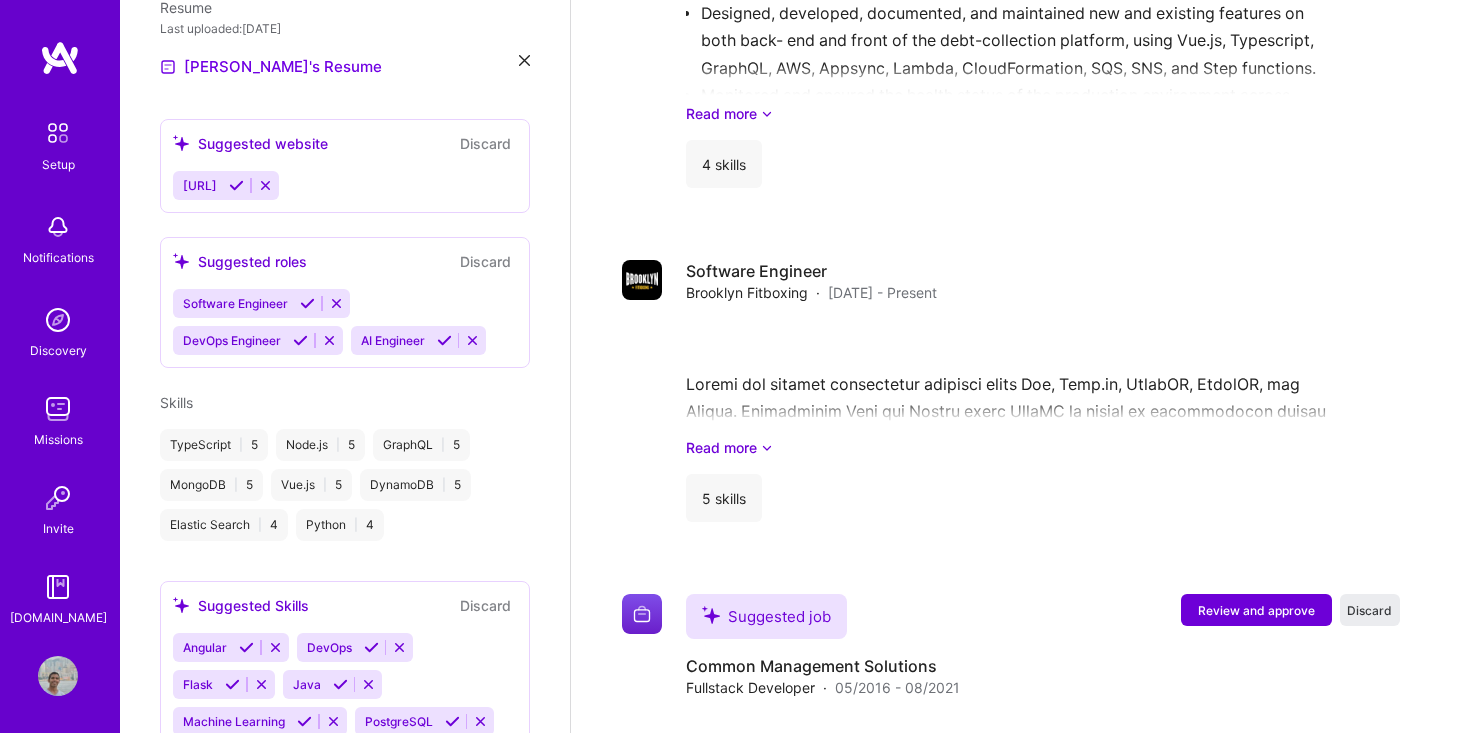 type 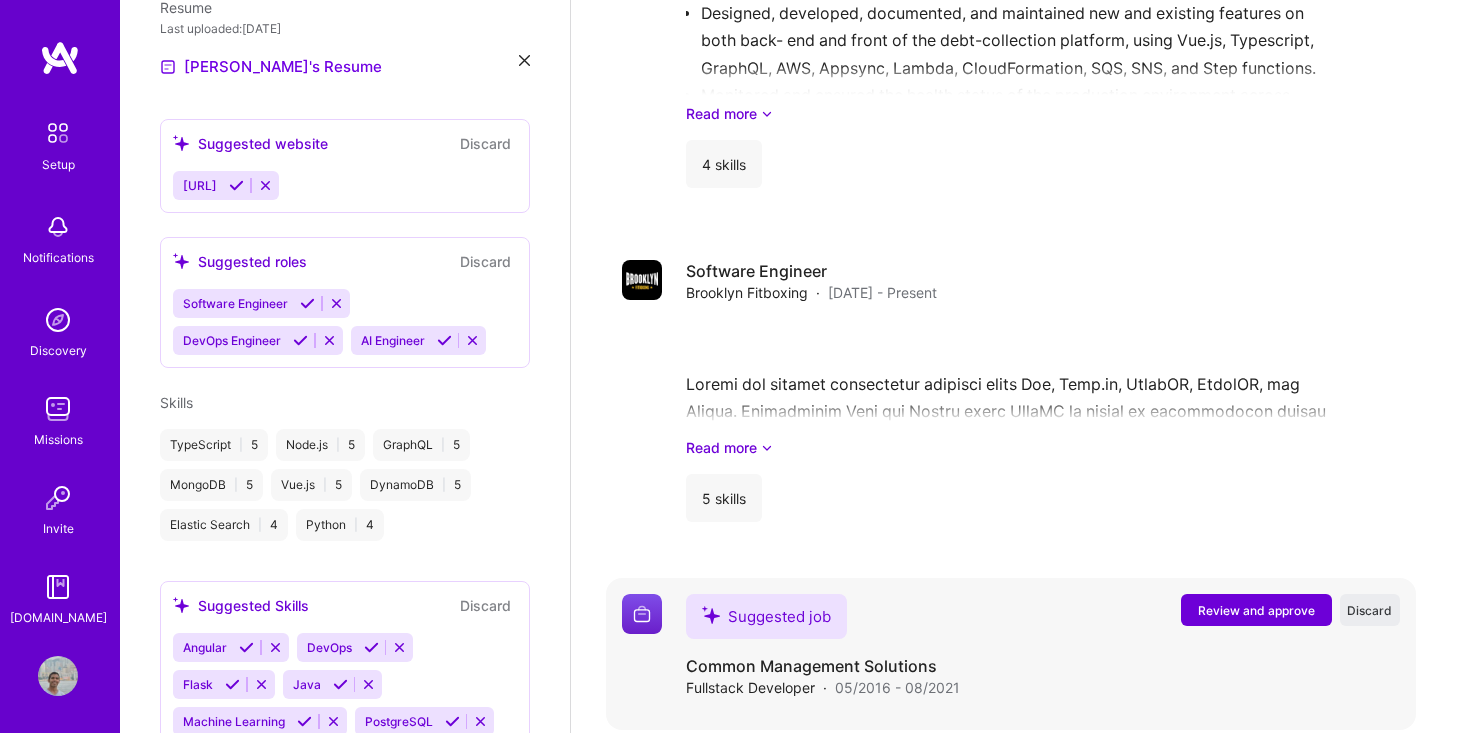 click on "Suggested job" at bounding box center (766, 616) 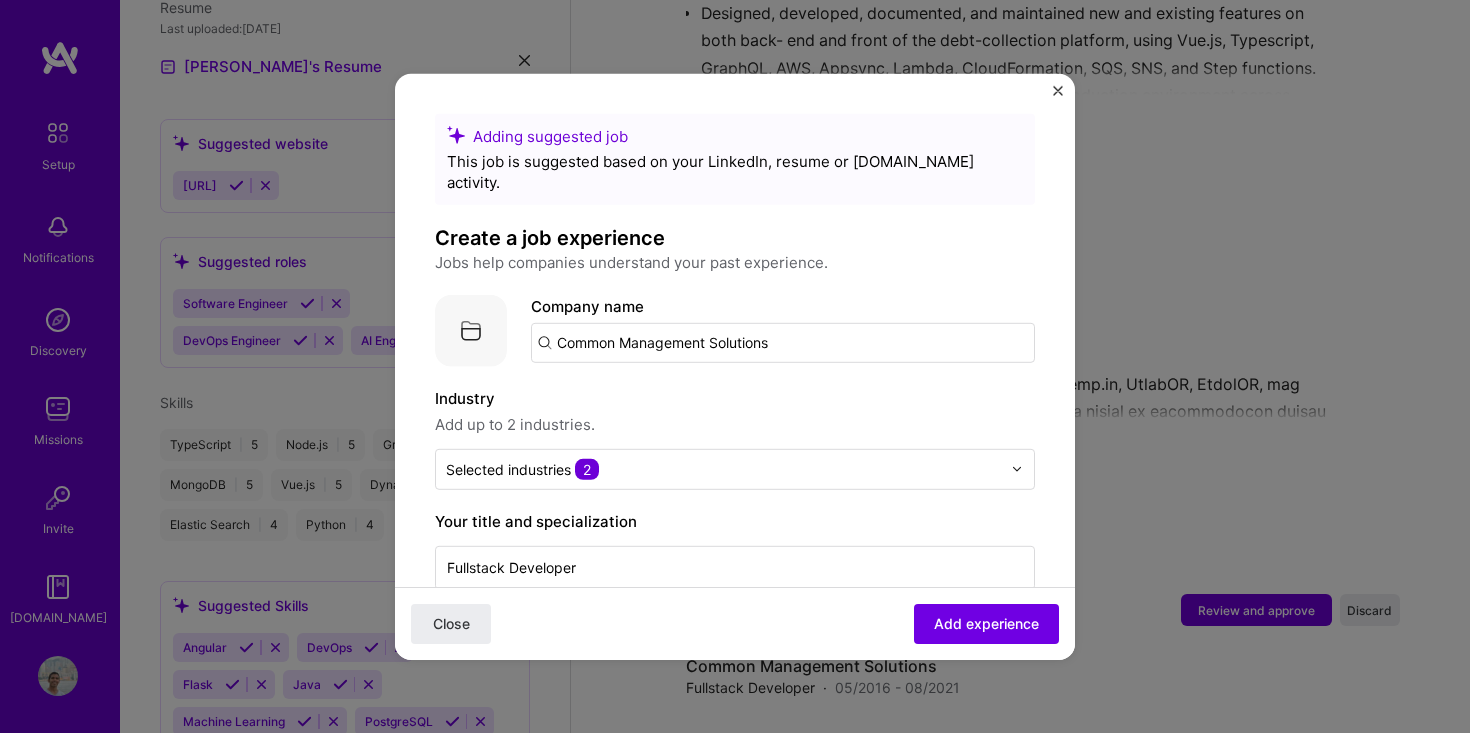 click on "Common Management Solutions" at bounding box center (783, 342) 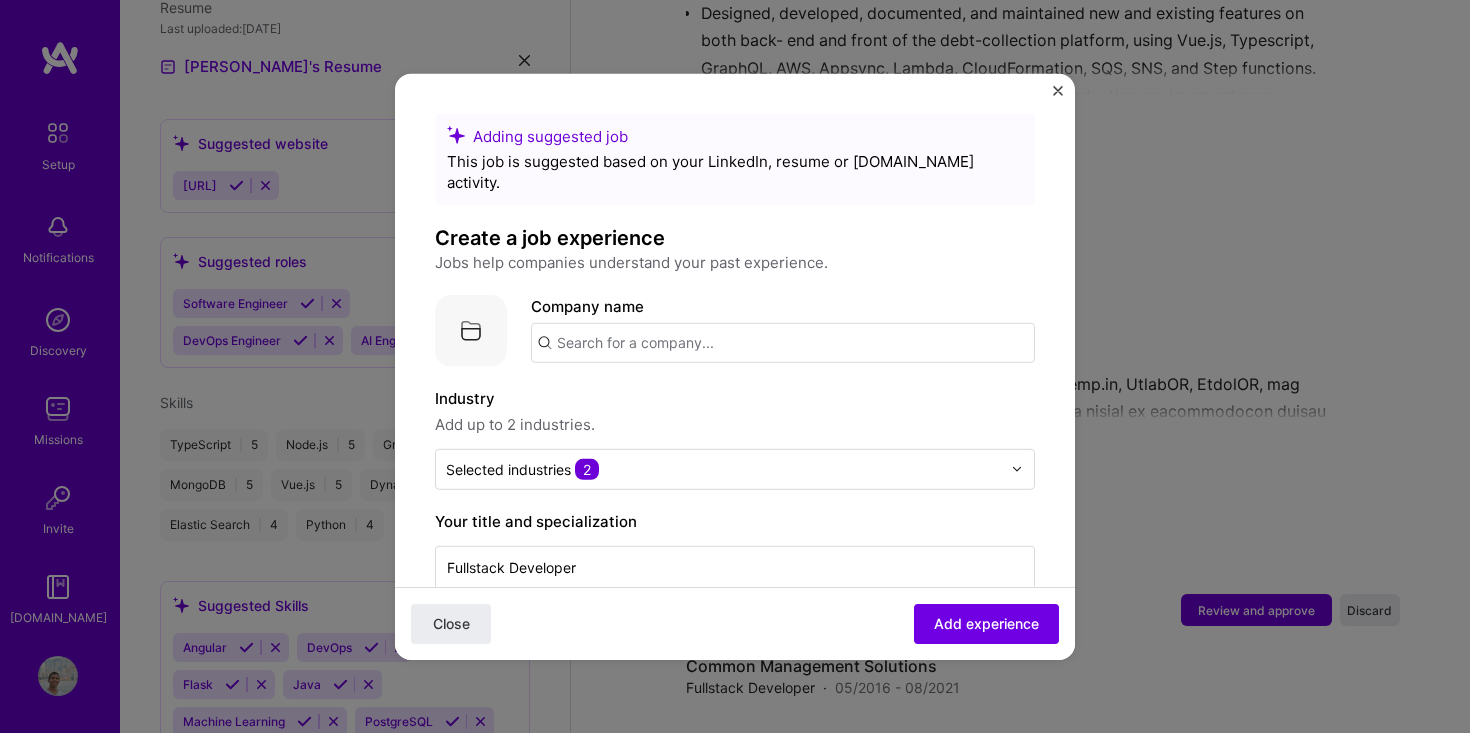 click on "Close" at bounding box center (451, 624) 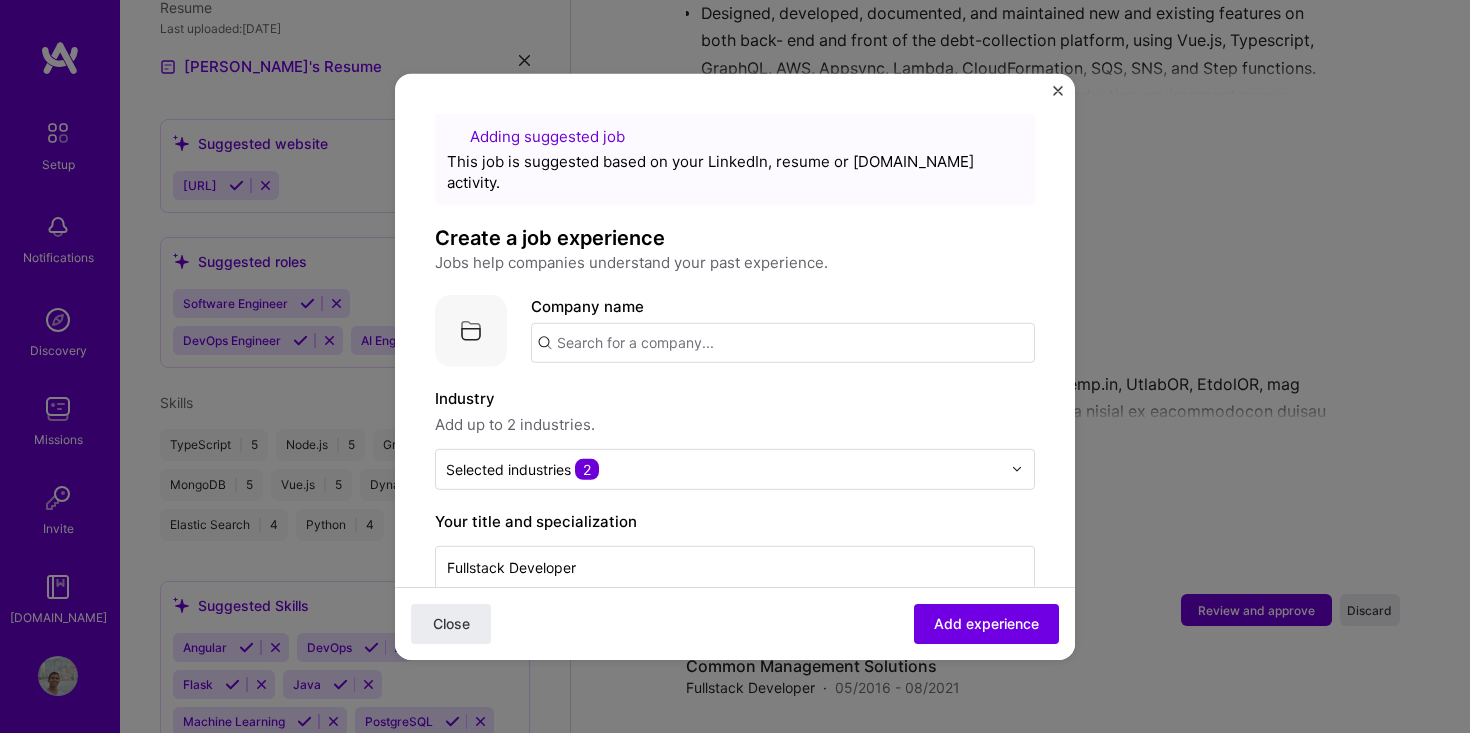 click on "Review and approve" at bounding box center (1256, 610) 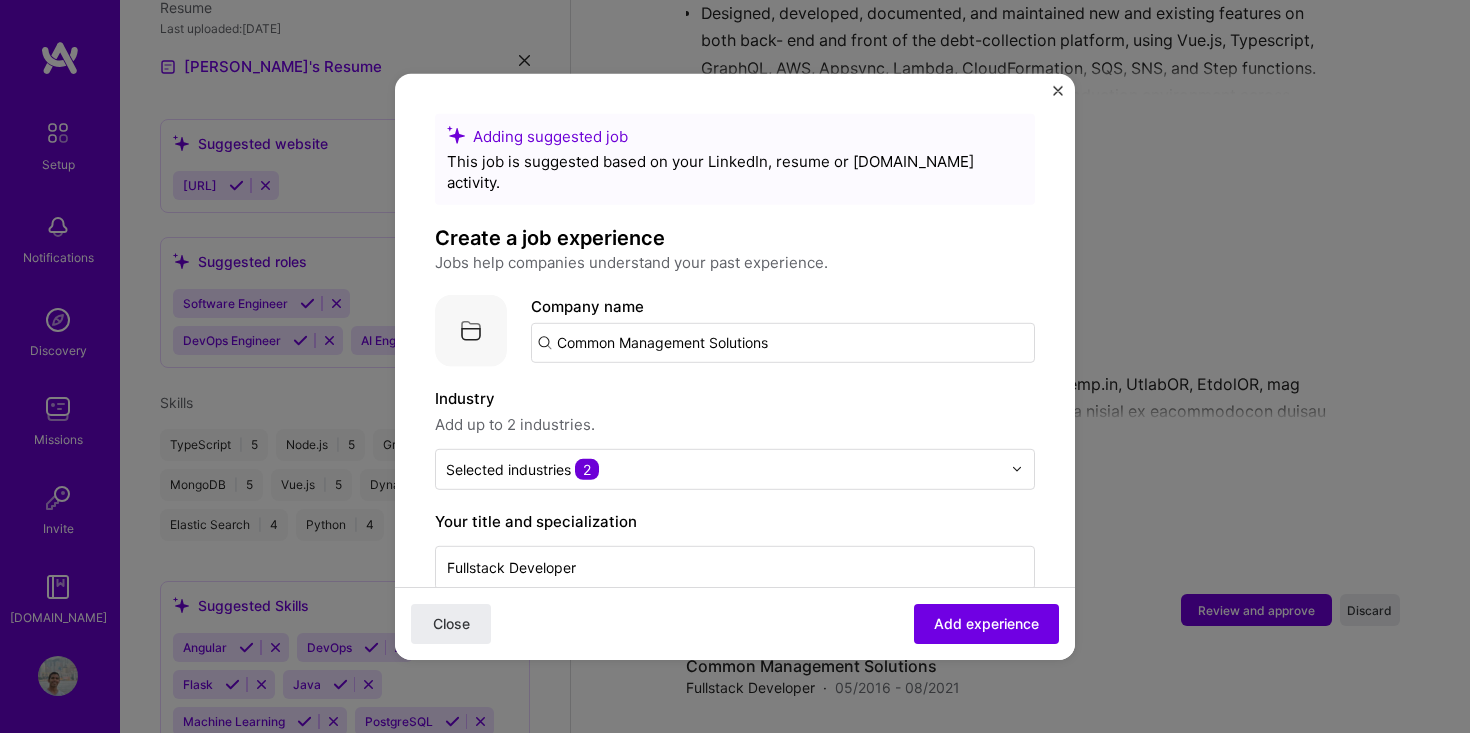 click on "Common Management Solutions" at bounding box center (783, 342) 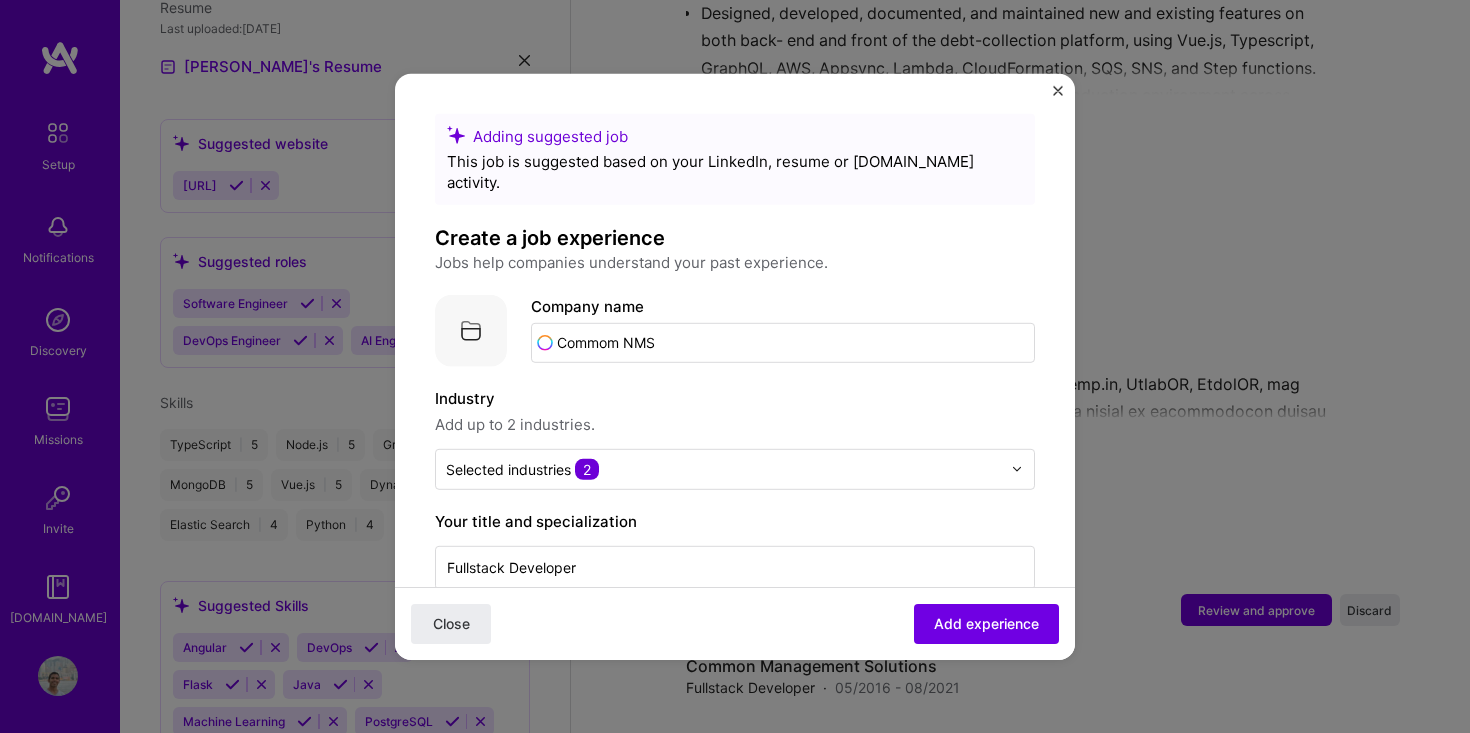 click on "Commom NMS" at bounding box center [783, 342] 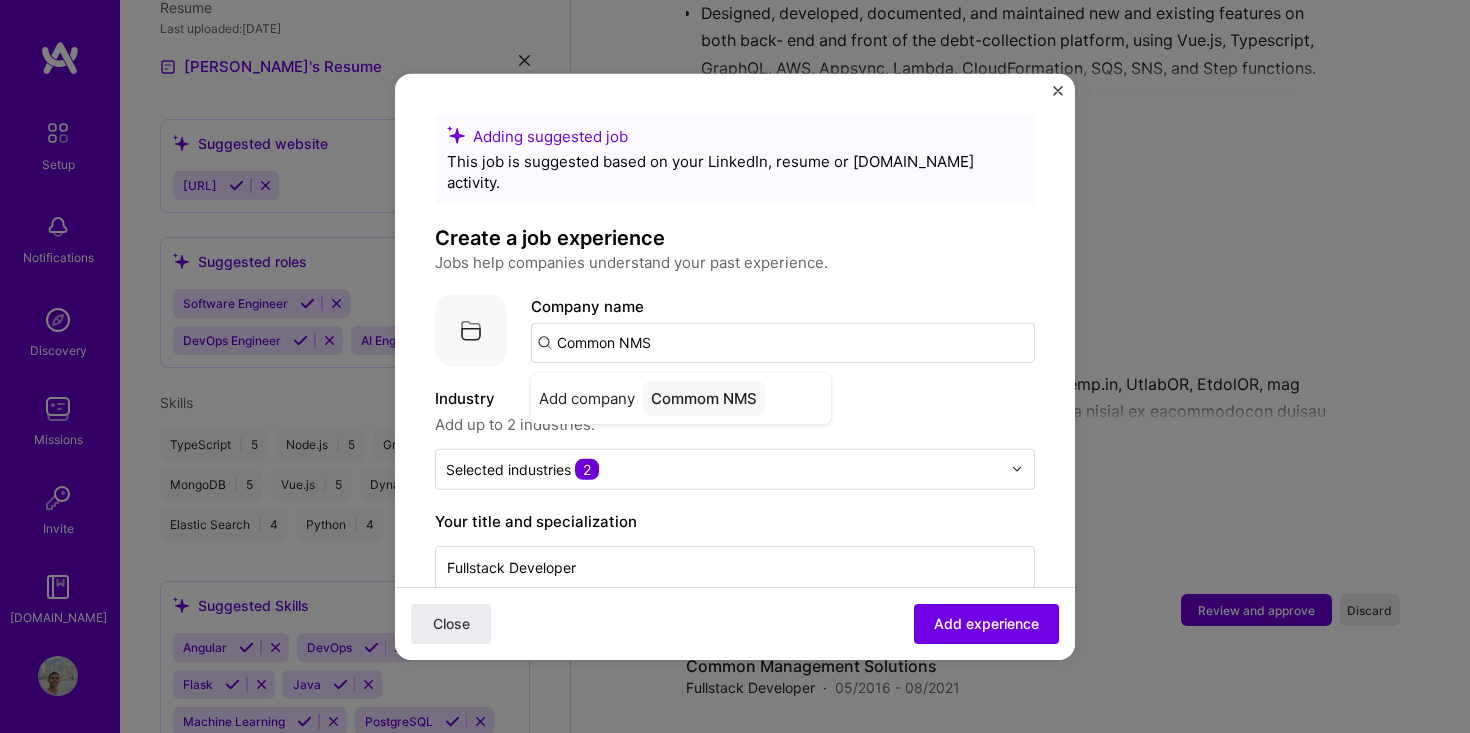type on "Common NMS" 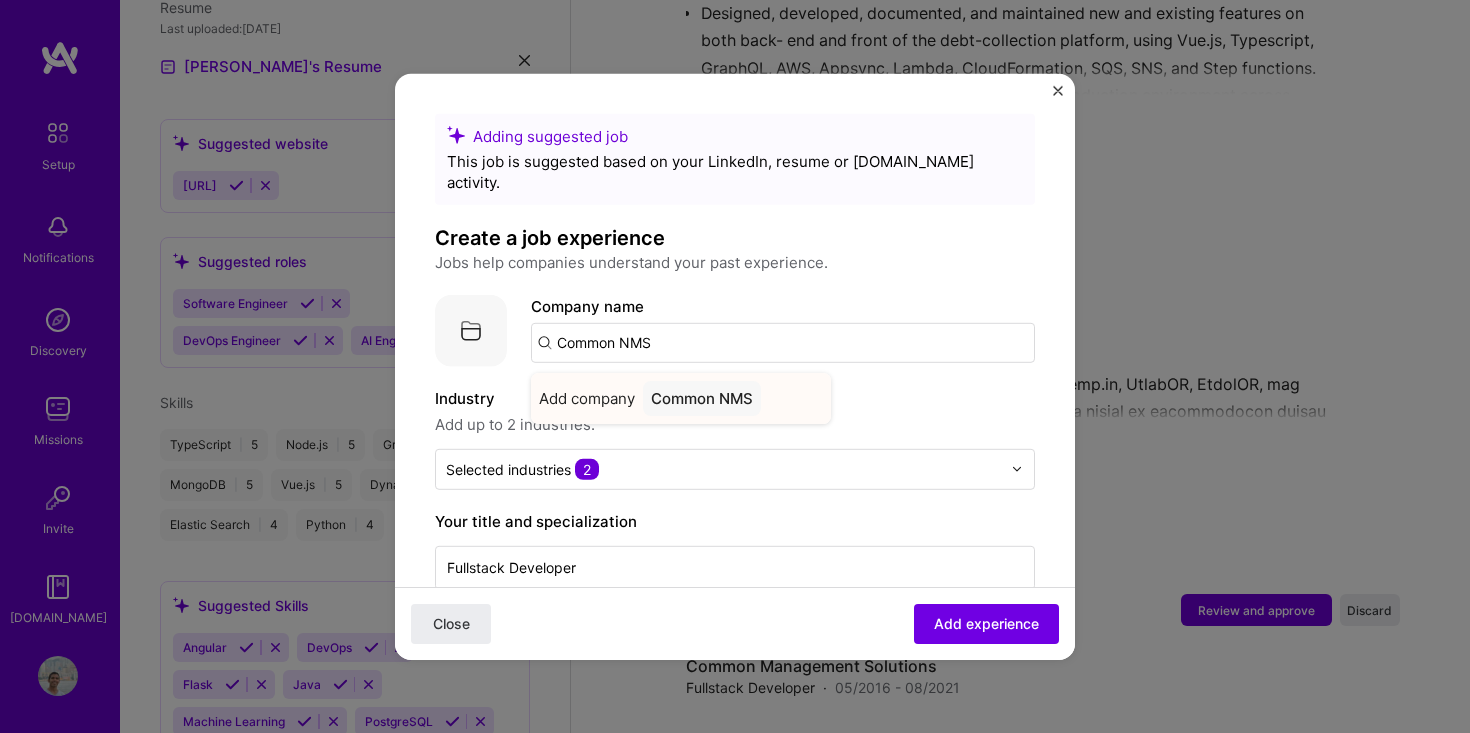 click on "Common NMS" at bounding box center (702, 397) 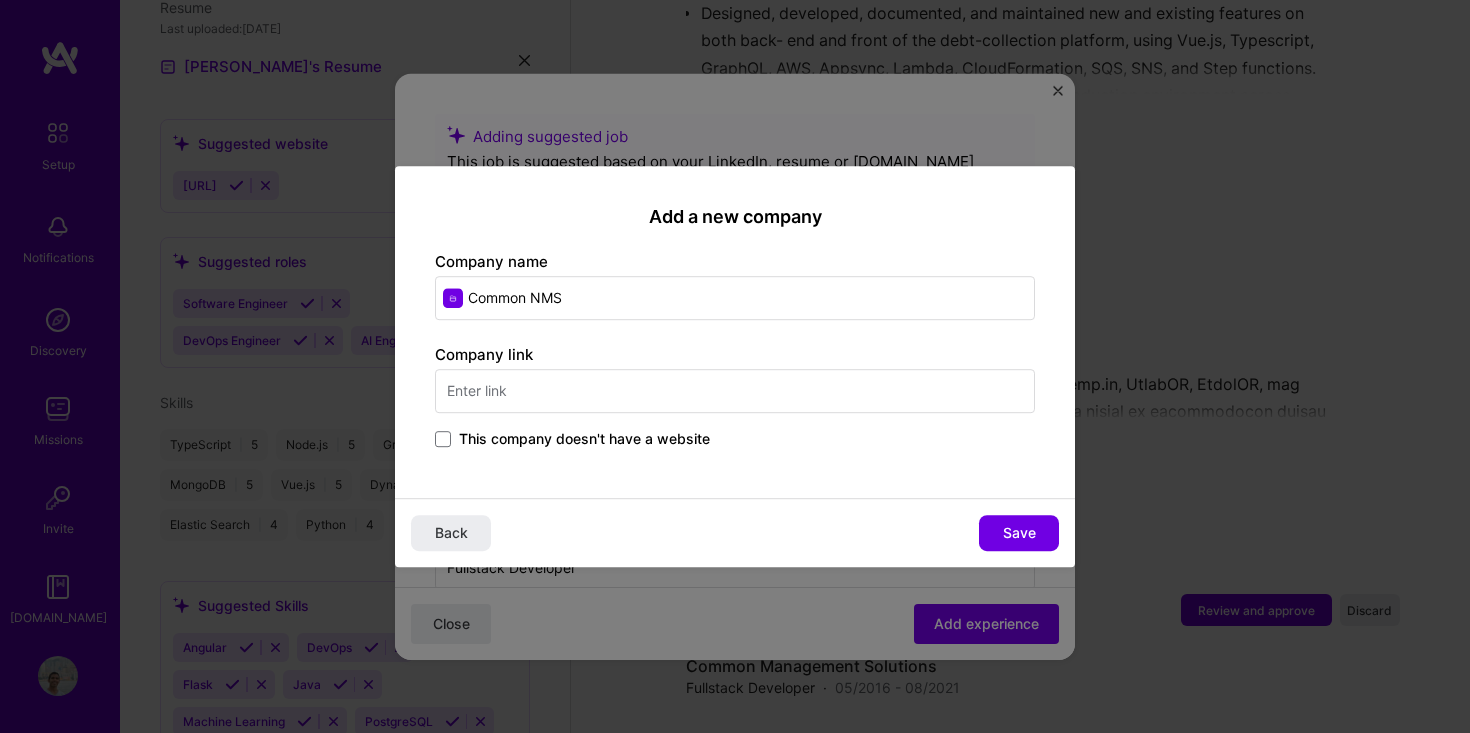 click on "Company link This company doesn't have a website" at bounding box center (735, 398) 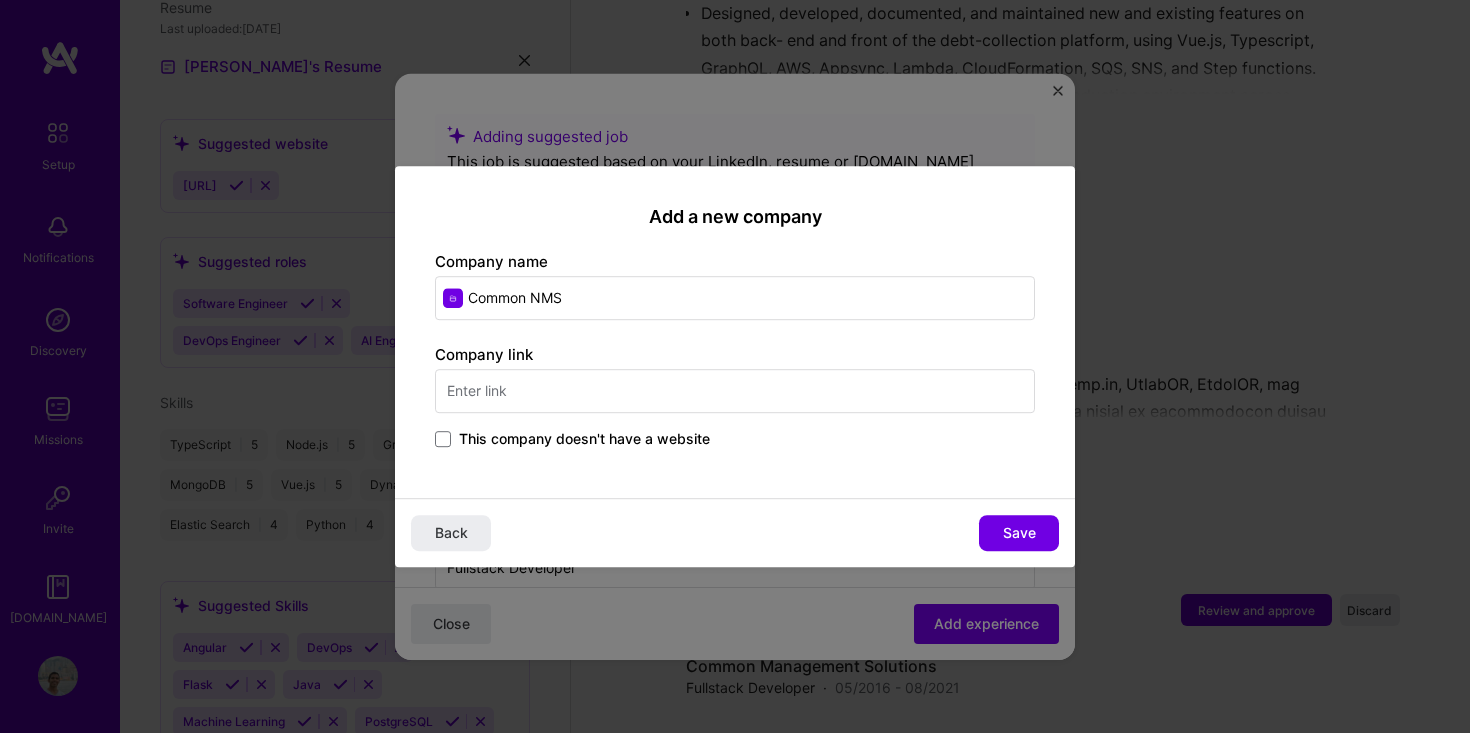 click at bounding box center (735, 391) 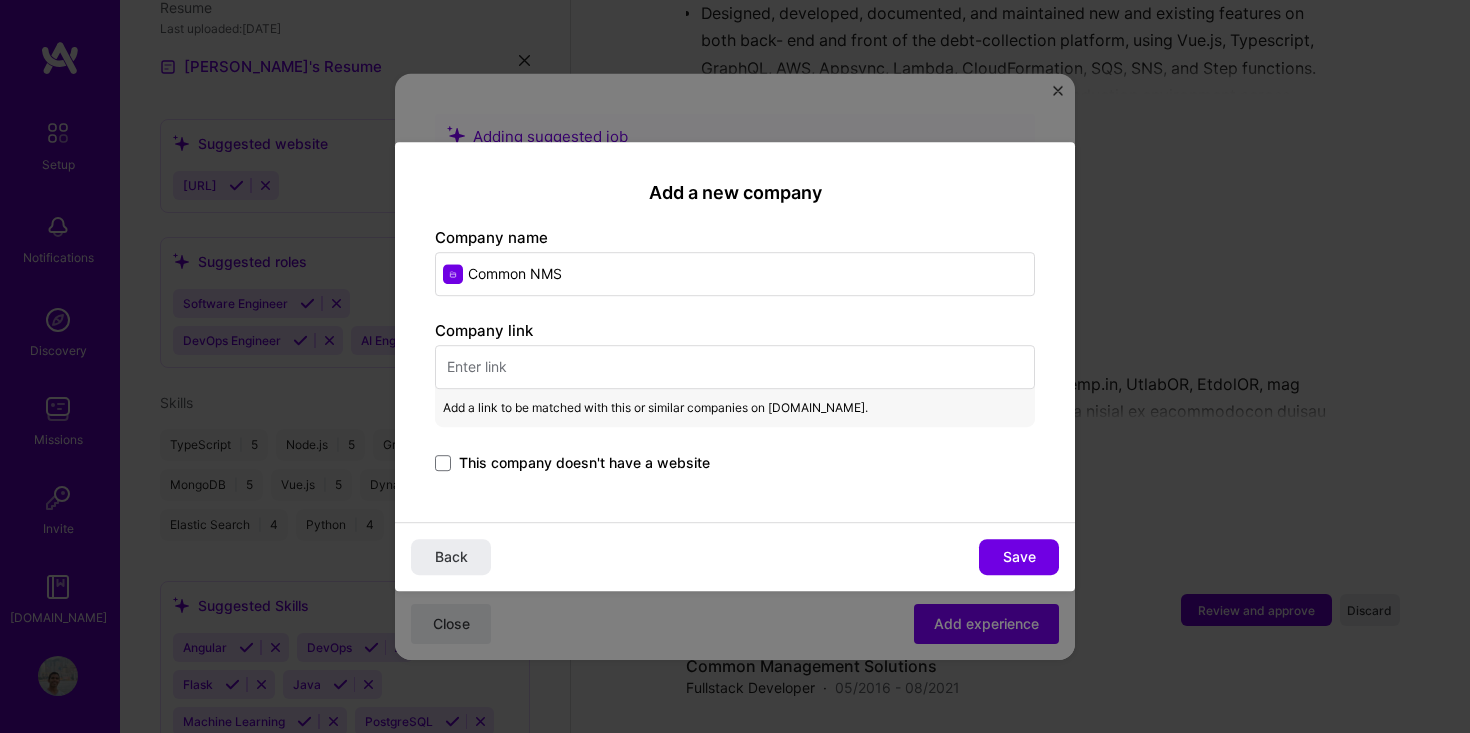 paste on "[URL][DOMAIN_NAME]" 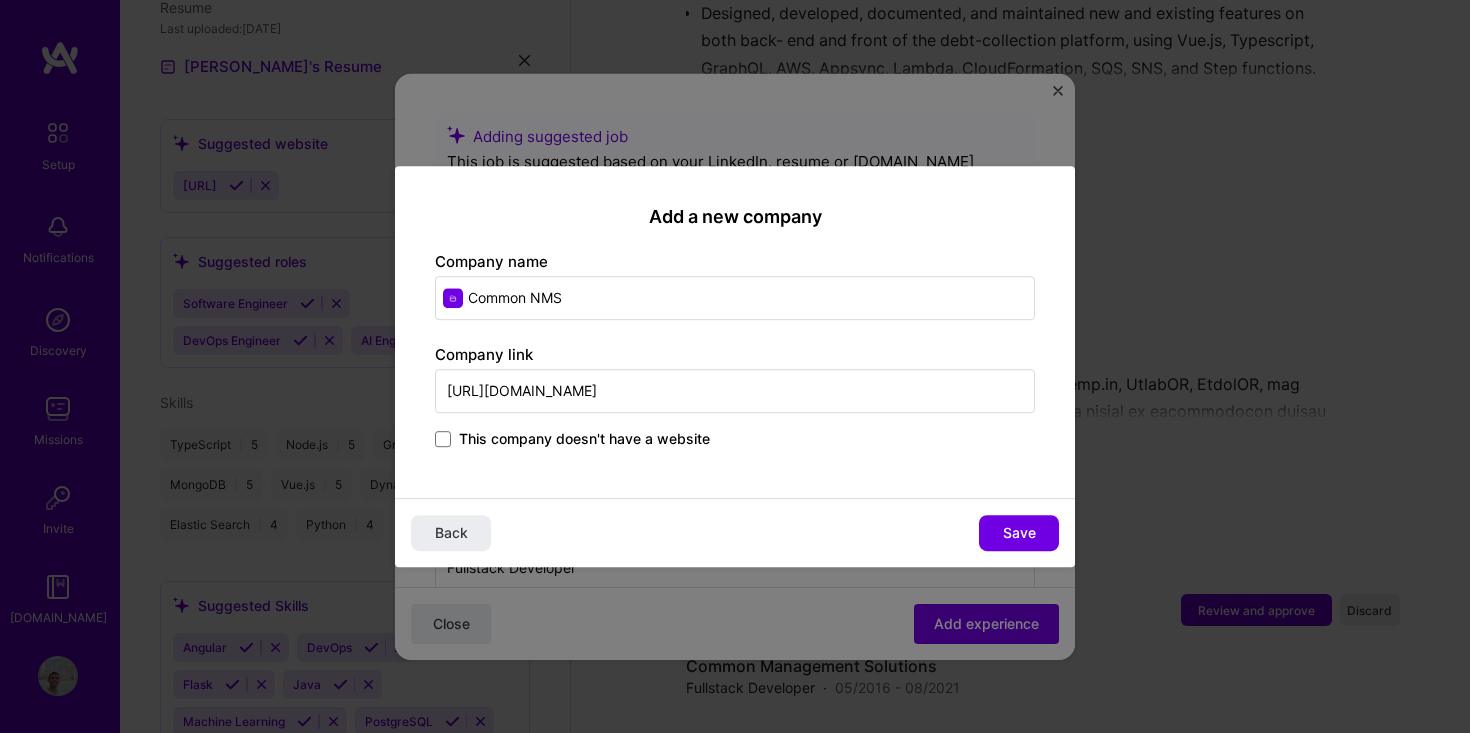 click on "[URL][DOMAIN_NAME]" at bounding box center (735, 391) 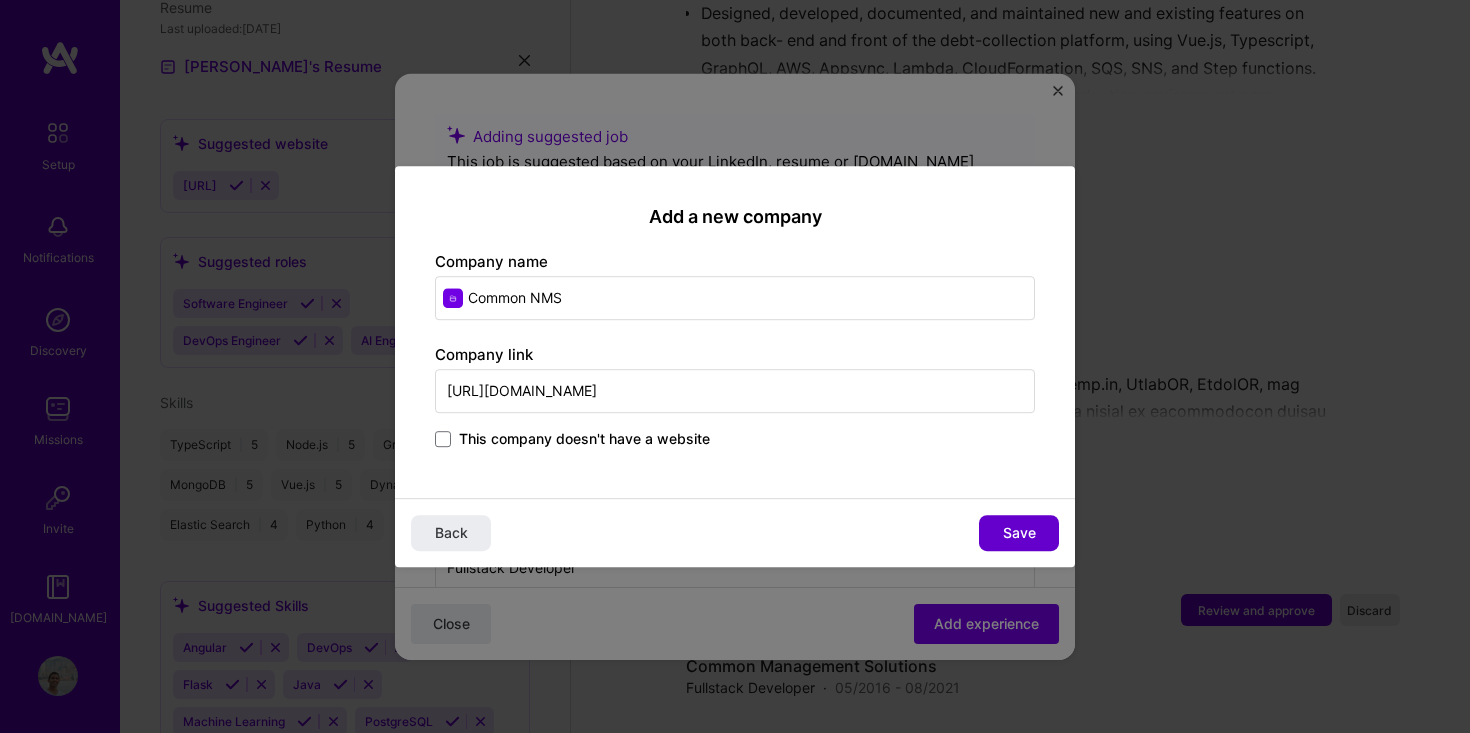 type on "[URL][DOMAIN_NAME]" 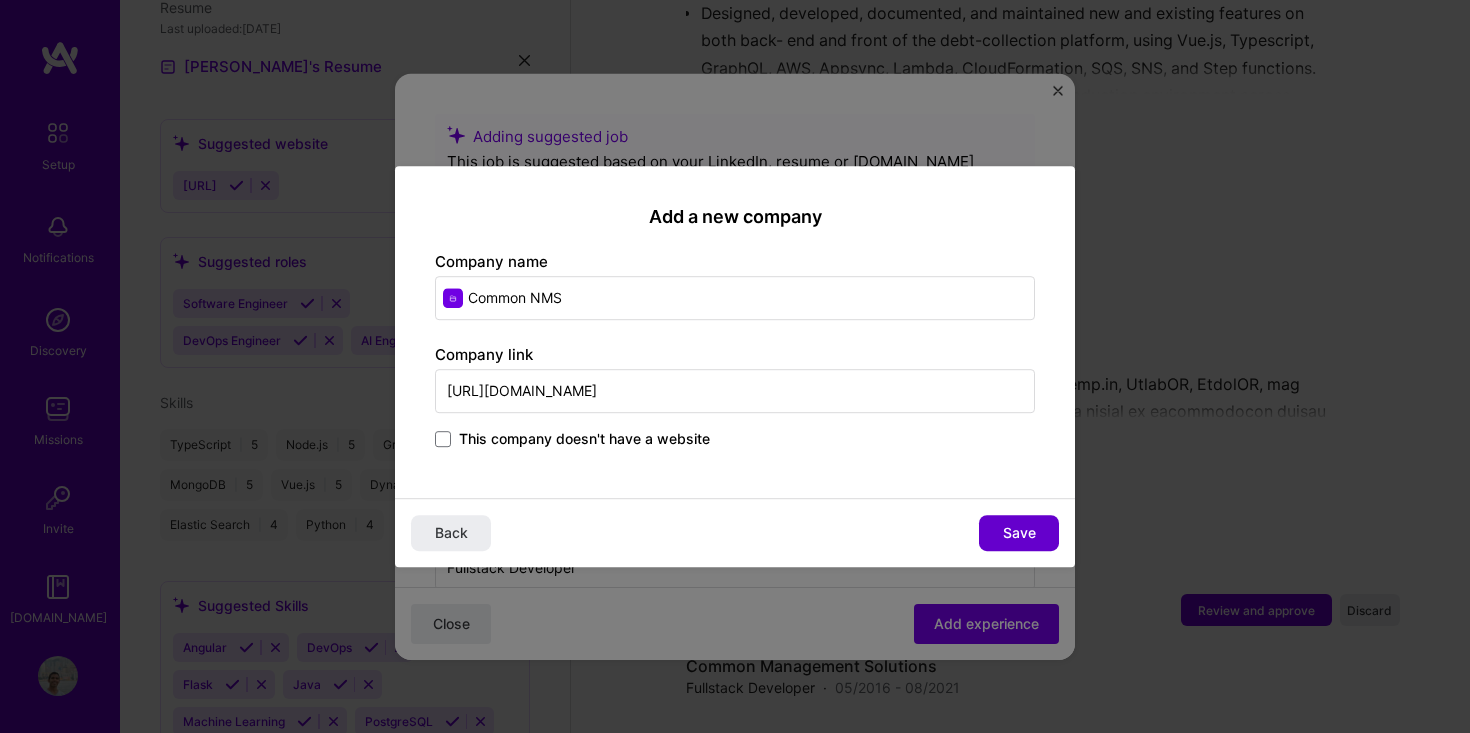 click on "Save" at bounding box center (1019, 533) 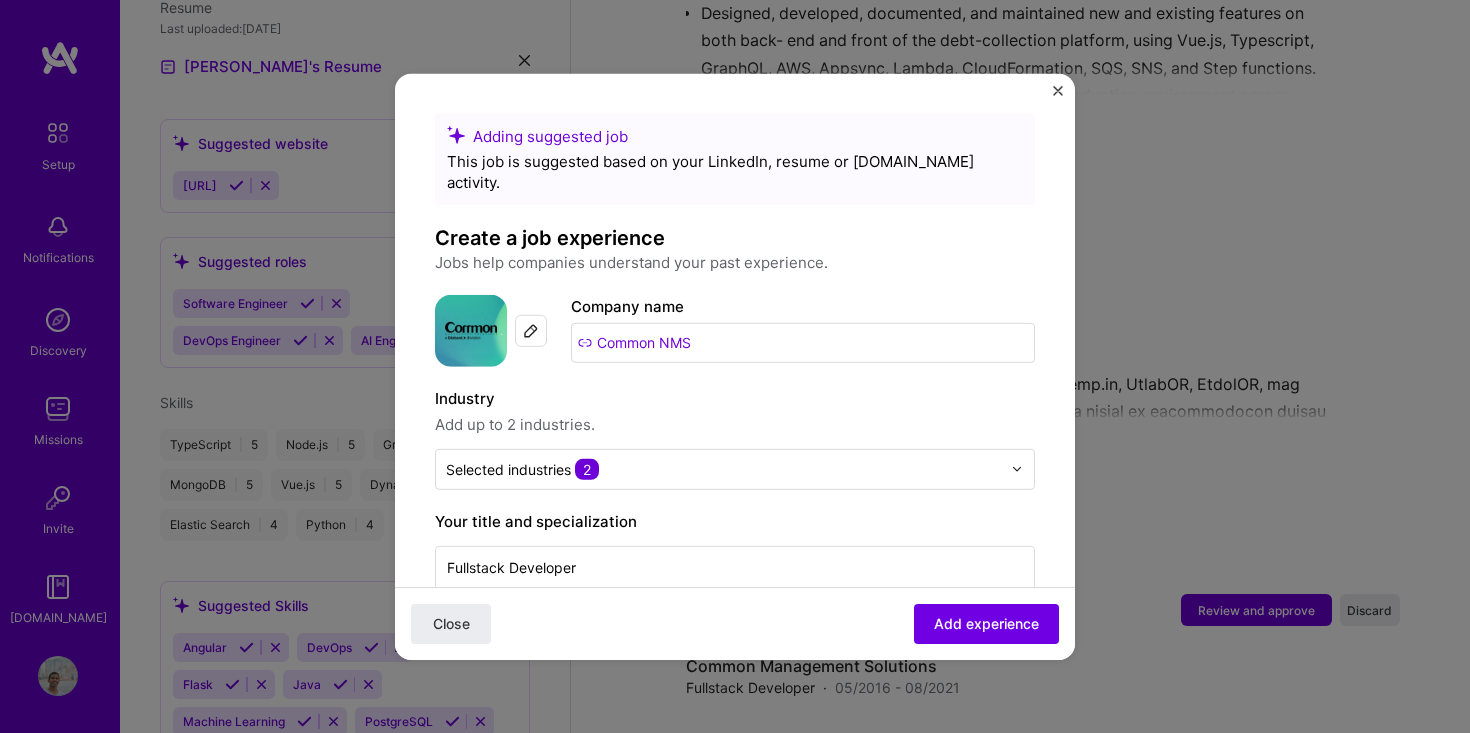 click on "Common NMS" at bounding box center [803, 342] 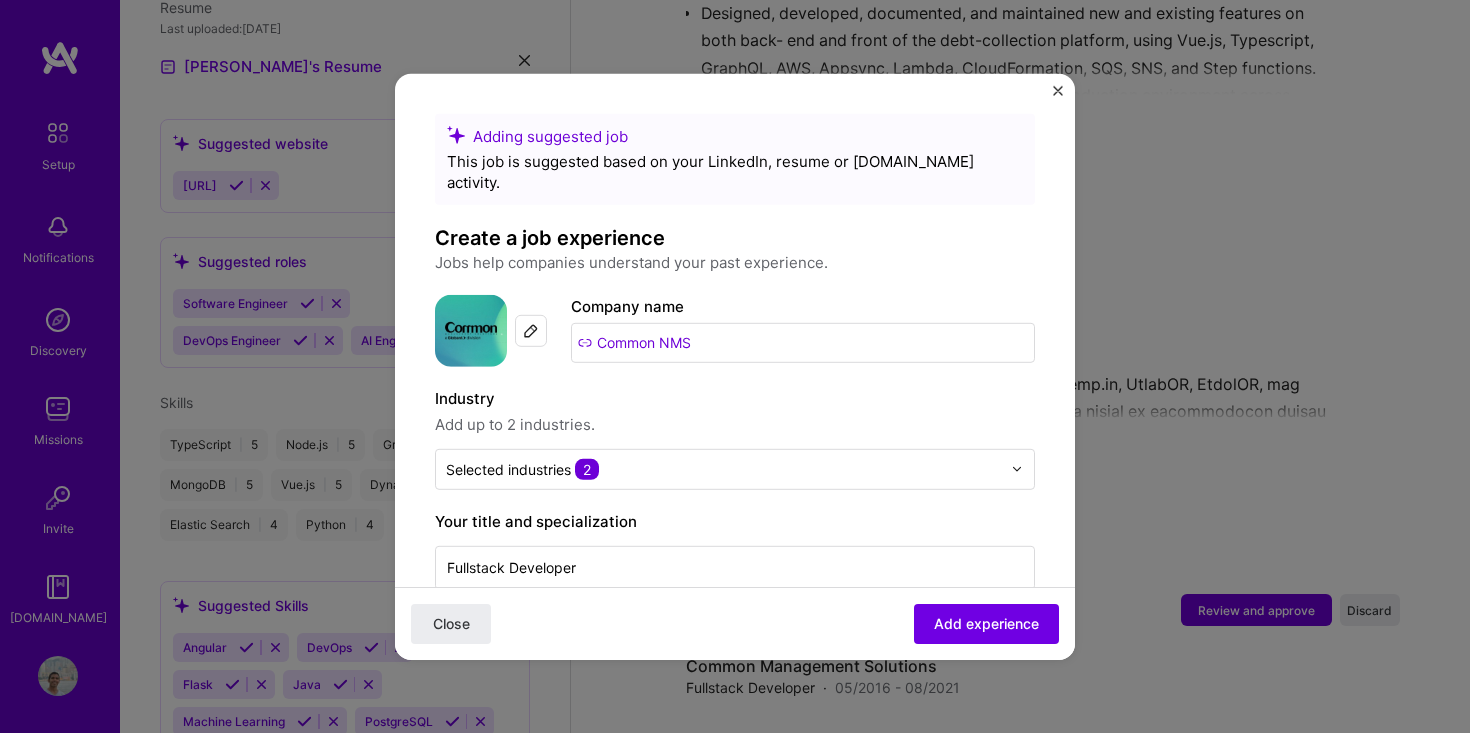 click on "Common NMS" at bounding box center [803, 342] 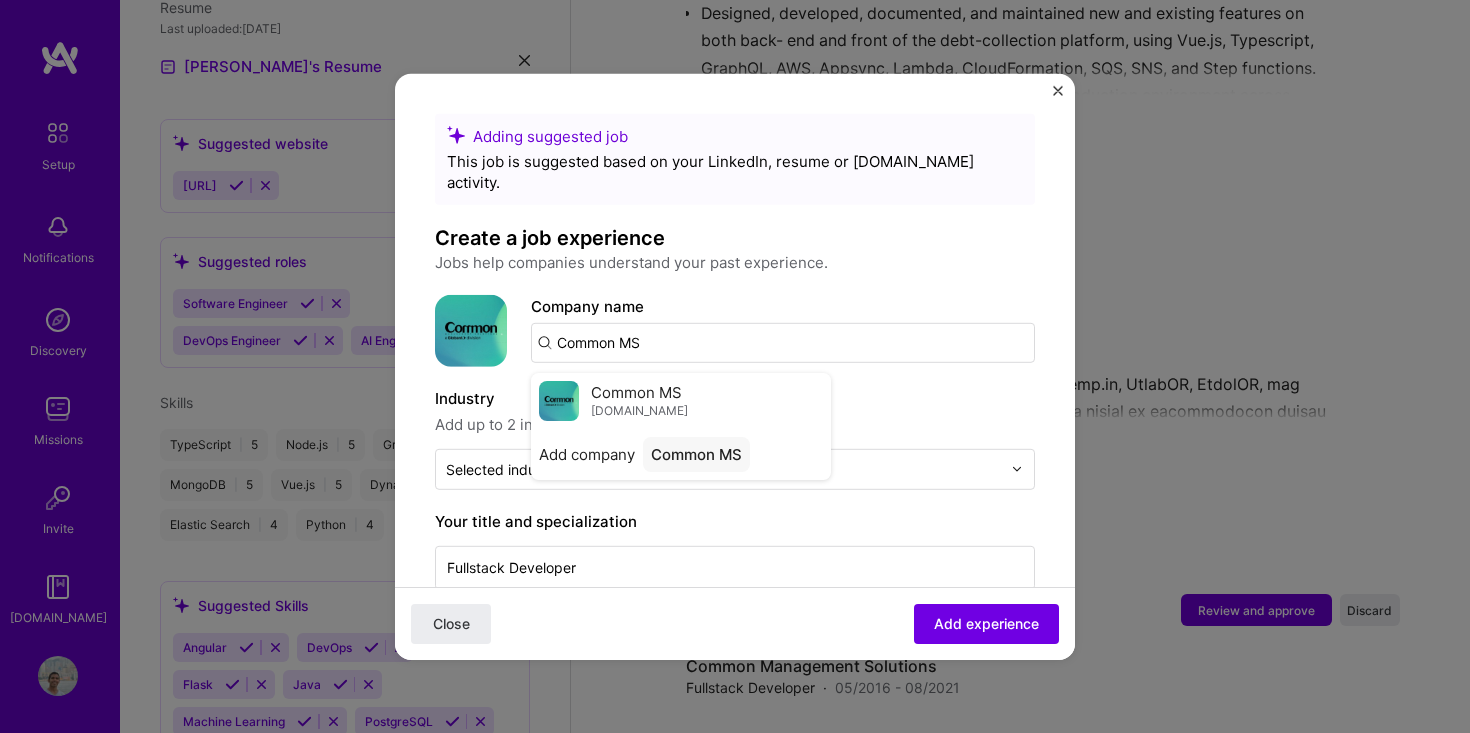 click on "Close" at bounding box center (451, 624) 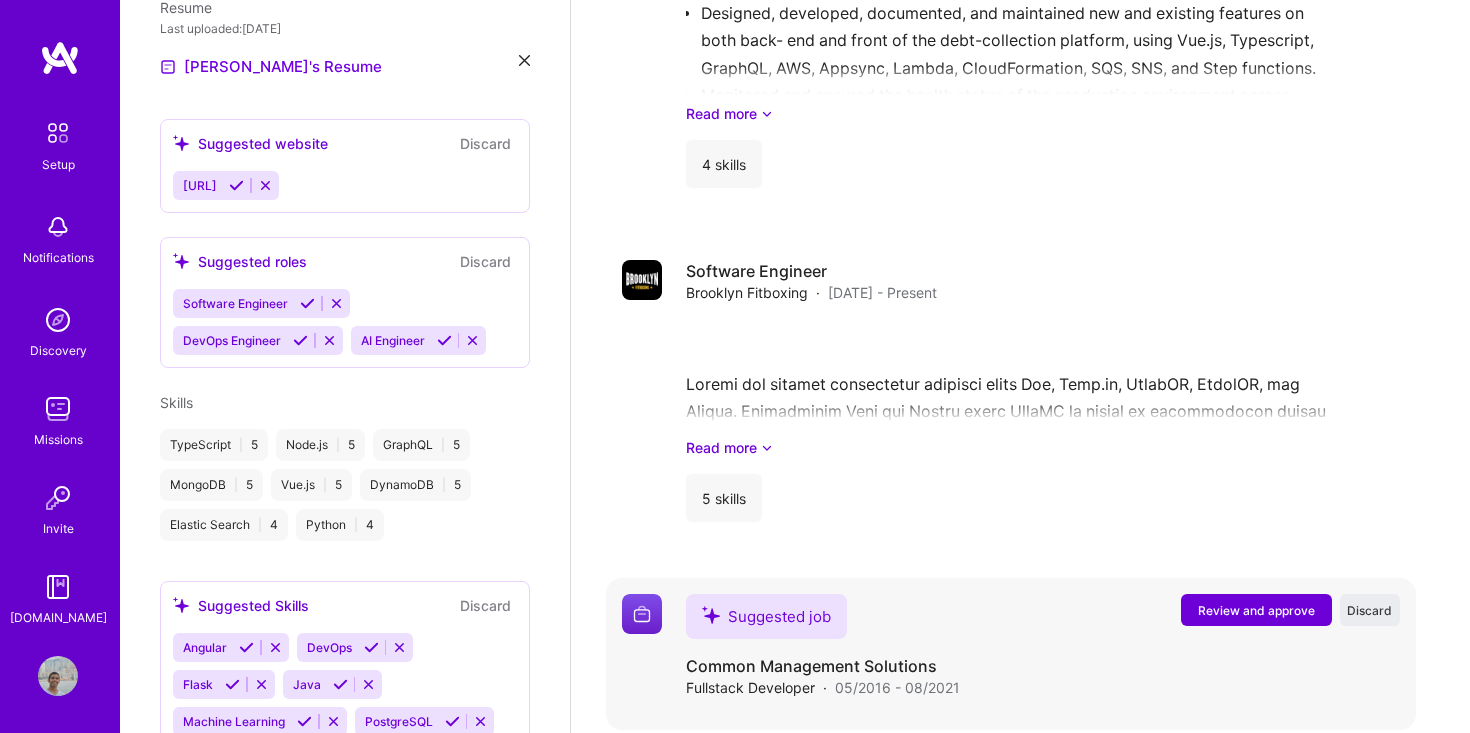 click on "Review and approve" at bounding box center (1256, 610) 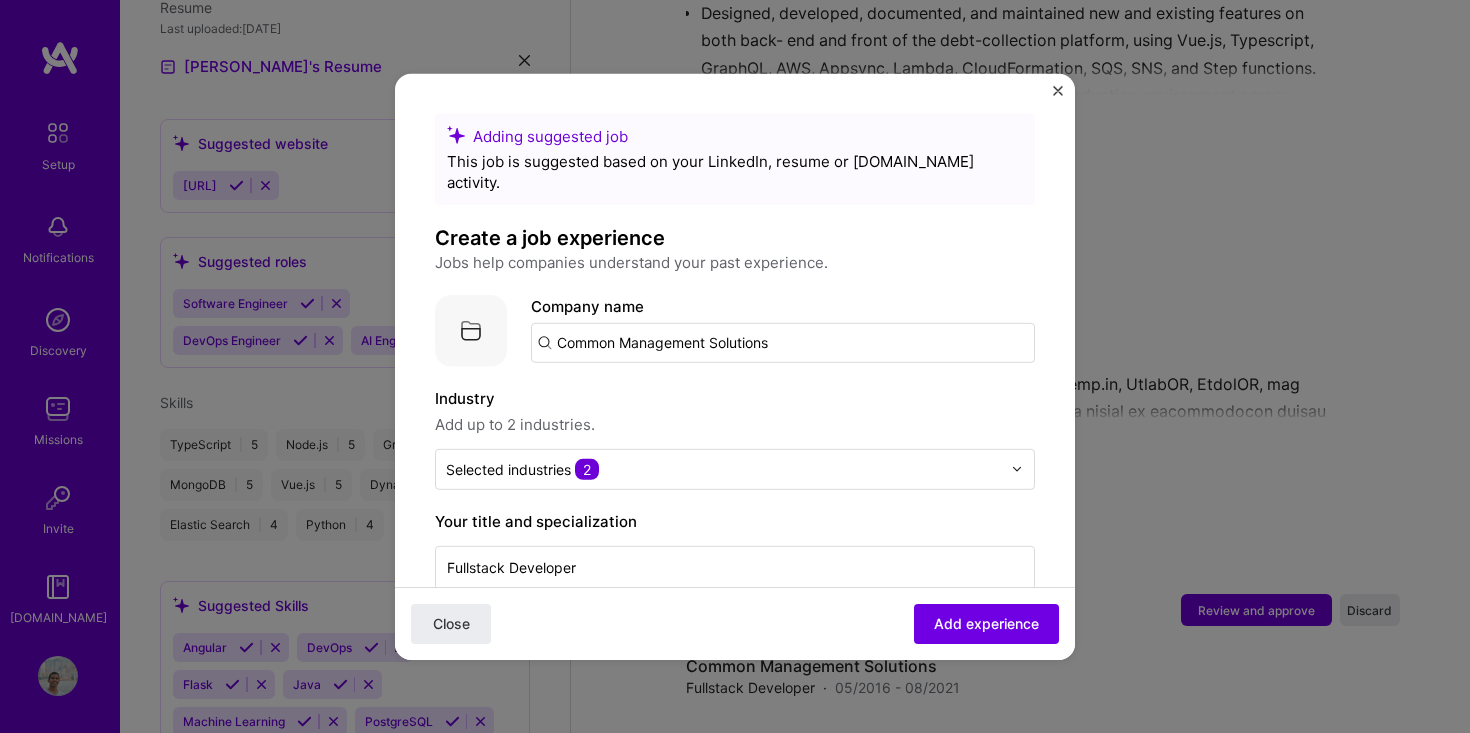 click on "Adding suggested job This job is suggested based on your LinkedIn, resume or [DOMAIN_NAME] activity. Create a job experience Jobs help companies understand your past experience. Company logo Company name Common Management Solutions
Industry Add up to 2 industries. Selected industries 2 Your title and specialization Fullstack Developer Full-Stack Developer Duration [DATE]
to [DATE]
I still work here Skills used — Add up to 12 skills Any new skills will be added to your profile. Enter skills... 2 PostgreSQL 1 2 3 4 5 Spring Boot 1 2 3 4 5 Description 100 characters minimum 907 / 2,000  characters Did this role require you to manage team members? (Optional) Yes, I managed 0 team members. Were you involved from inception to launch (0 - >  1)? (Optional) Zero to one is creation and development of a unique product from the ground up. I was involved in zero to one with this project Select projects Close" at bounding box center (735, 366) 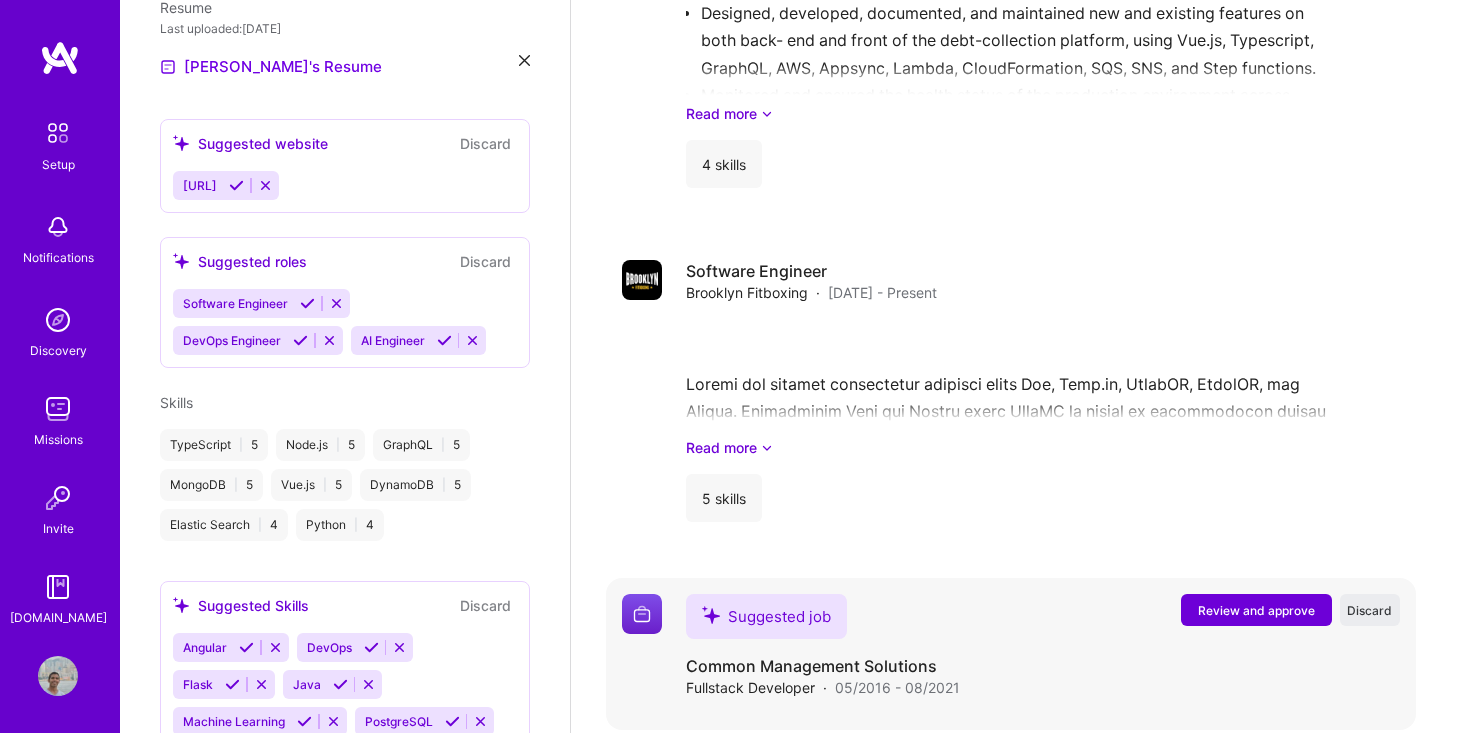 click on "Review and approve" at bounding box center (1256, 610) 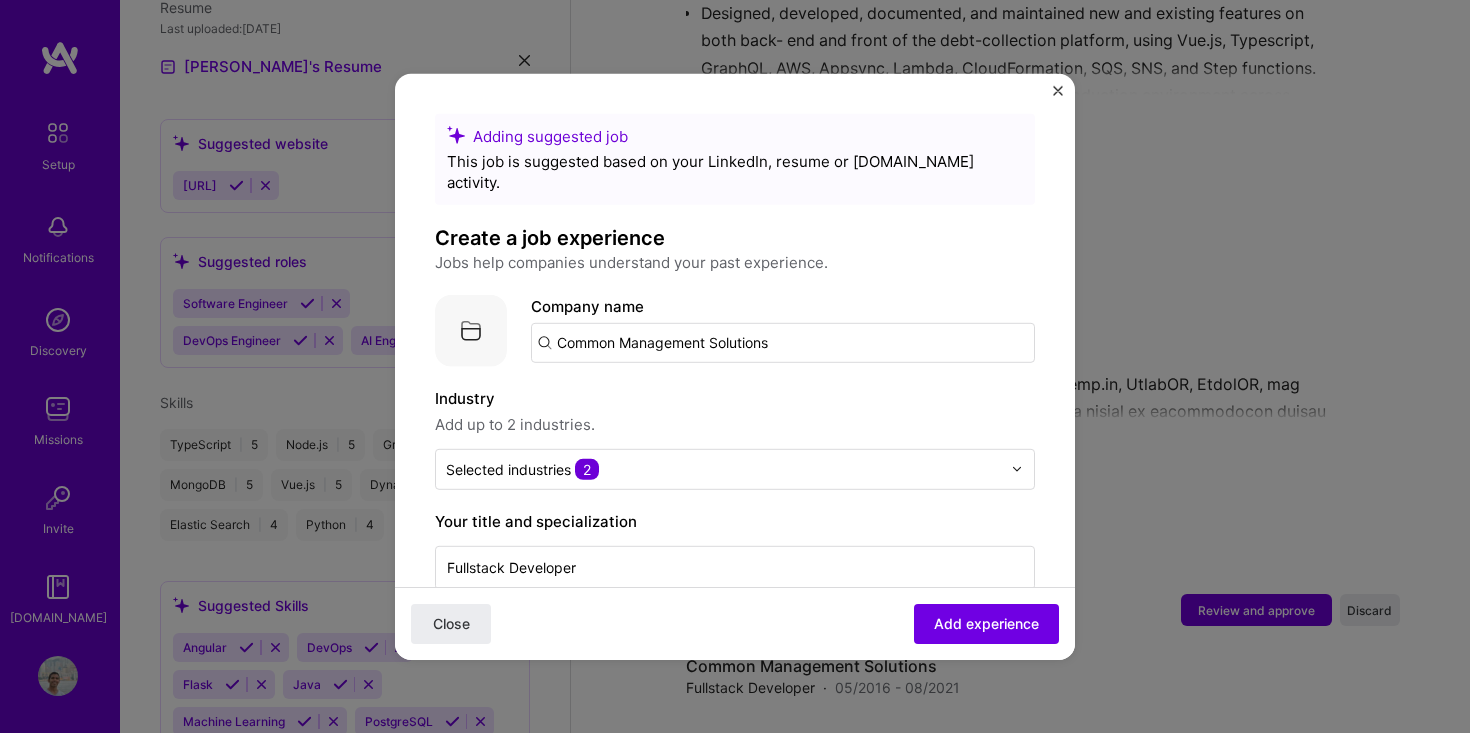 click on "Common Management Solutions" at bounding box center (783, 342) 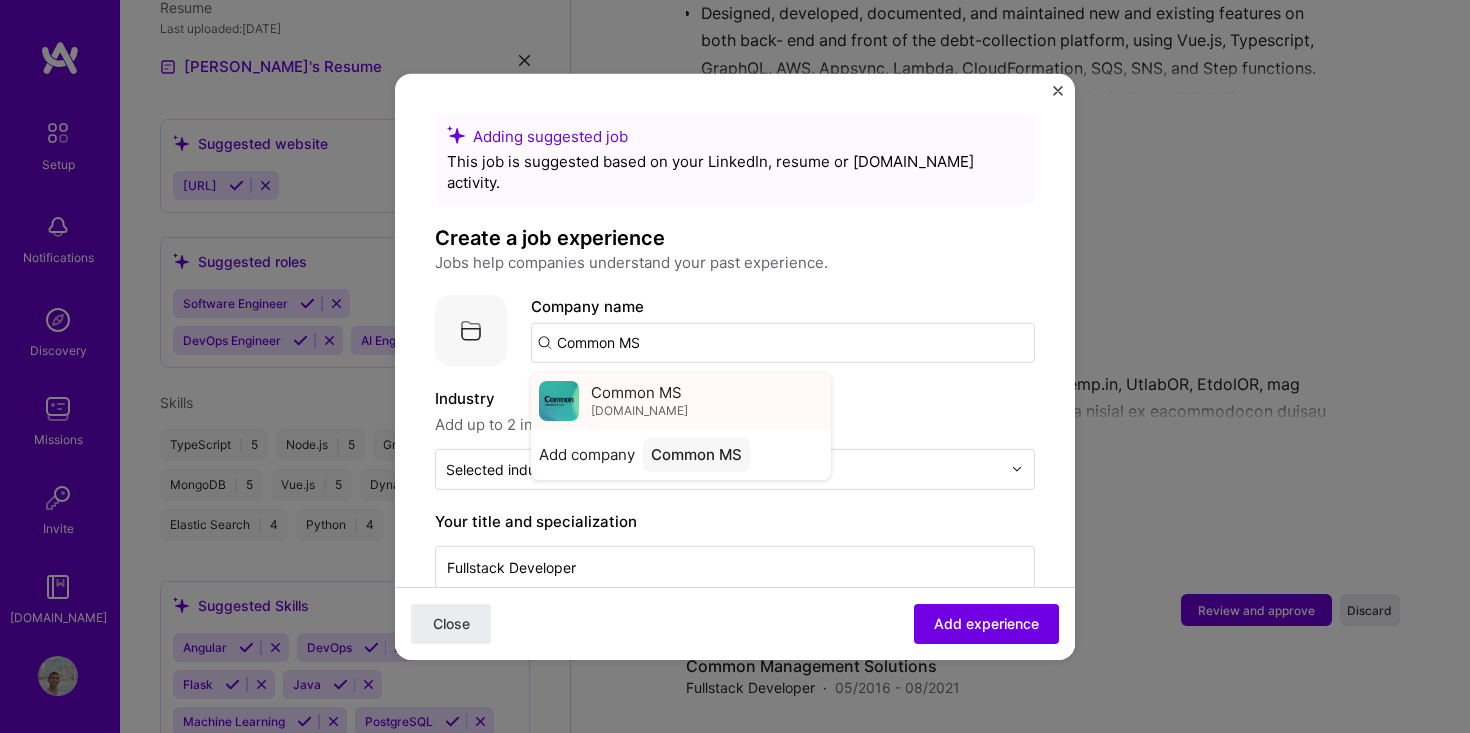 type on "Common MS" 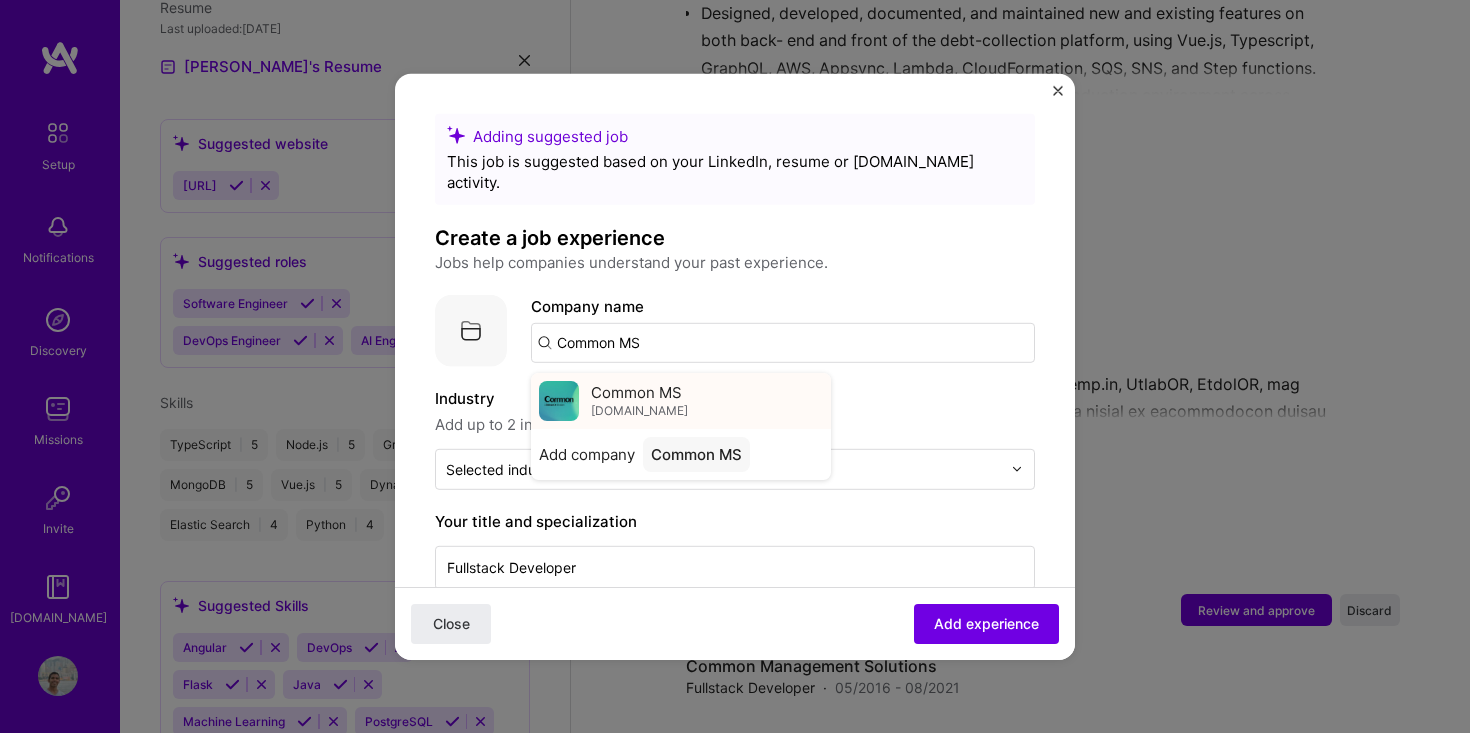 click on "Common MS [DOMAIN_NAME]" at bounding box center [681, 400] 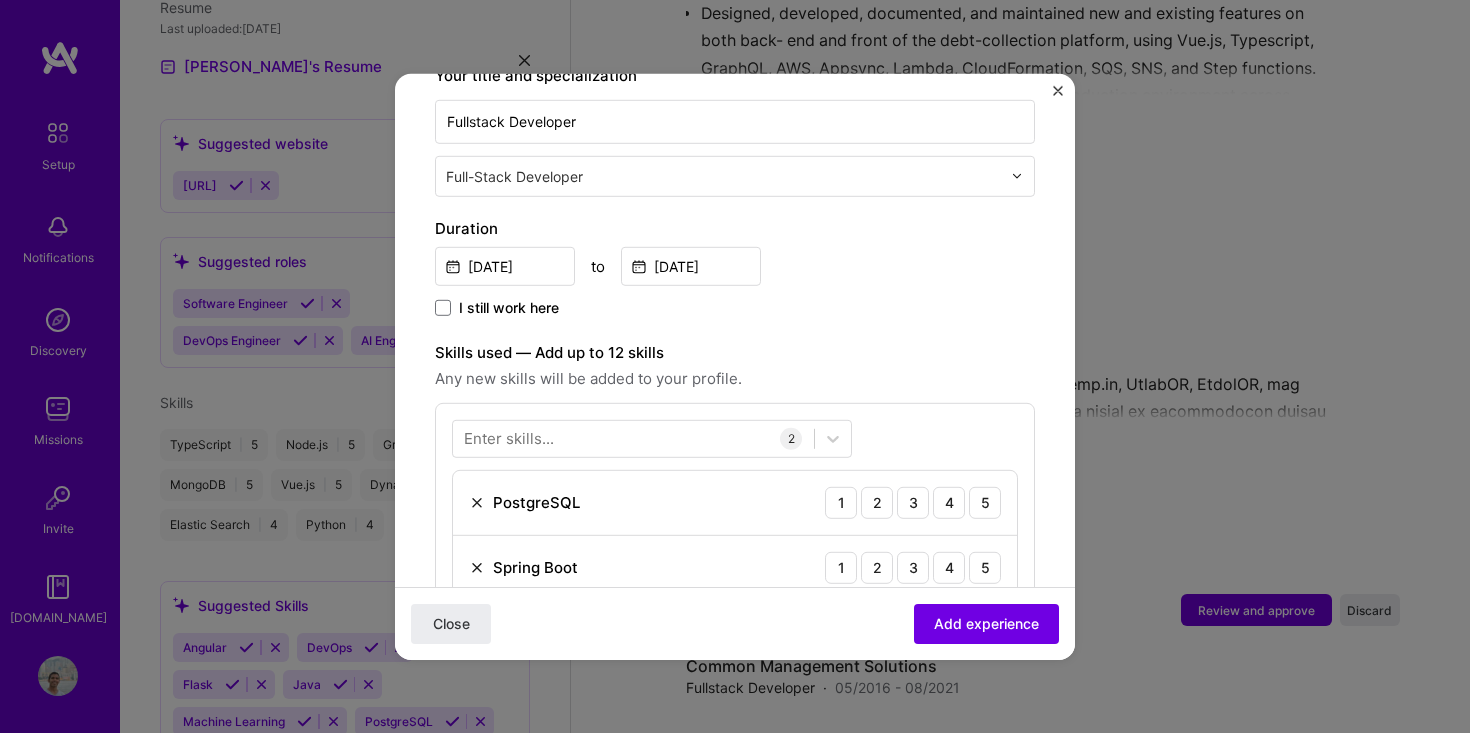 scroll, scrollTop: 495, scrollLeft: 0, axis: vertical 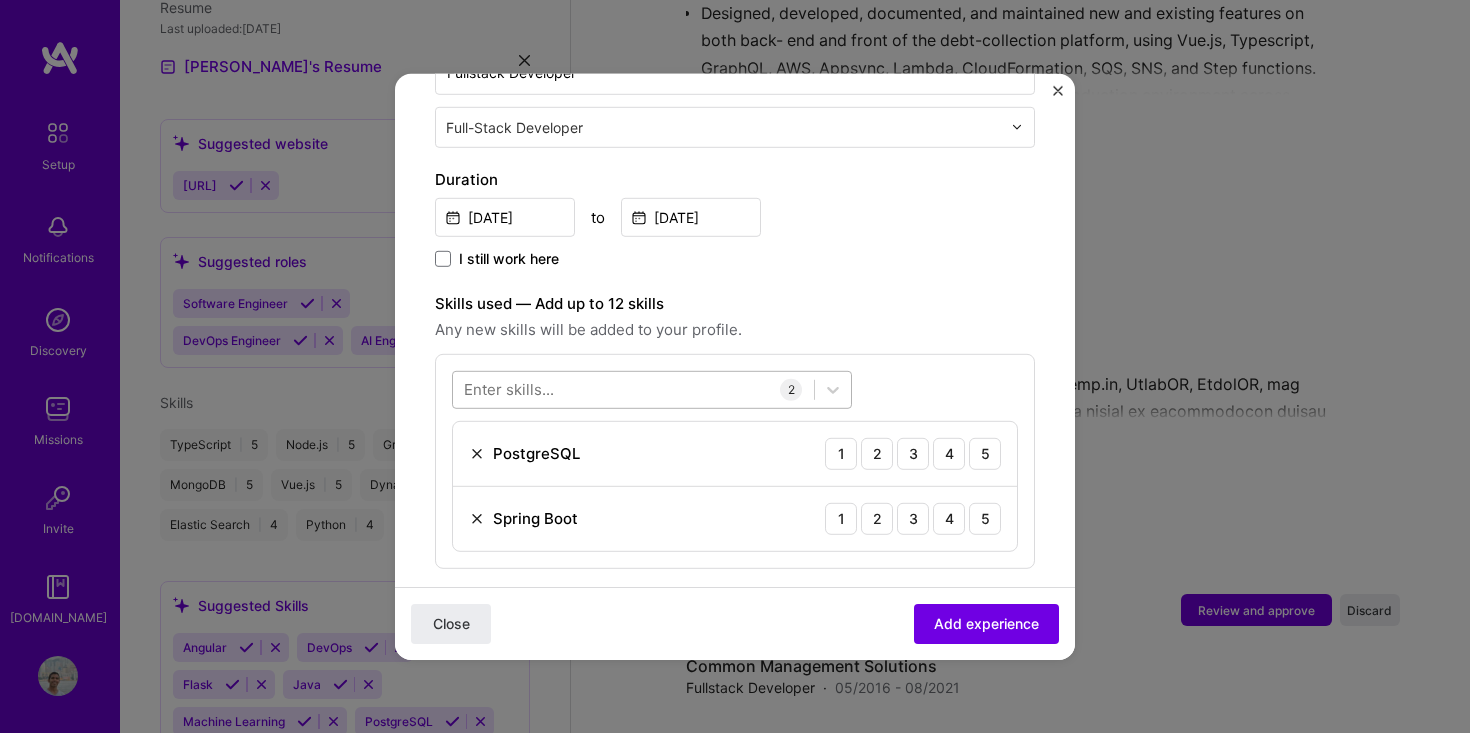 click at bounding box center [633, 389] 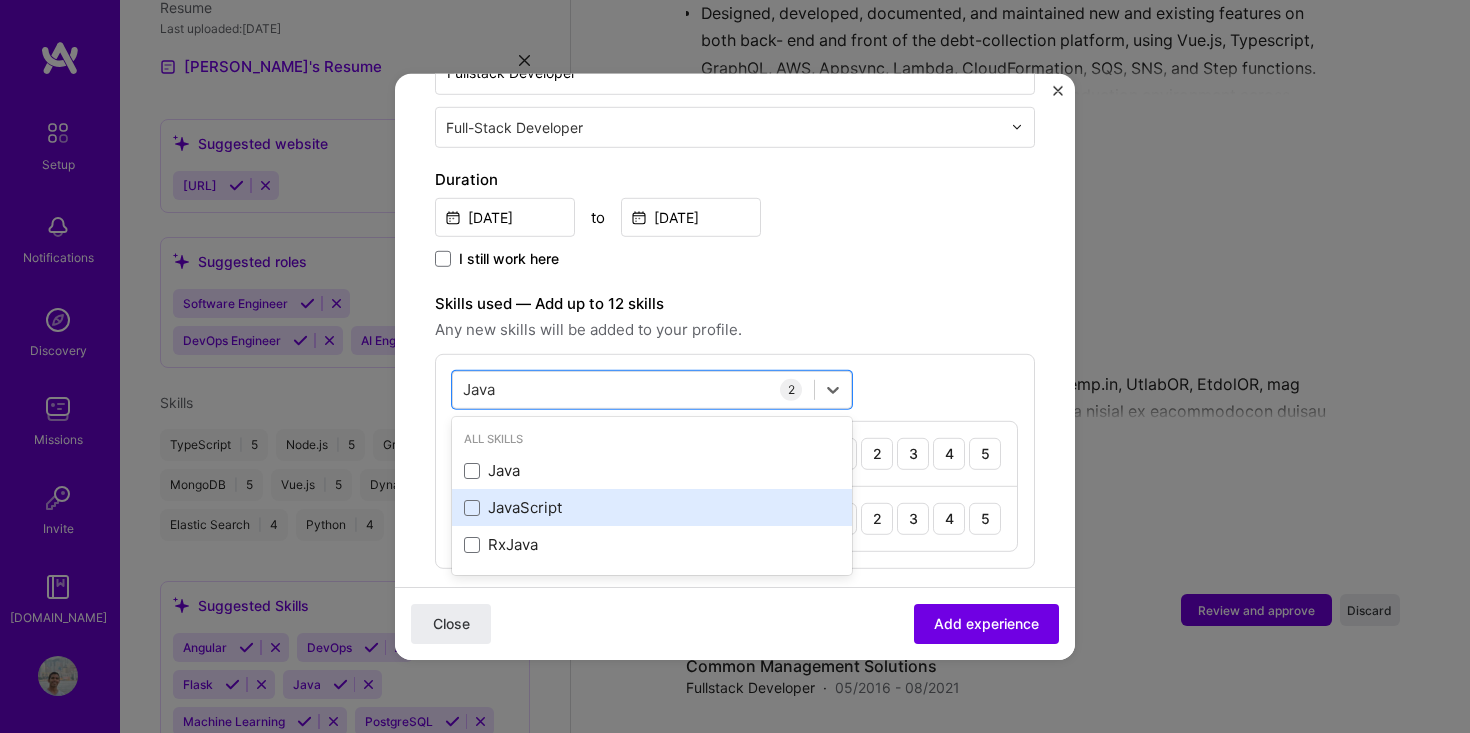 click on "JavaScript" at bounding box center (652, 507) 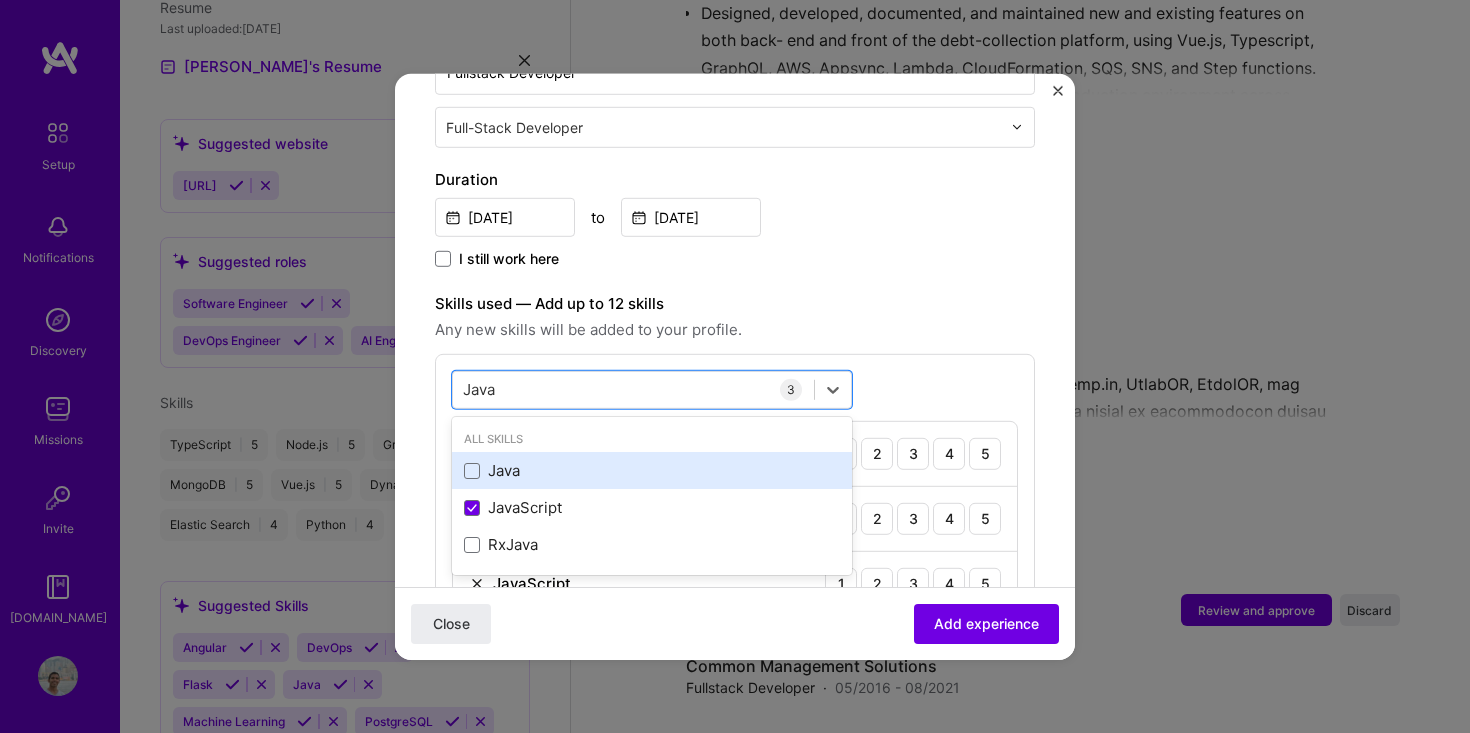 click on "Java" at bounding box center (652, 470) 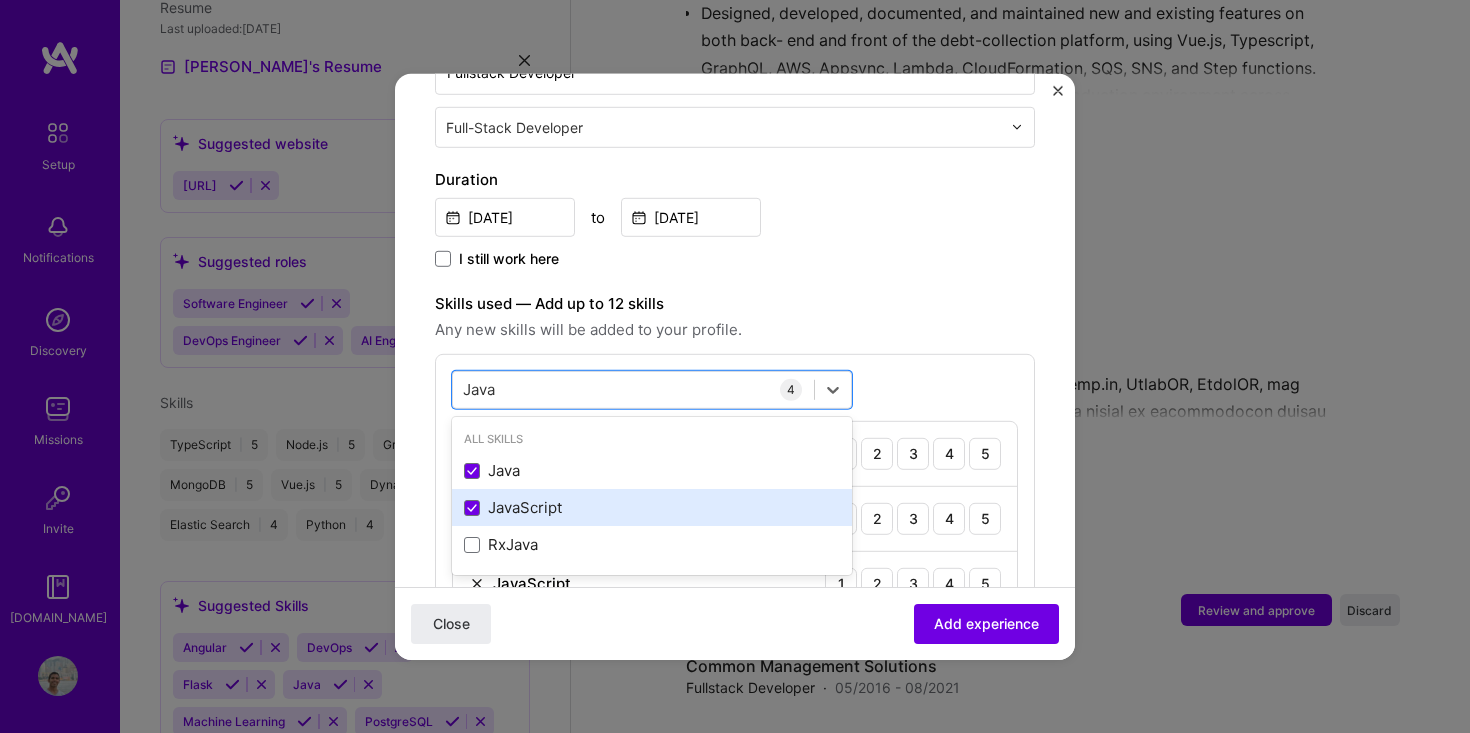 click on "JavaScript" at bounding box center (652, 507) 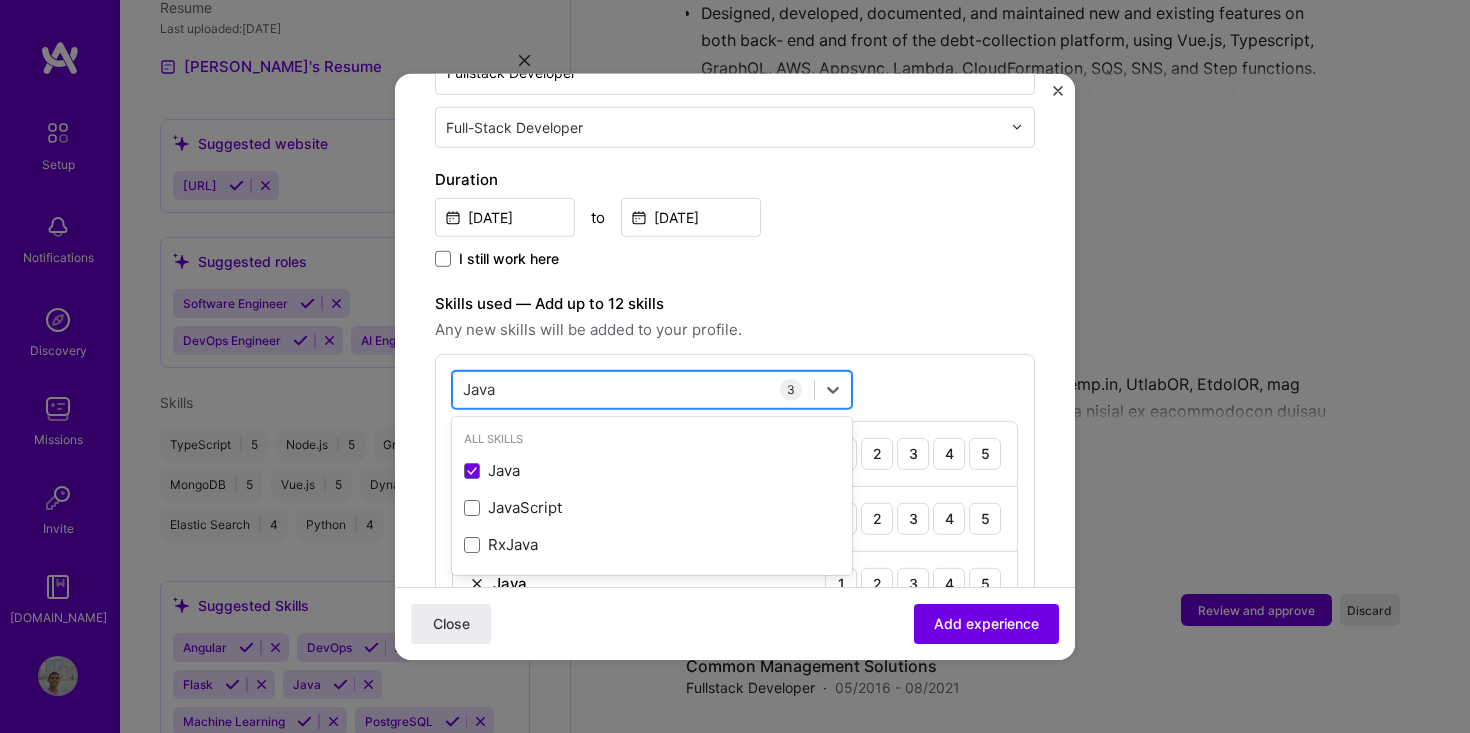 click on "Java Java" at bounding box center [633, 389] 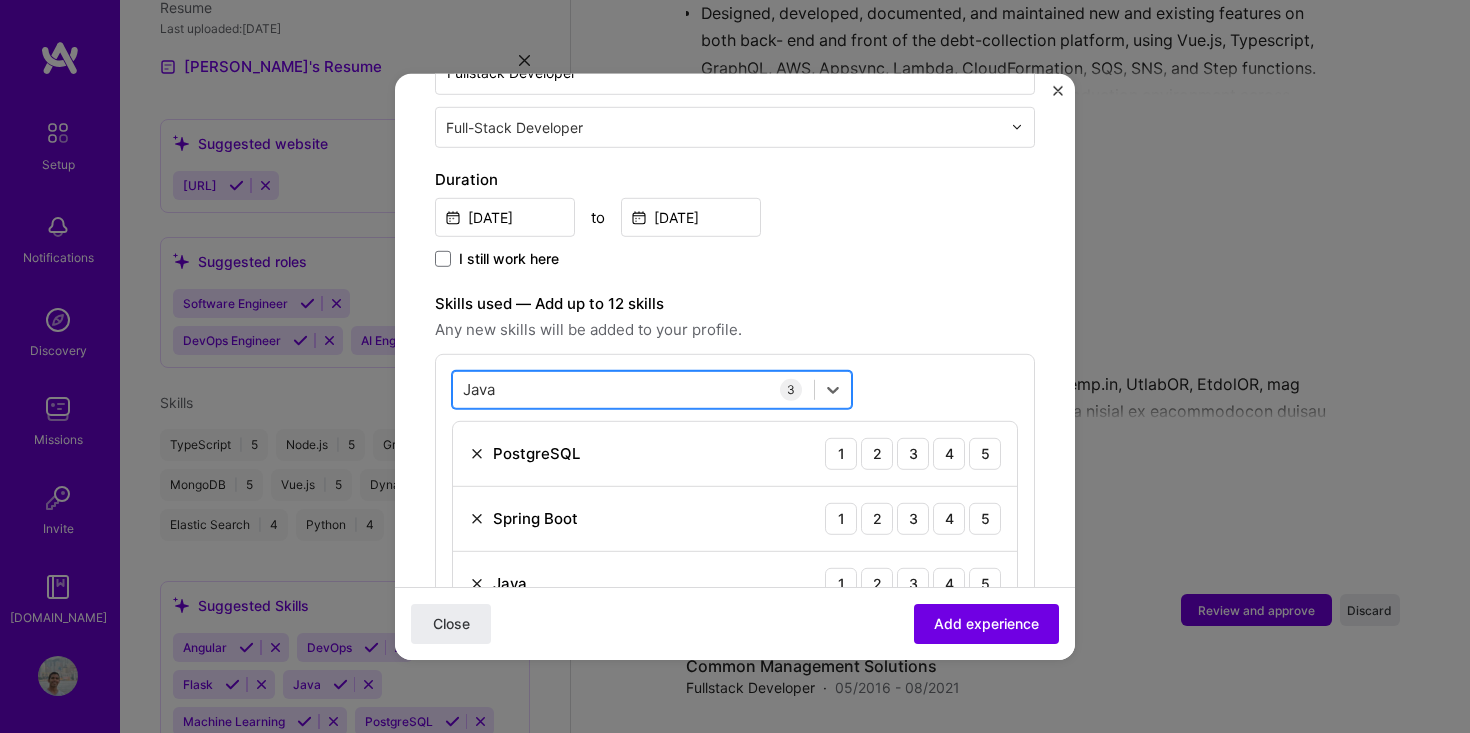 type on "Jav" 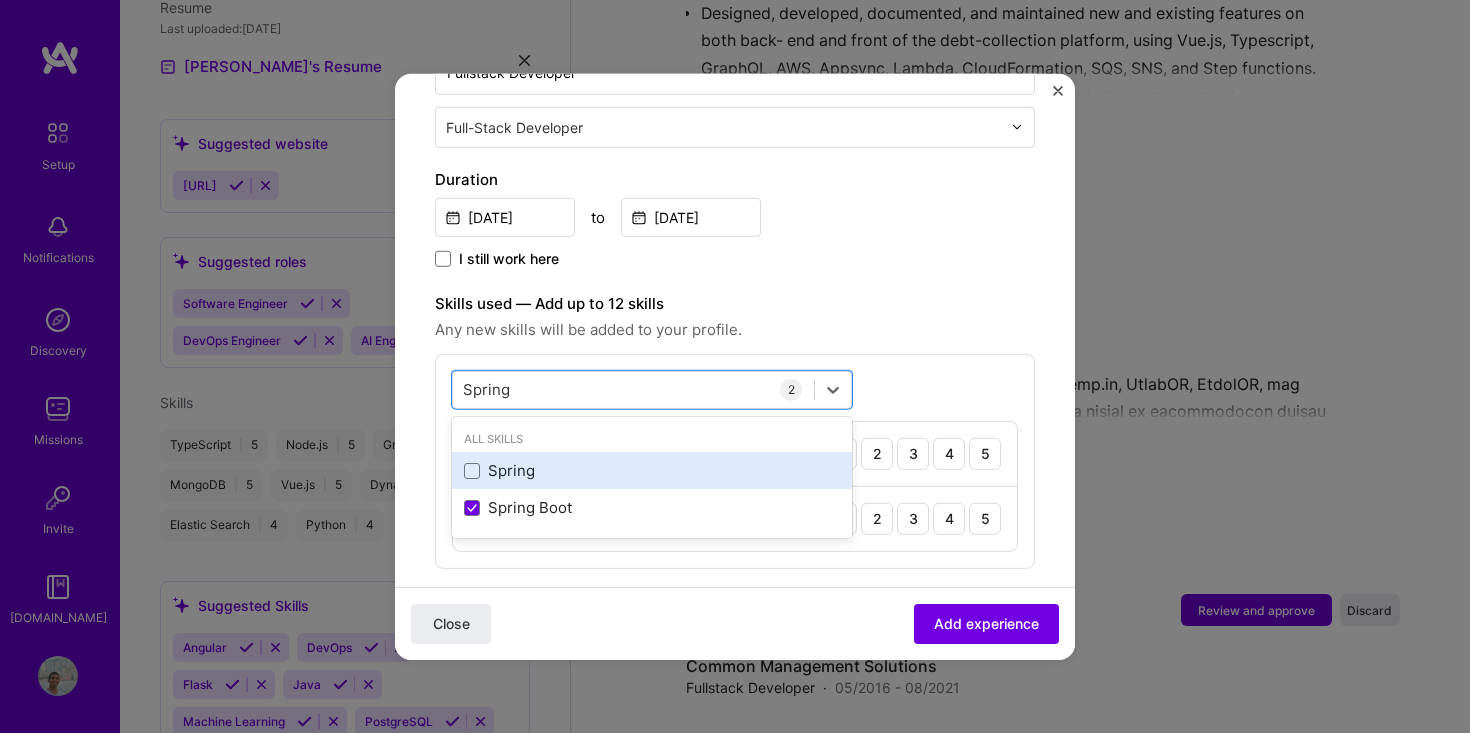 click on "Spring" at bounding box center [652, 470] 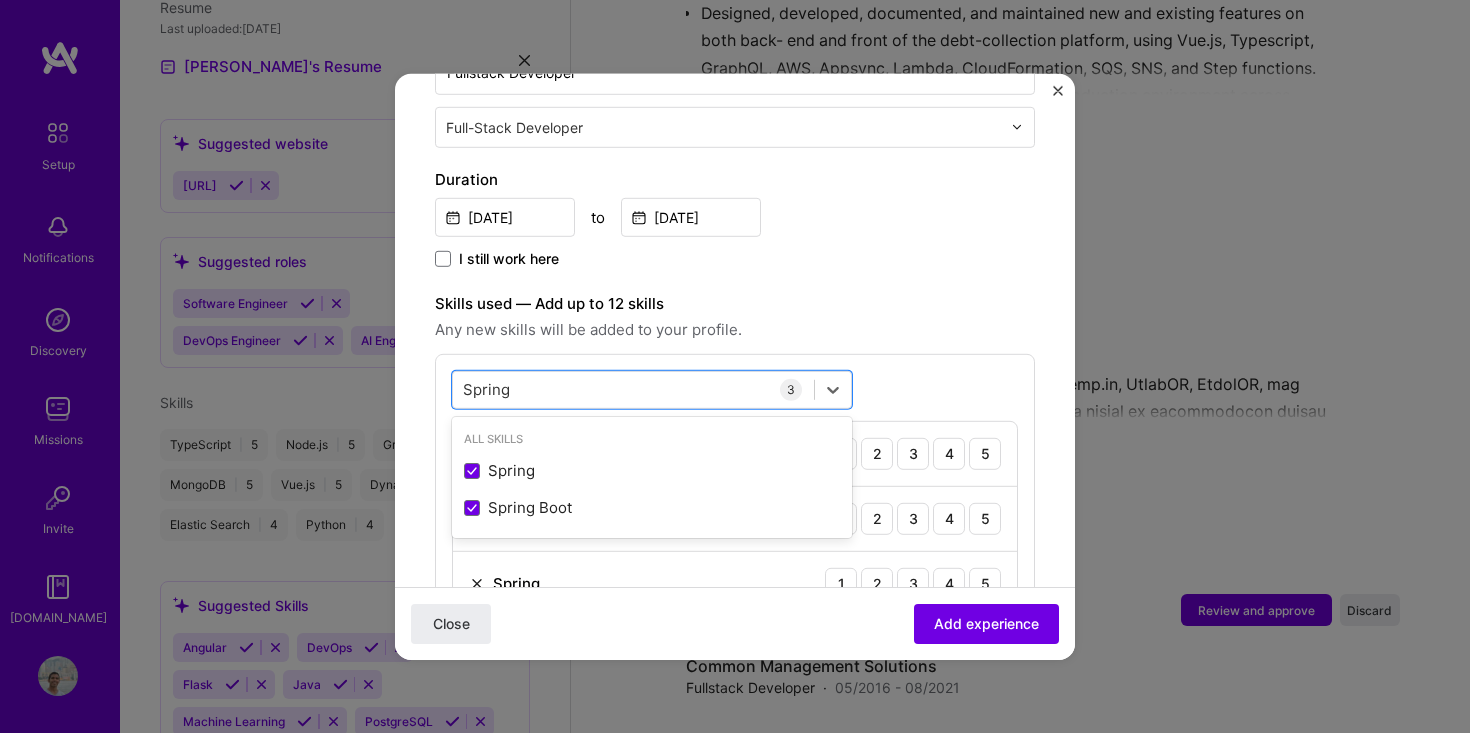 click on "option Spring, selected. option Spring selected, 0 of 2. 2 results available for search term Spring. Use Up and Down to choose options, press Enter to select the currently focused option, press Escape to exit the menu, press Tab to select the option and exit the menu. Spring Spring All Skills Spring Spring Boot 3 PostgreSQL 1 2 3 4 5 Spring Boot 1 2 3 4 5 Spring 1 2 3 4 5" at bounding box center (735, 493) 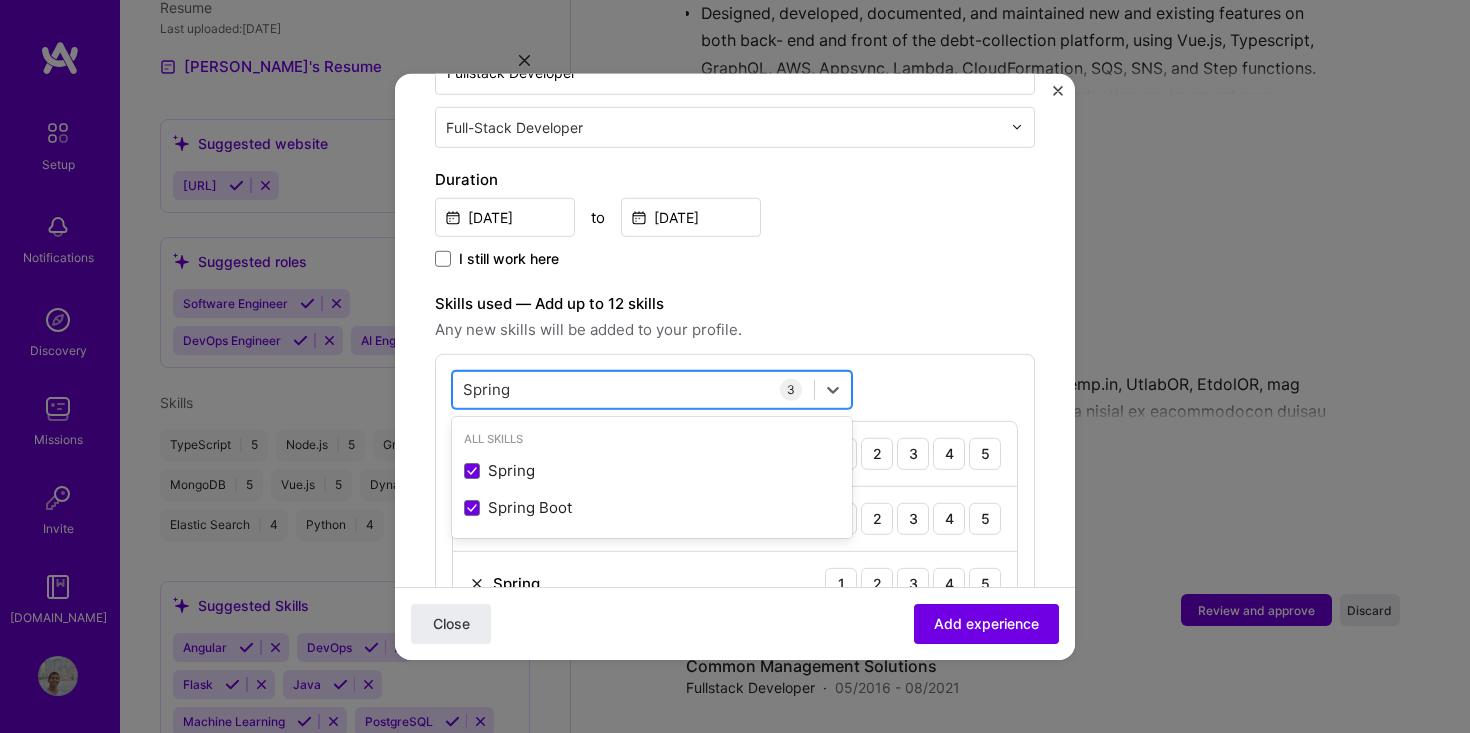 click on "Spring Spring" at bounding box center (633, 389) 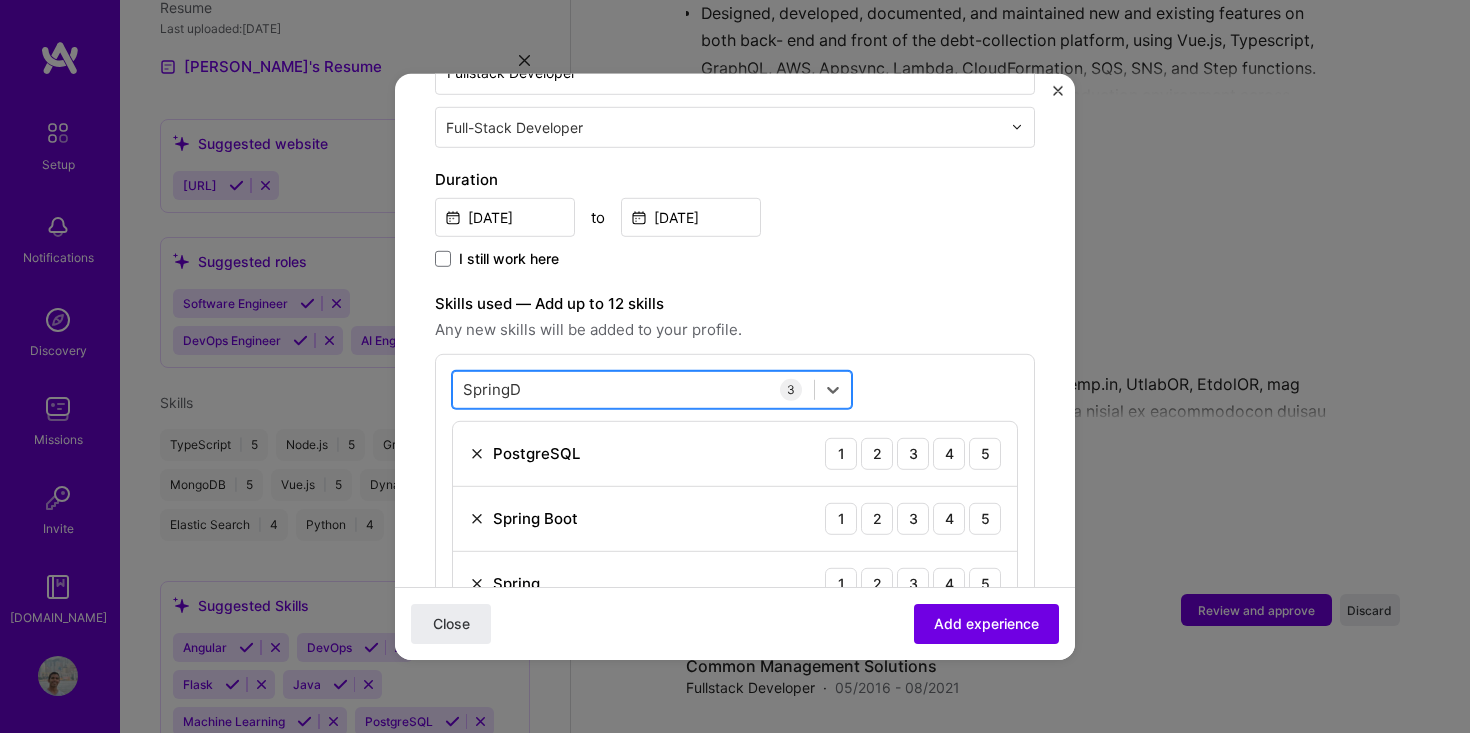 click on "SpringD SpringD" at bounding box center [633, 389] 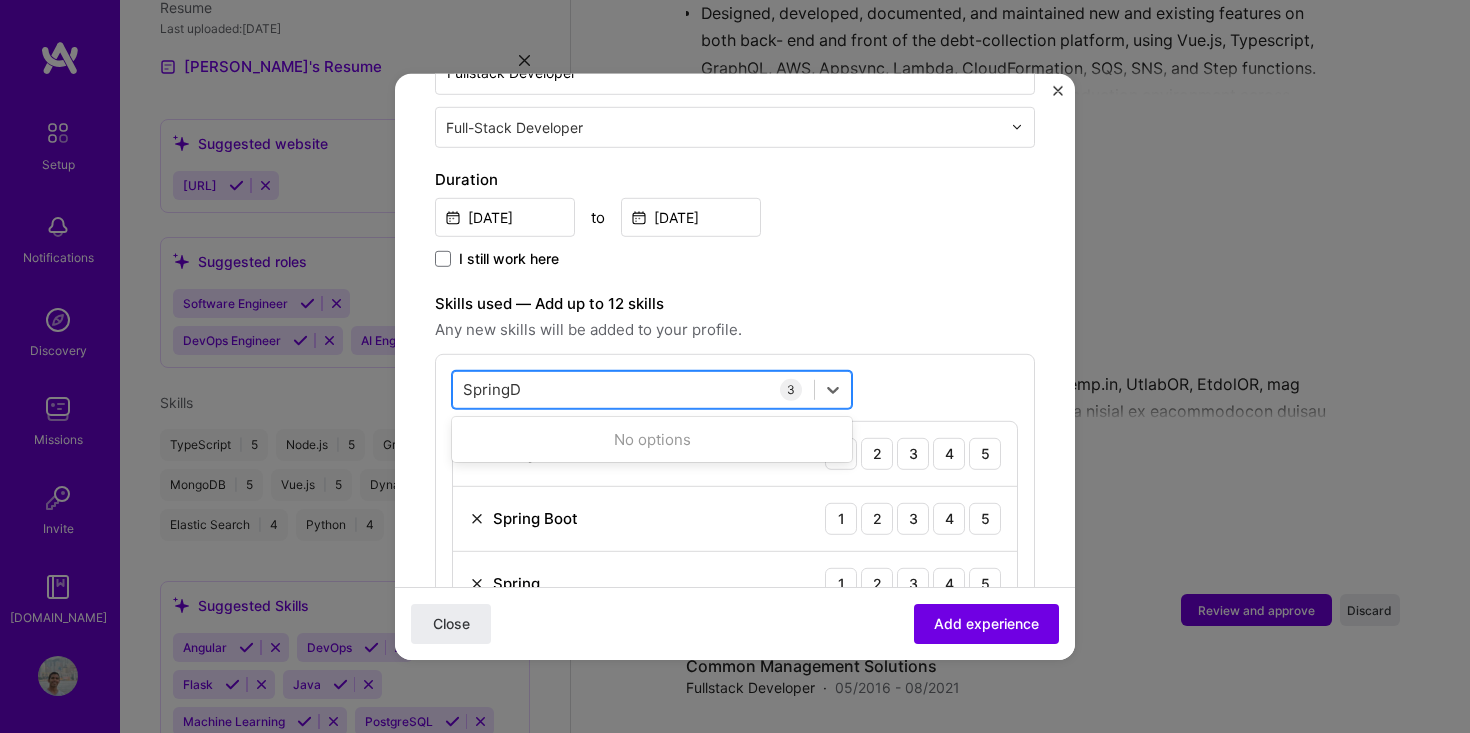 drag, startPoint x: 585, startPoint y: 378, endPoint x: 485, endPoint y: 378, distance: 100 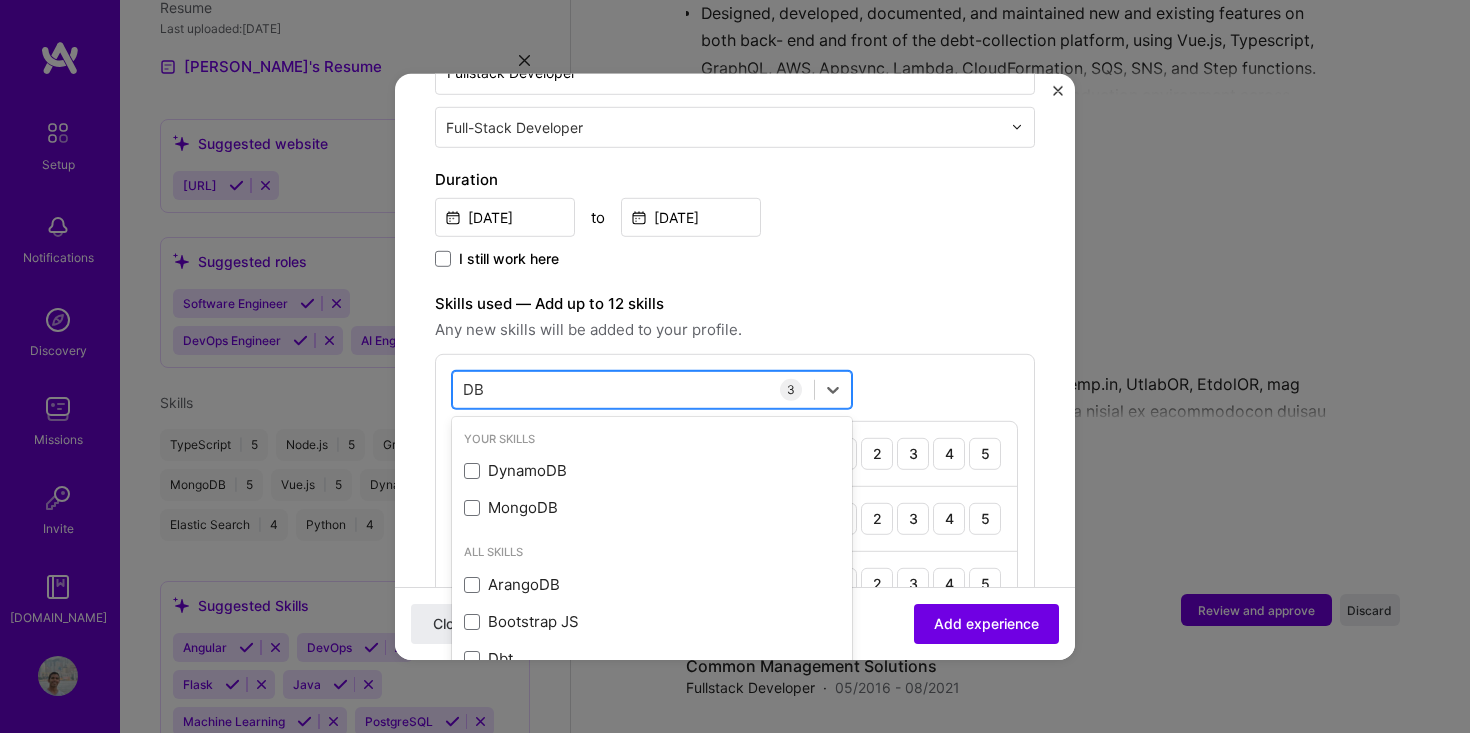 type on "D" 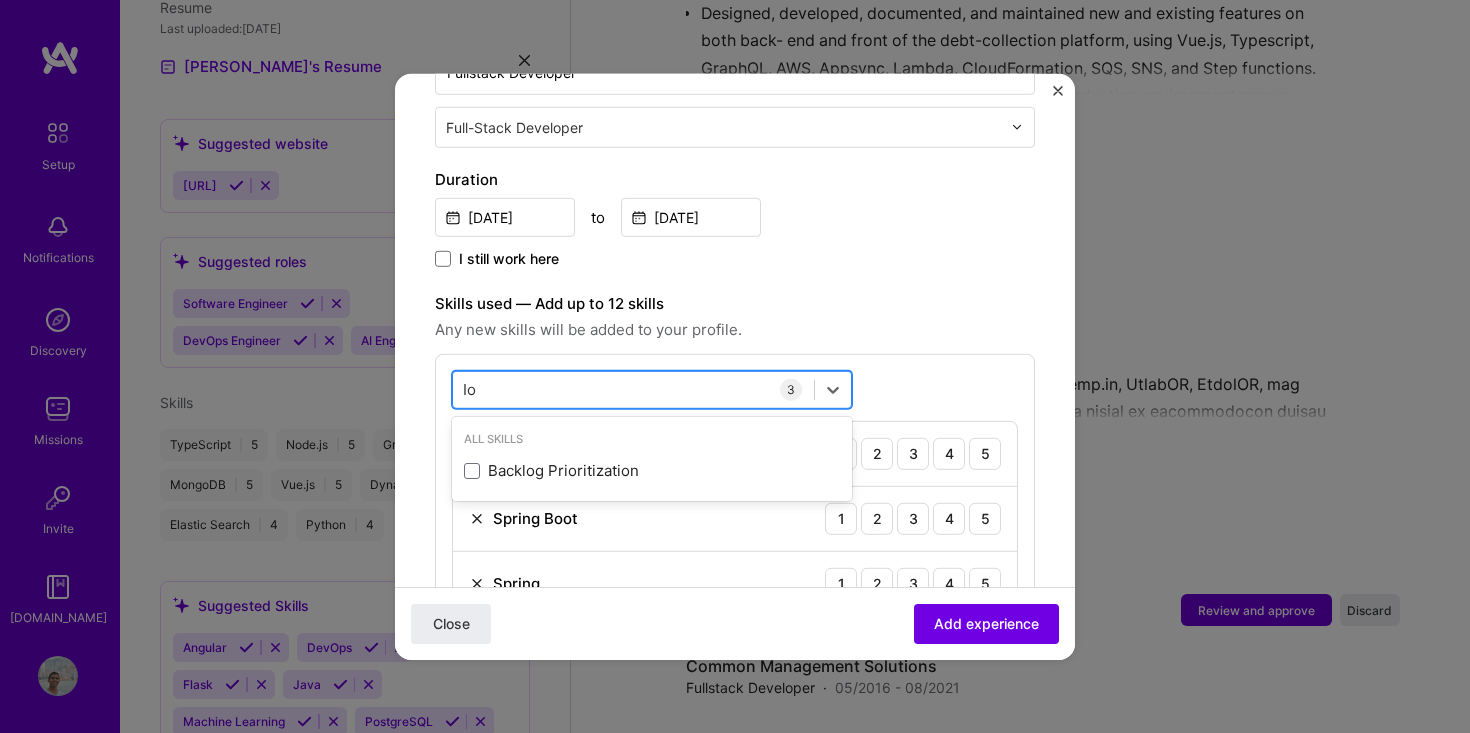 type on "I" 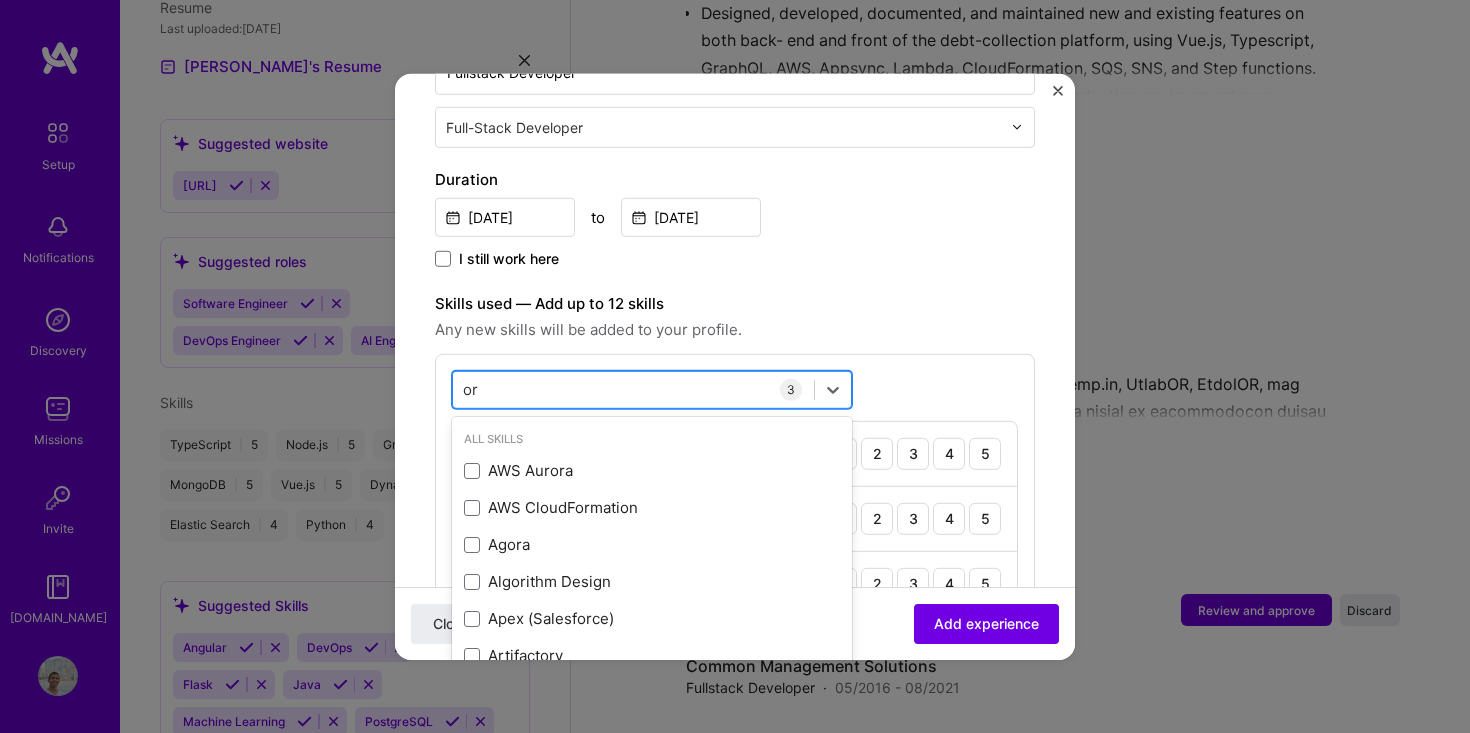 type on "o" 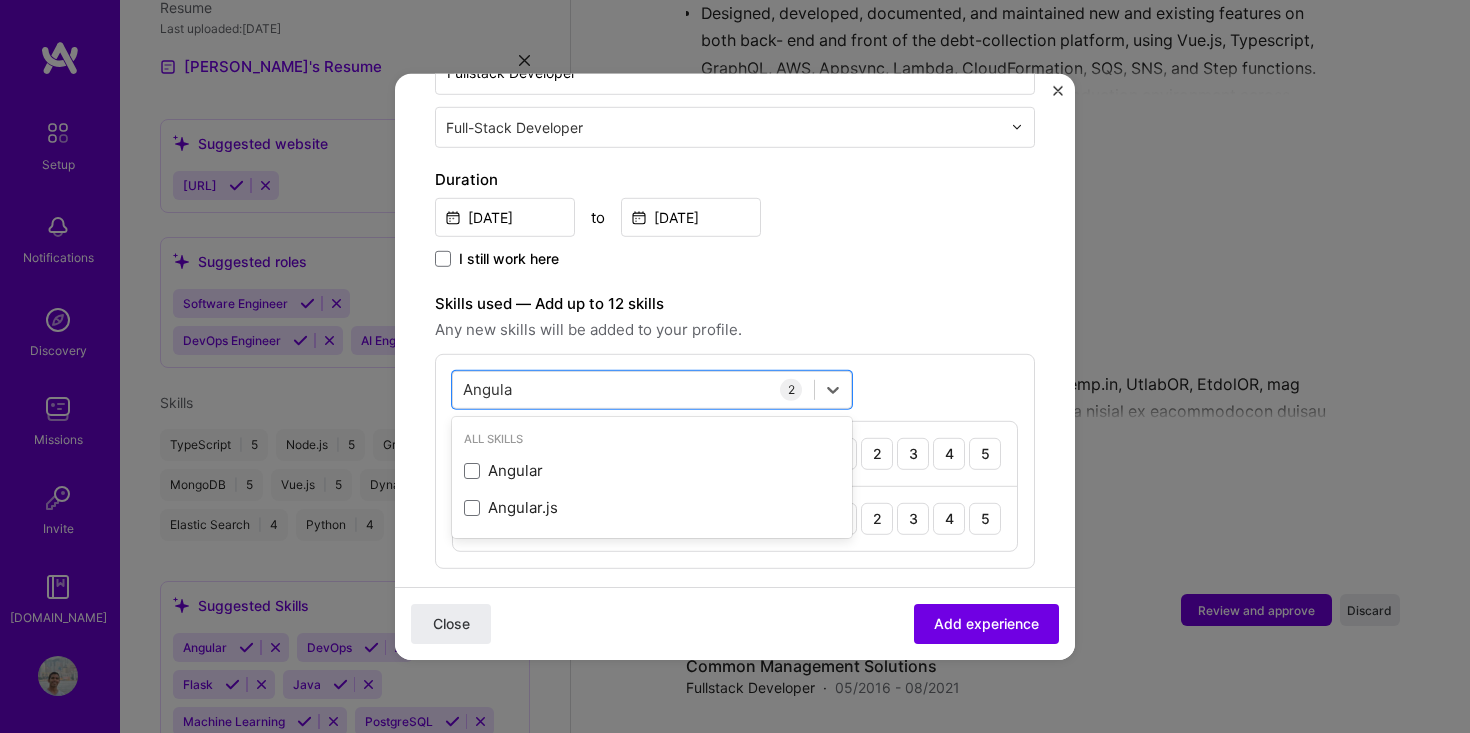 click on "All Skills Angular Angular.js" at bounding box center [652, 477] 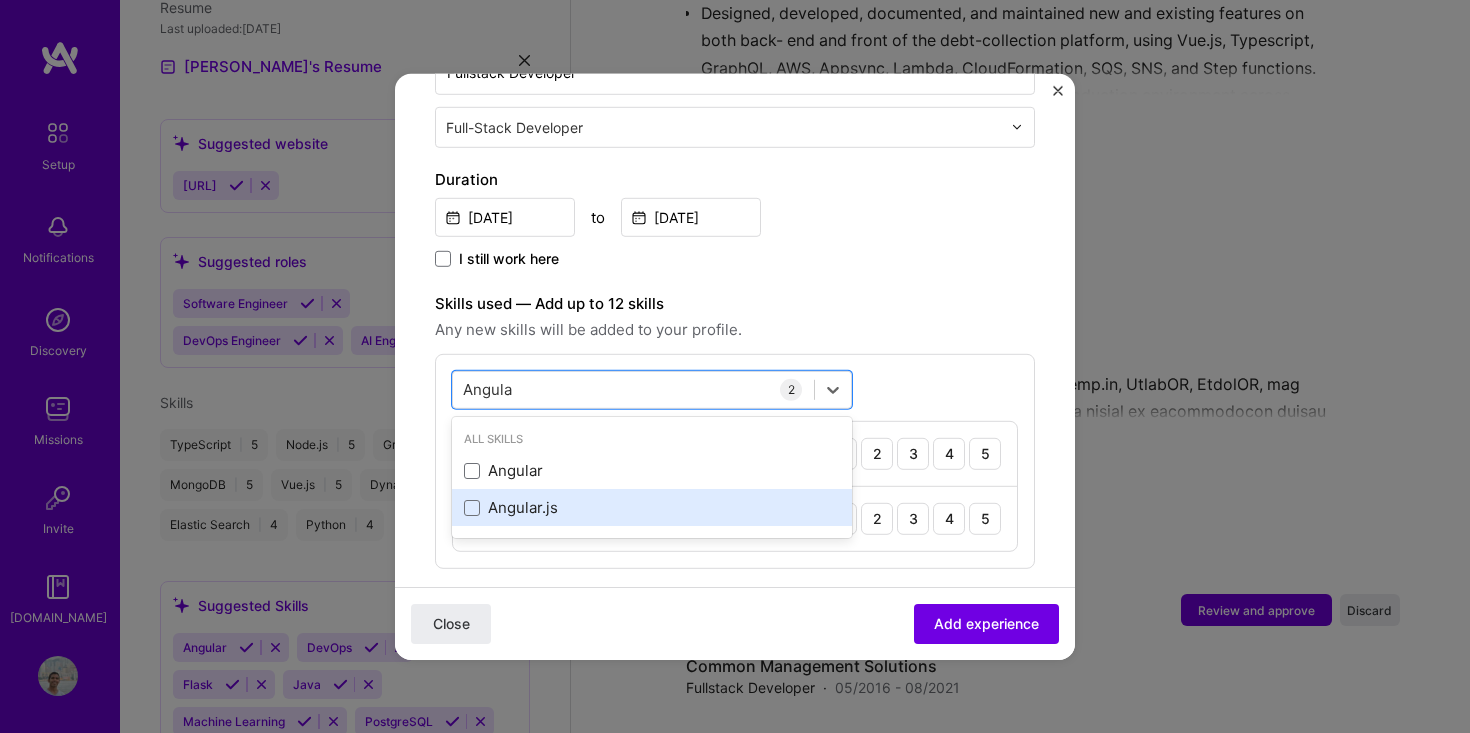 click on "Angular.js" at bounding box center [652, 507] 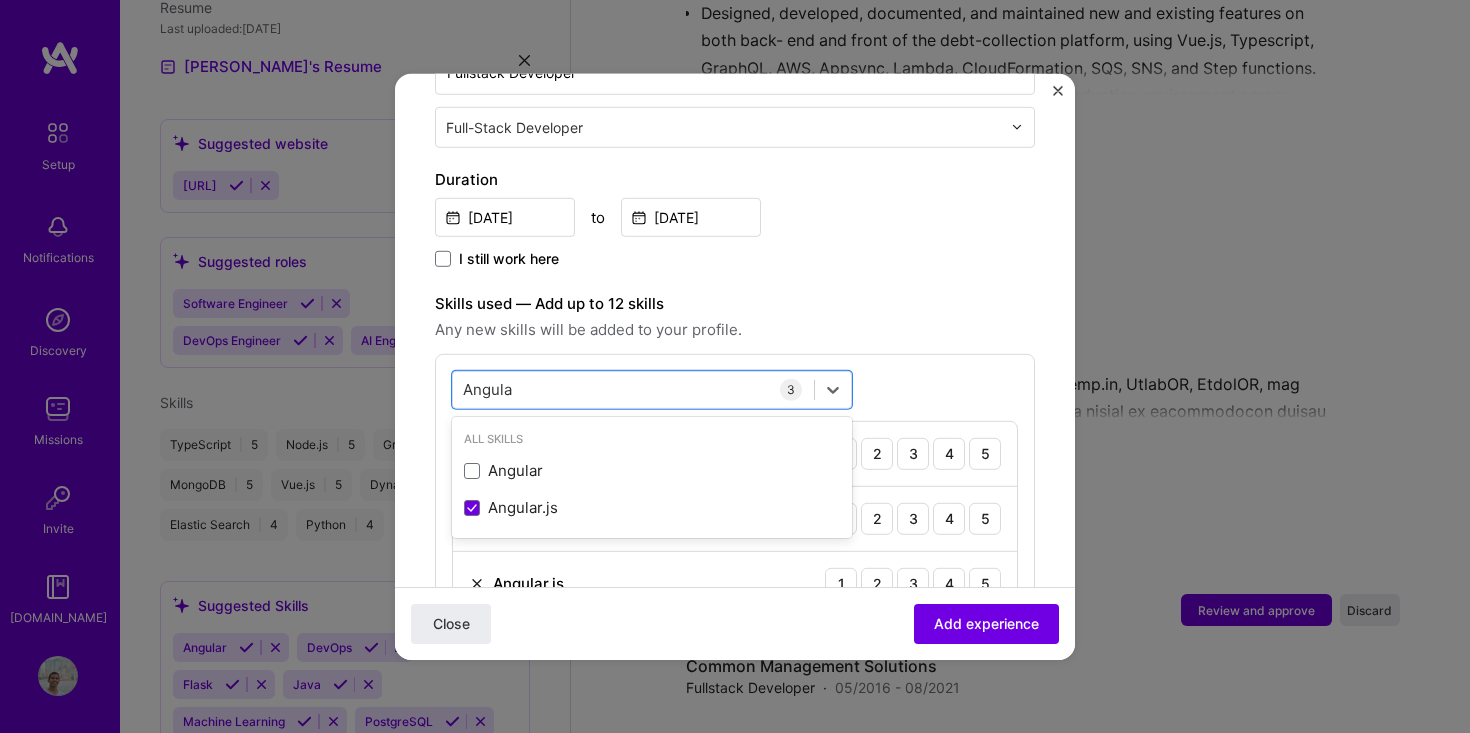 type on "Angula" 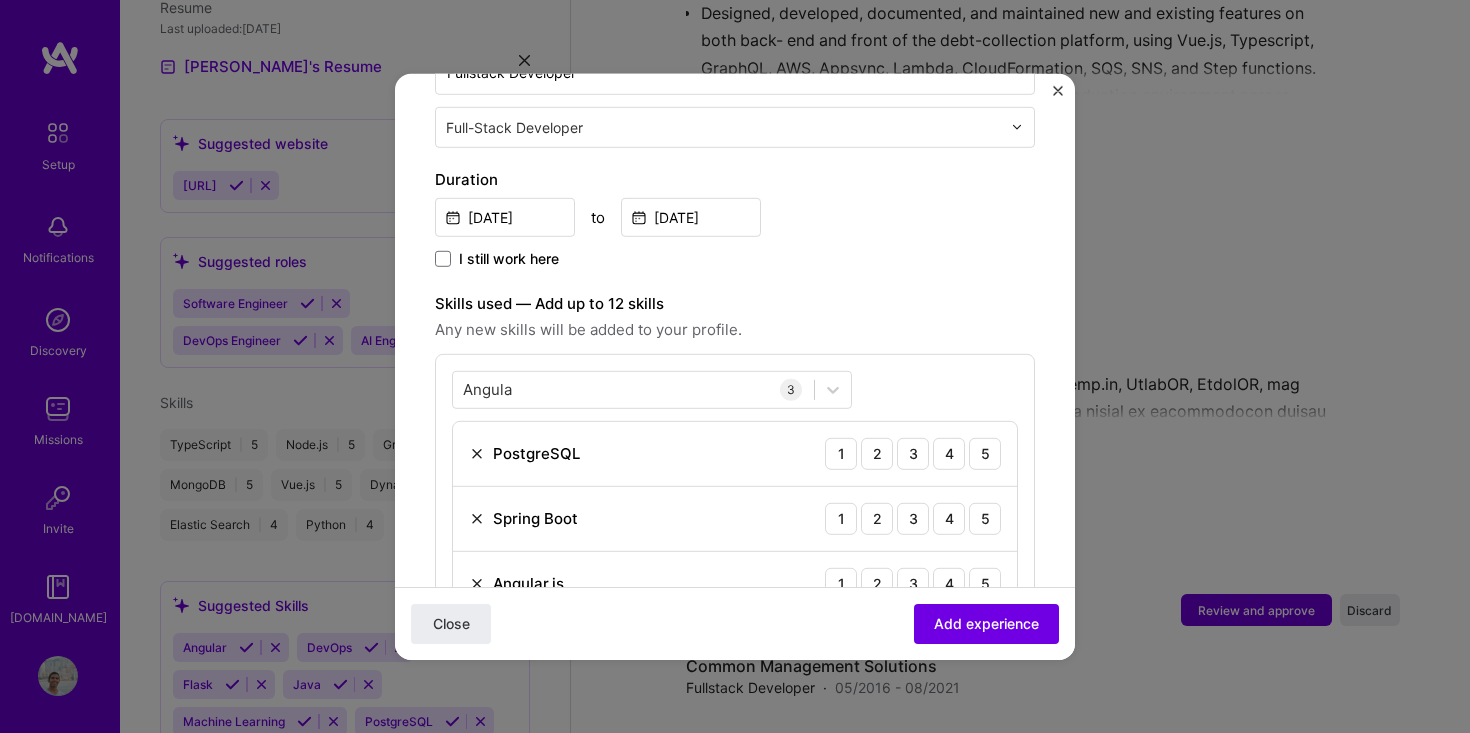 click on "Skills used — Add up to 12 skills" at bounding box center (735, 303) 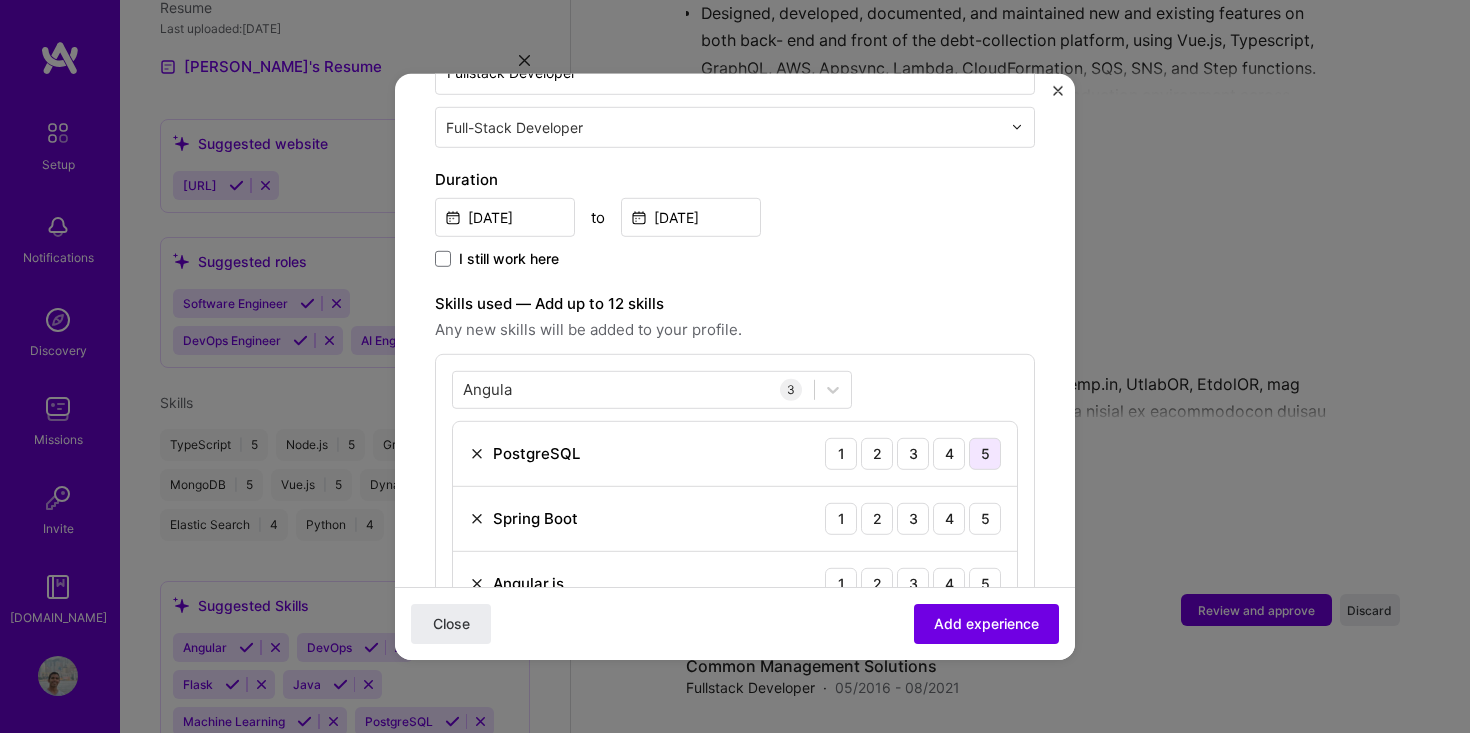 click on "5" at bounding box center [985, 453] 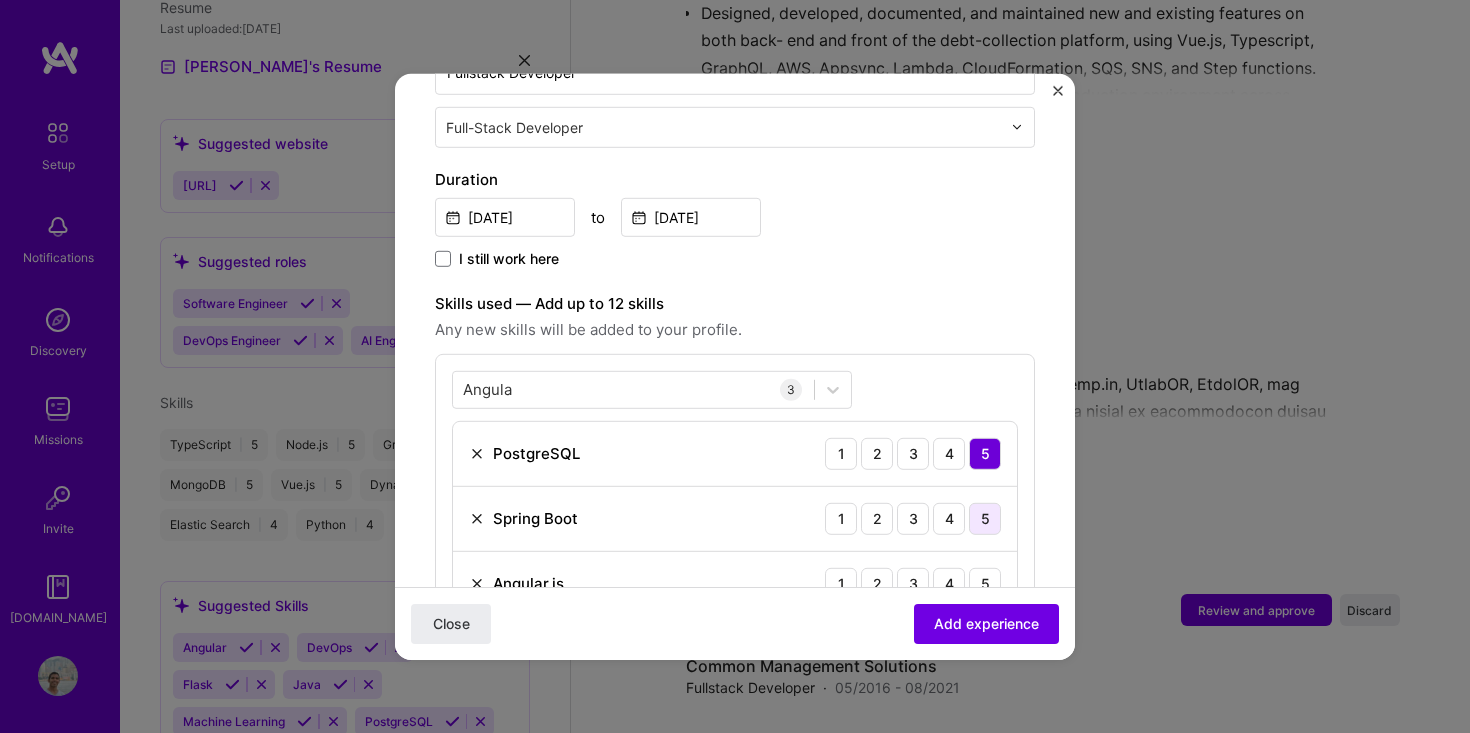 click on "5" at bounding box center (985, 518) 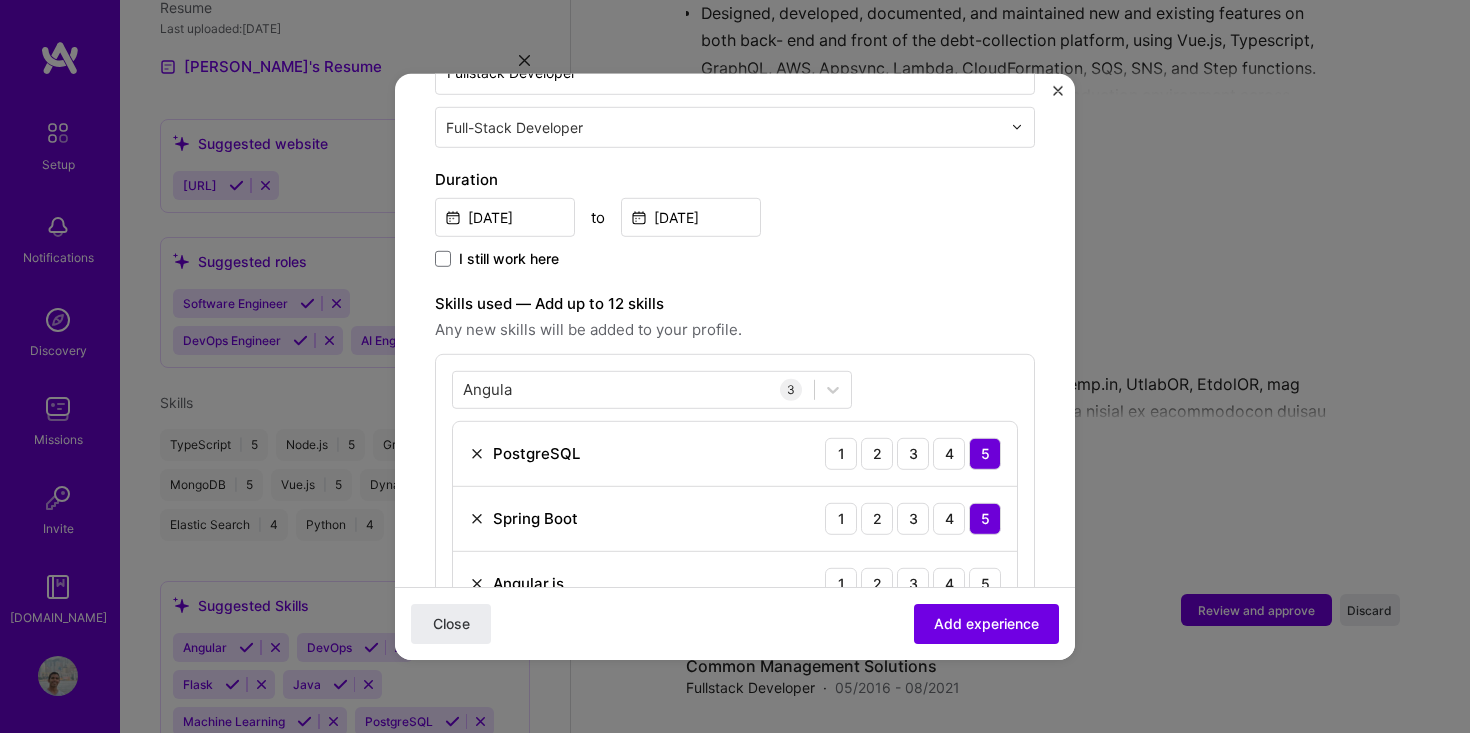 click on "Angular.js 1 2 3 4 5" at bounding box center (735, 583) 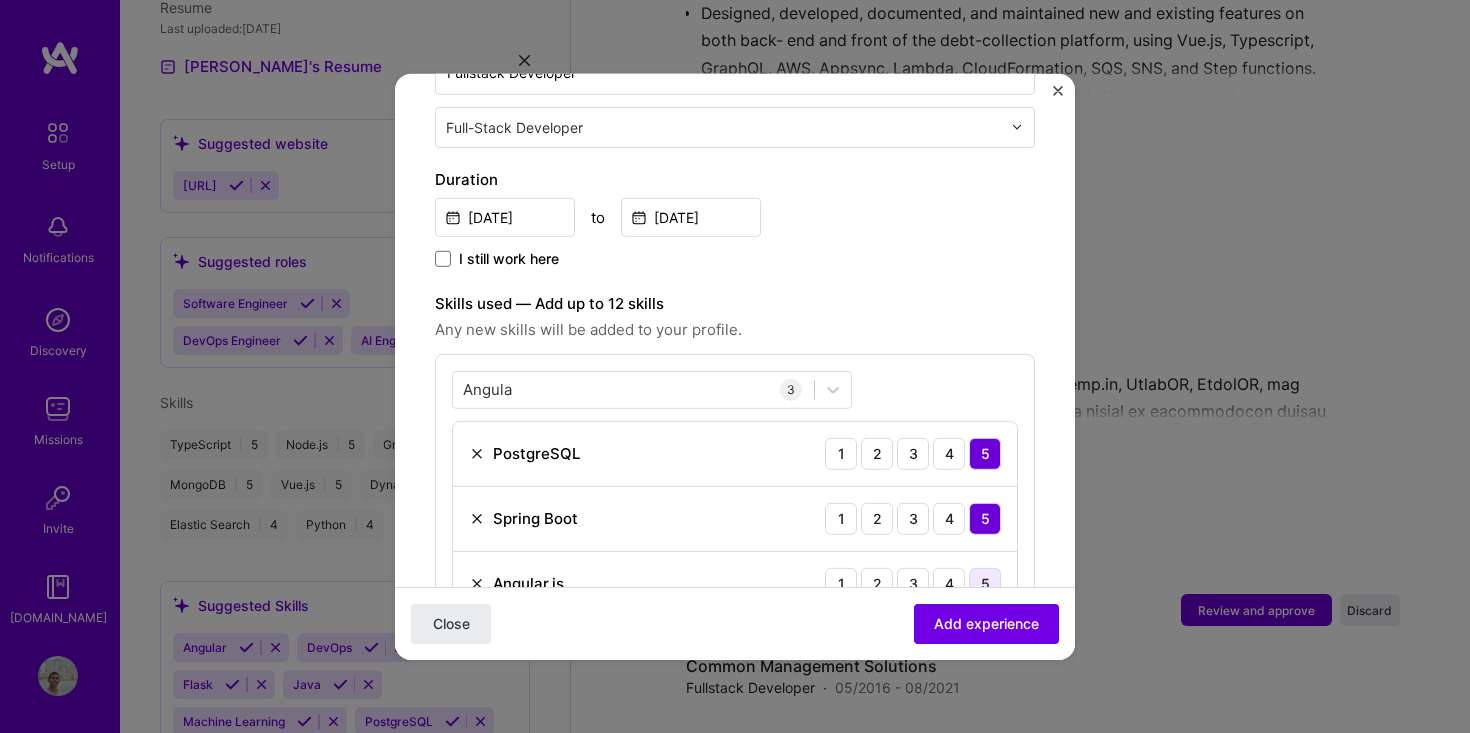click on "5" at bounding box center (985, 583) 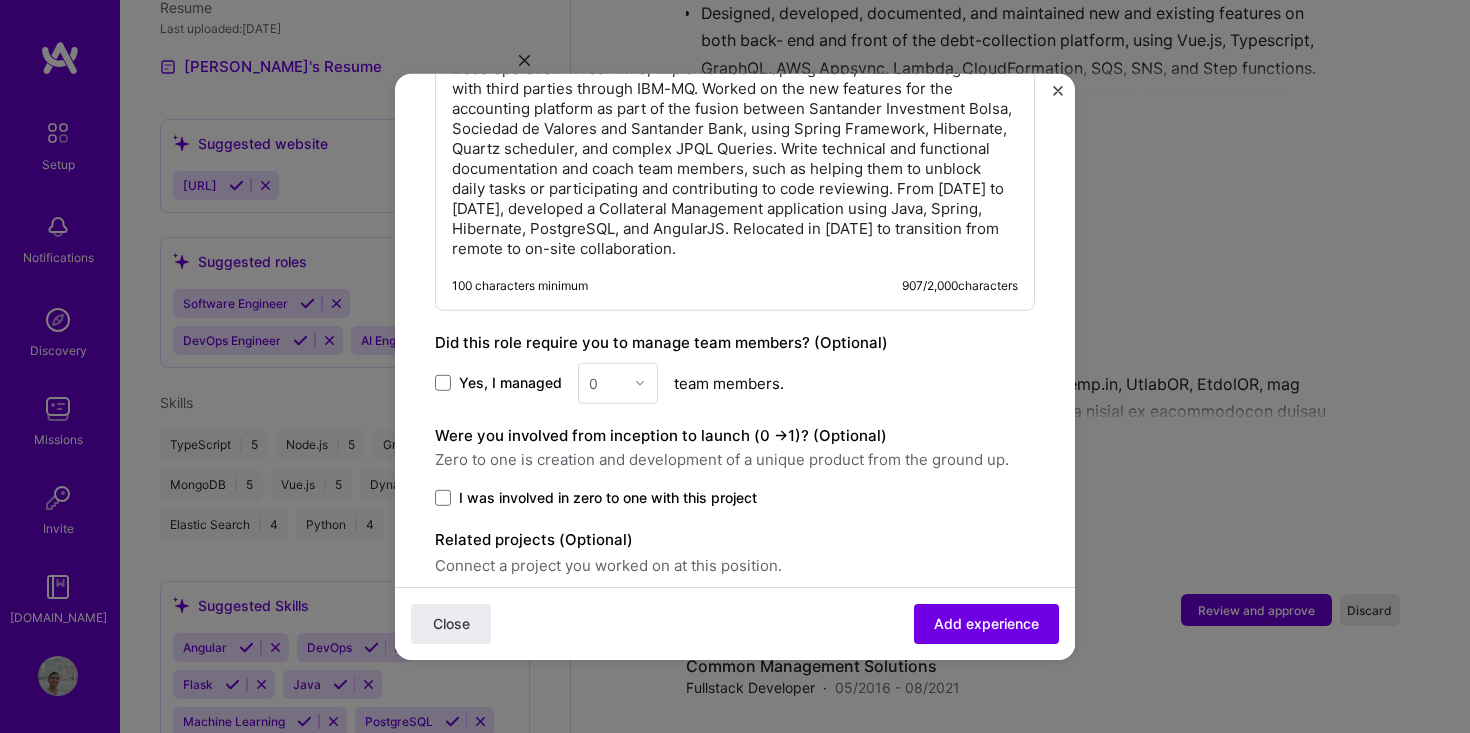 scroll, scrollTop: 1287, scrollLeft: 0, axis: vertical 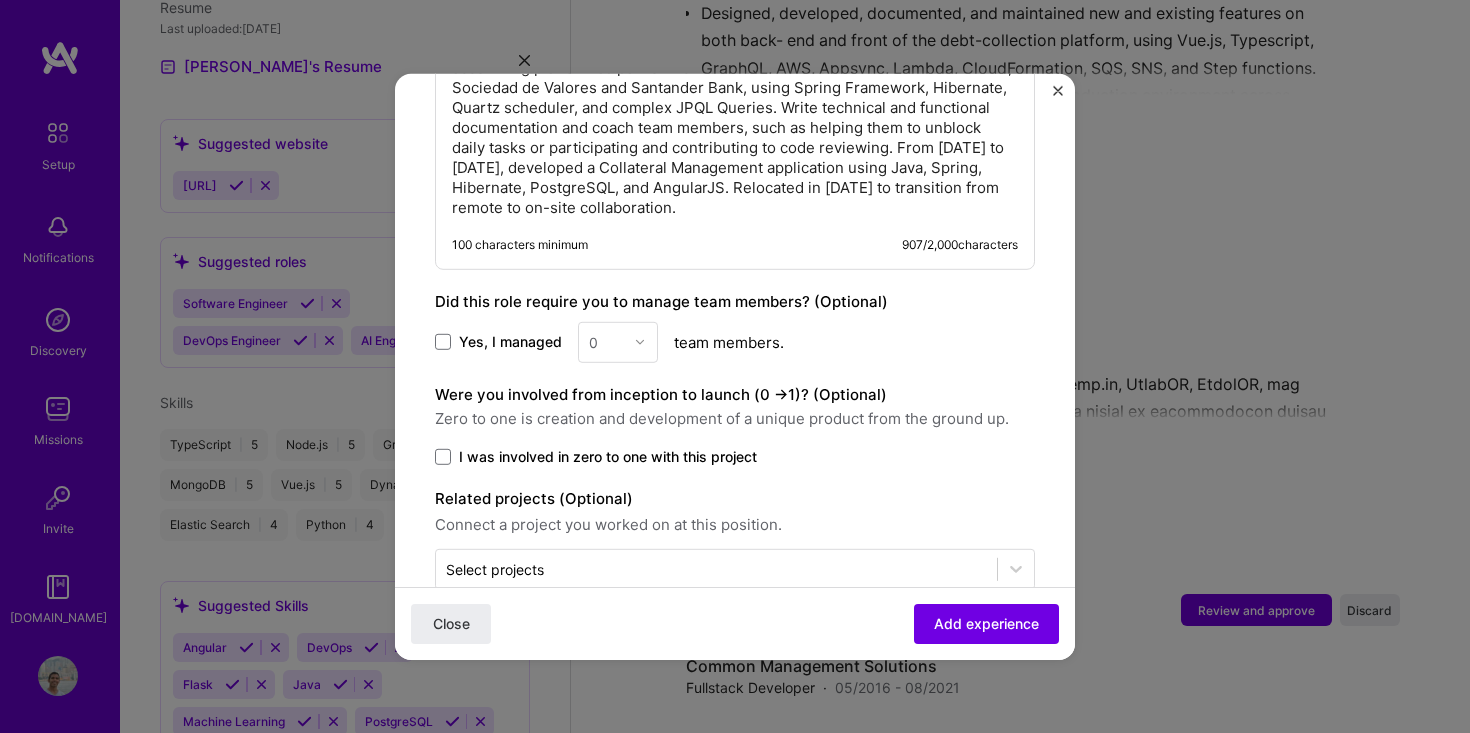 click on "Yes, I managed" at bounding box center [510, 342] 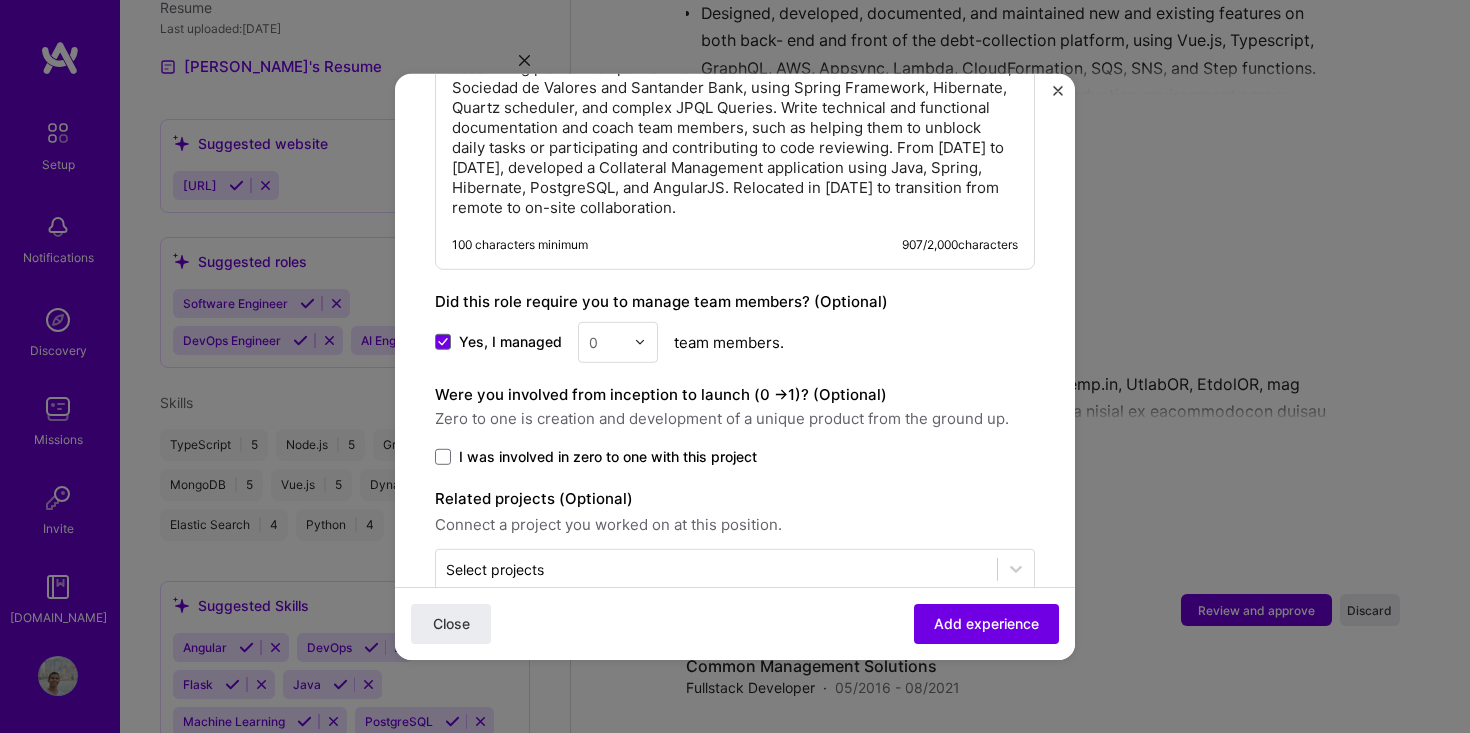 click at bounding box center (640, 342) 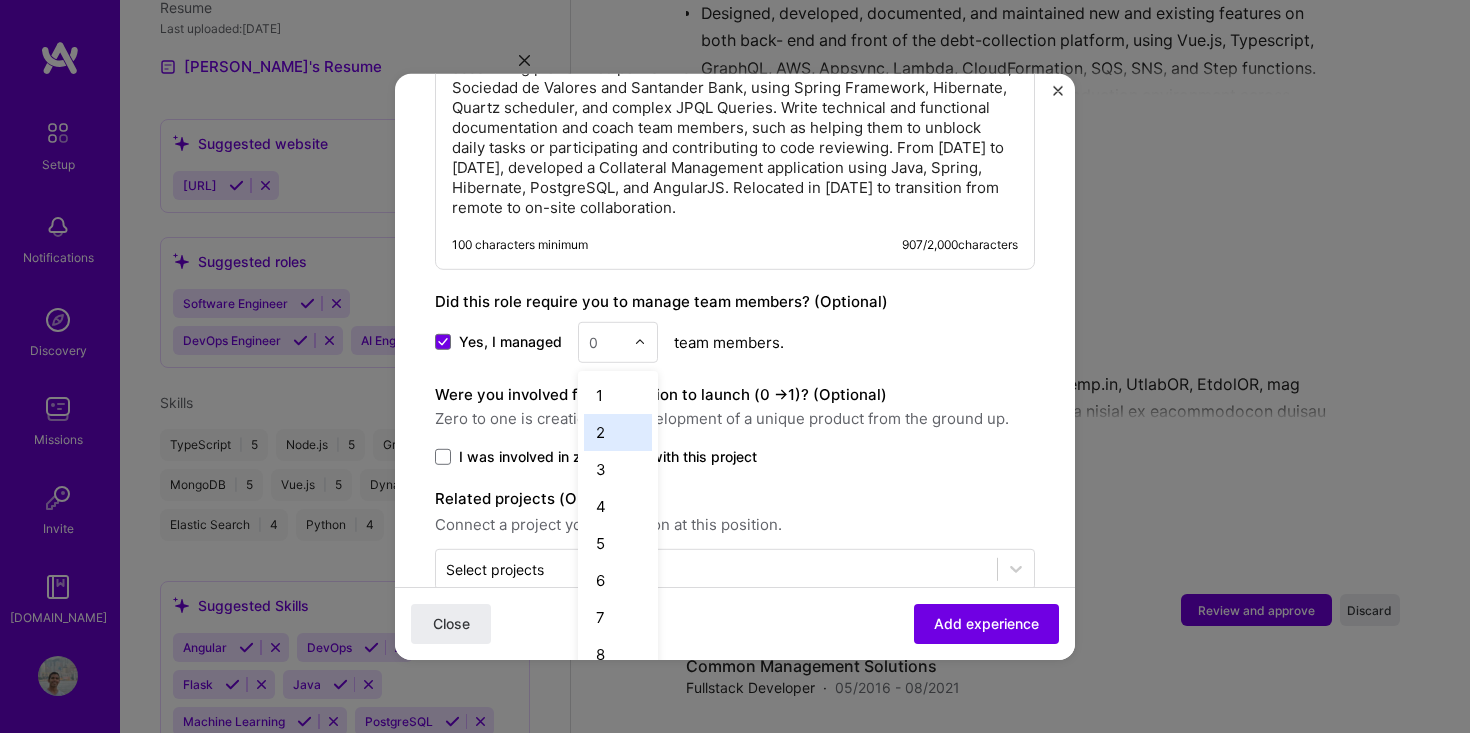 click on "2" at bounding box center [618, 431] 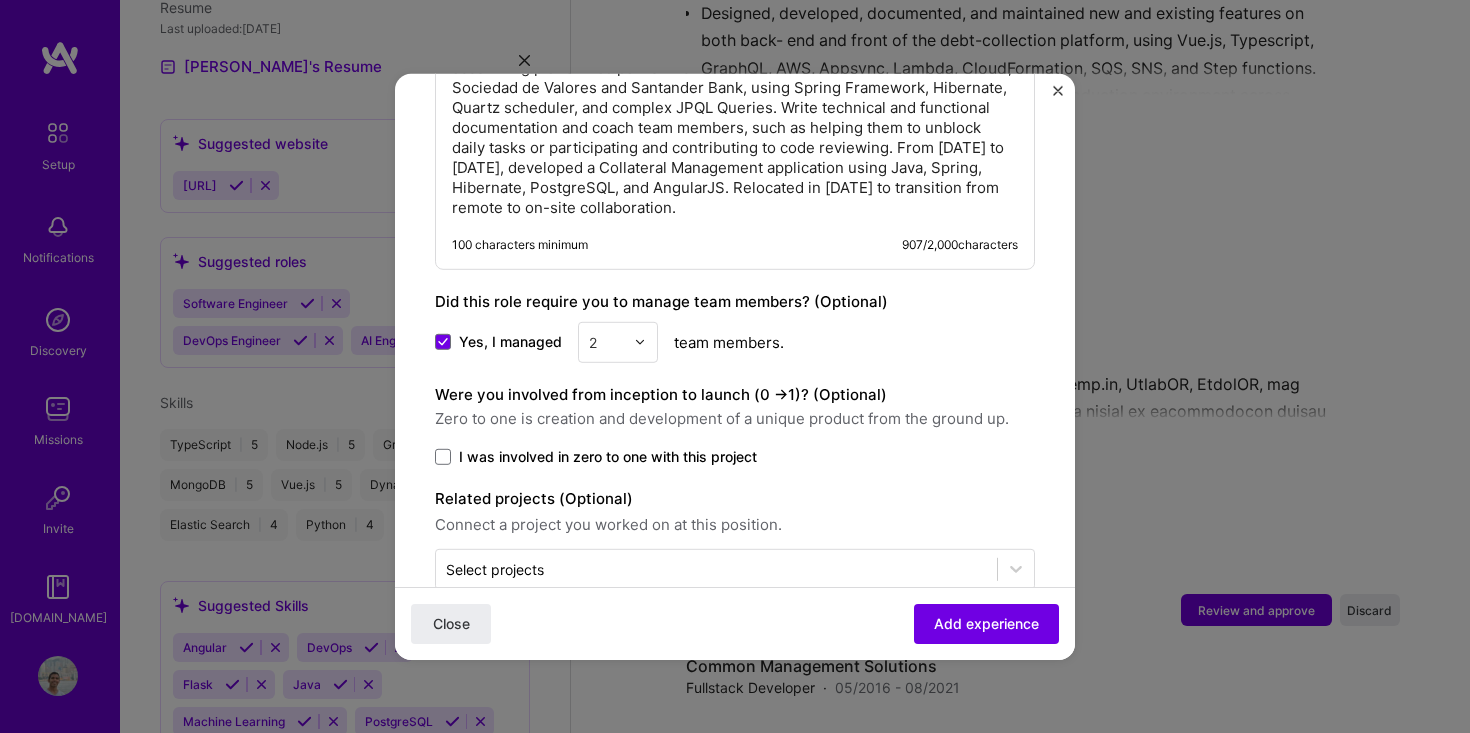 scroll, scrollTop: 1308, scrollLeft: 0, axis: vertical 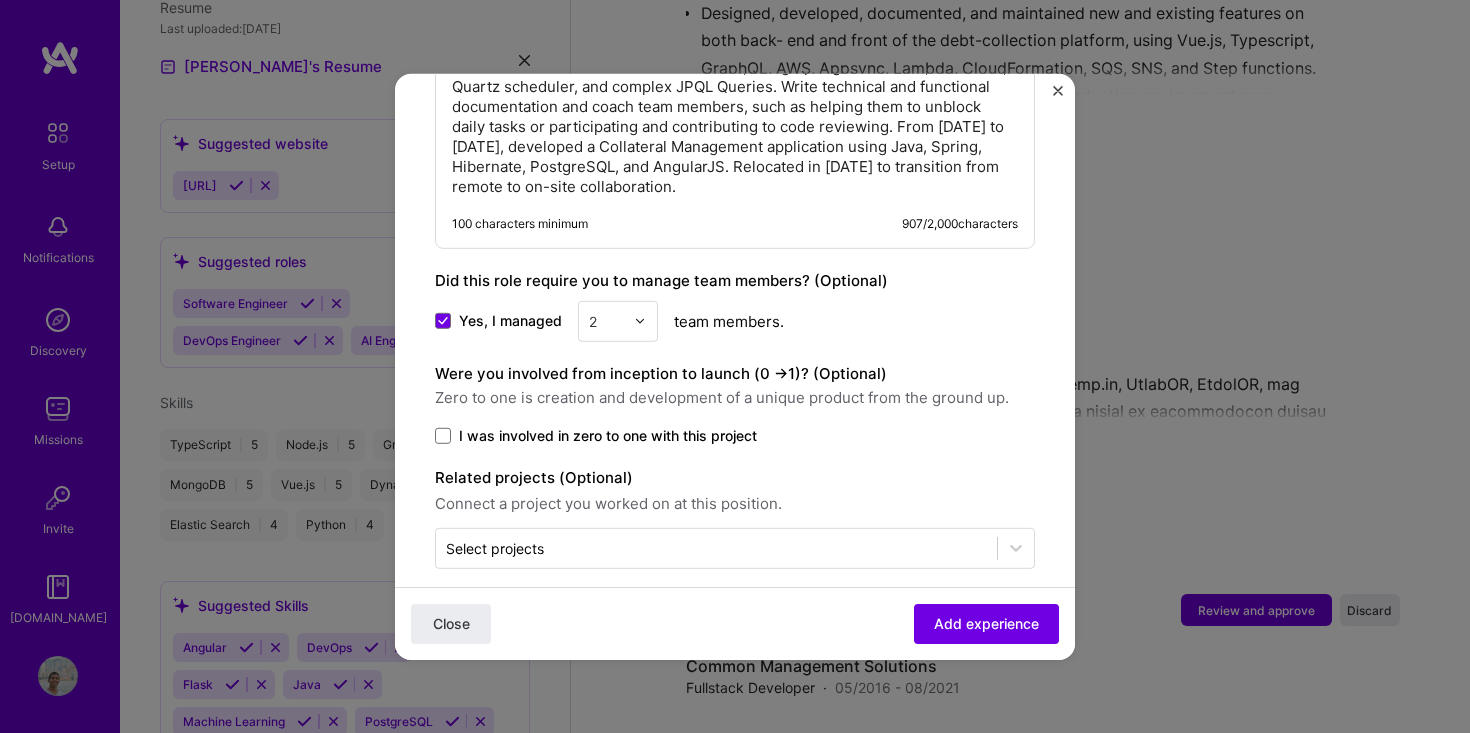 click on "I was involved in zero to one with this project" at bounding box center (608, 435) 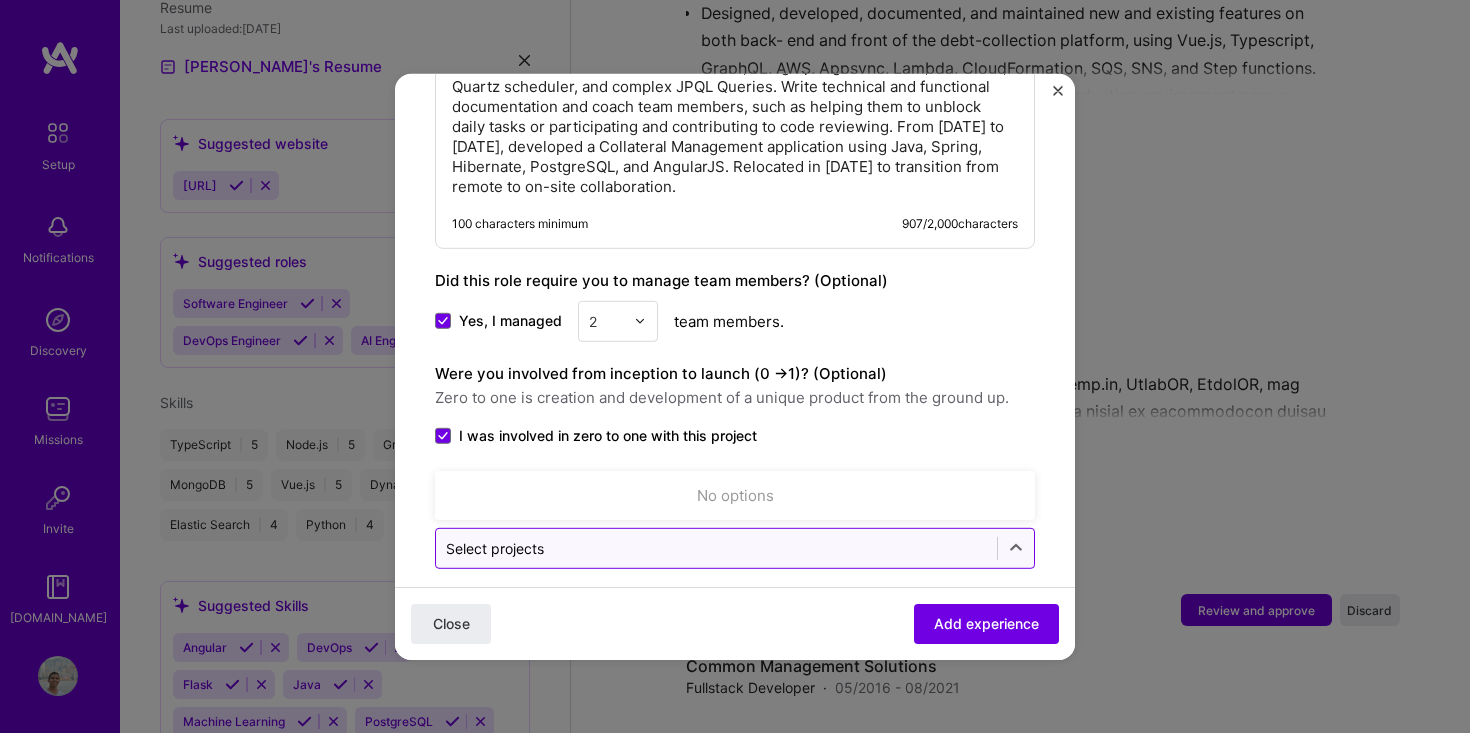 click at bounding box center [716, 547] 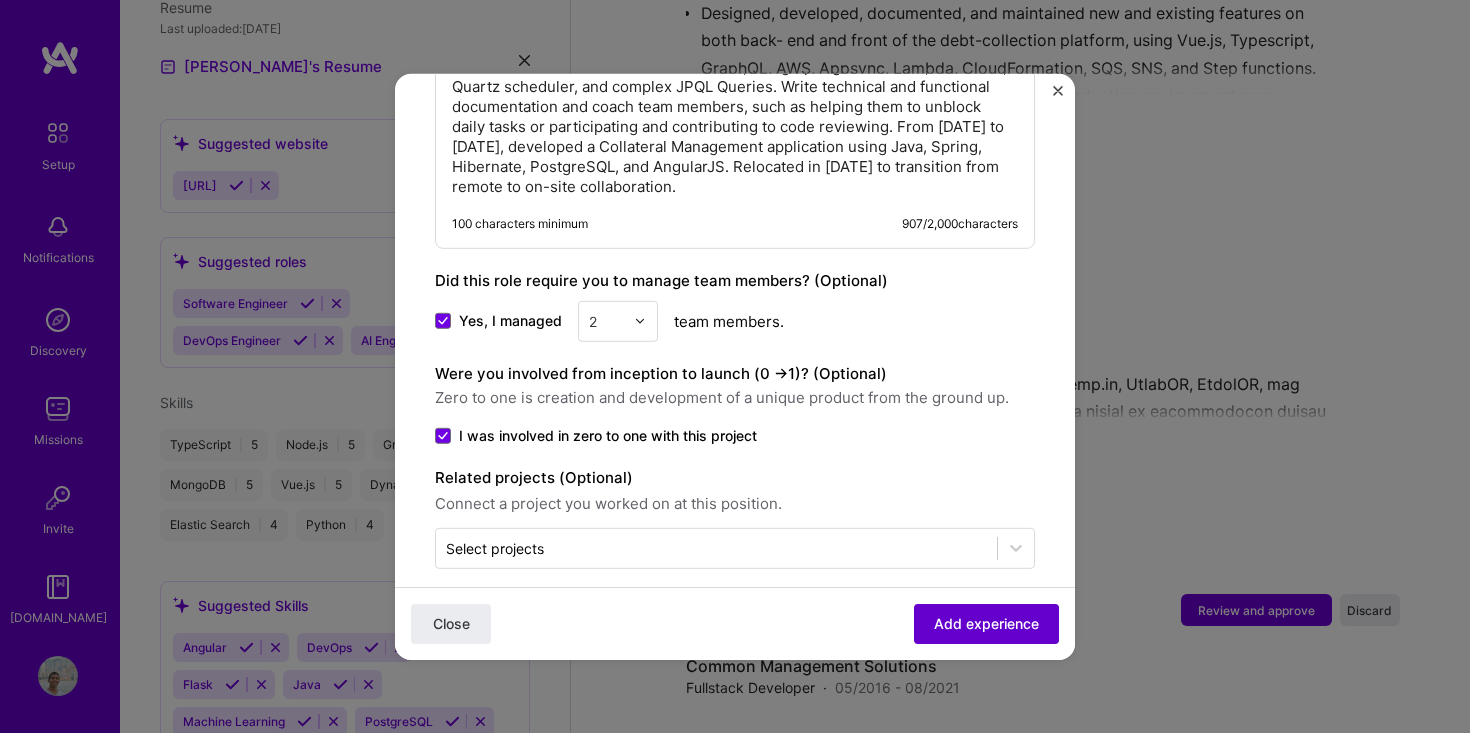 click on "Add experience" at bounding box center (986, 624) 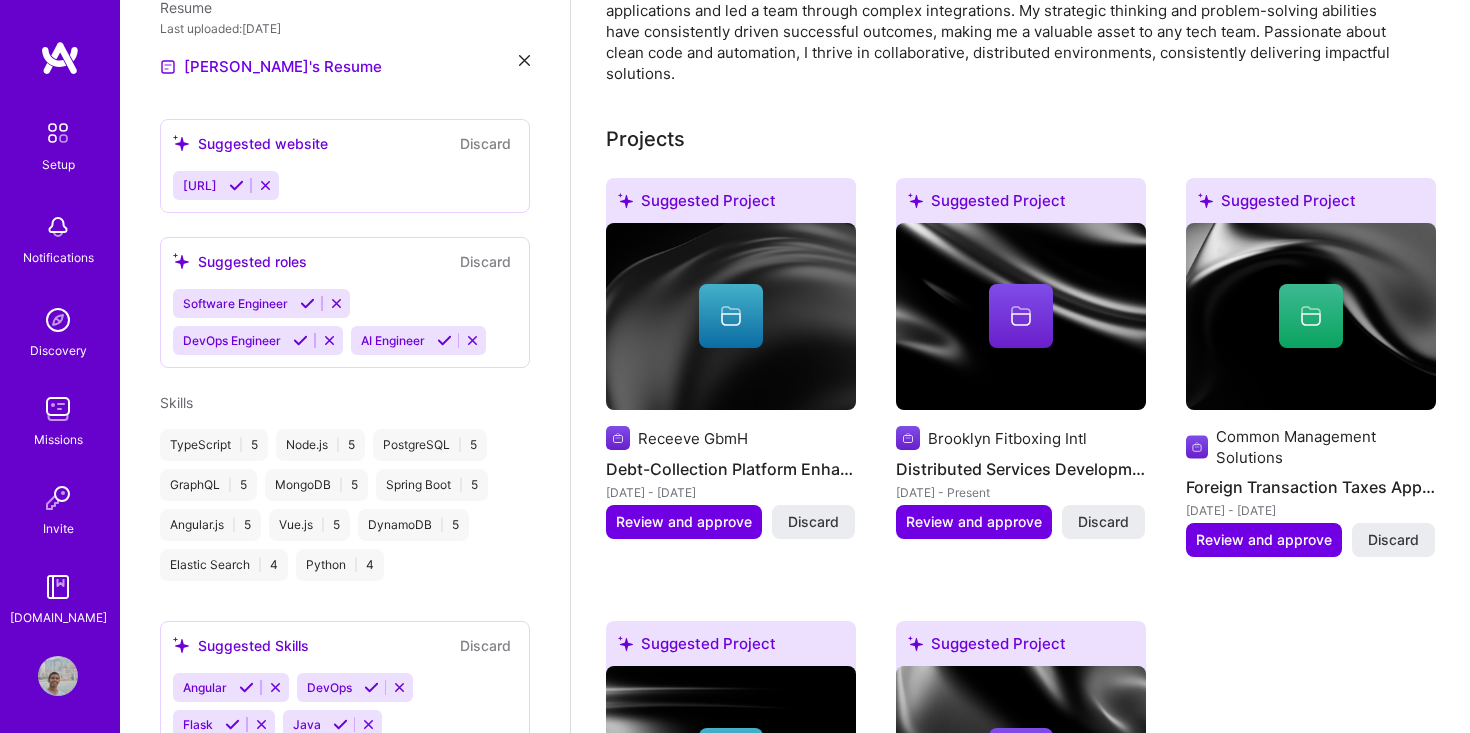 scroll, scrollTop: 1065, scrollLeft: 0, axis: vertical 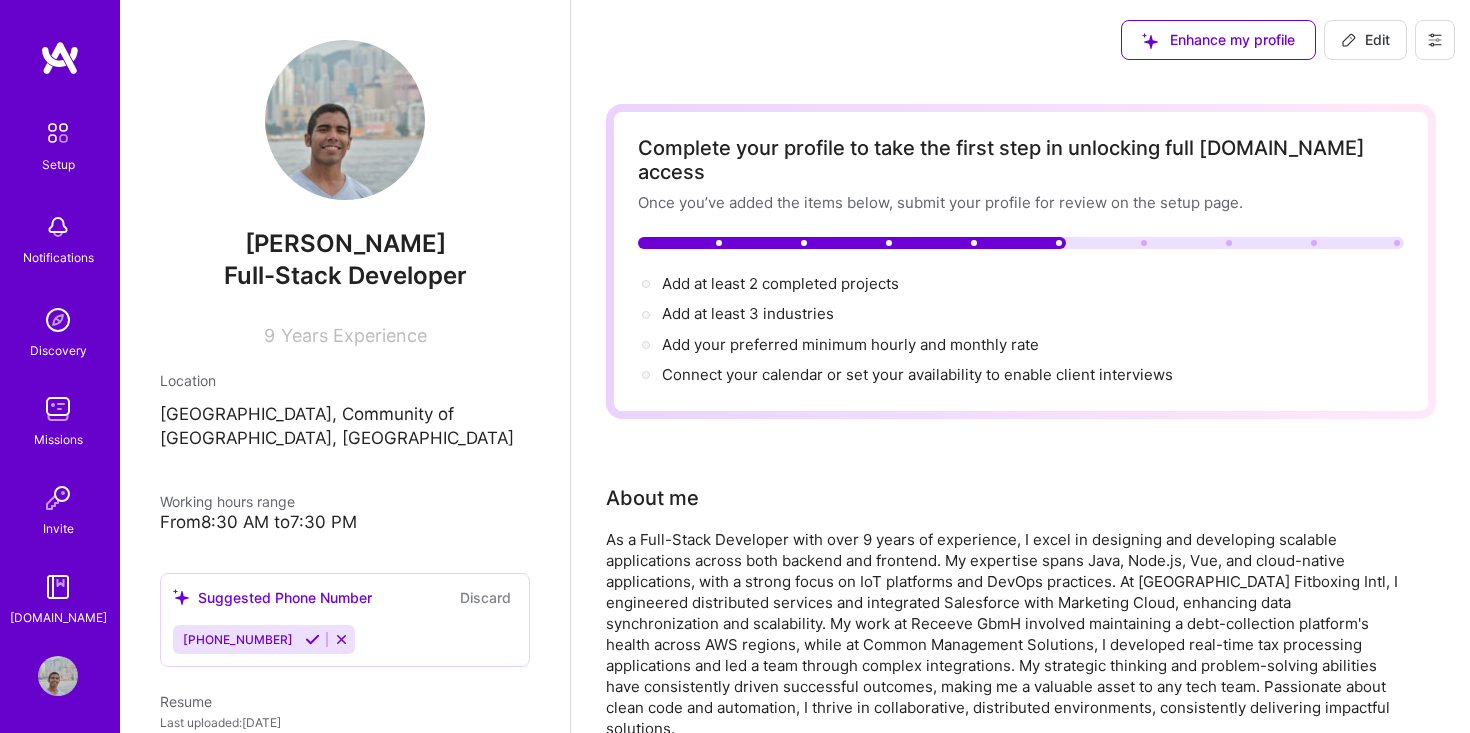 click at bounding box center [1021, 243] 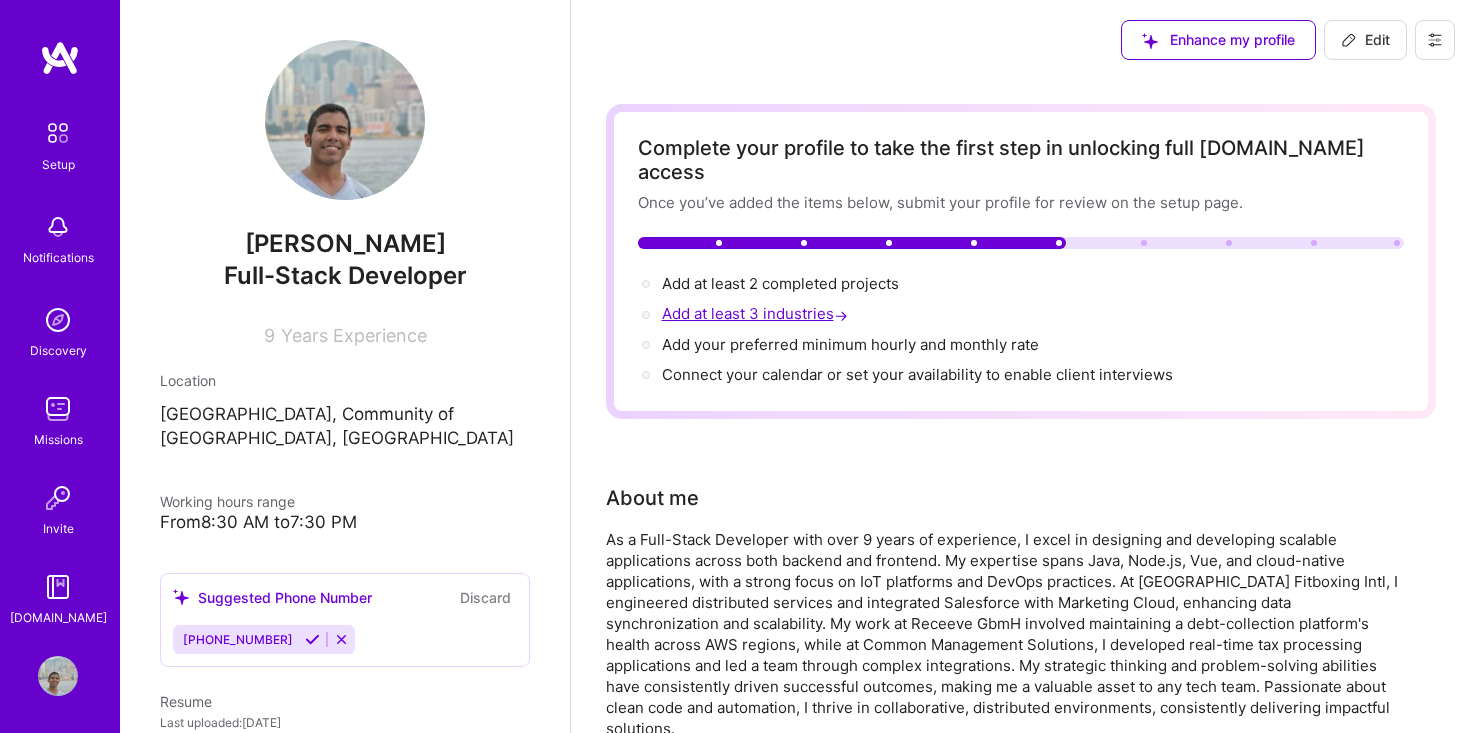 click on "Add at least 3 industries  →" at bounding box center (757, 313) 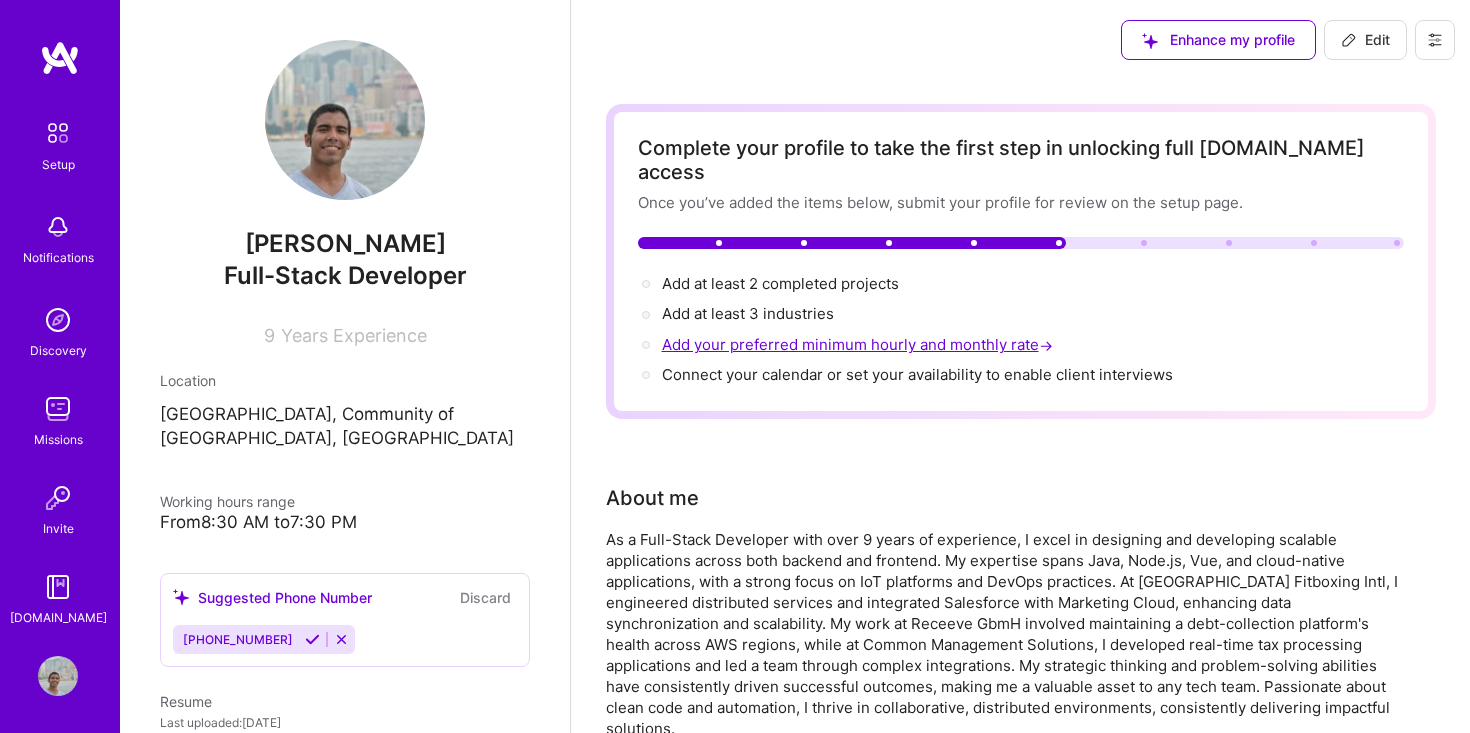 select on "US" 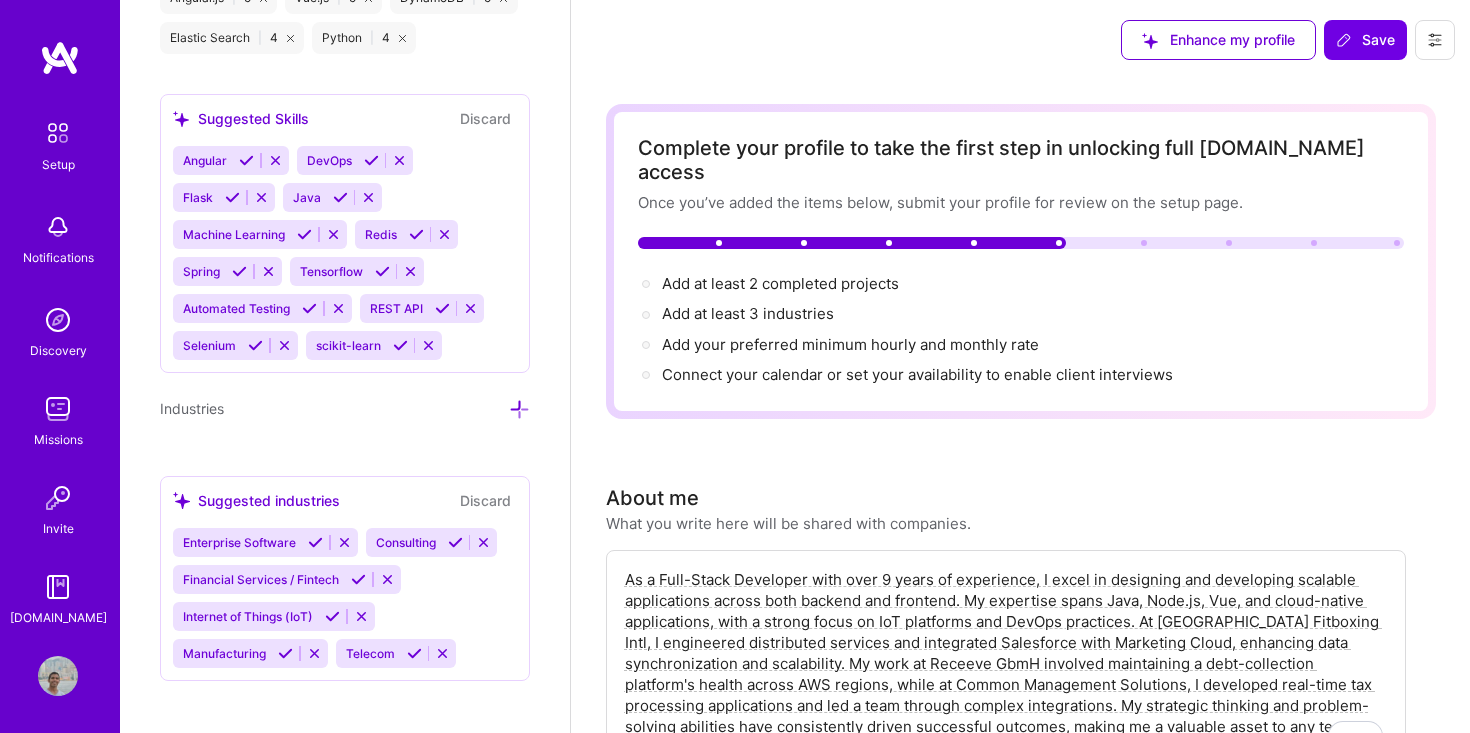 scroll, scrollTop: 2026, scrollLeft: 0, axis: vertical 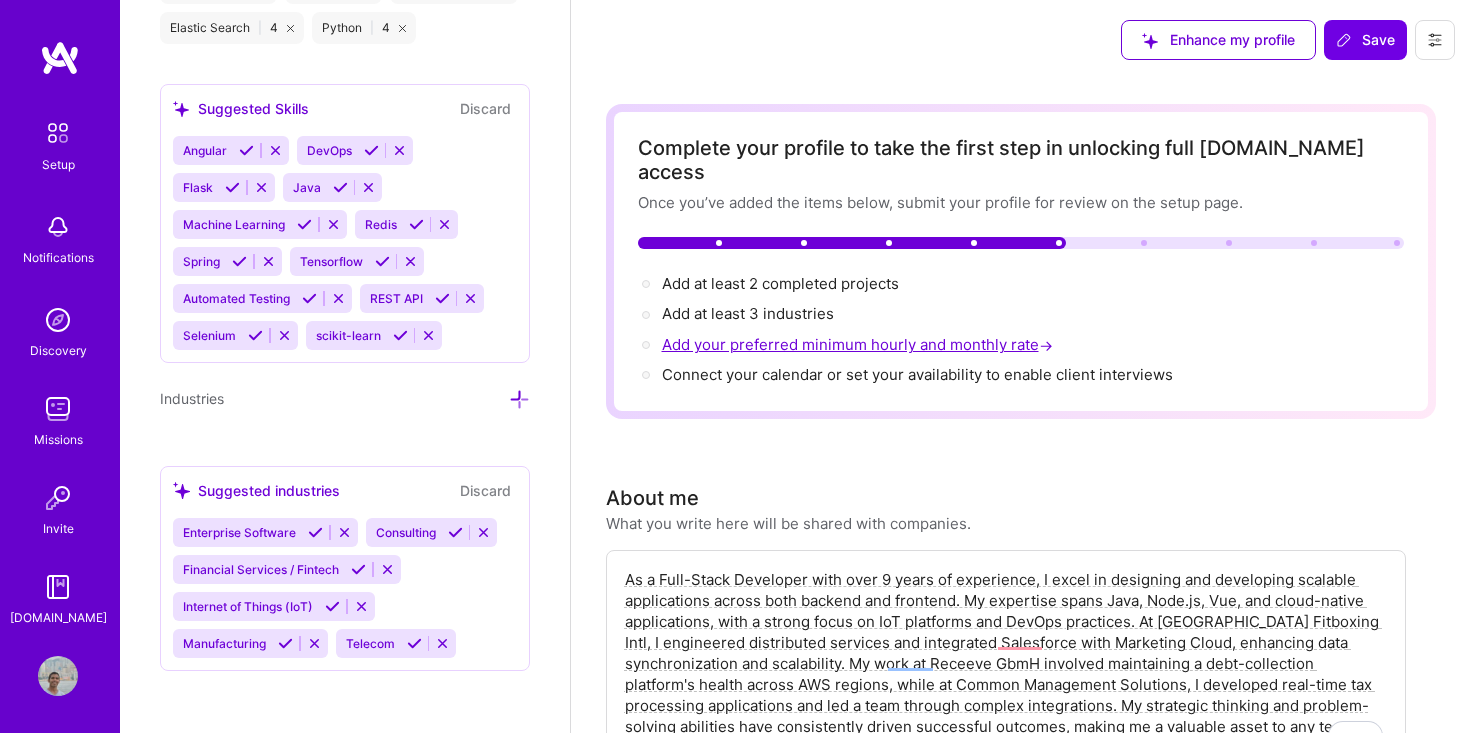 click on "Add your preferred minimum hourly and monthly rate  →" at bounding box center (859, 344) 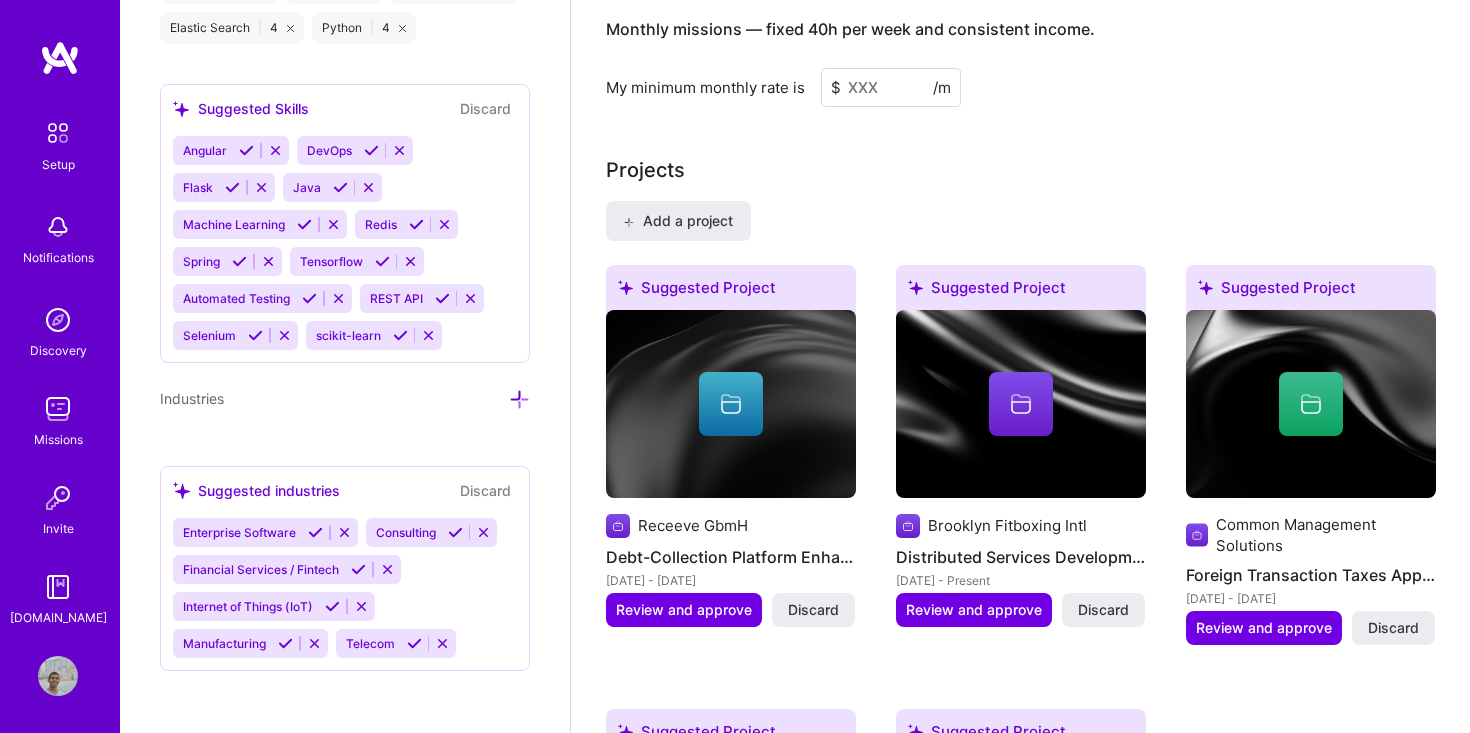 scroll, scrollTop: 1552, scrollLeft: 0, axis: vertical 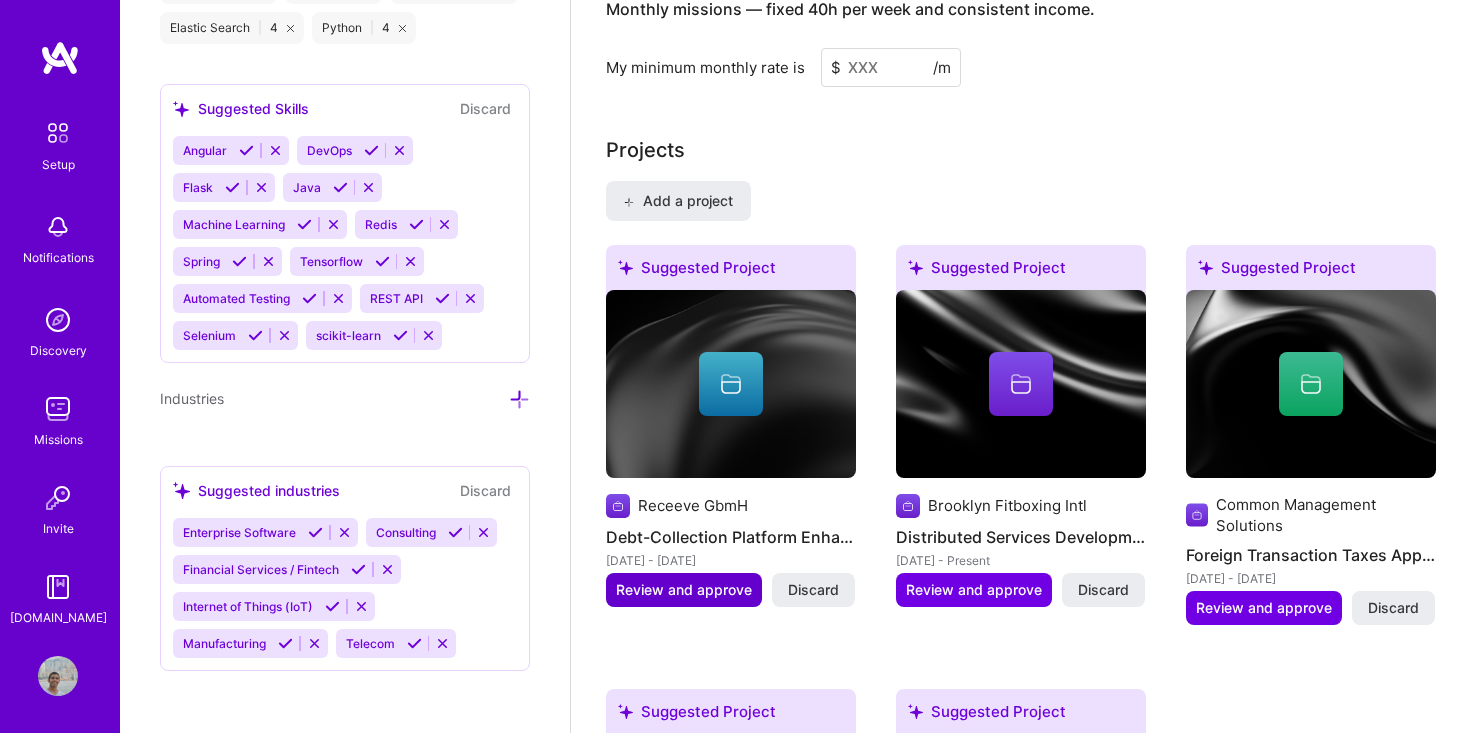 click on "Review and approve" at bounding box center [684, 590] 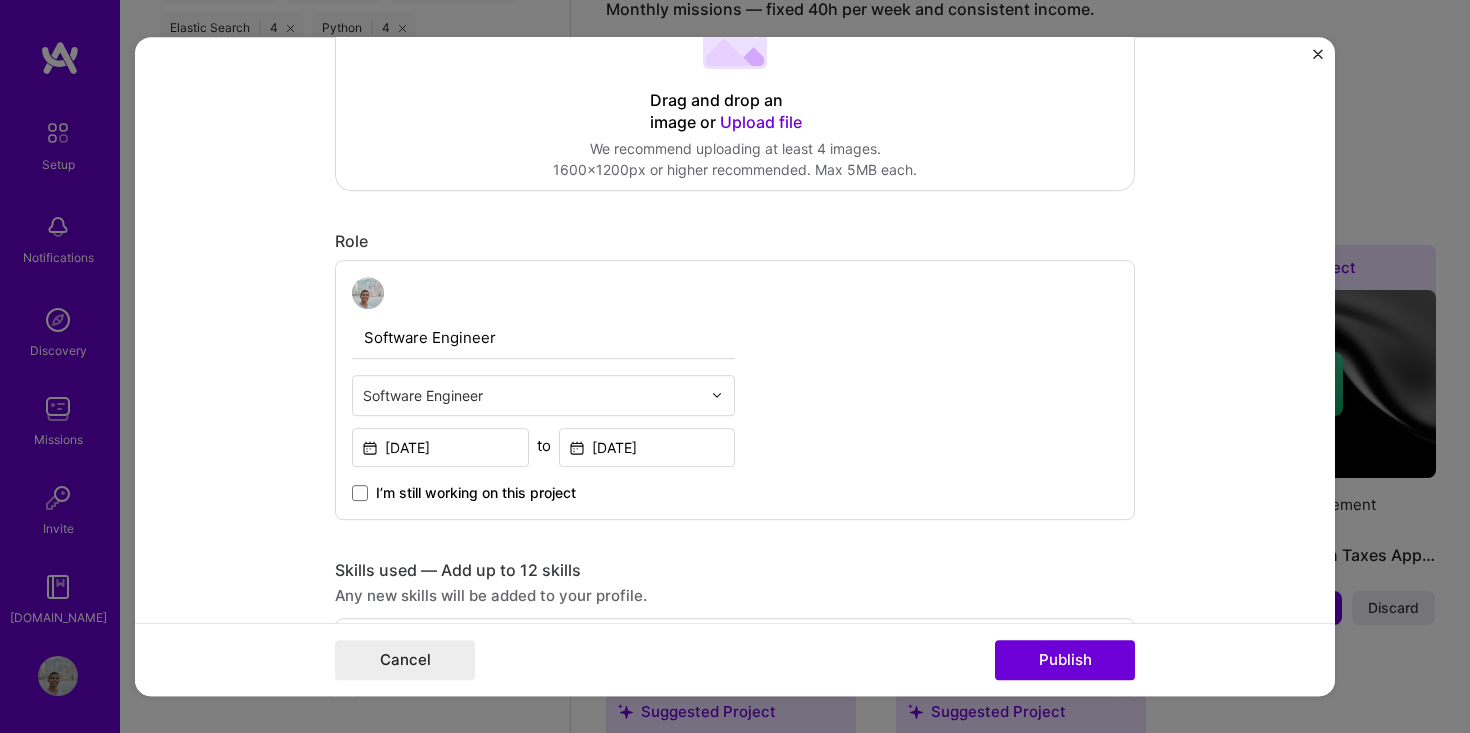 scroll, scrollTop: 1194, scrollLeft: 0, axis: vertical 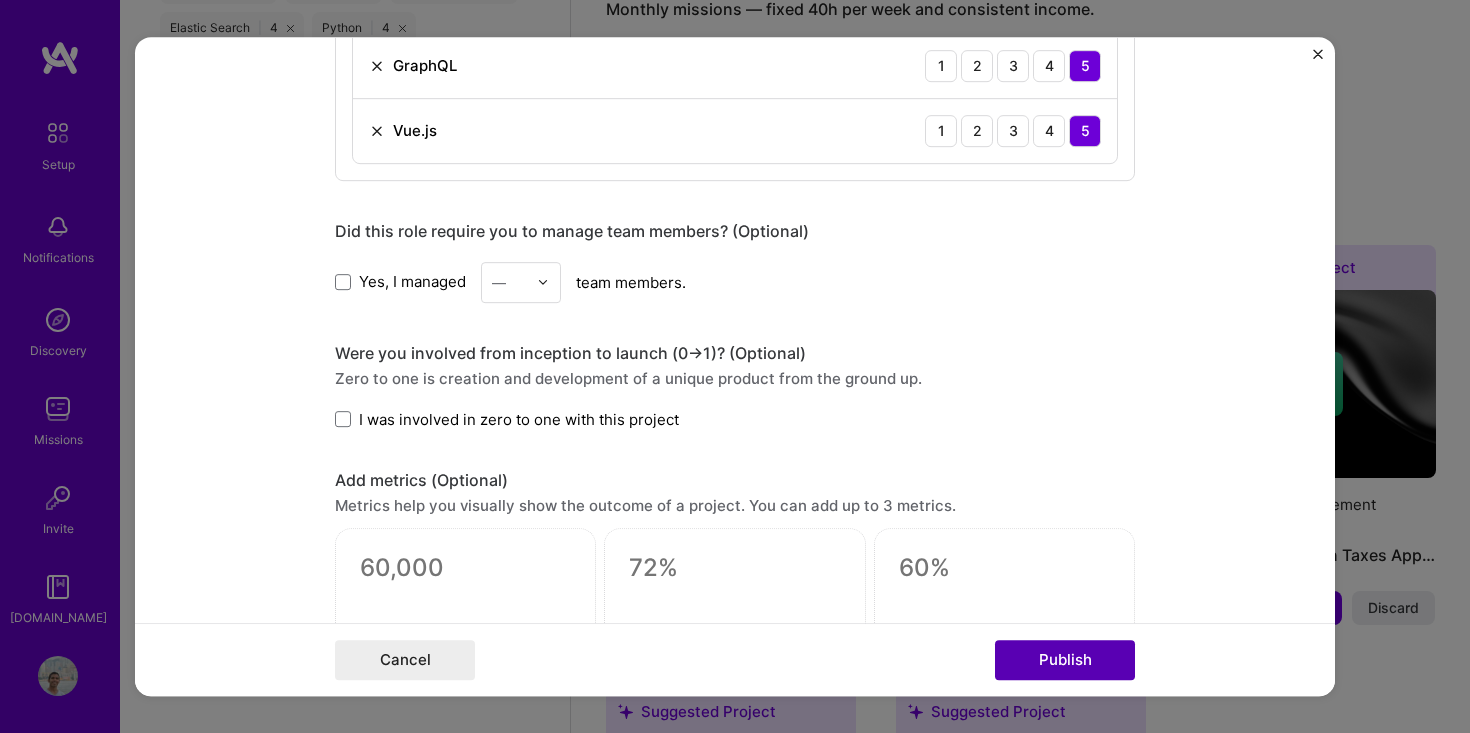 click on "Publish" at bounding box center (1065, 660) 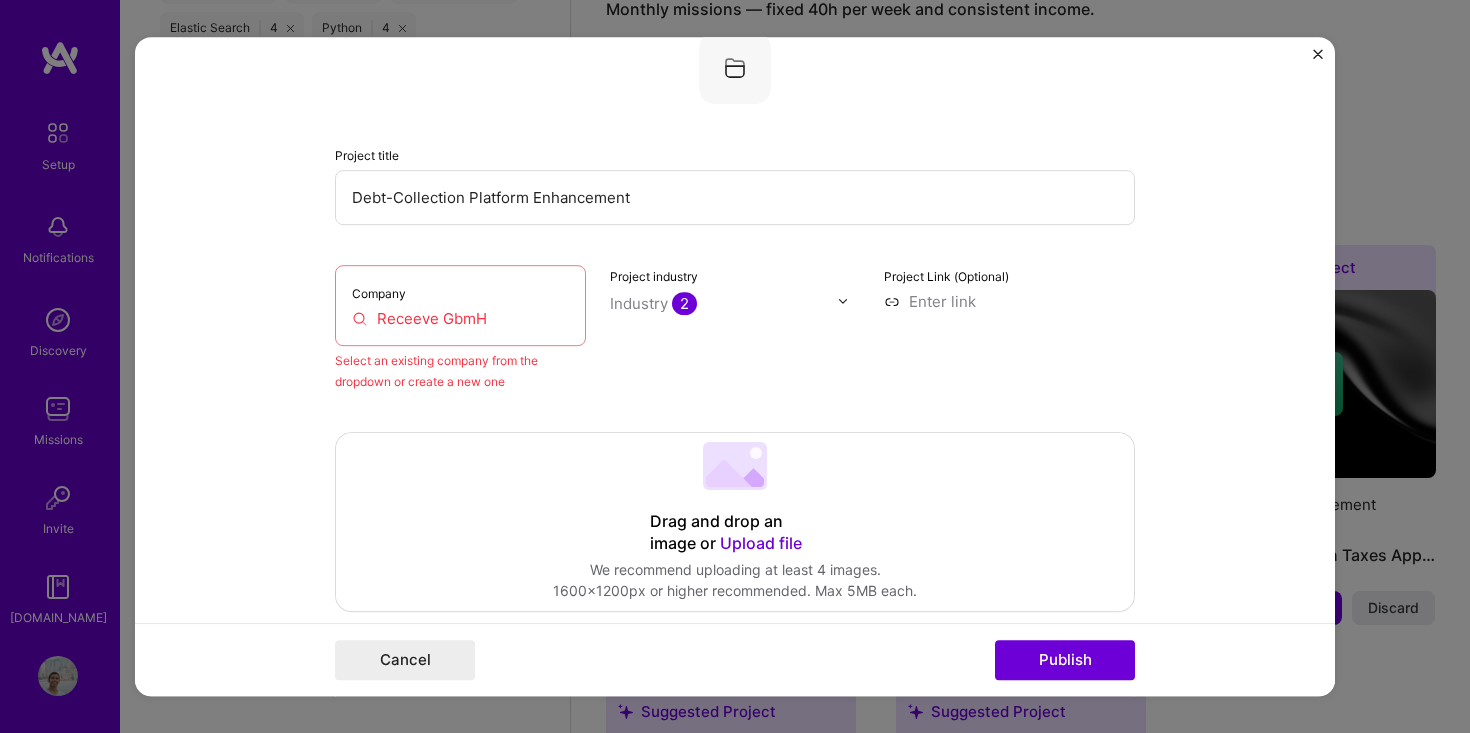 scroll, scrollTop: 131, scrollLeft: 0, axis: vertical 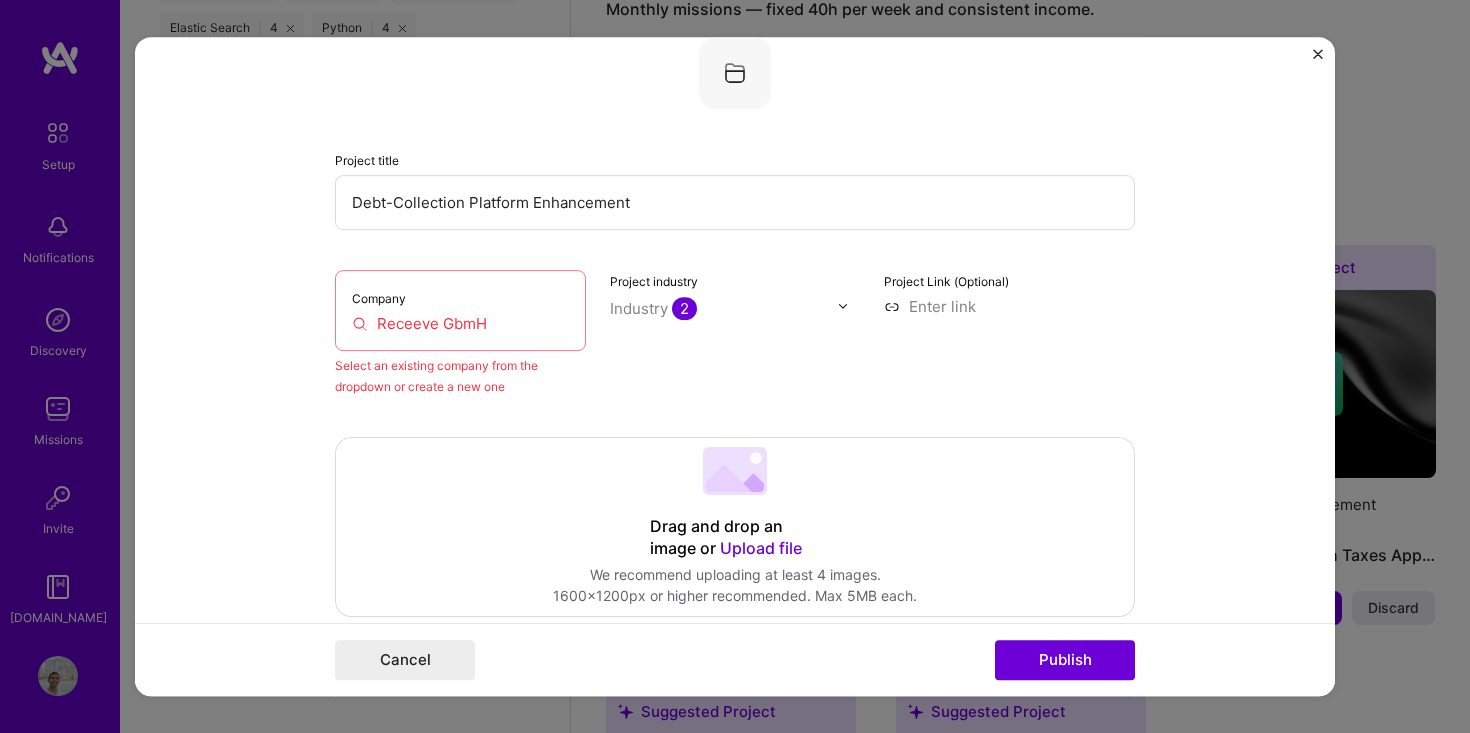 click on "Receeve GbmH" at bounding box center (460, 323) 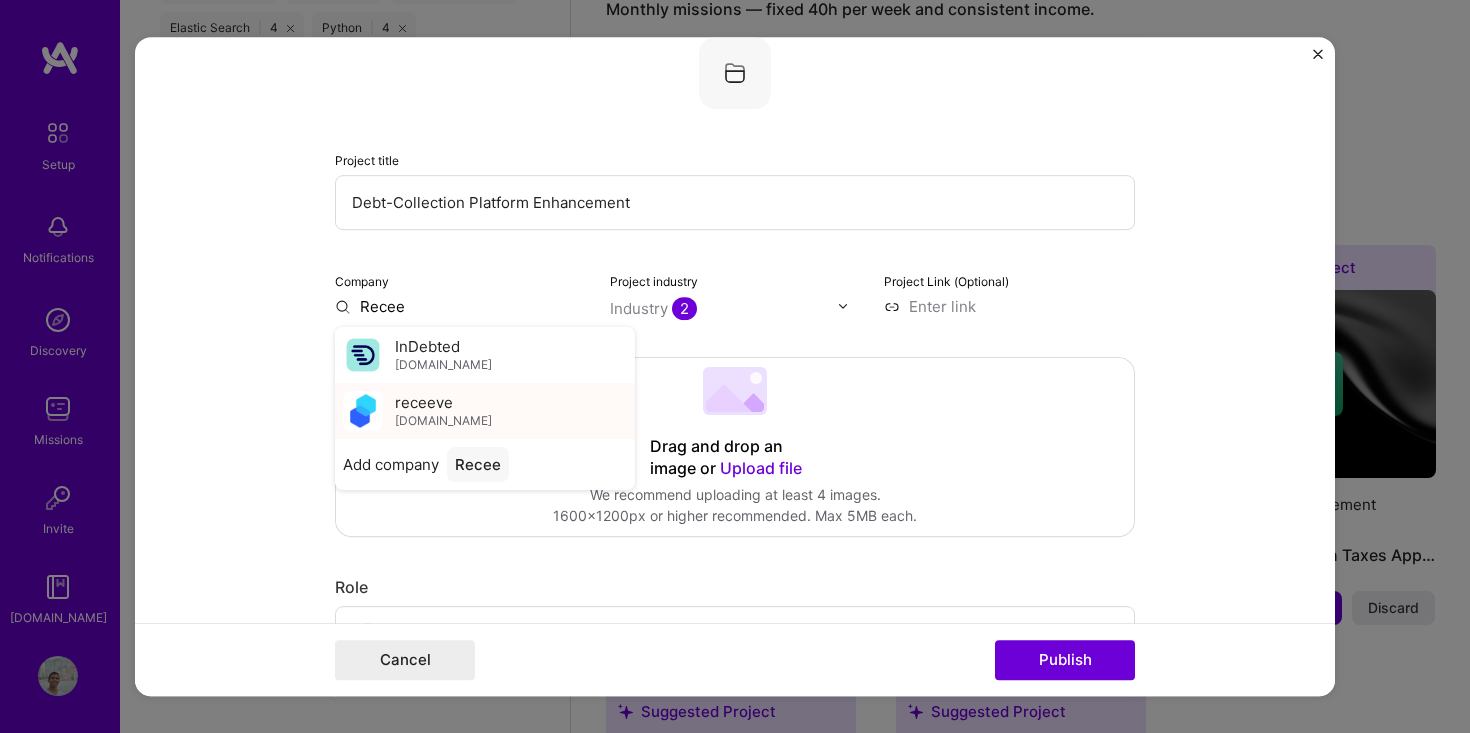 click on "receeve" at bounding box center (424, 402) 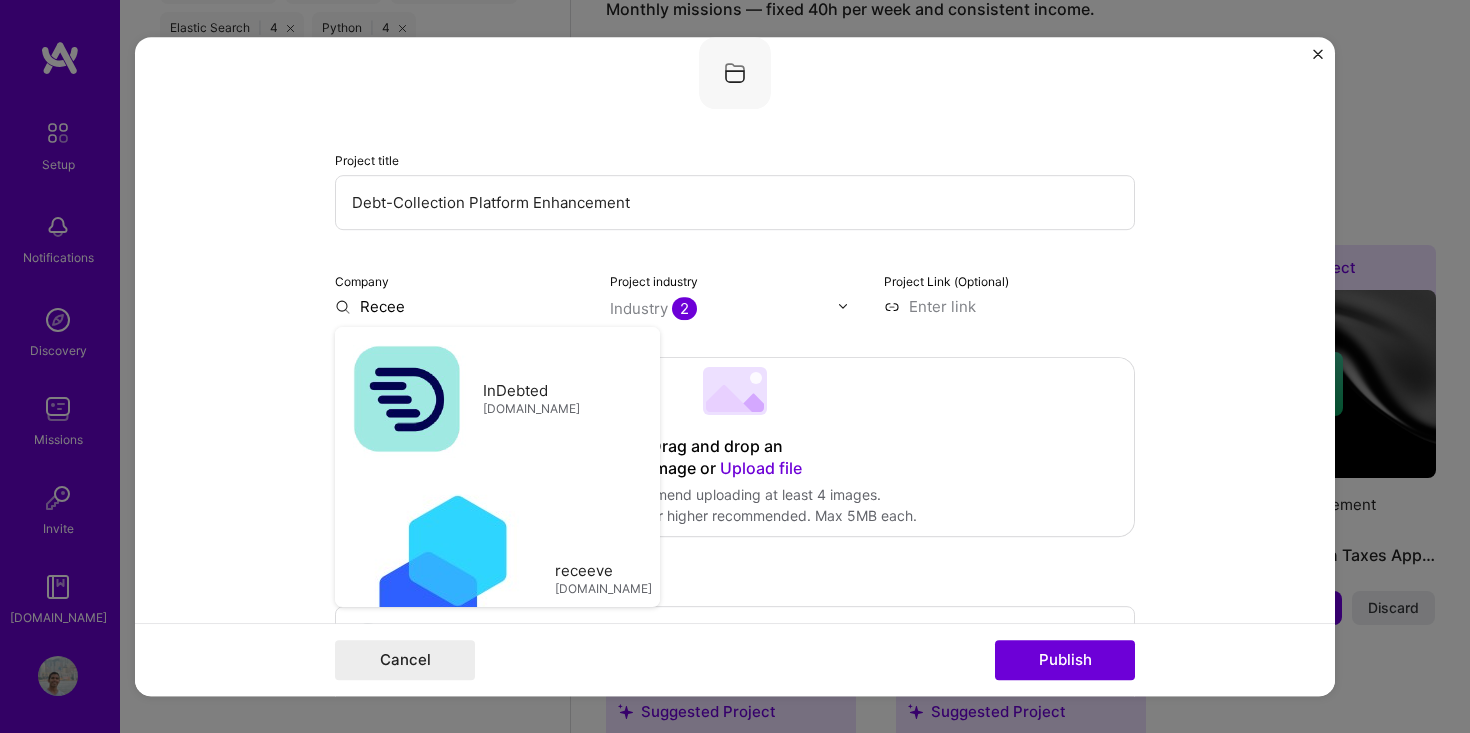 type on "receeve" 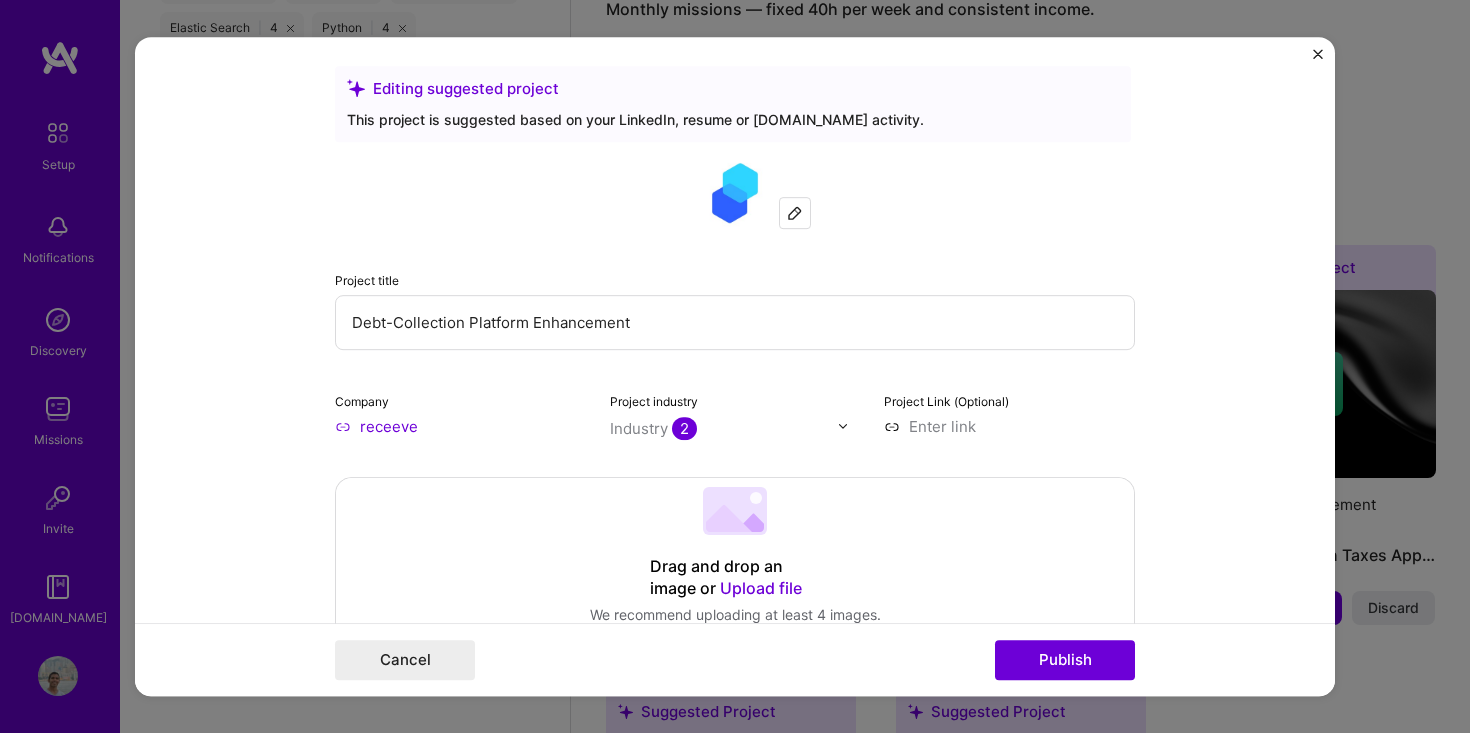 scroll, scrollTop: 29, scrollLeft: 0, axis: vertical 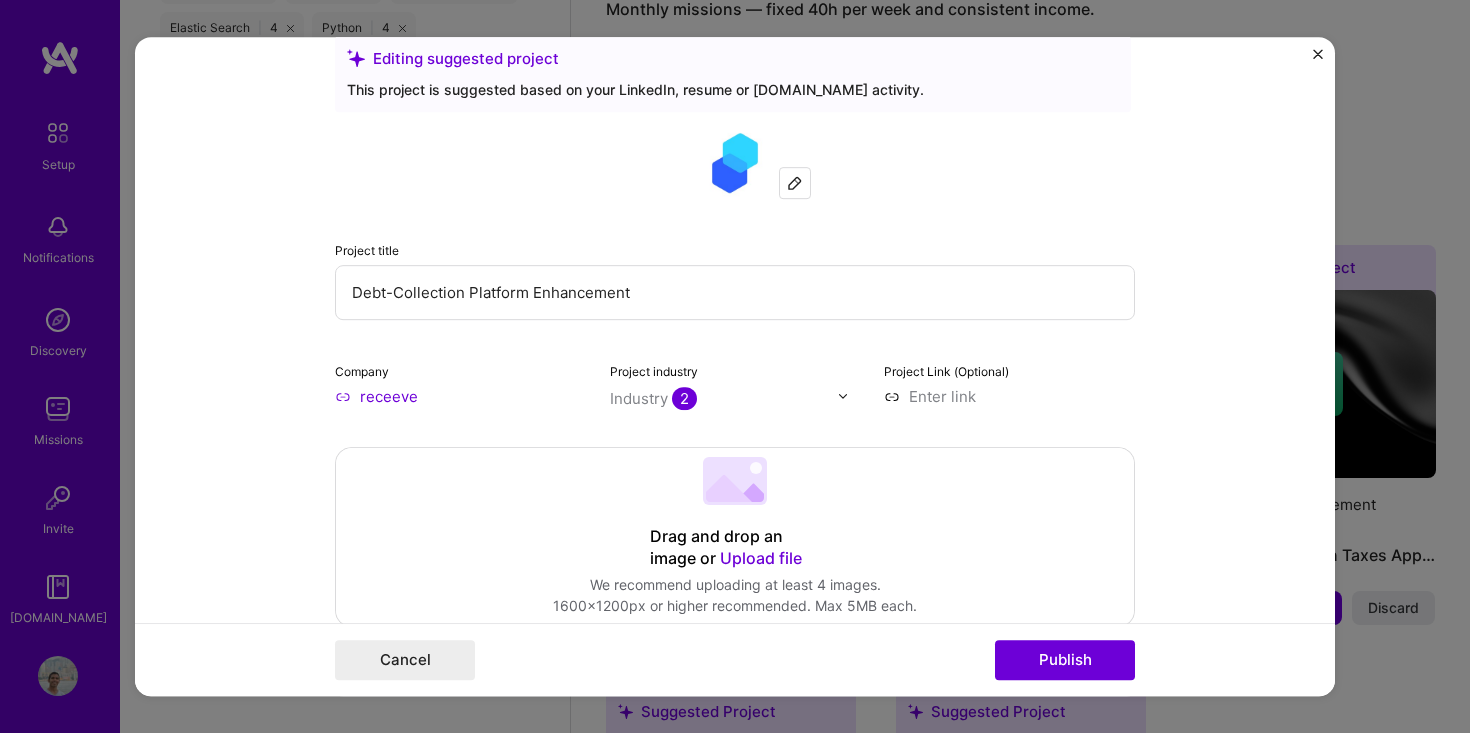 click on "Drag and drop an image or   Upload file Upload file We recommend uploading at least 4 images. 1600x1200px or higher recommended. Max 5MB each." at bounding box center [735, 537] 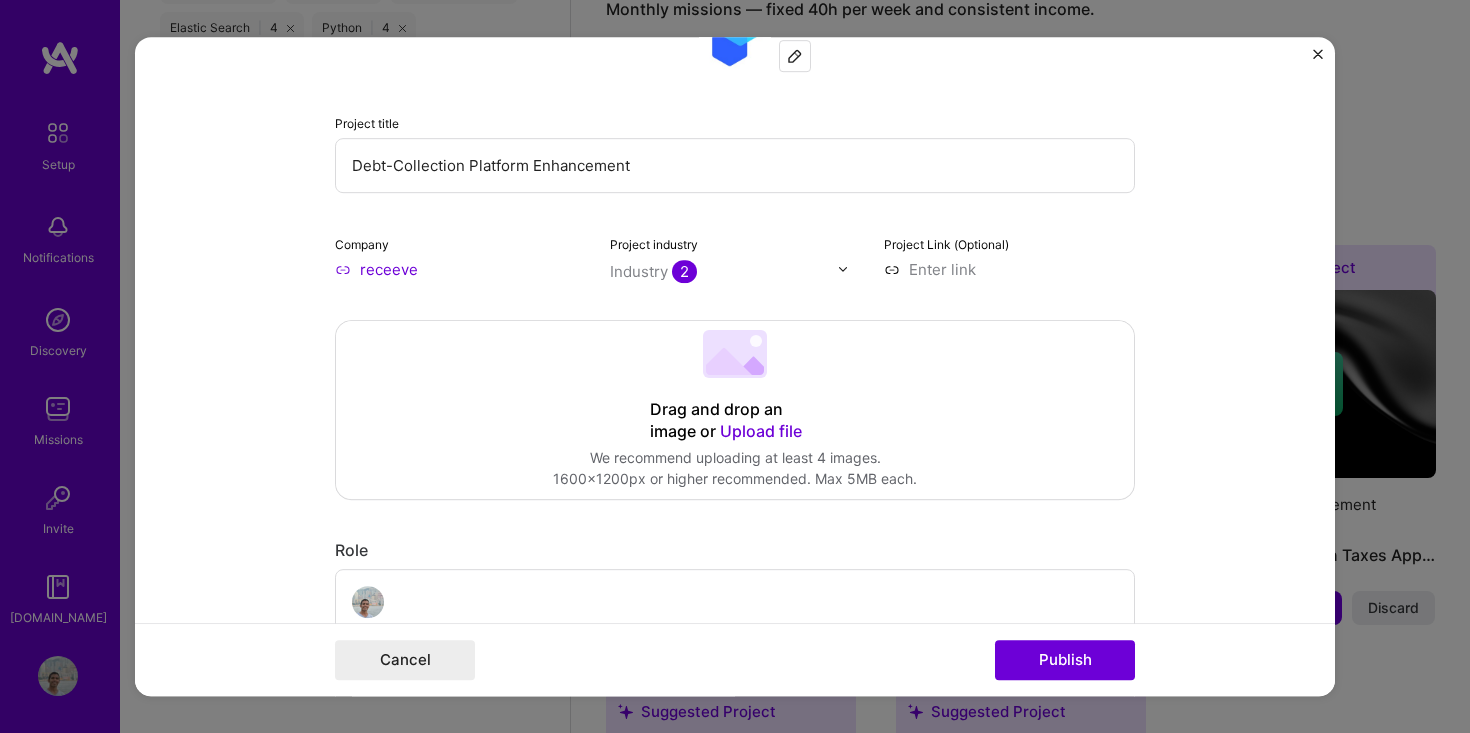 scroll, scrollTop: 211, scrollLeft: 0, axis: vertical 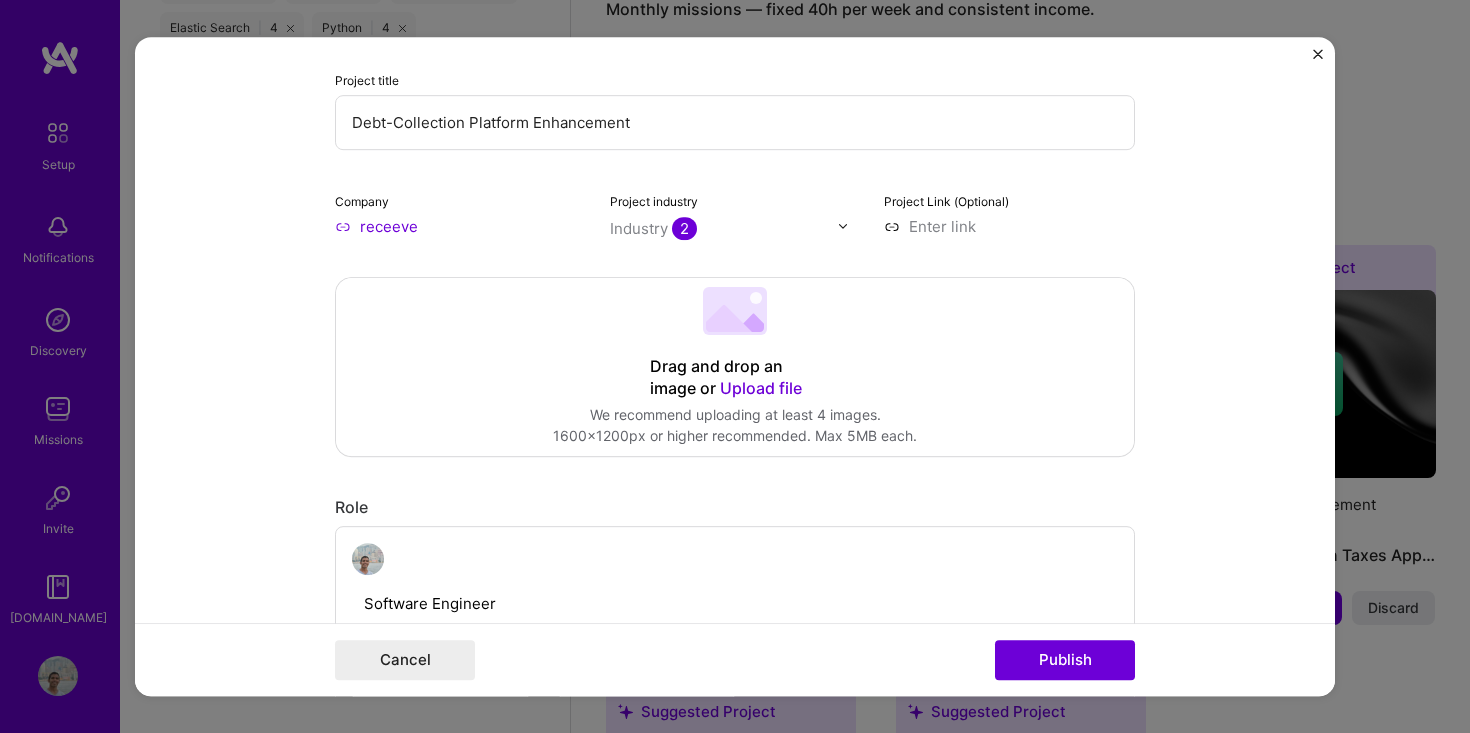 click on "We recommend uploading at least 4 images." at bounding box center (735, 415) 